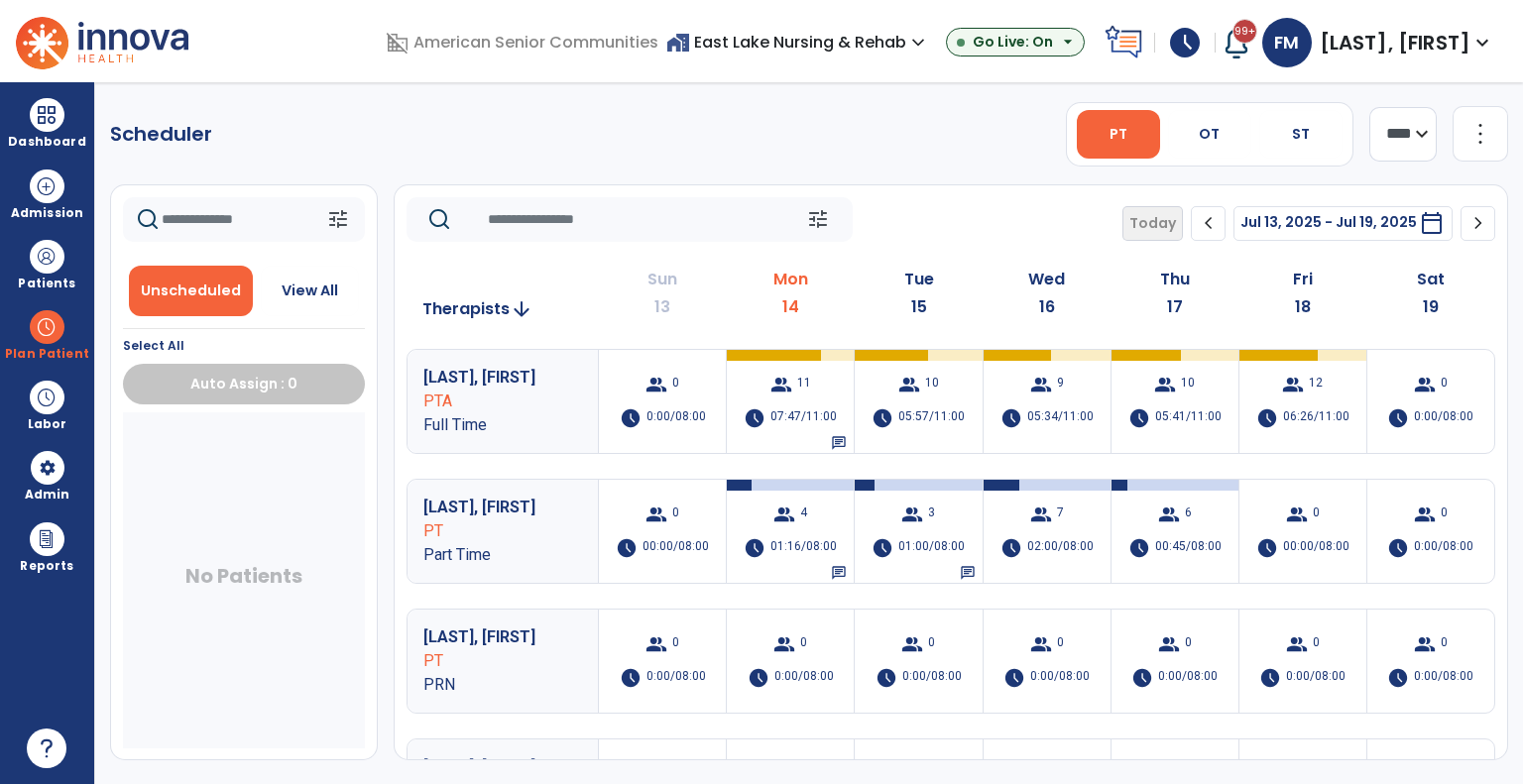 scroll, scrollTop: 0, scrollLeft: 0, axis: both 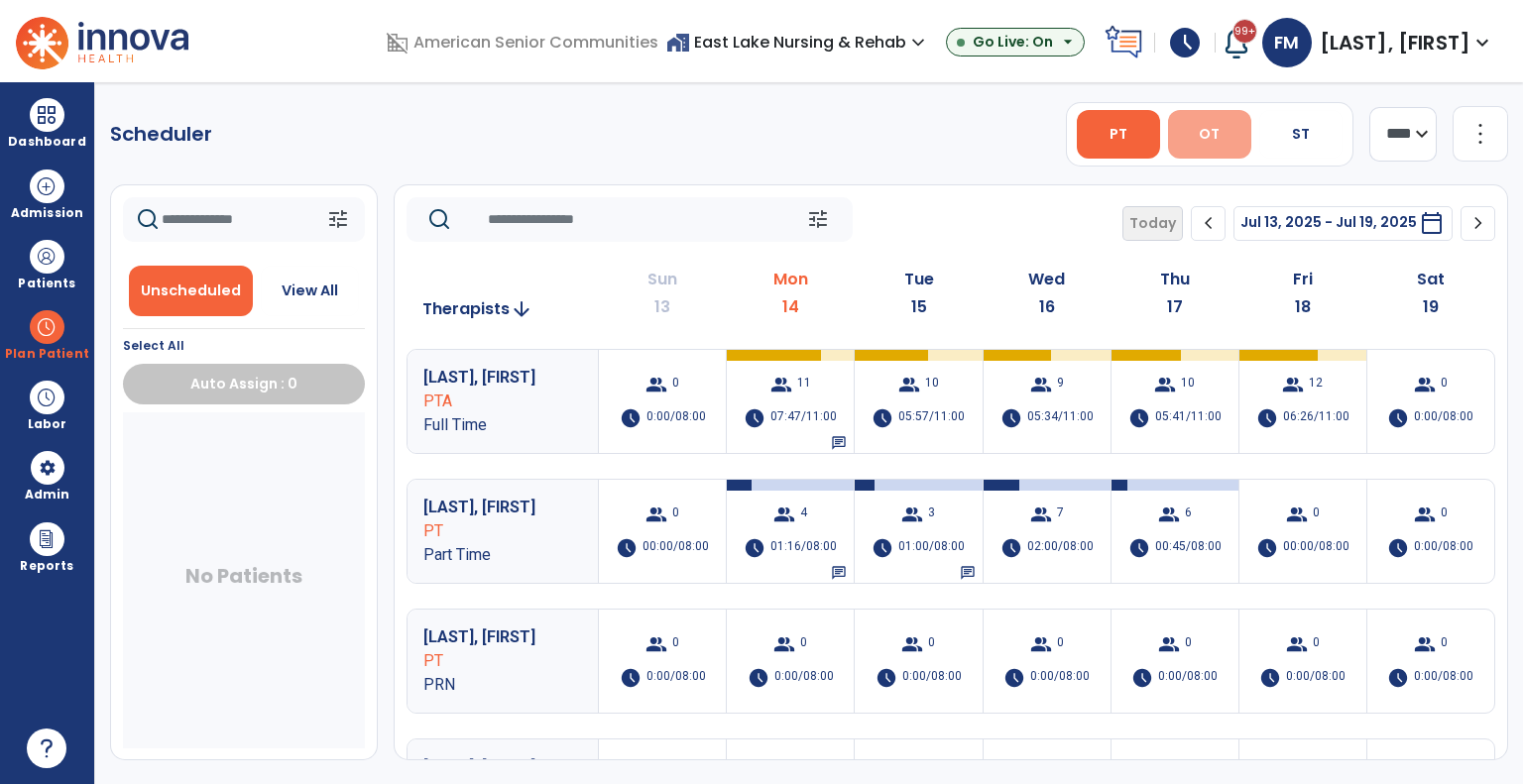 drag, startPoint x: 1186, startPoint y: 127, endPoint x: 1180, endPoint y: 140, distance: 14.3178211 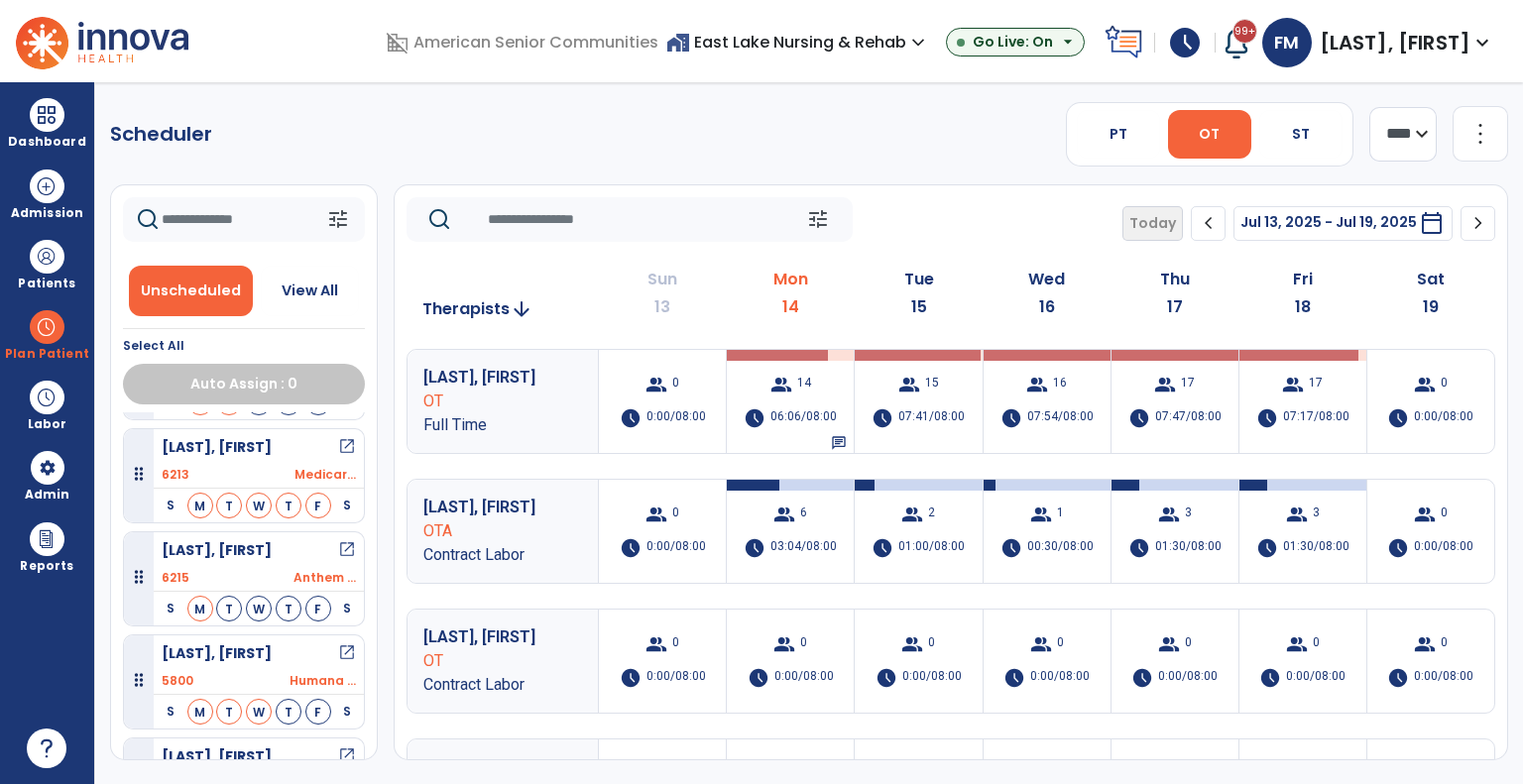 scroll, scrollTop: 258, scrollLeft: 0, axis: vertical 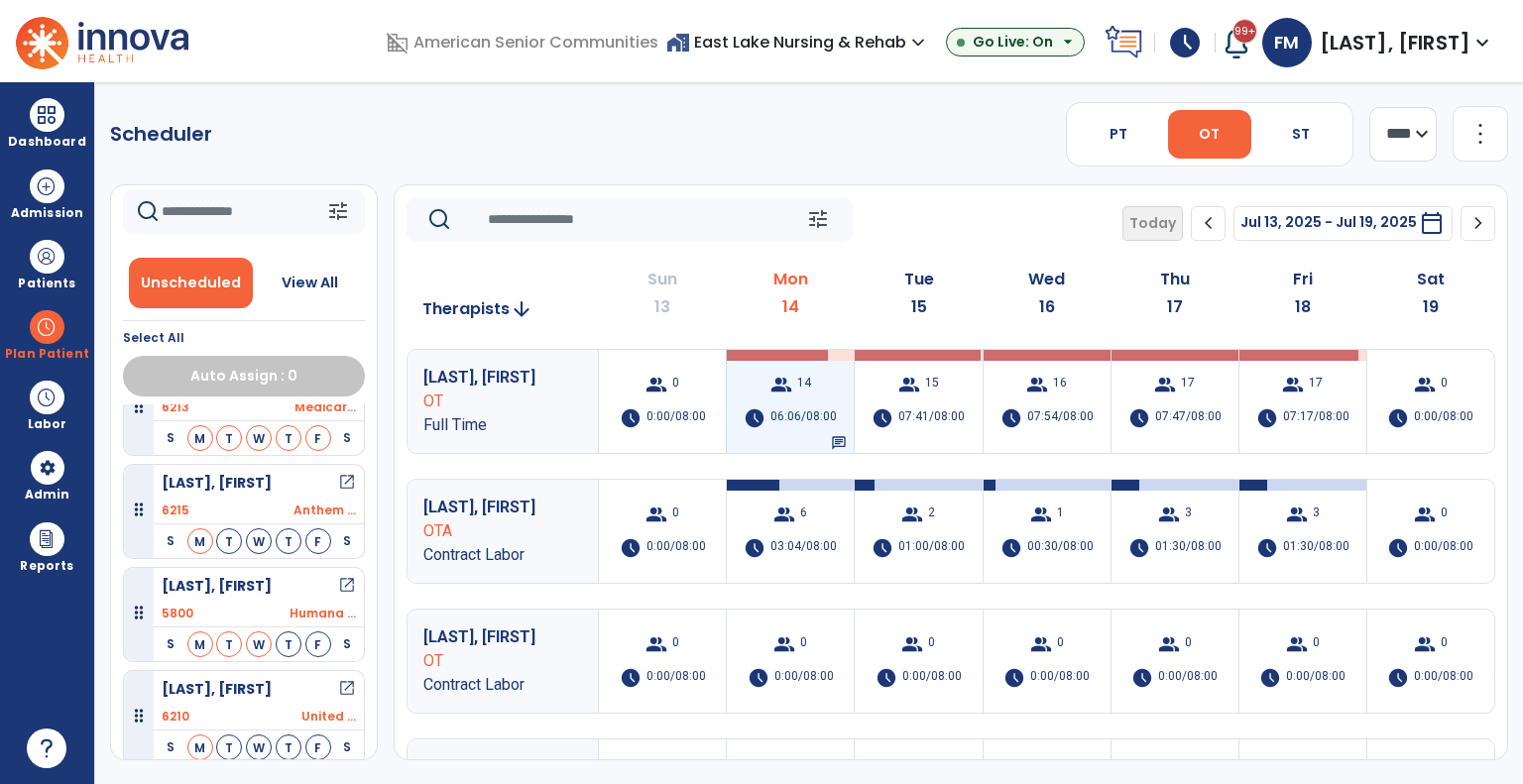 click on "06:06/08:00" at bounding box center [803, 418] 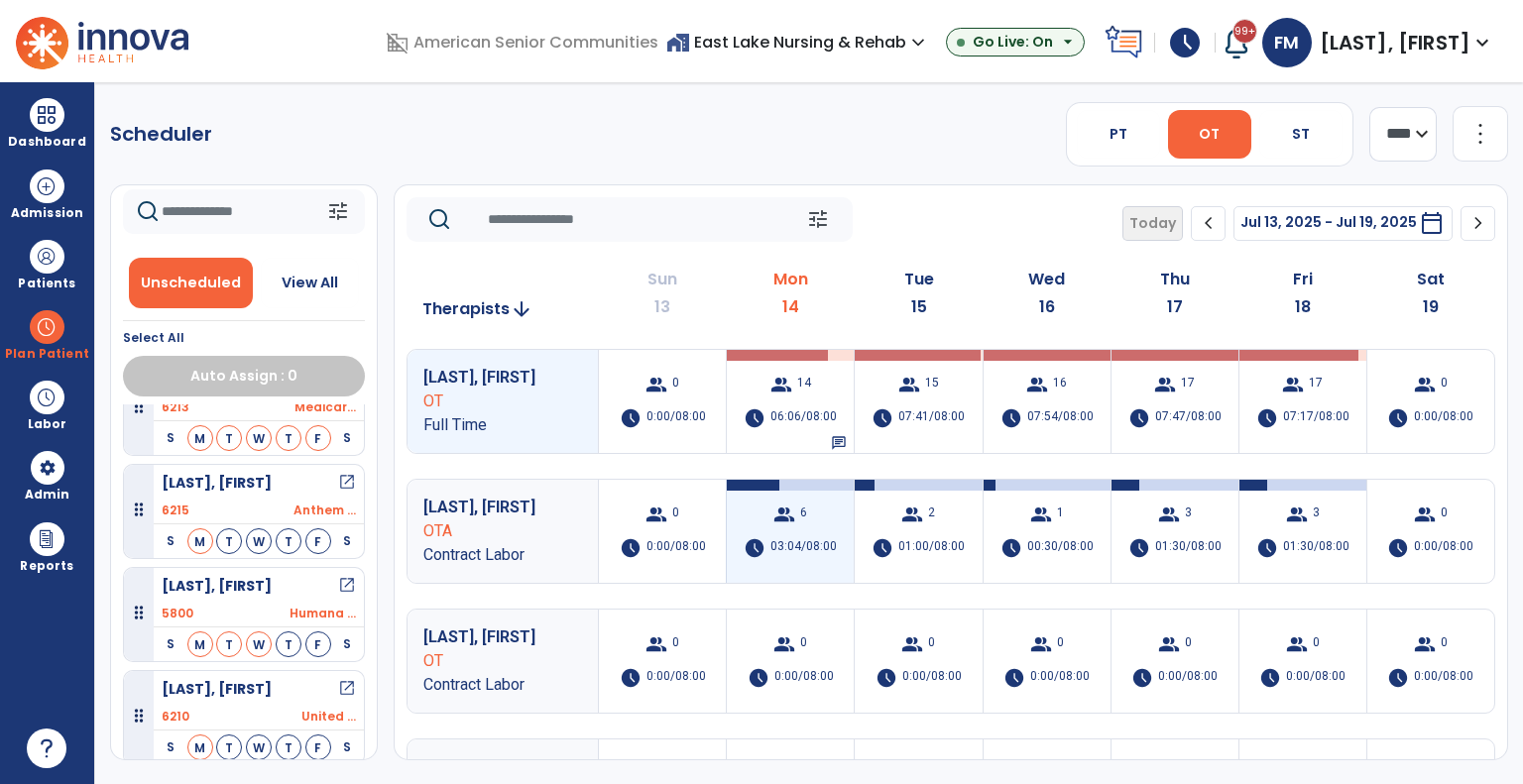 click on "group  6  schedule  03:04/08:00" at bounding box center (790, 531) 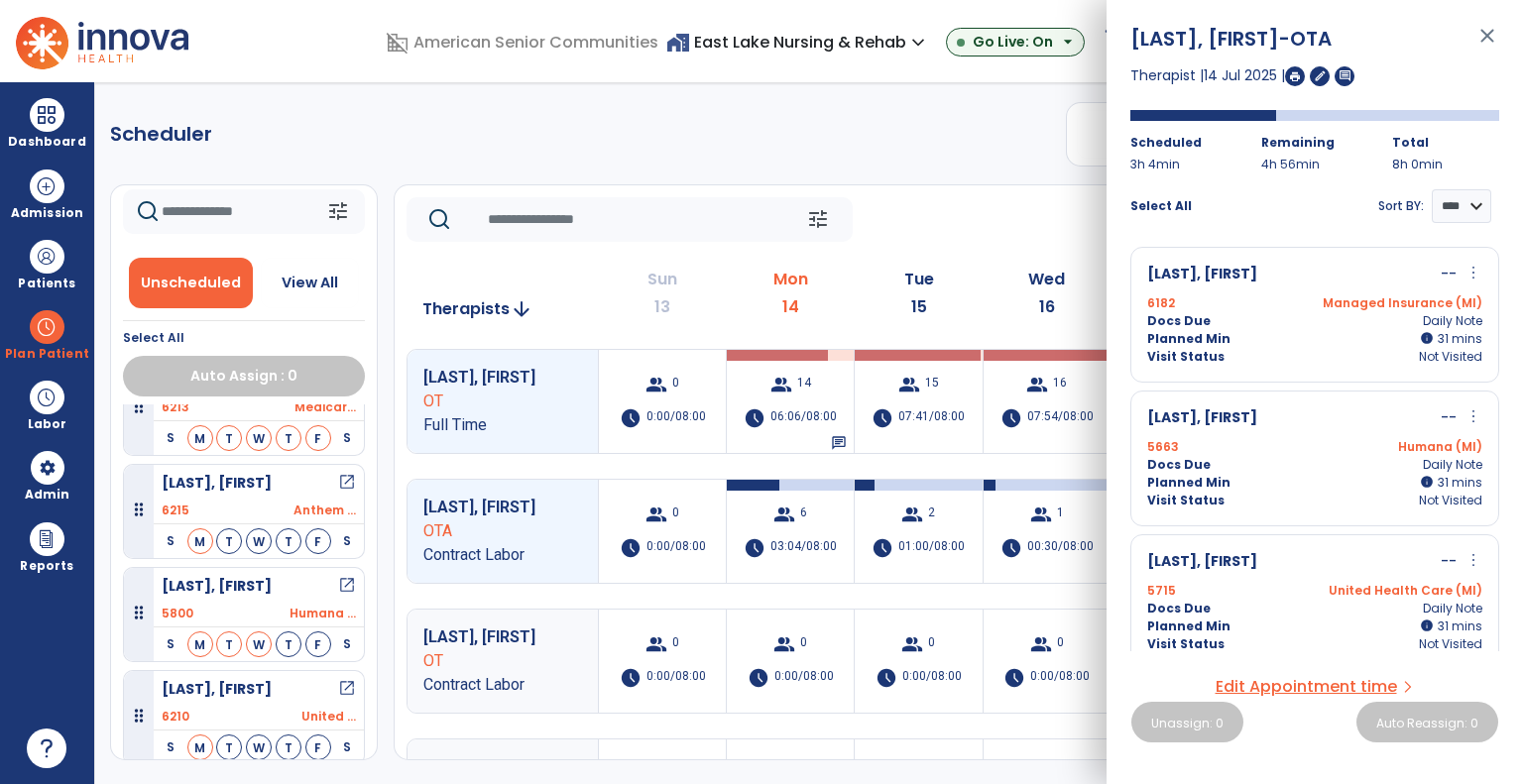click on "more_vert" at bounding box center [1473, 560] 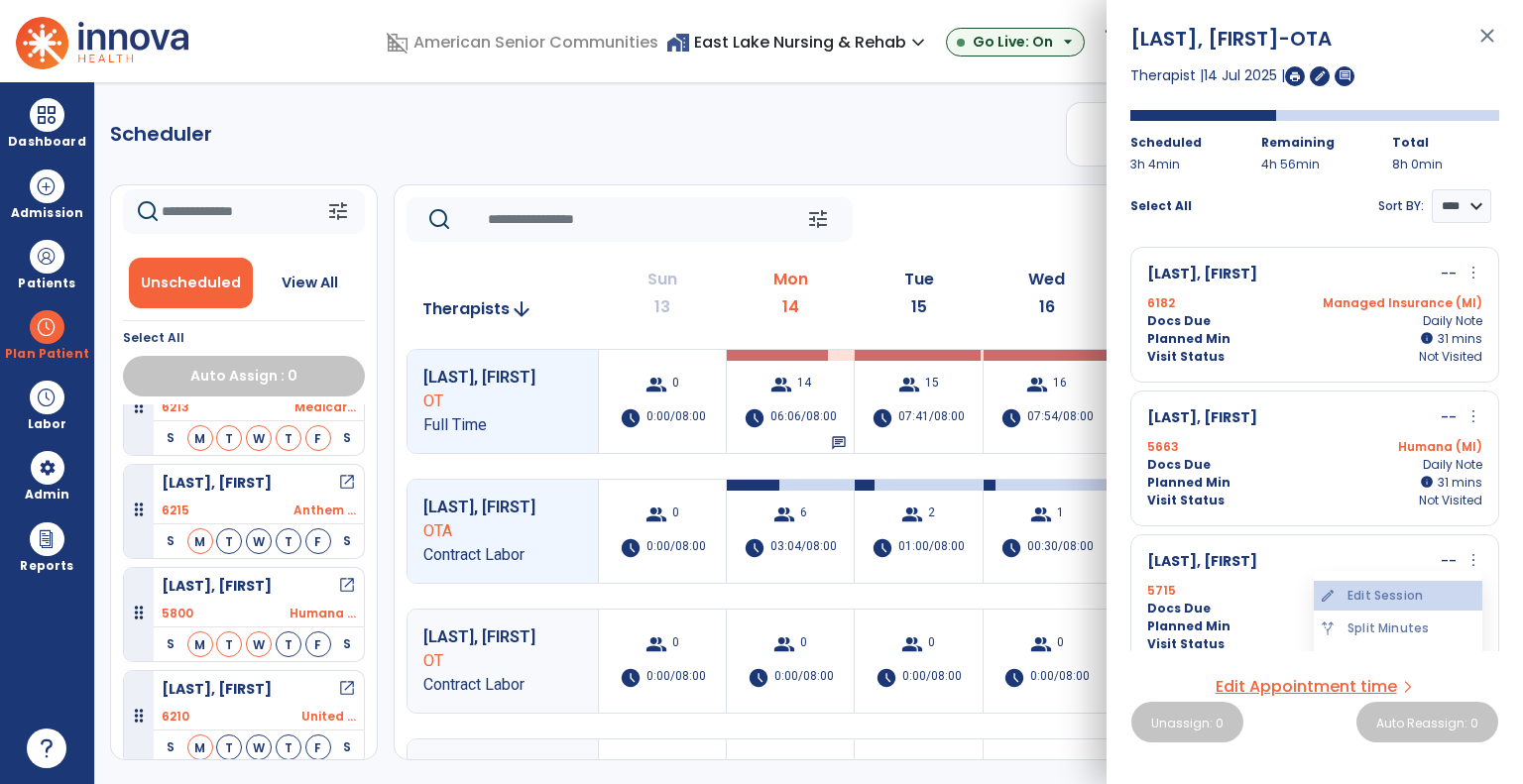 click on "edit   Edit Session" at bounding box center [1398, 596] 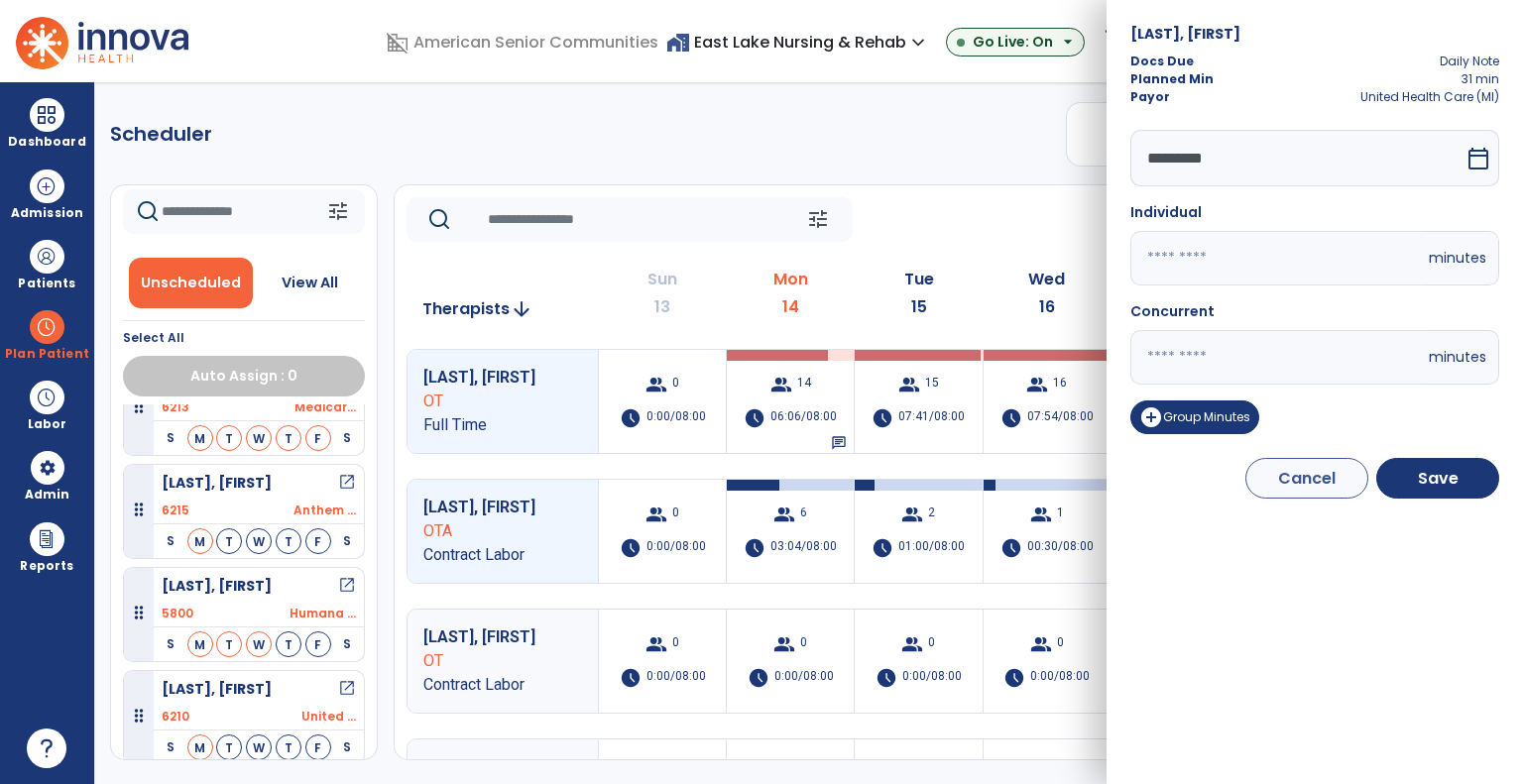 drag, startPoint x: 1170, startPoint y: 263, endPoint x: 1012, endPoint y: 261, distance: 158.01266 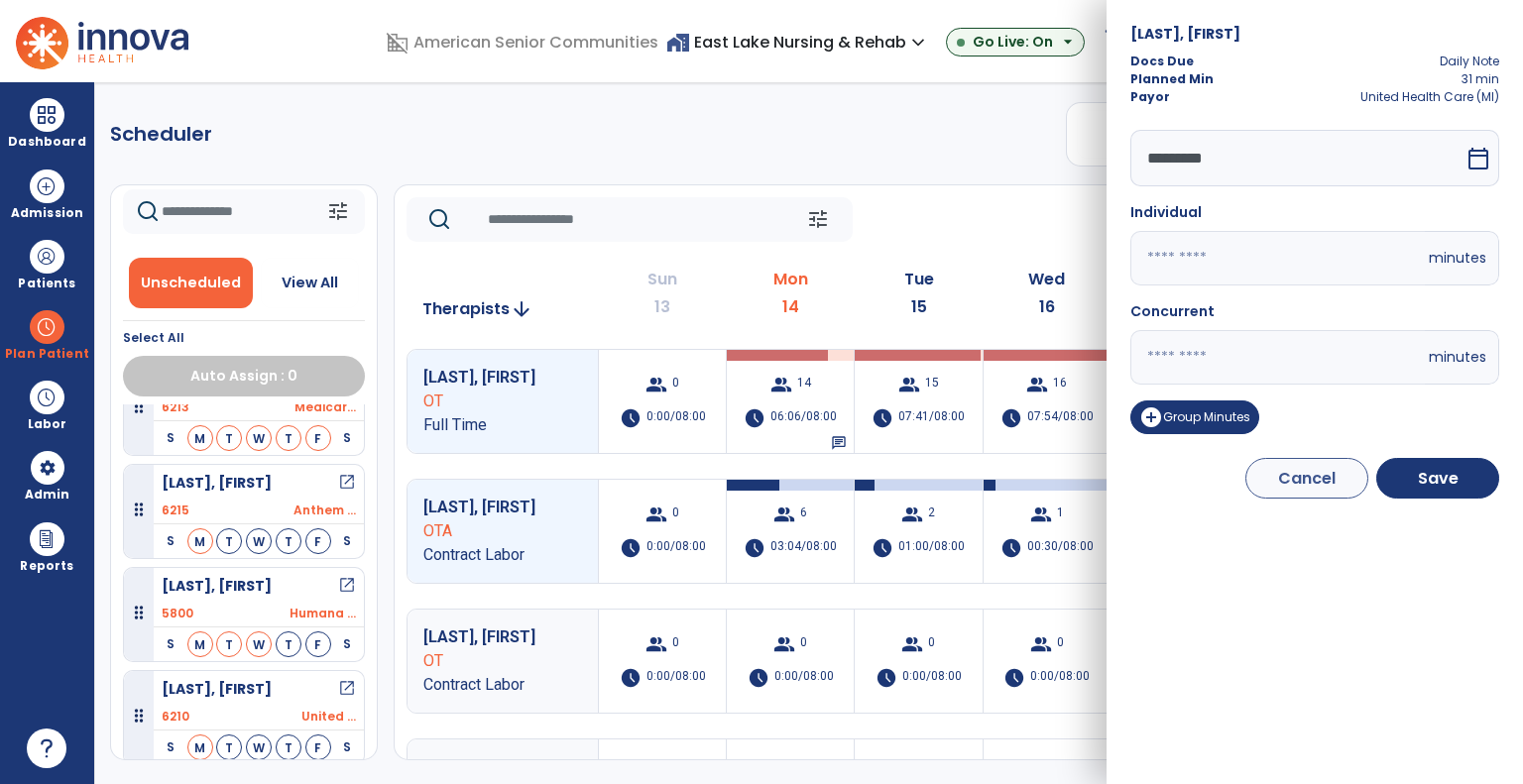 drag, startPoint x: 1190, startPoint y: 366, endPoint x: 1091, endPoint y: 348, distance: 100.623059 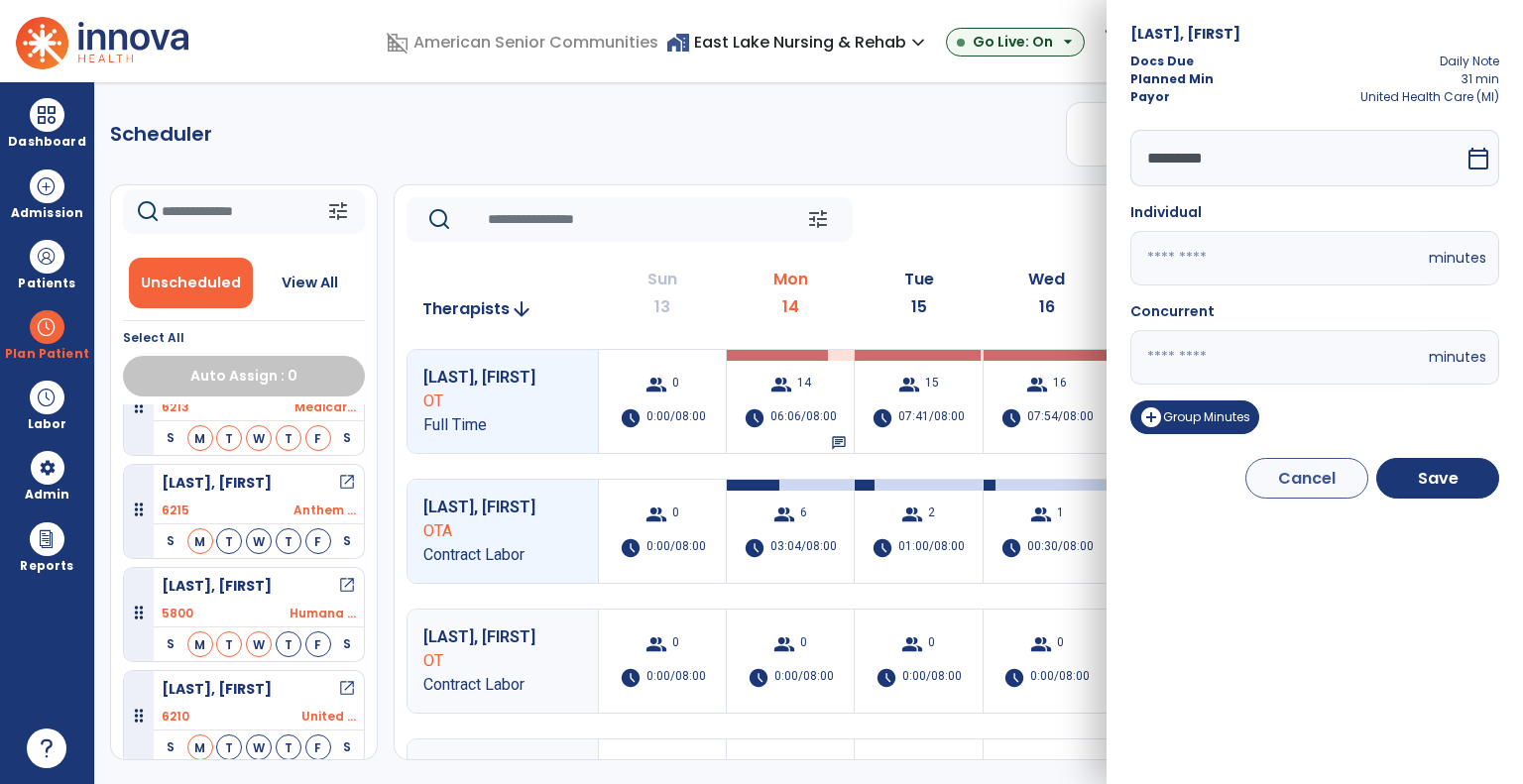 click on "domain_disabled   American Senior Communities   home_work   East Lake Nursing & Rehab   expand_more   East Lake Nursing & Rehab   Elkhart Meadows   Riverside Village  Go Live: On  arrow_drop_down  schedule My Time:   Sunday, Jul 13   Open your timecard  arrow_right 99+ Notifications Mark as read Census Alert - A03 Today at 8:22 AM | East Lake Nursing & Rehab Census Alert - A01 Today at 8:22 AM | East Lake Nursing & Rehab Census Alert - A08 Today at 1:32 AM | East Lake Nursing & Rehab Census Alert - A22 Sat Jul 12 2025 at 2:52 PM | Riverside Village Census Alert - A03 Fri Jul 11 2025 at 11:52 PM | East Lake Nursing & Rehab See all Notifications  FM   Manisha, Fnu   expand_more   home   Home   person   Profile   help   Help   logout   Log out  Dashboard  dashboard  Therapist Dashboard  view_quilt  Operations Dashboard Admission Patients  format_list_bulleted  Patient List  space_dashboard  Patient Board  insert_chart  PDPM Board Plan Patient  event_note  Planner  content_paste_go  Scheduler Labor ***" at bounding box center [762, 392] 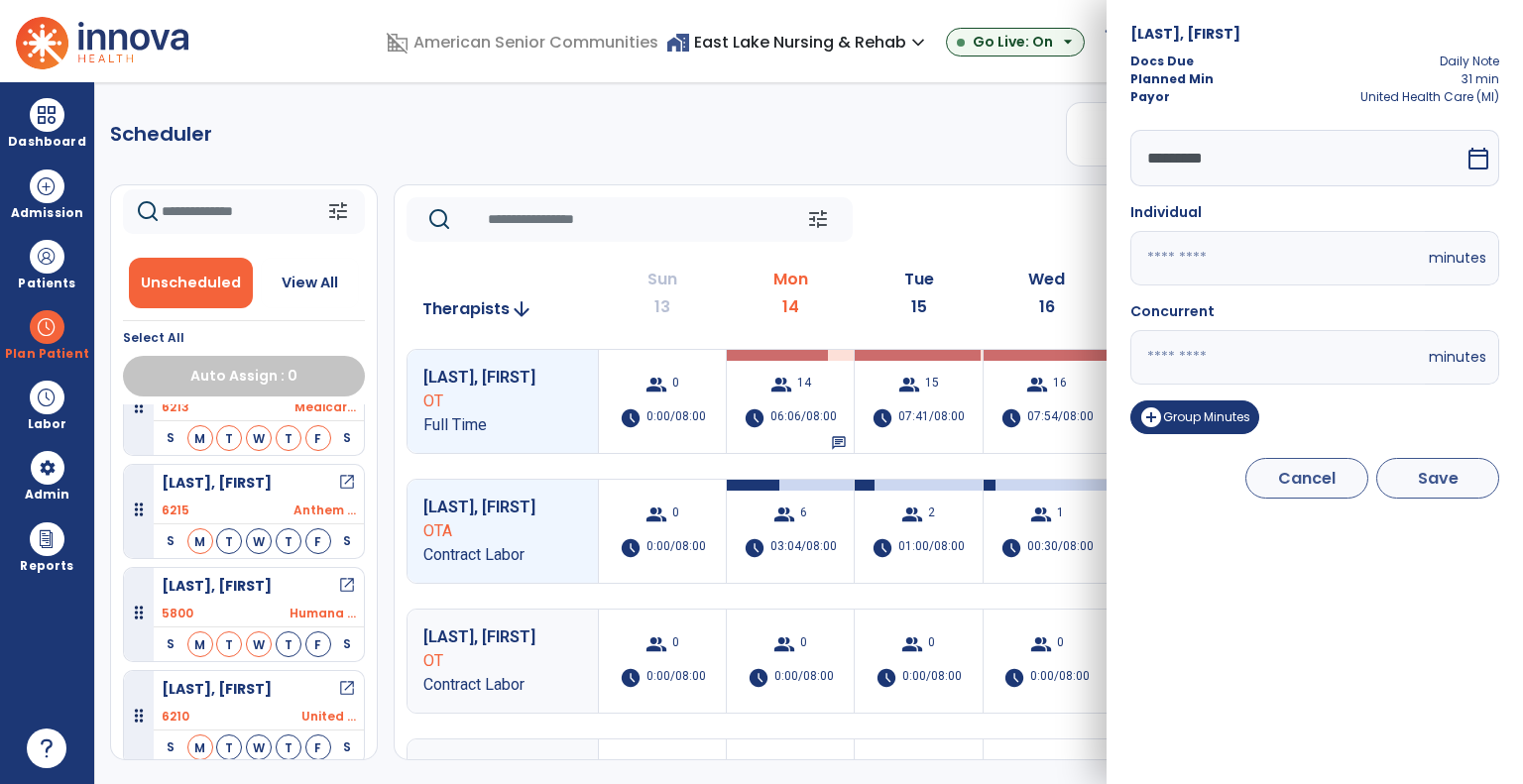type 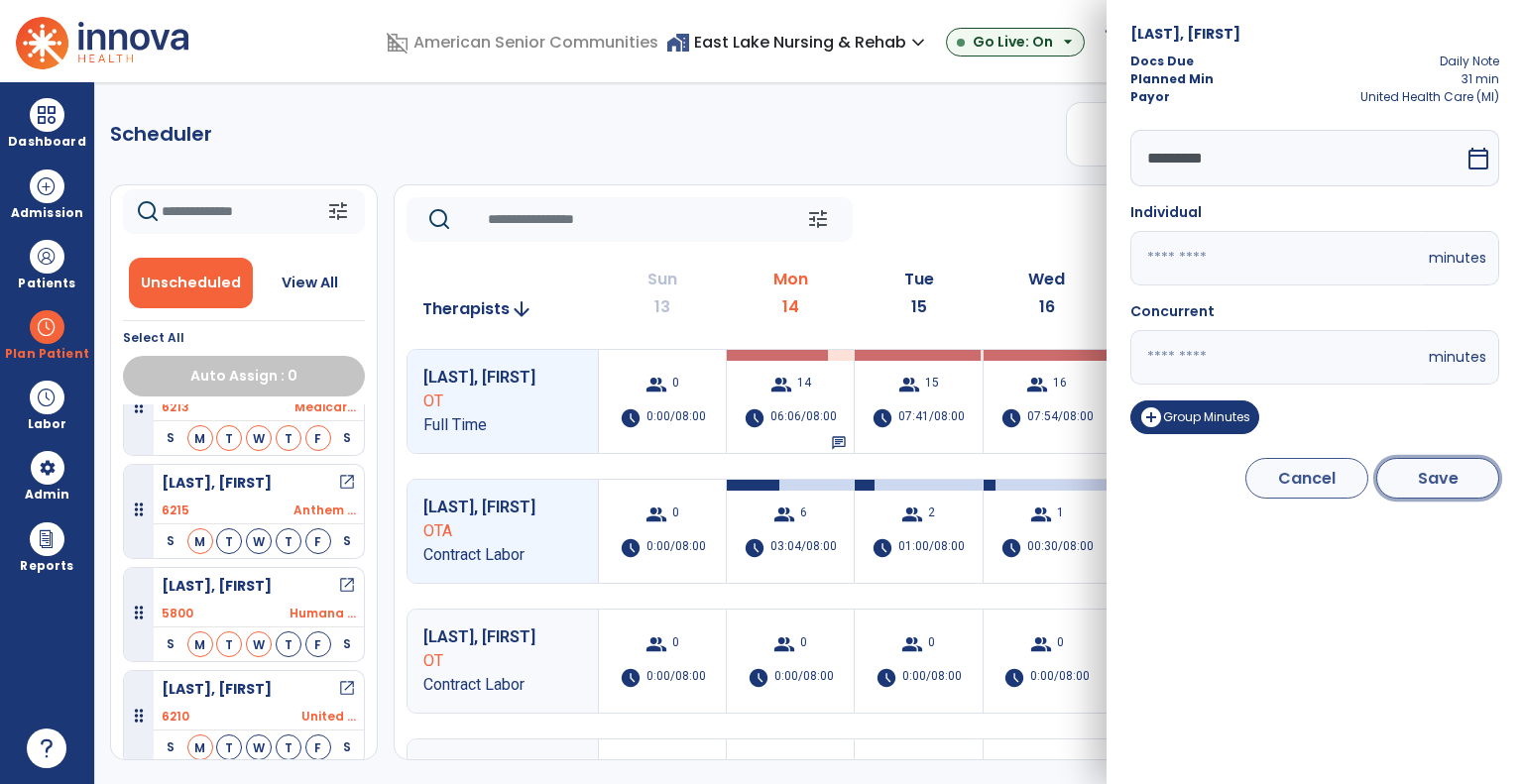 click on "Save" at bounding box center (1438, 478) 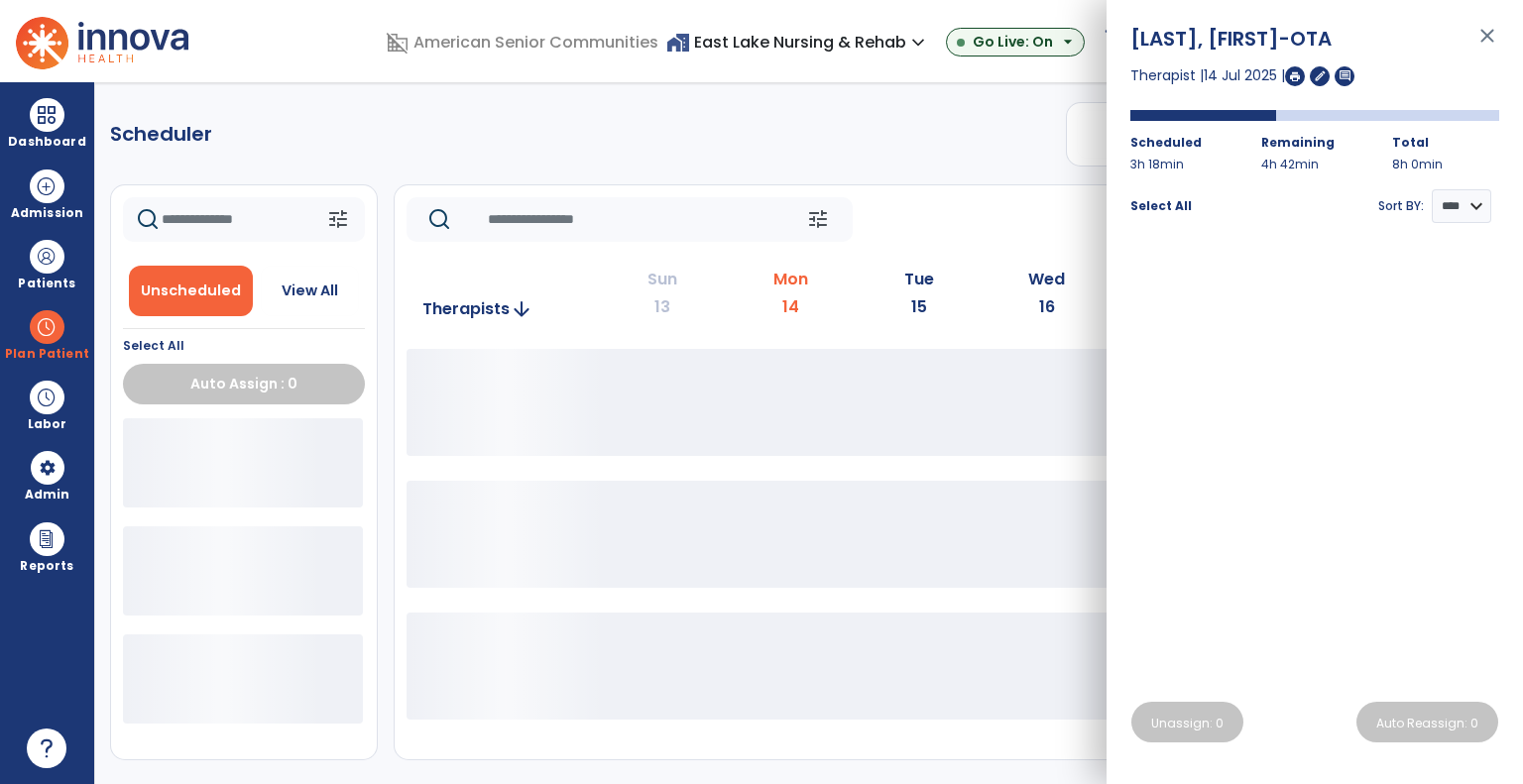 scroll, scrollTop: 0, scrollLeft: 0, axis: both 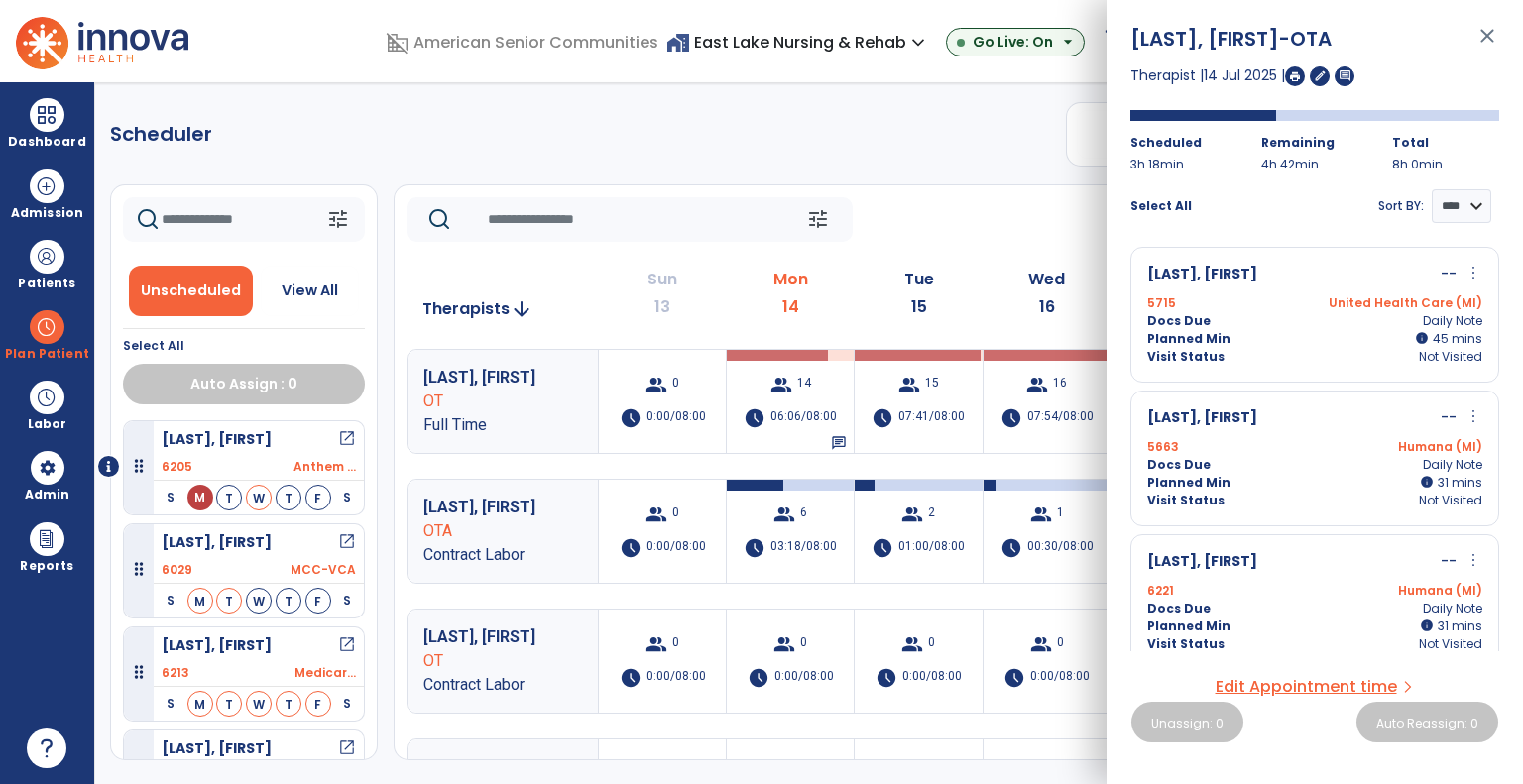 click on "more_vert" at bounding box center (1473, 273) 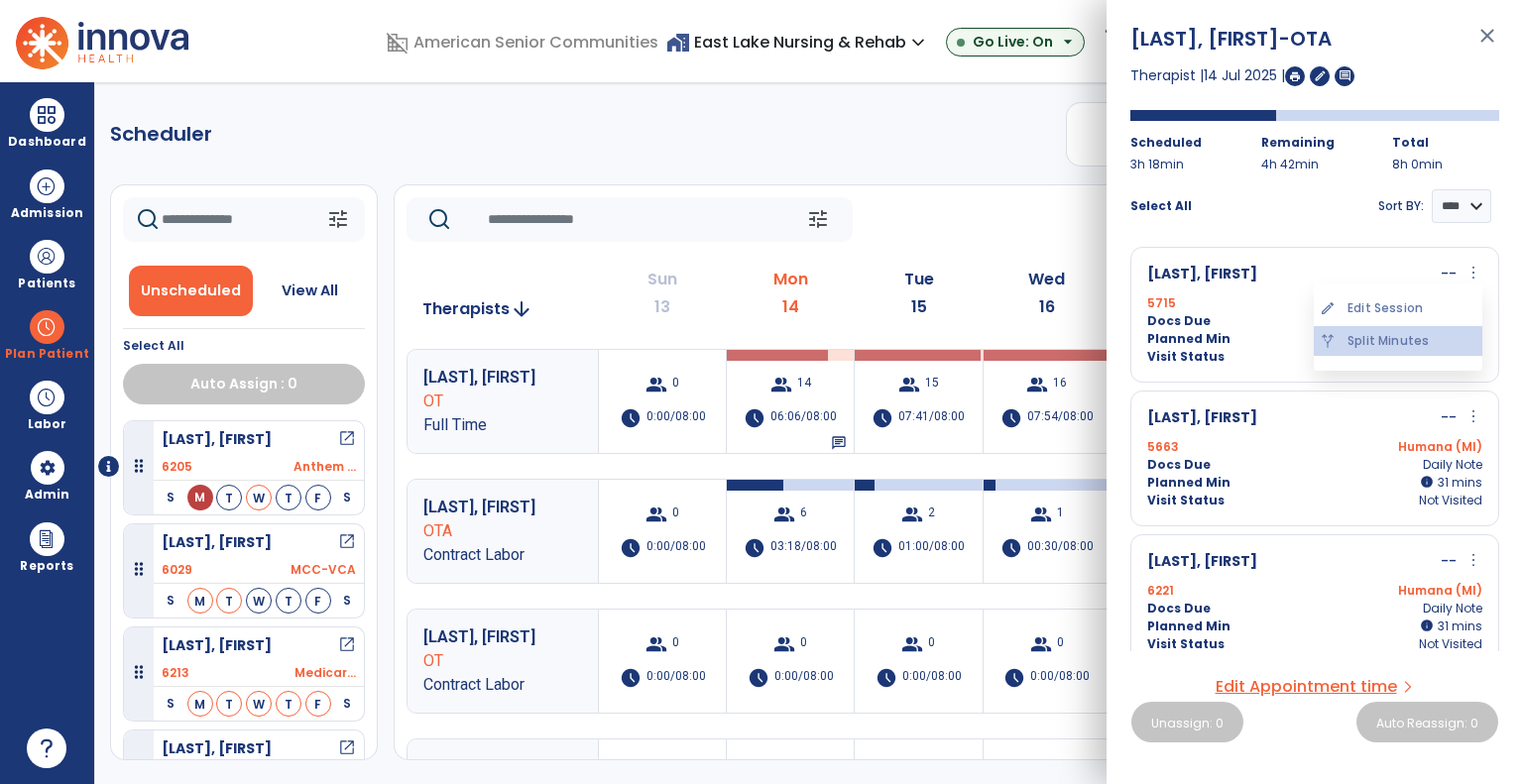 click on "alt_route   Split Minutes" at bounding box center [1398, 341] 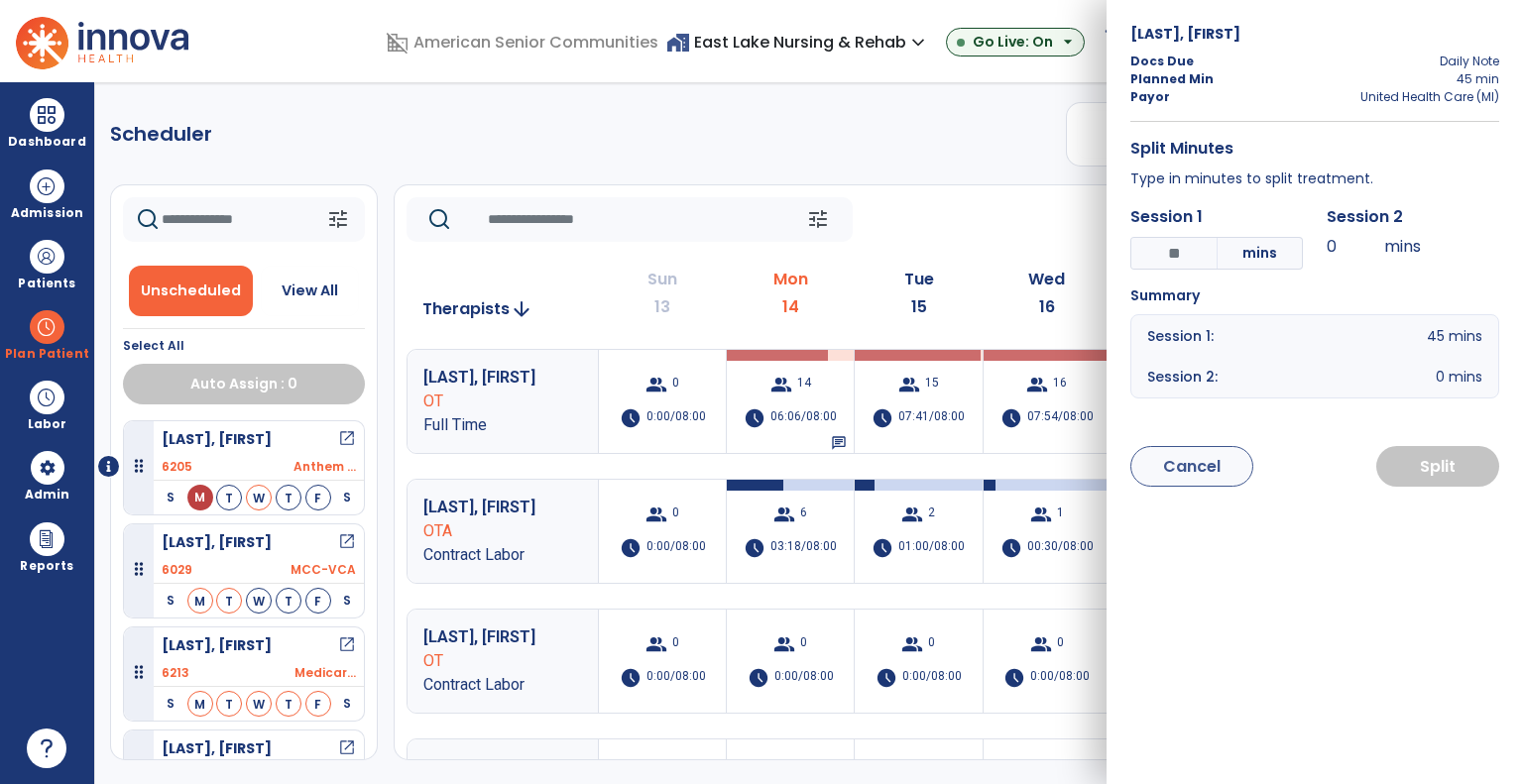 drag, startPoint x: 1182, startPoint y: 249, endPoint x: 1060, endPoint y: 262, distance: 122.69067 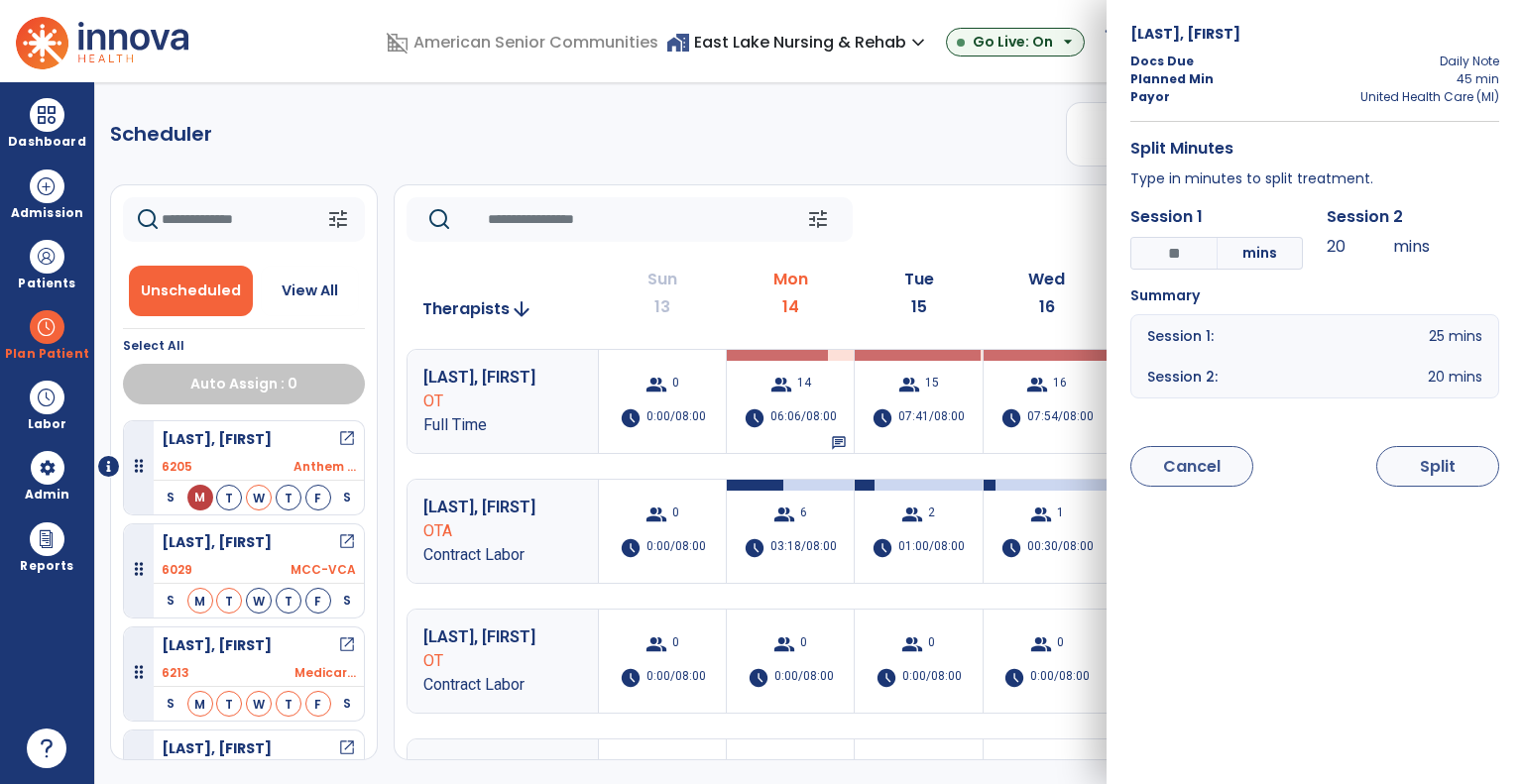 type on "**" 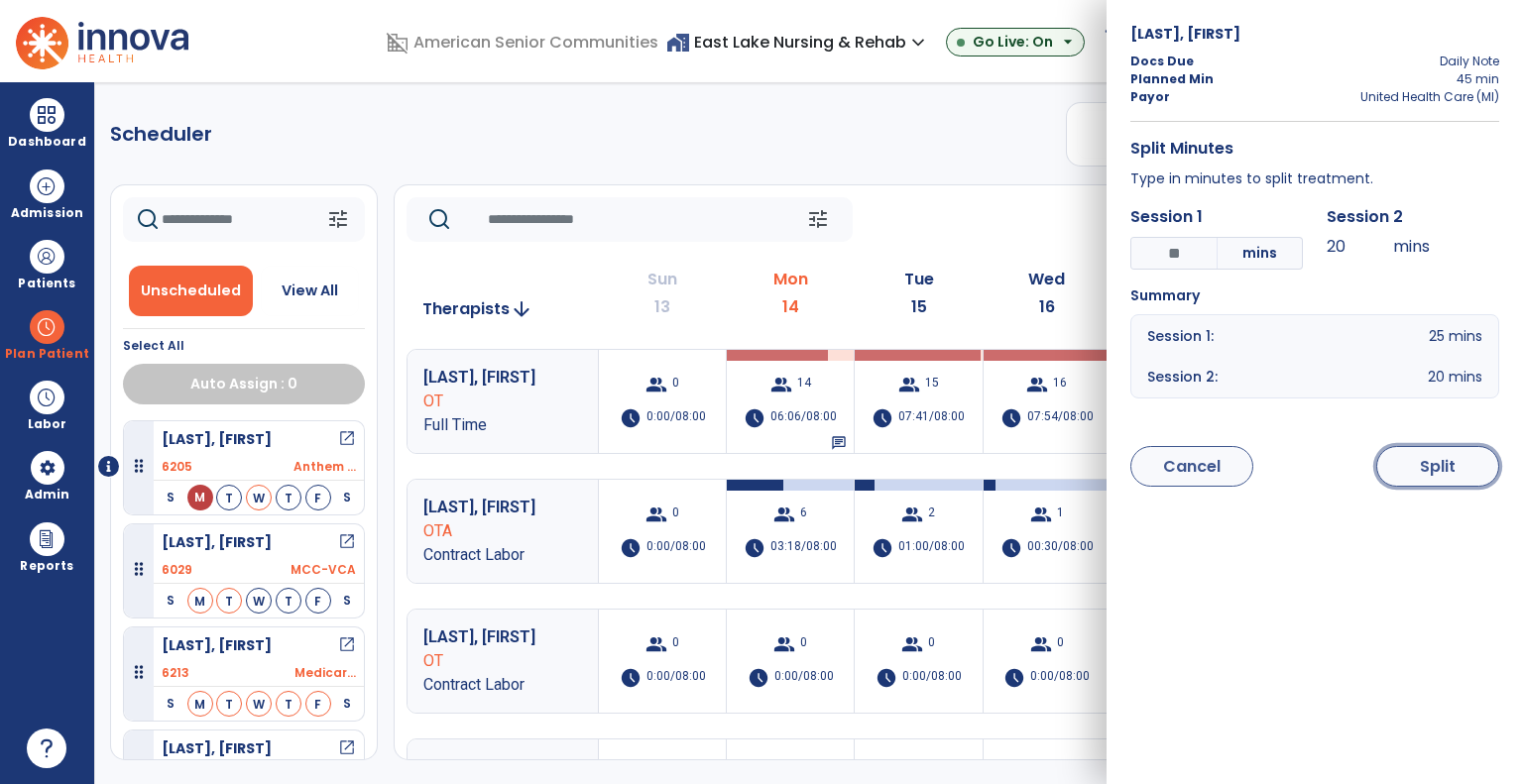 click on "Split" at bounding box center (1438, 466) 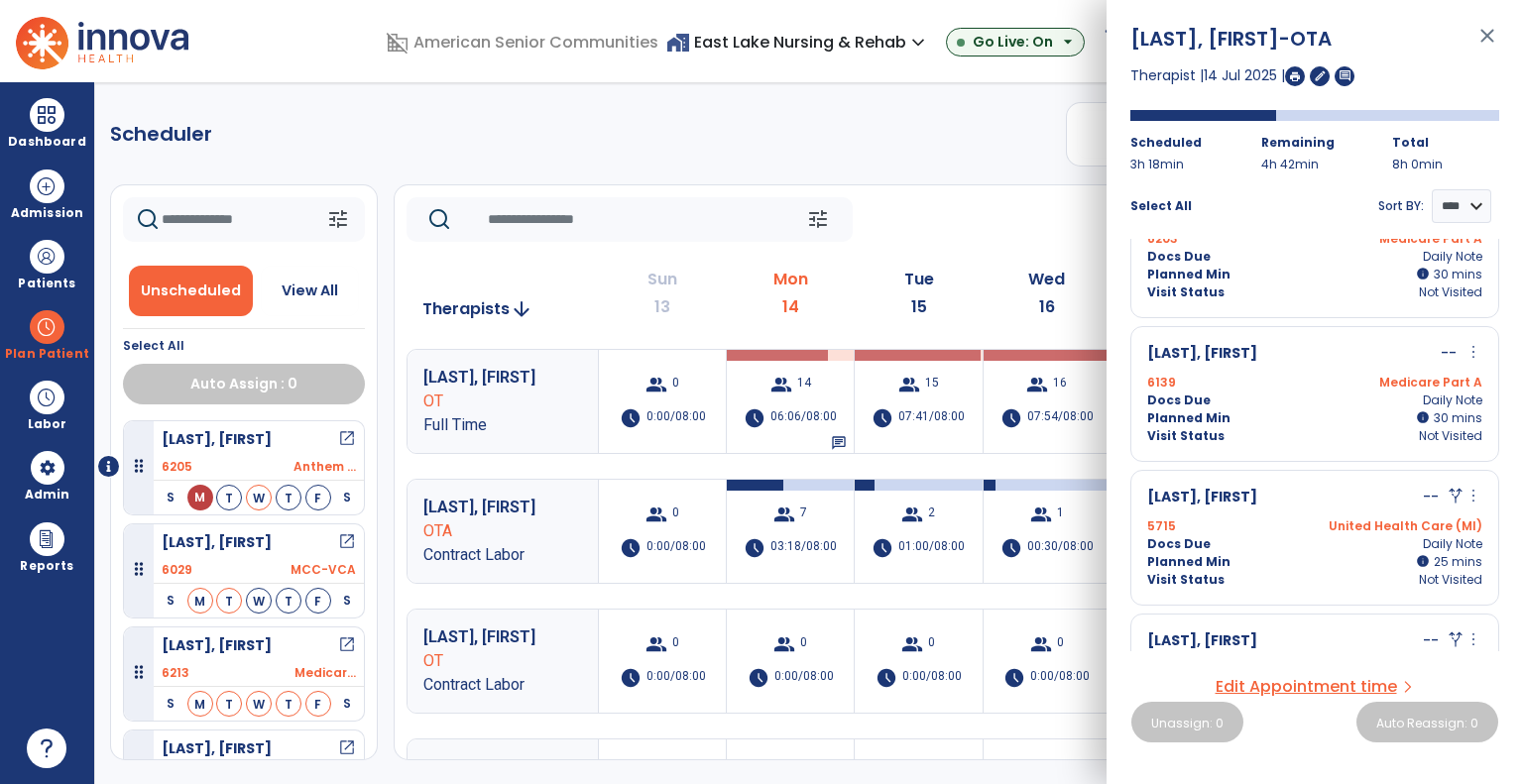 scroll, scrollTop: 589, scrollLeft: 0, axis: vertical 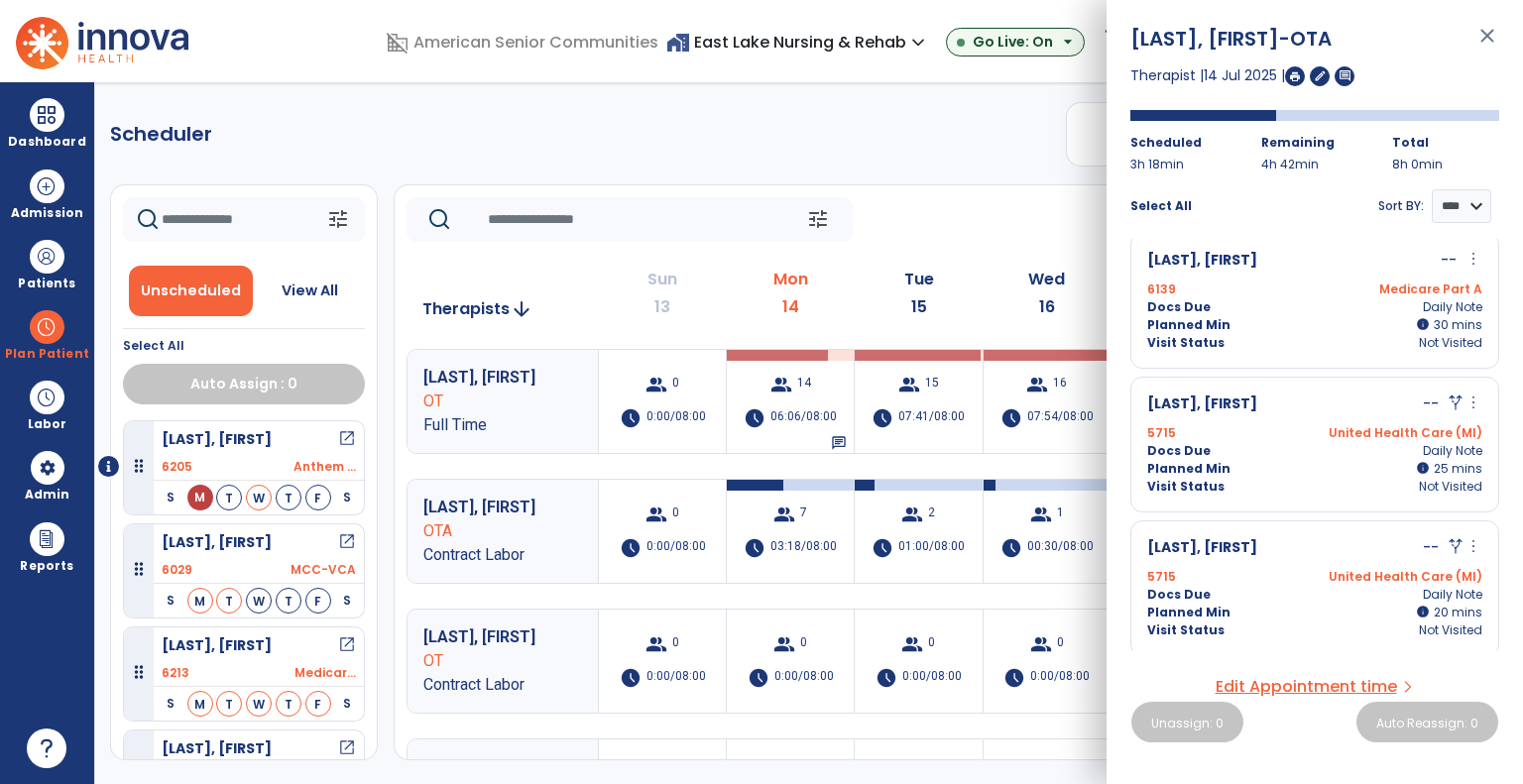 click on "Docs Due Daily Note" at bounding box center [1315, 451] 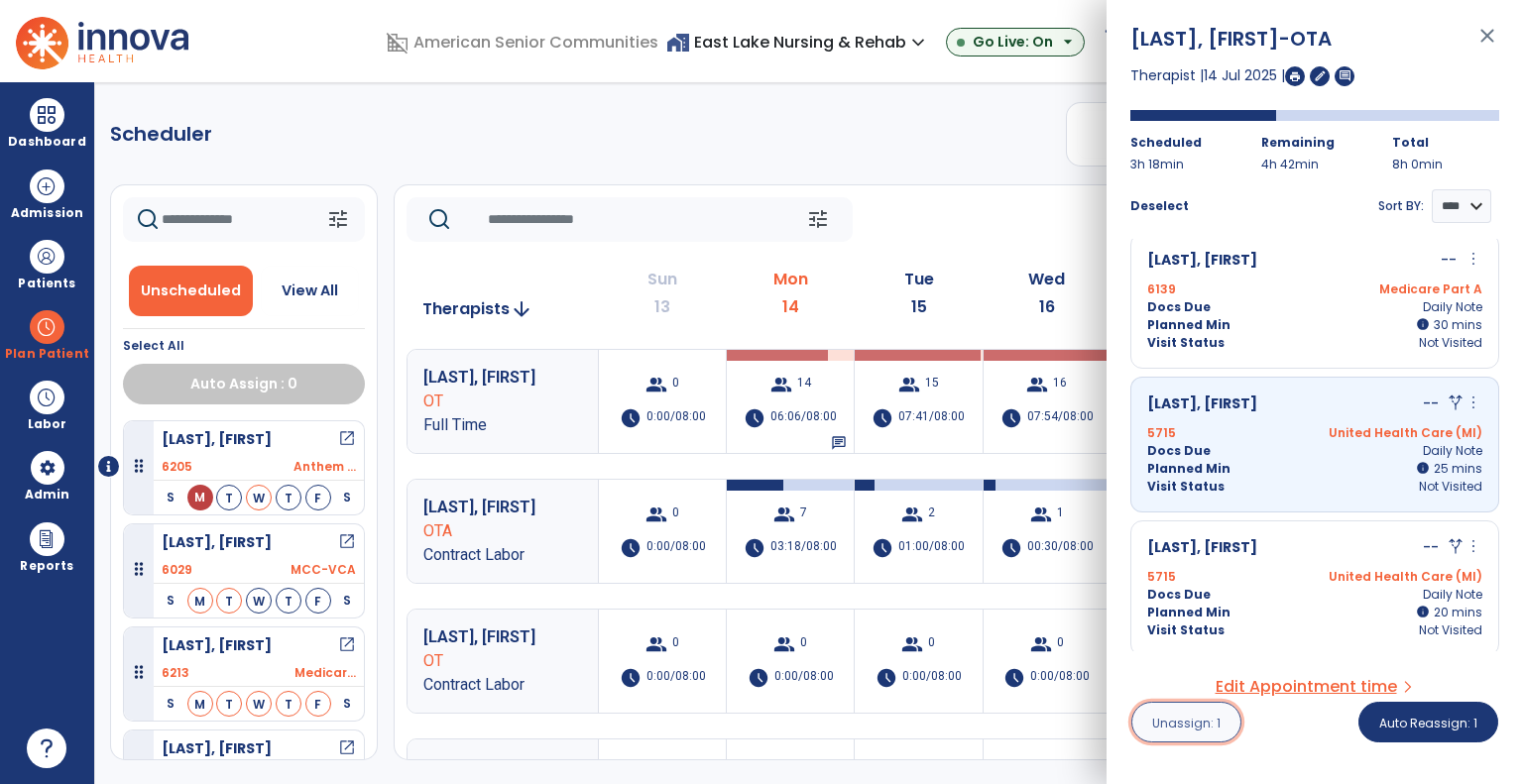 click on "Unassign: 1" at bounding box center [1186, 723] 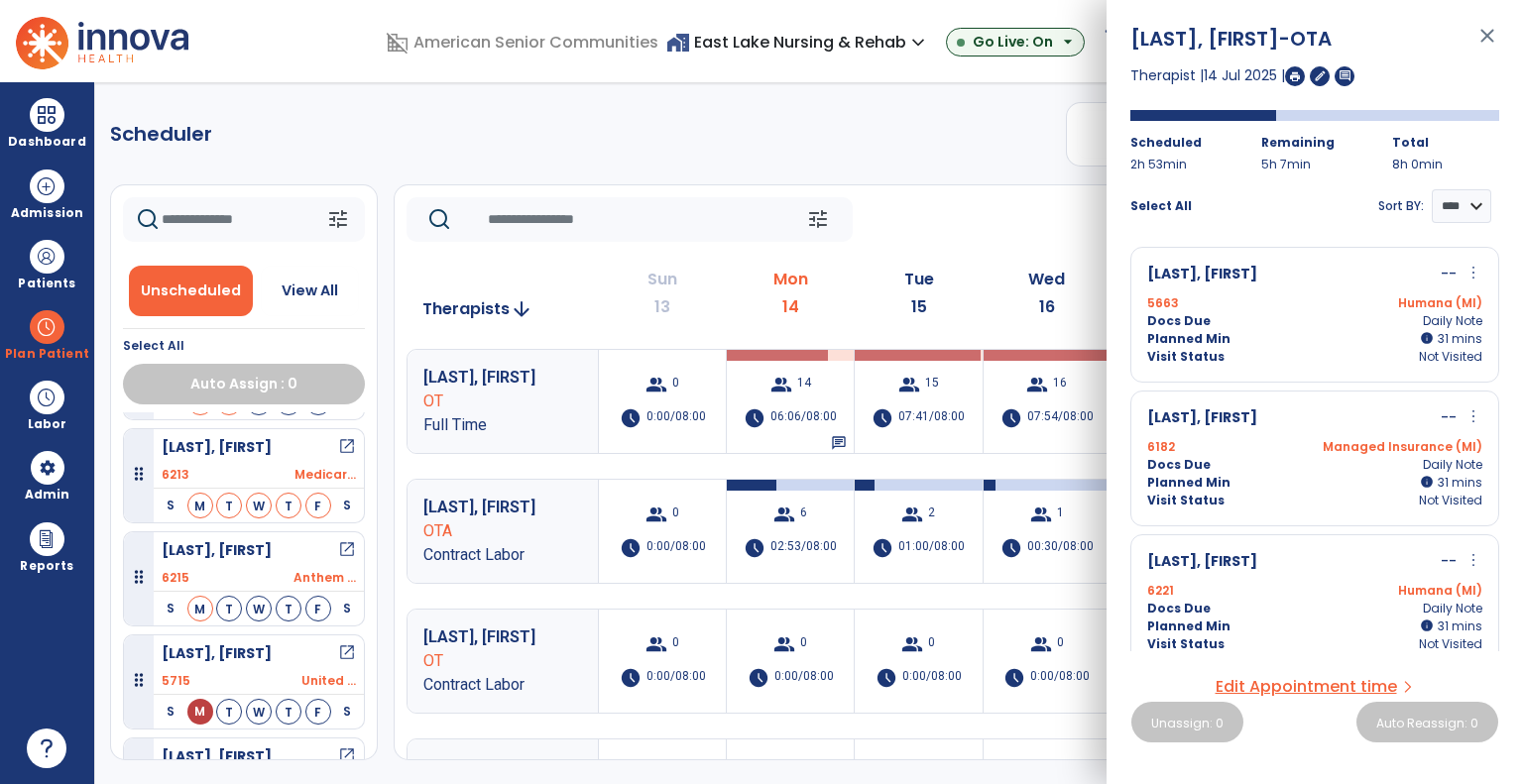 scroll, scrollTop: 297, scrollLeft: 0, axis: vertical 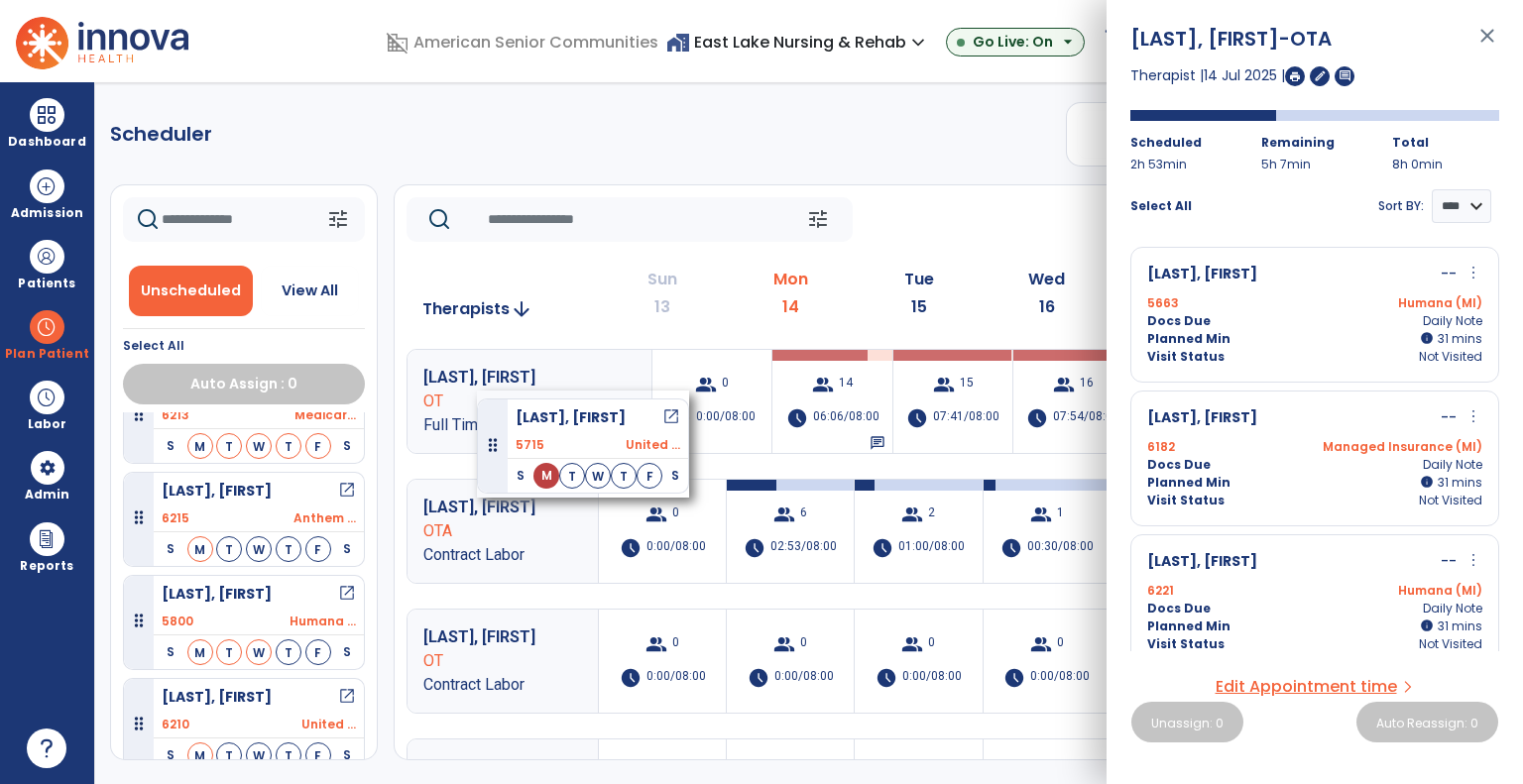 drag, startPoint x: 198, startPoint y: 570, endPoint x: 477, endPoint y: 391, distance: 331.4845 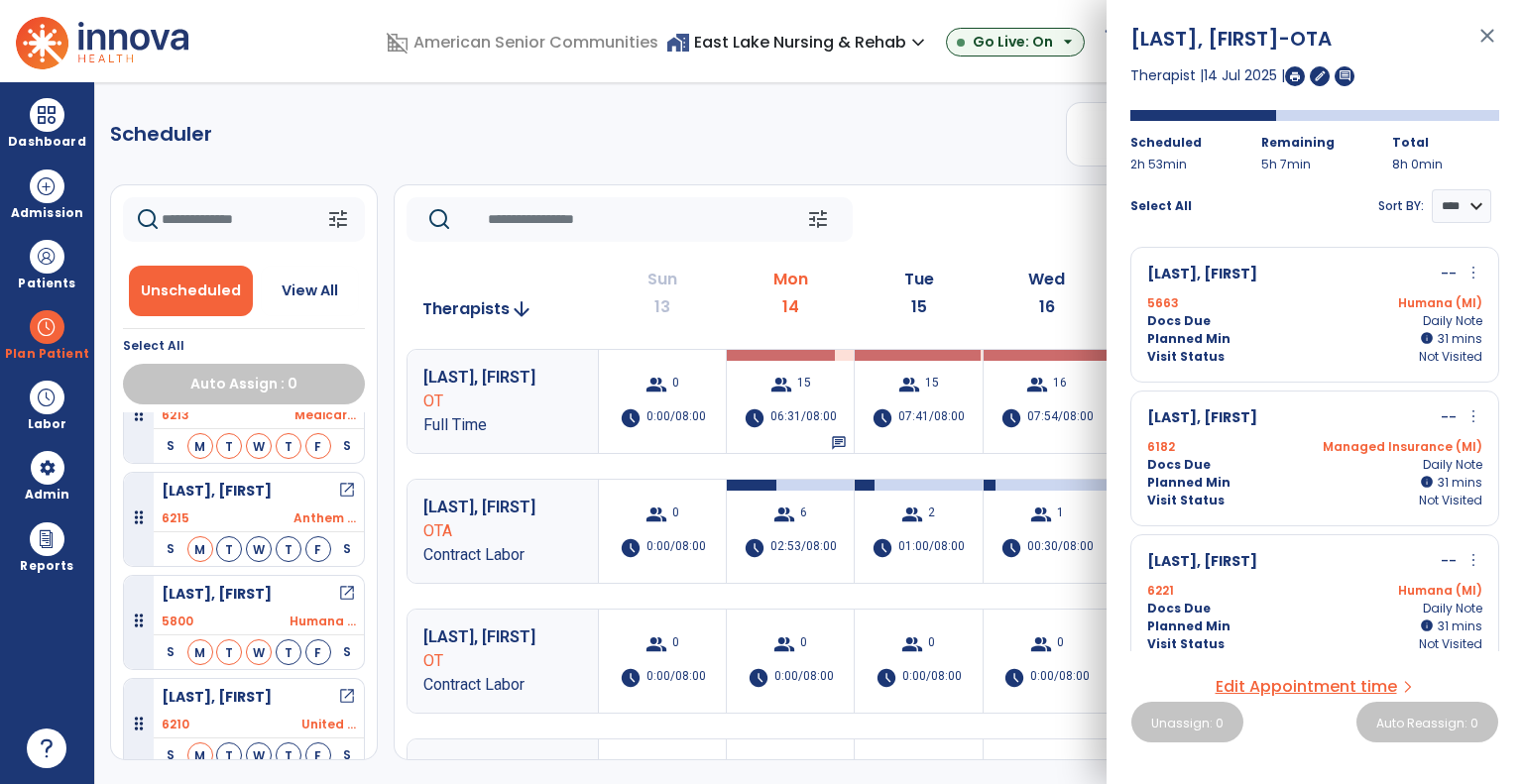click on "tune   Today  chevron_left Jul 13, 2025 - Jul 19, 2025  *********  calendar_today  chevron_right" 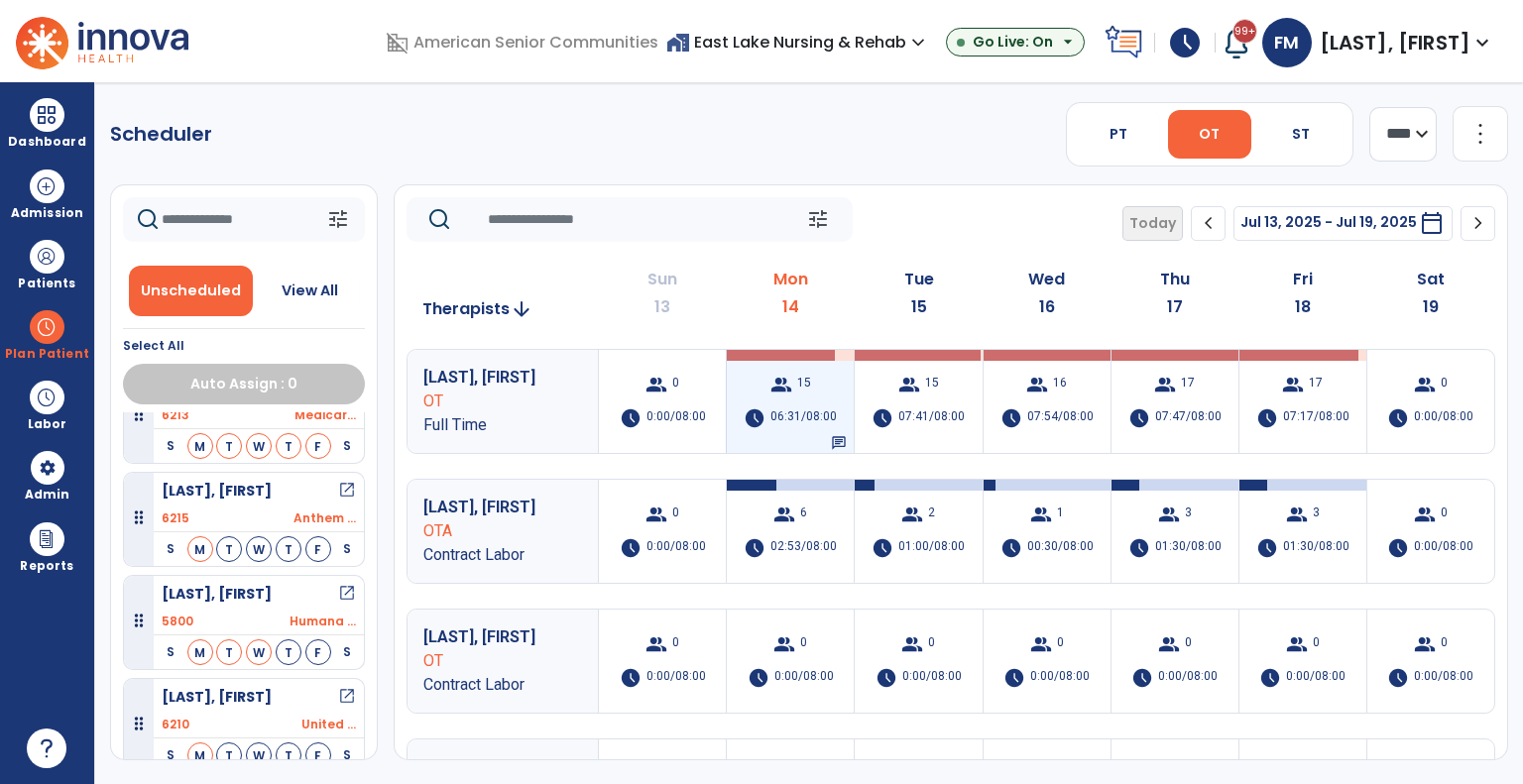 click on "group  15  schedule  06:31/08:00   chat" at bounding box center (790, 401) 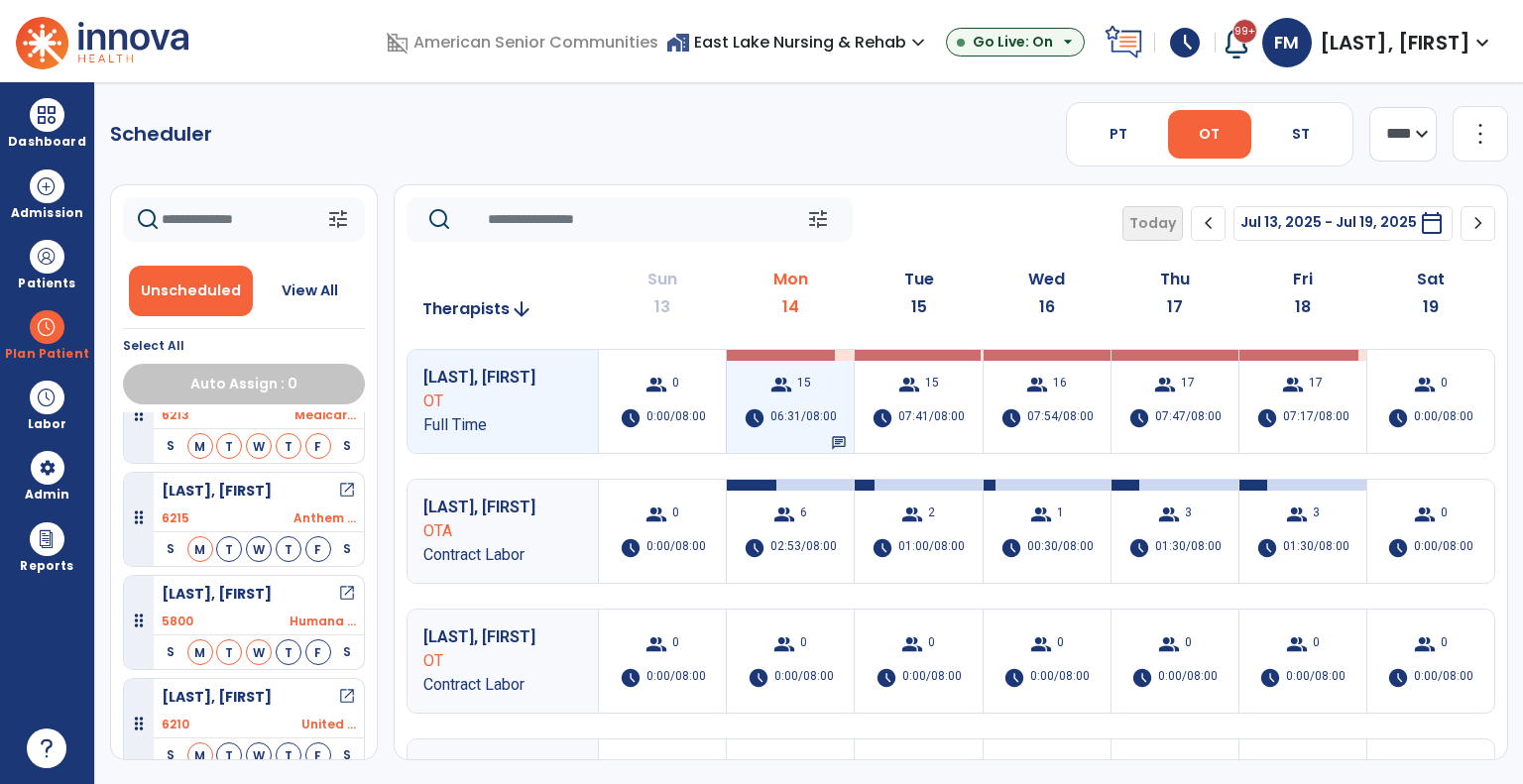 click on "06:31/08:00" at bounding box center [803, 418] 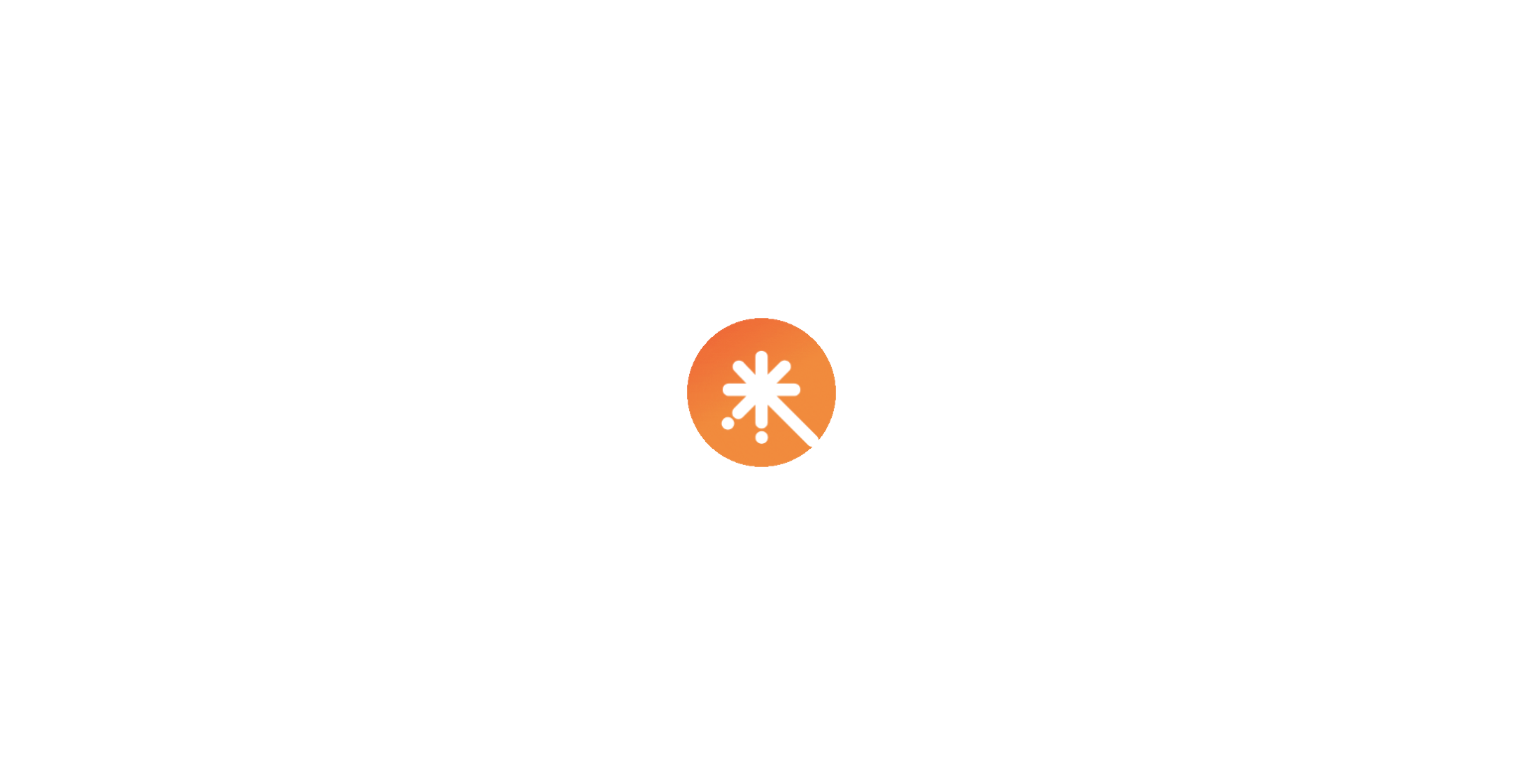 scroll, scrollTop: 0, scrollLeft: 0, axis: both 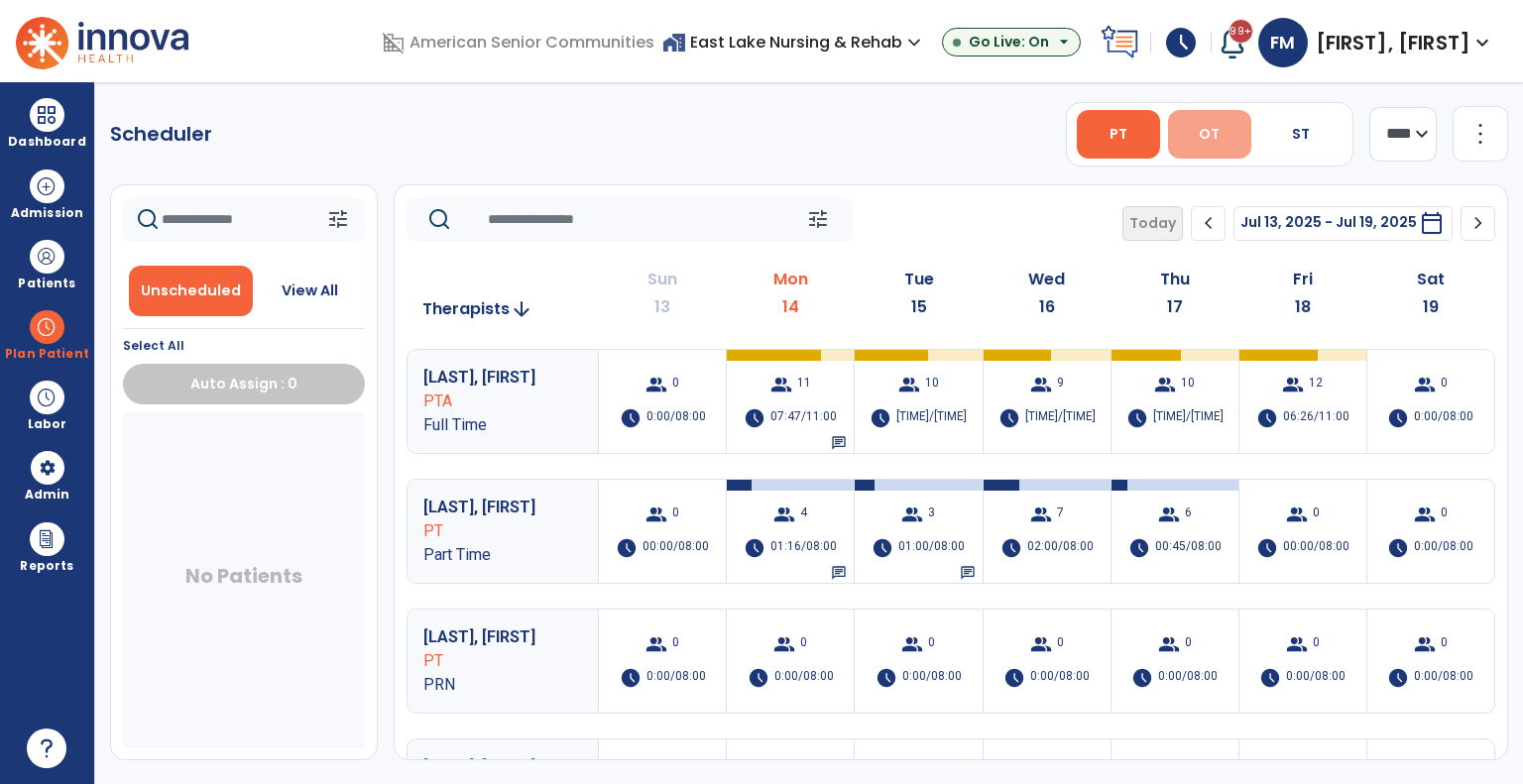click on "OT" at bounding box center (1210, 134) 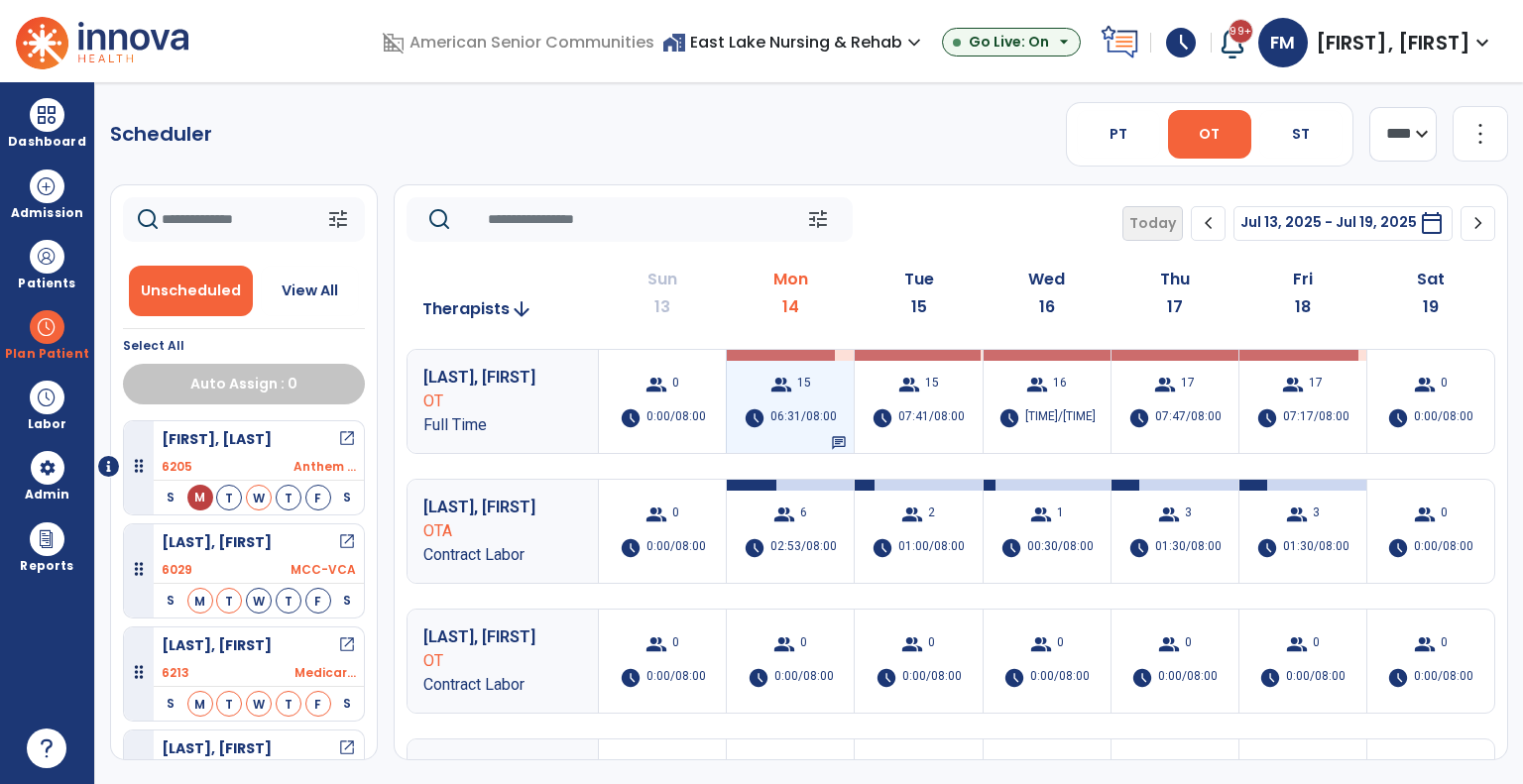 click on "06:31/08:00" at bounding box center (803, 418) 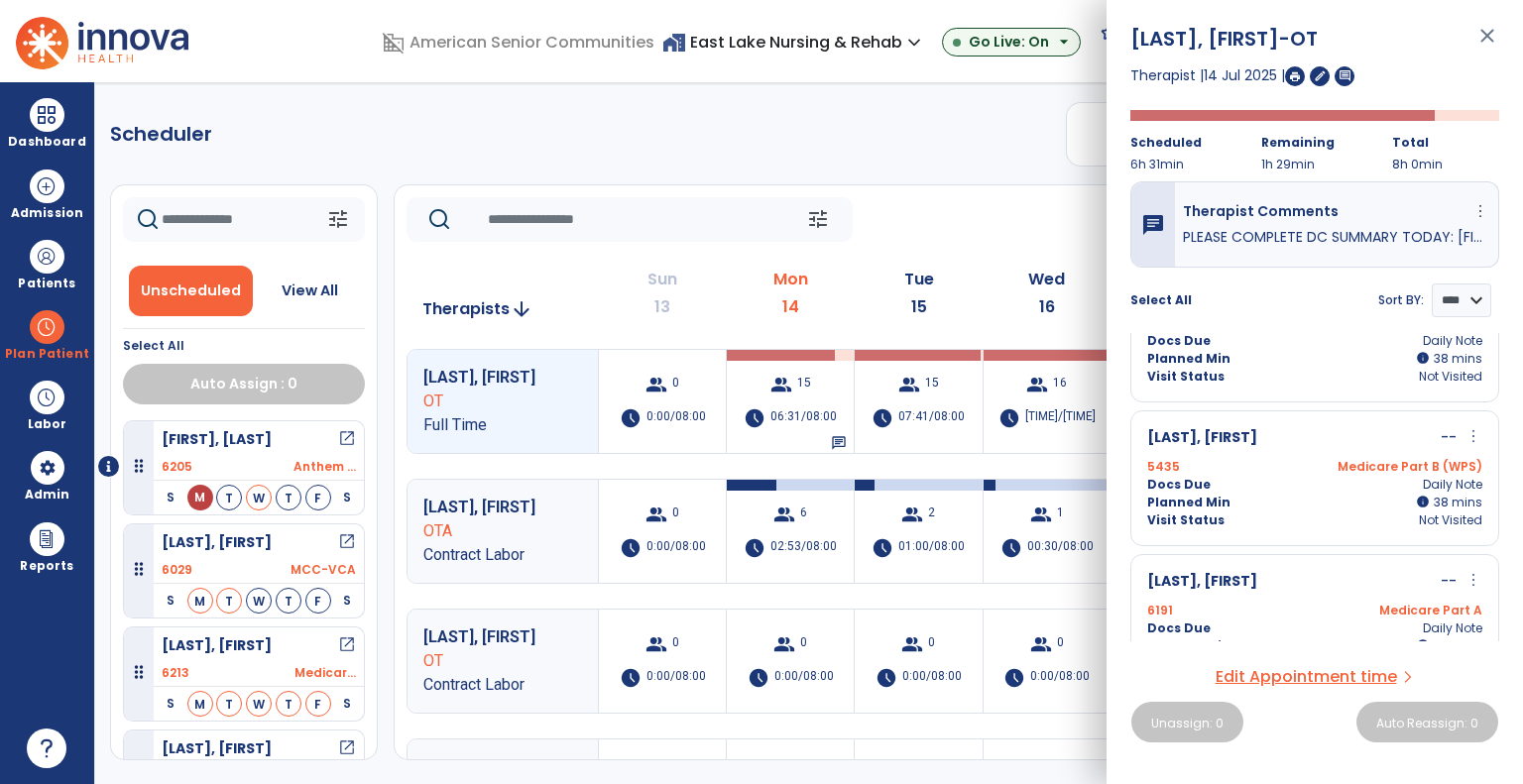 scroll, scrollTop: 892, scrollLeft: 0, axis: vertical 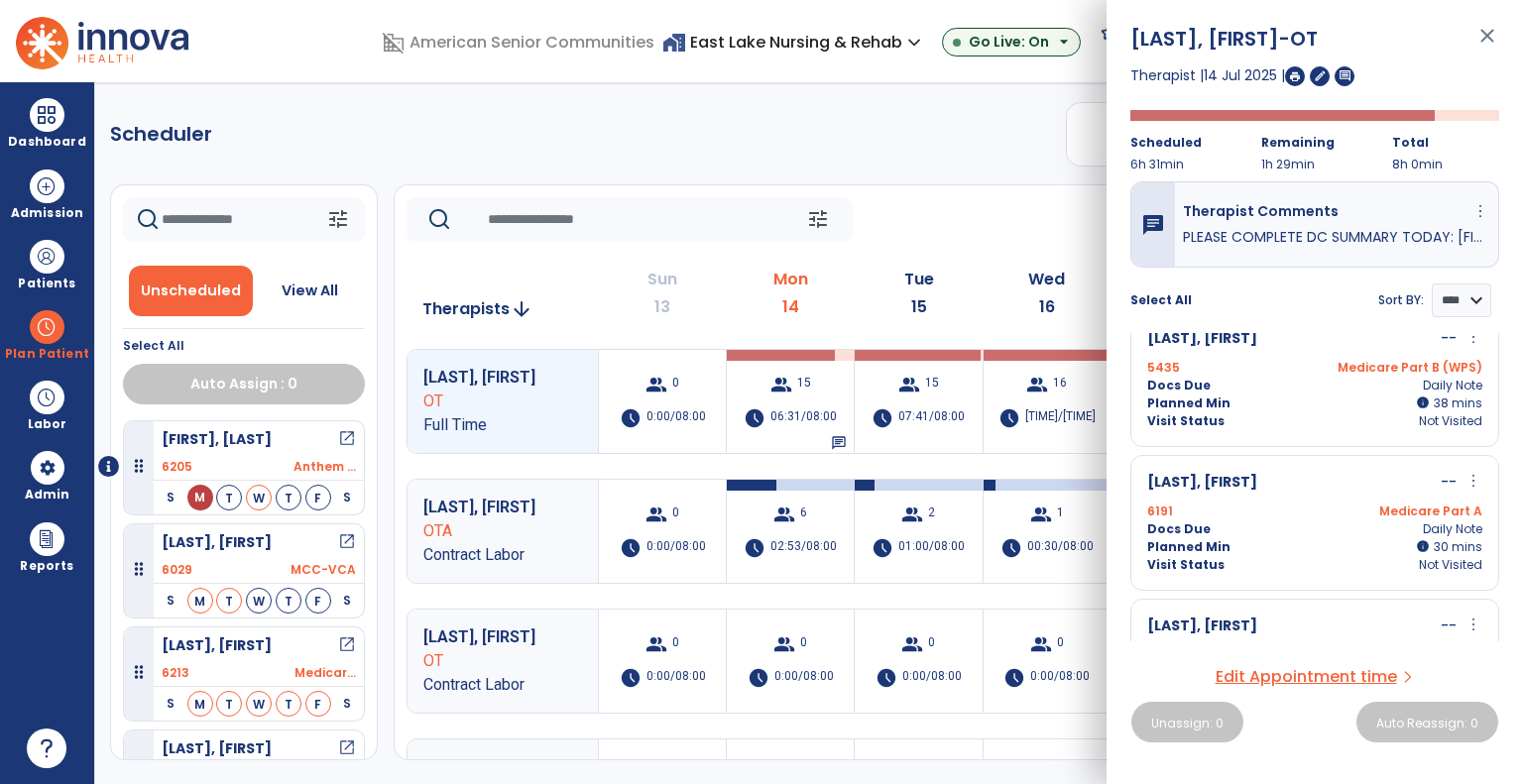 click on "[NUMBER] Medicare Part A" at bounding box center (1315, 511) 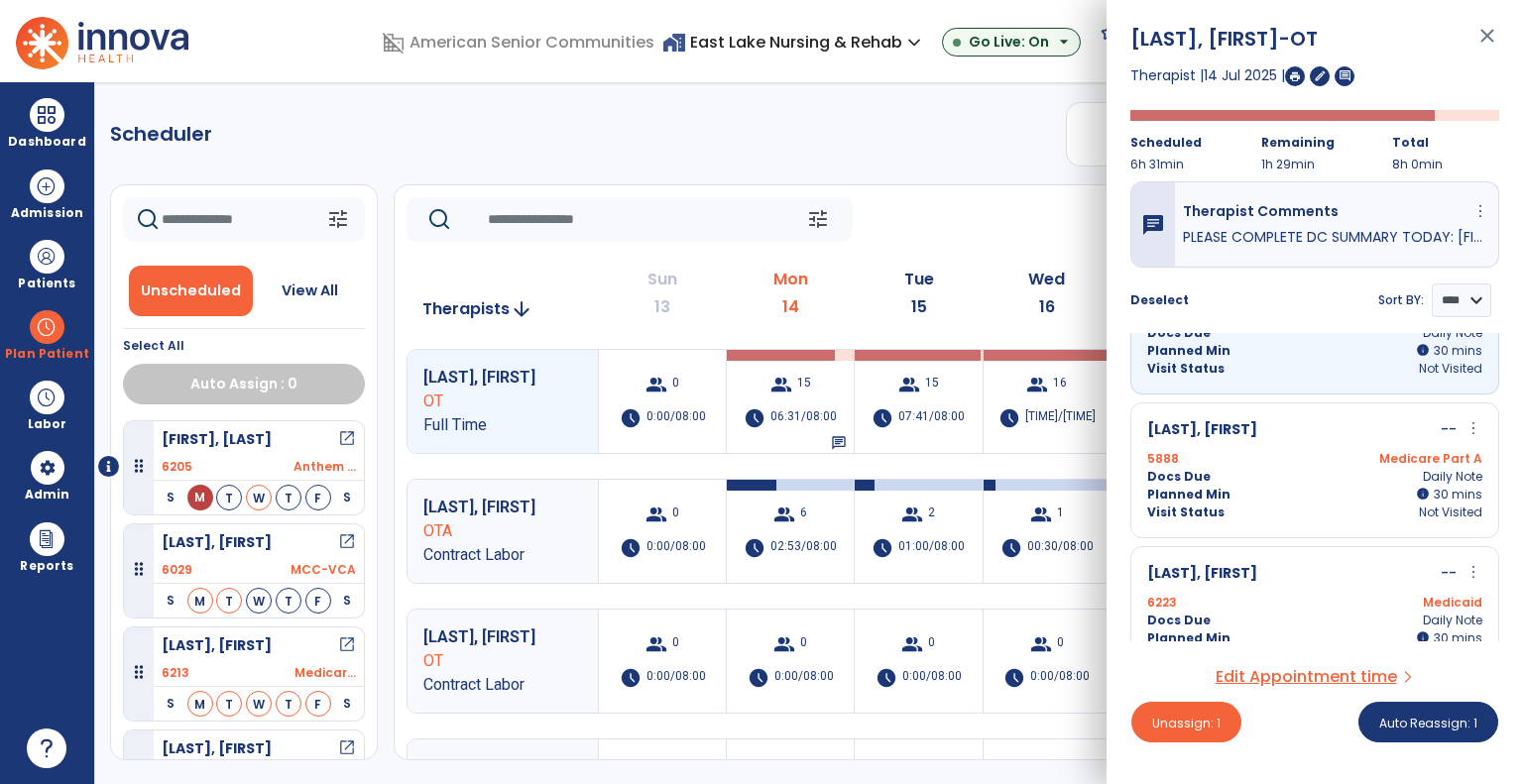 scroll, scrollTop: 1090, scrollLeft: 0, axis: vertical 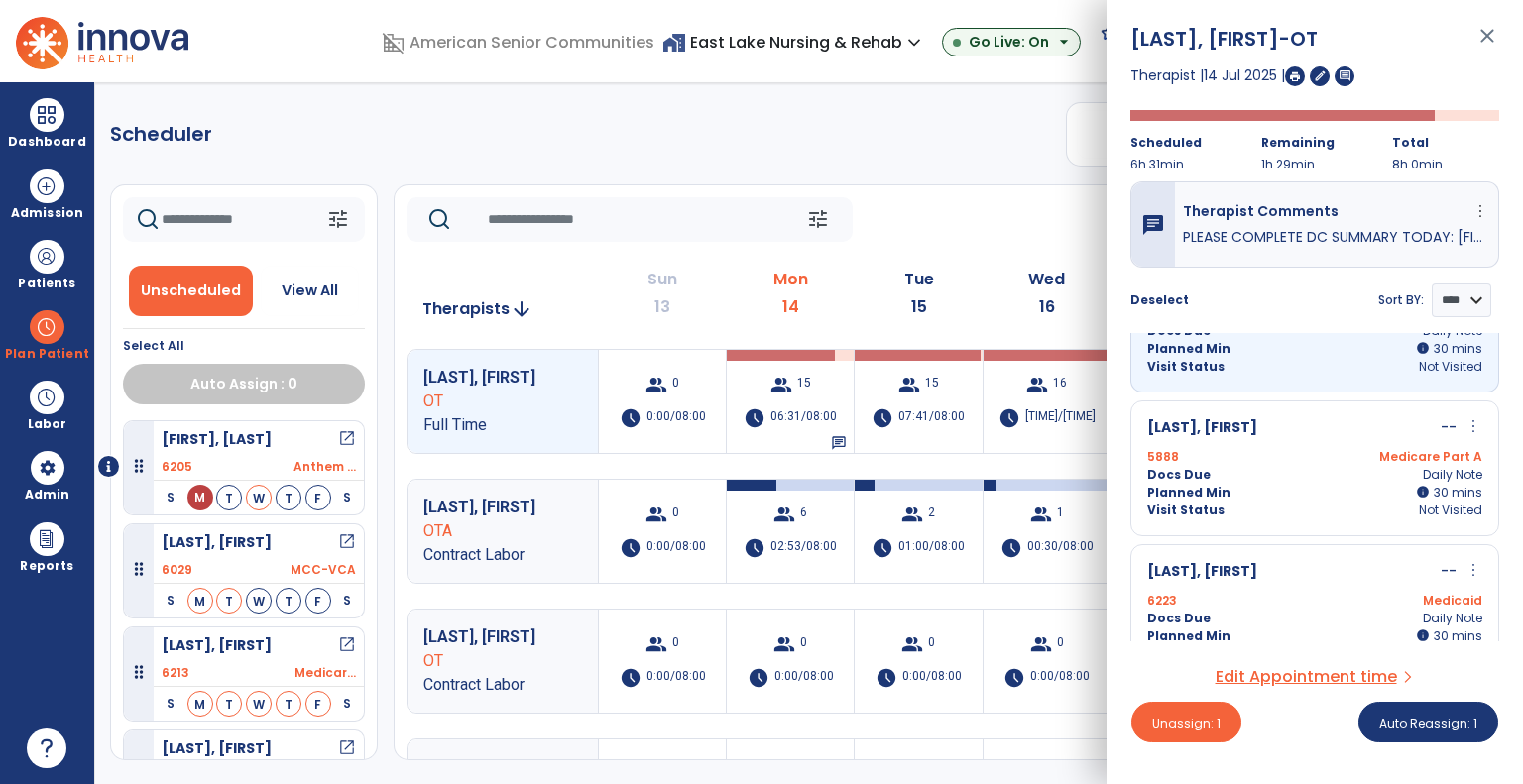 click on "[NUMBER] Medicare Part A" at bounding box center [1315, 457] 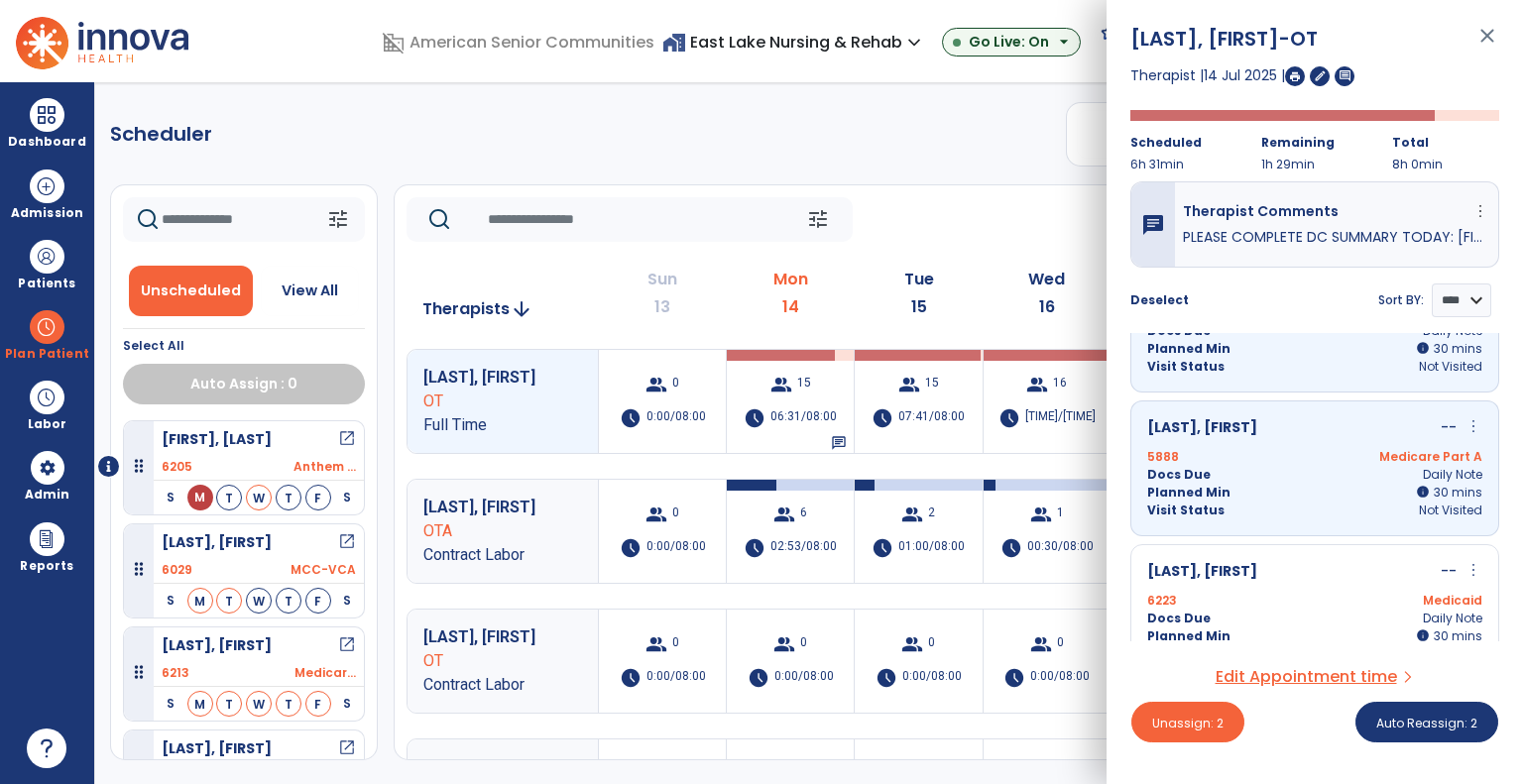 click on "[FIRST], [LAST]  -OT close  Therapist |   [DATE] |   edit   comment  Scheduled 6h 31min Remaining  1h 29min  Total 8h 0min  chat  Therapist Comments  more_vert   Edit   Delete   PLEASE COMPLETE DC SUMMARY TODAY:  [FIRST] [LAST], [FIRST] [LAST], [FIRST] [LAST], [FIRST] [LAST], [FIRST] [LAST].   Deselect   Sort BY:  **** ****  [FIRST], [LAST]   --  more_vert  edit   Edit Session   alt_route   Split Minutes  [NUMBER] Anthem ([STATE])  Docs Due Daily Note   Planned Min  info   1 I  45 C 46 mins  Visit Status  Not Visited   [LAST], [FIRST]   --  more_vert  edit   Edit Session   alt_route   Split Minutes  [NUMBER] MB2-PPHP  Docs Due Daily Note   Planned Min  info   39 I 39 mins  Visit Status  Not Visited   [LAST], [FIRST]   --  more_vert  edit   Edit Session   alt_route   Split Minutes  [NUMBER] MB2-PPHP  Docs Due Daily Note   Planned Min  info   39 I 39 mins  Visit Status  Not Visited   [LAST], [FIRST]   --  more_vert  edit   Edit Session   alt_route   Split Minutes  [NUMBER] MB2 ([STATE])  Docs Due Daily Note   Planned Min  info   38 I  --" at bounding box center (1315, 392) 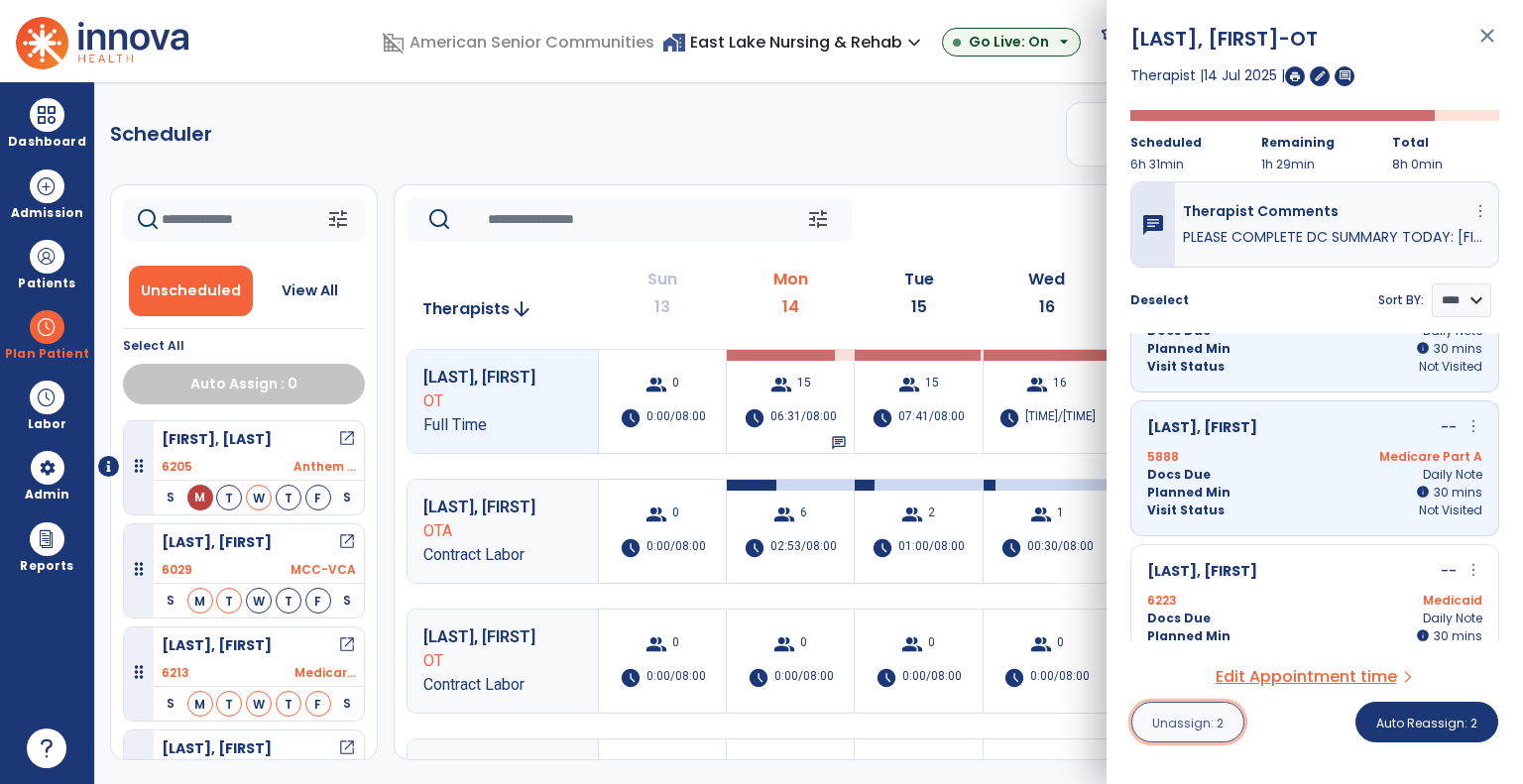 click on "Unassign: 2" at bounding box center [1188, 722] 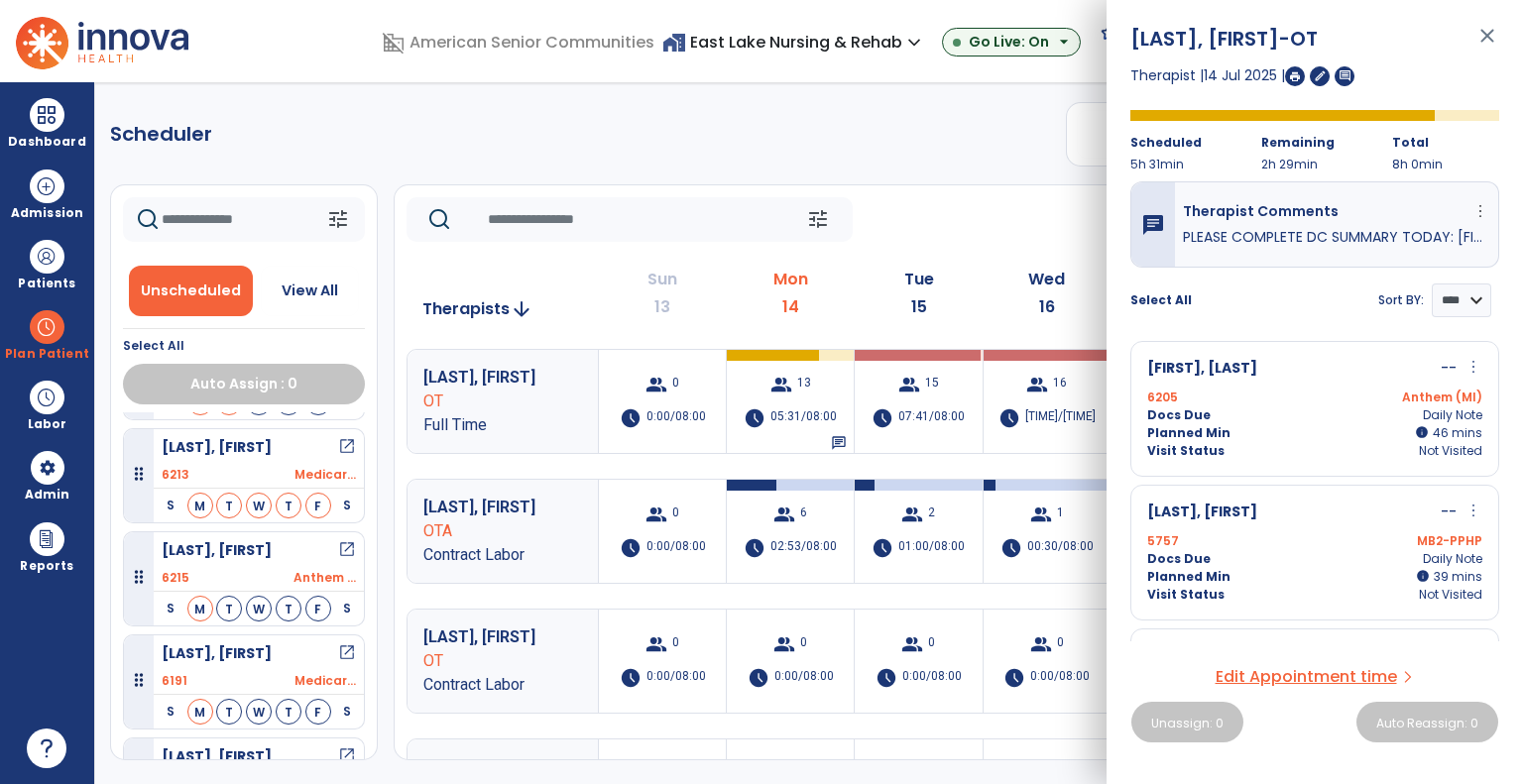 scroll, scrollTop: 297, scrollLeft: 0, axis: vertical 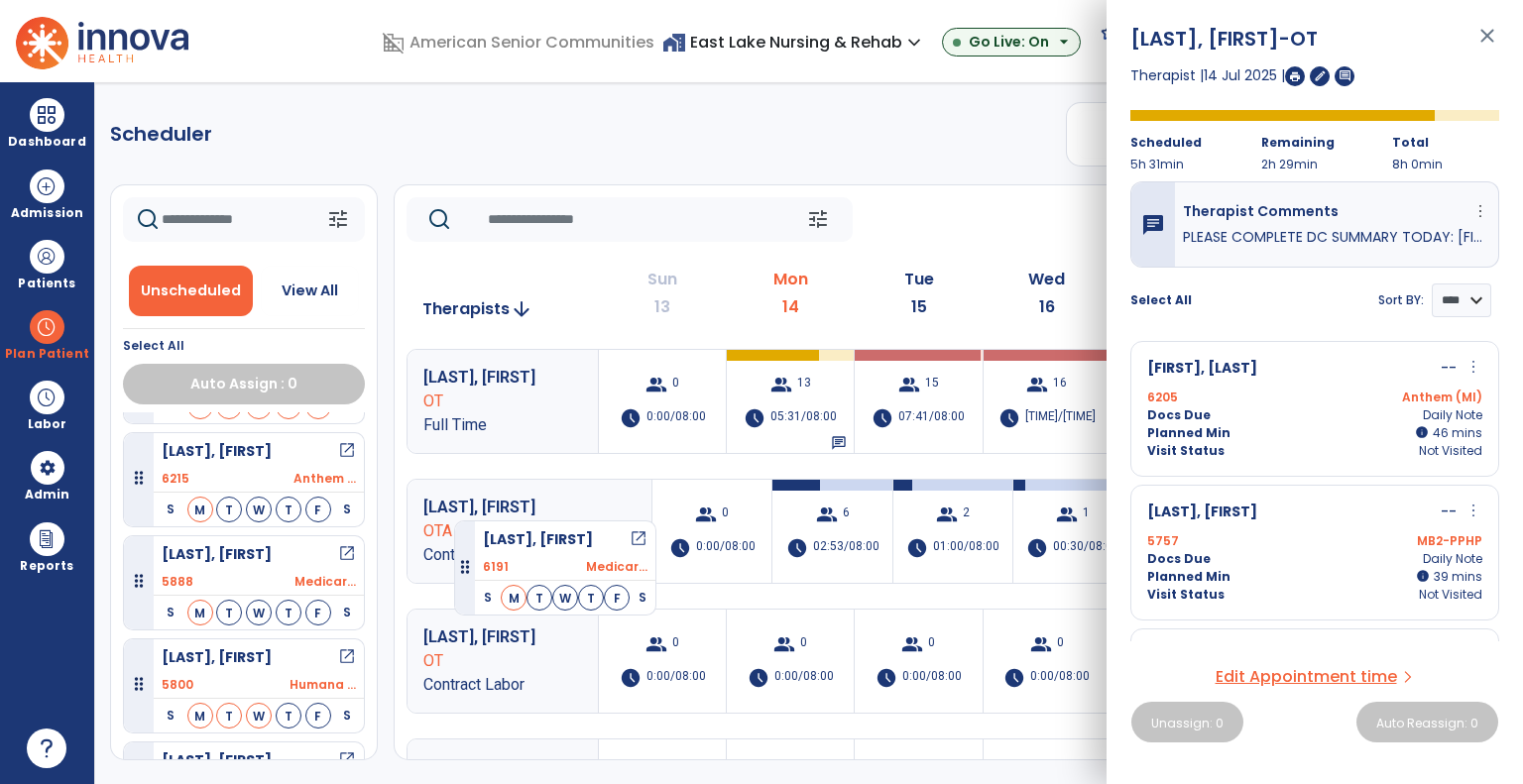 drag, startPoint x: 221, startPoint y: 572, endPoint x: 454, endPoint y: 512, distance: 240.60133 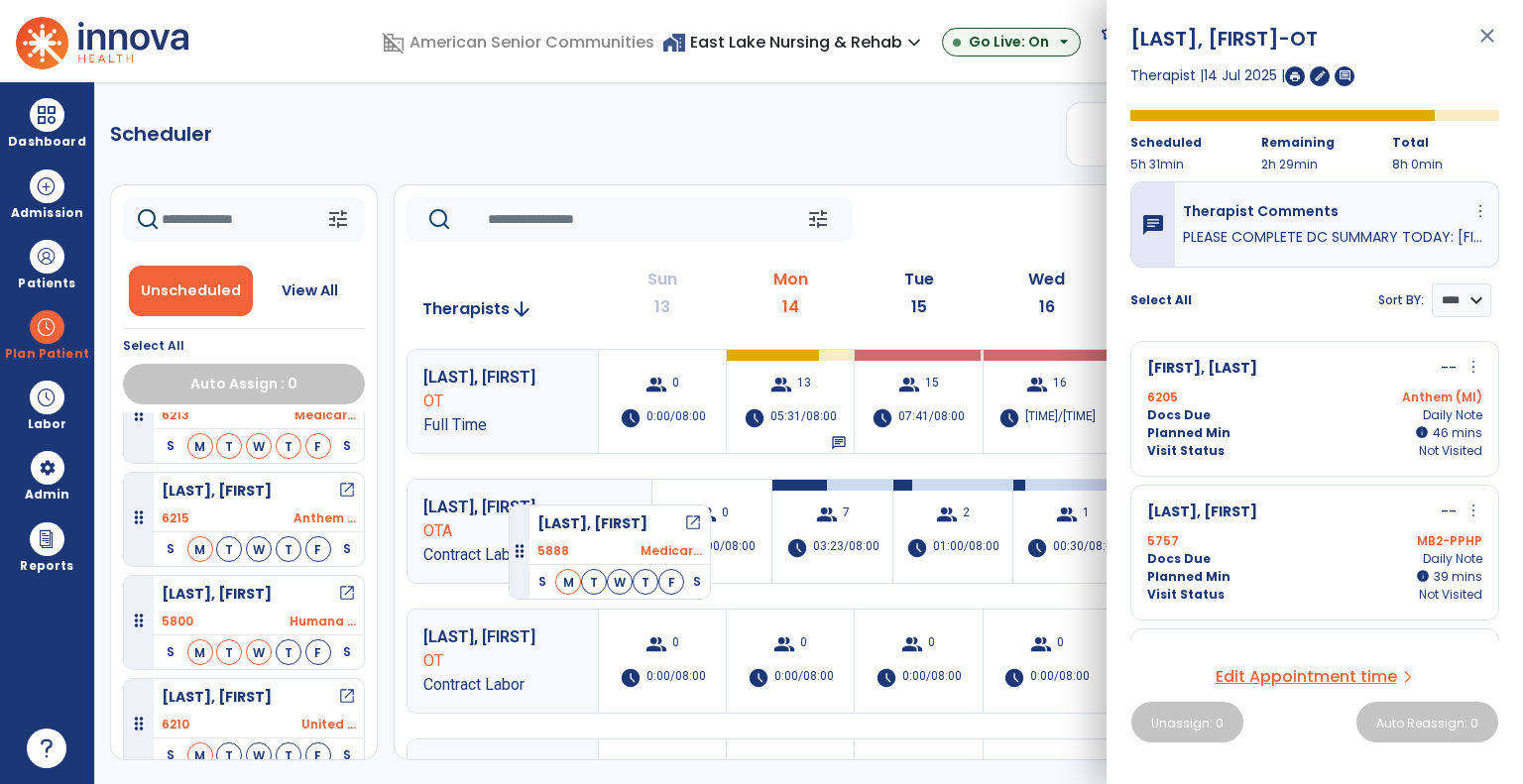 drag, startPoint x: 185, startPoint y: 565, endPoint x: 509, endPoint y: 497, distance: 331.05891 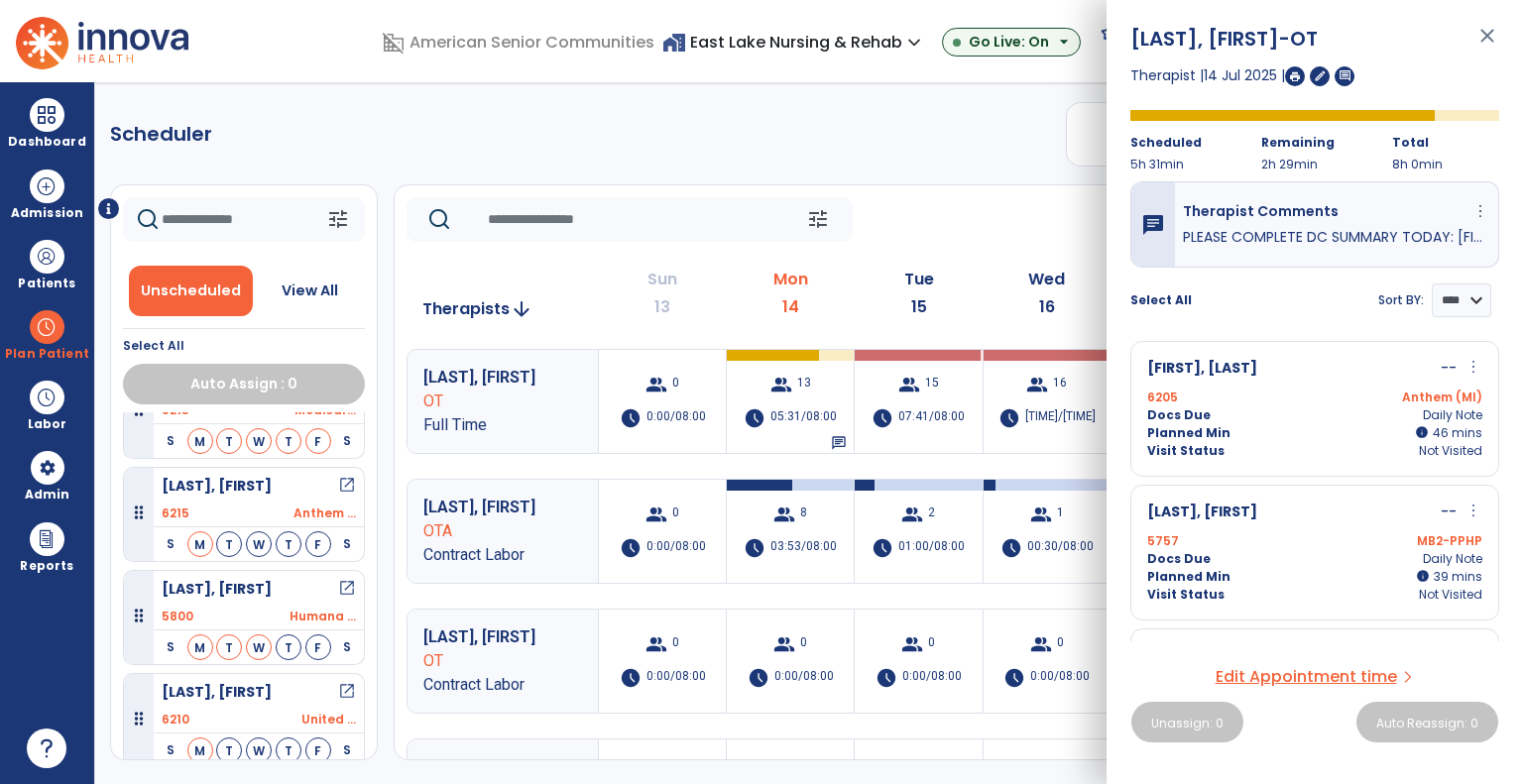 scroll, scrollTop: 258, scrollLeft: 0, axis: vertical 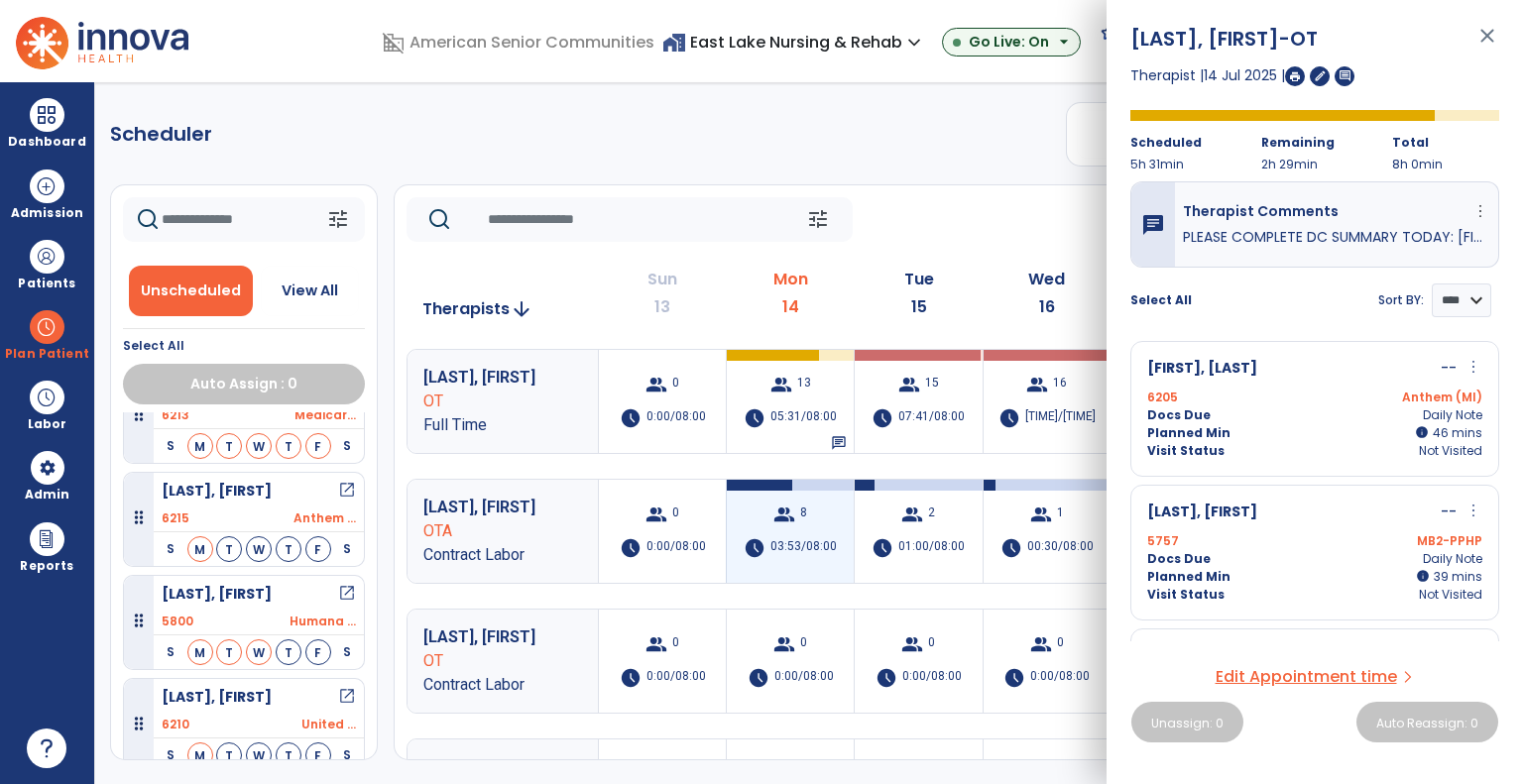 click on "03:53/08:00" at bounding box center [803, 548] 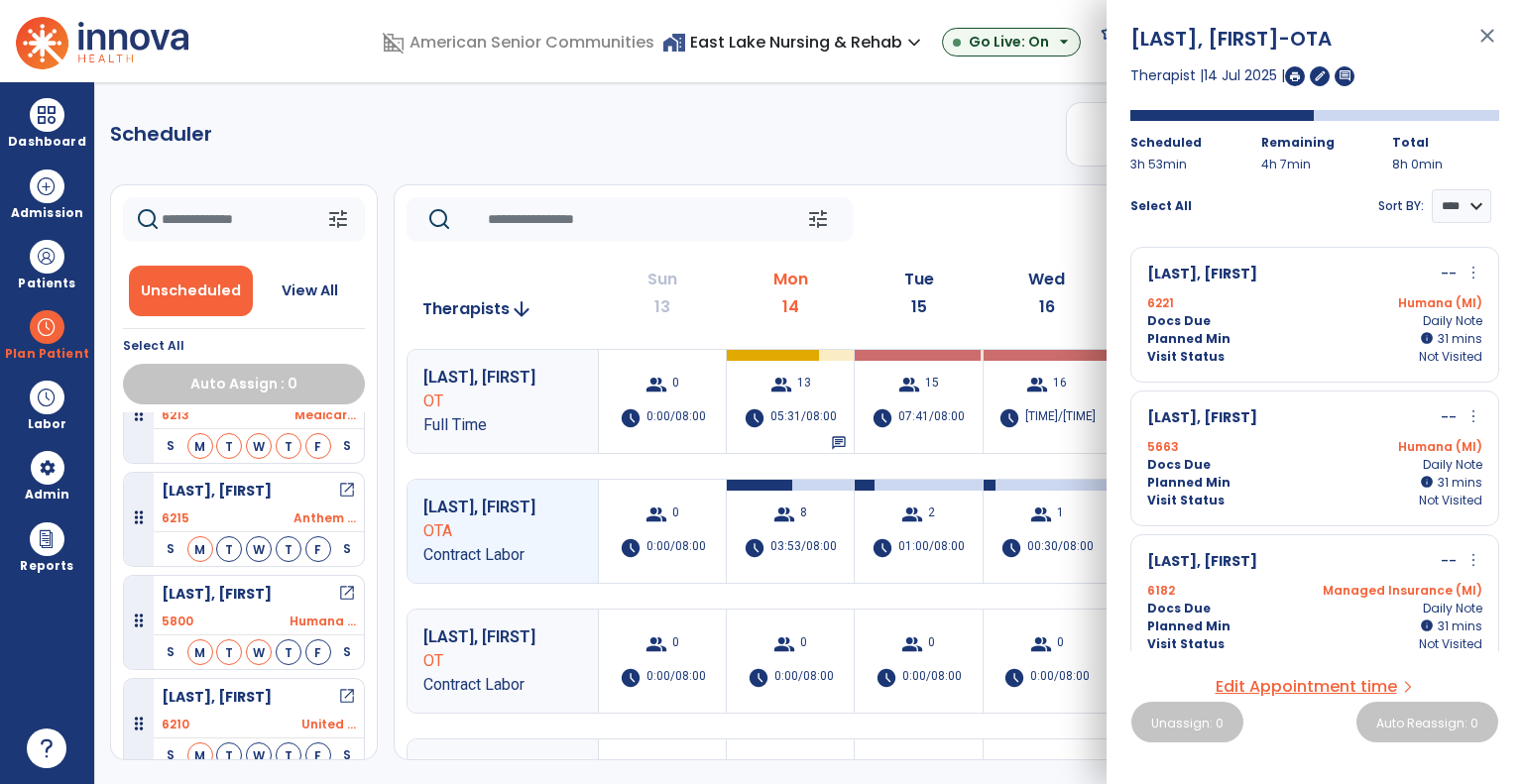 click on "more_vert" at bounding box center (1473, 273) 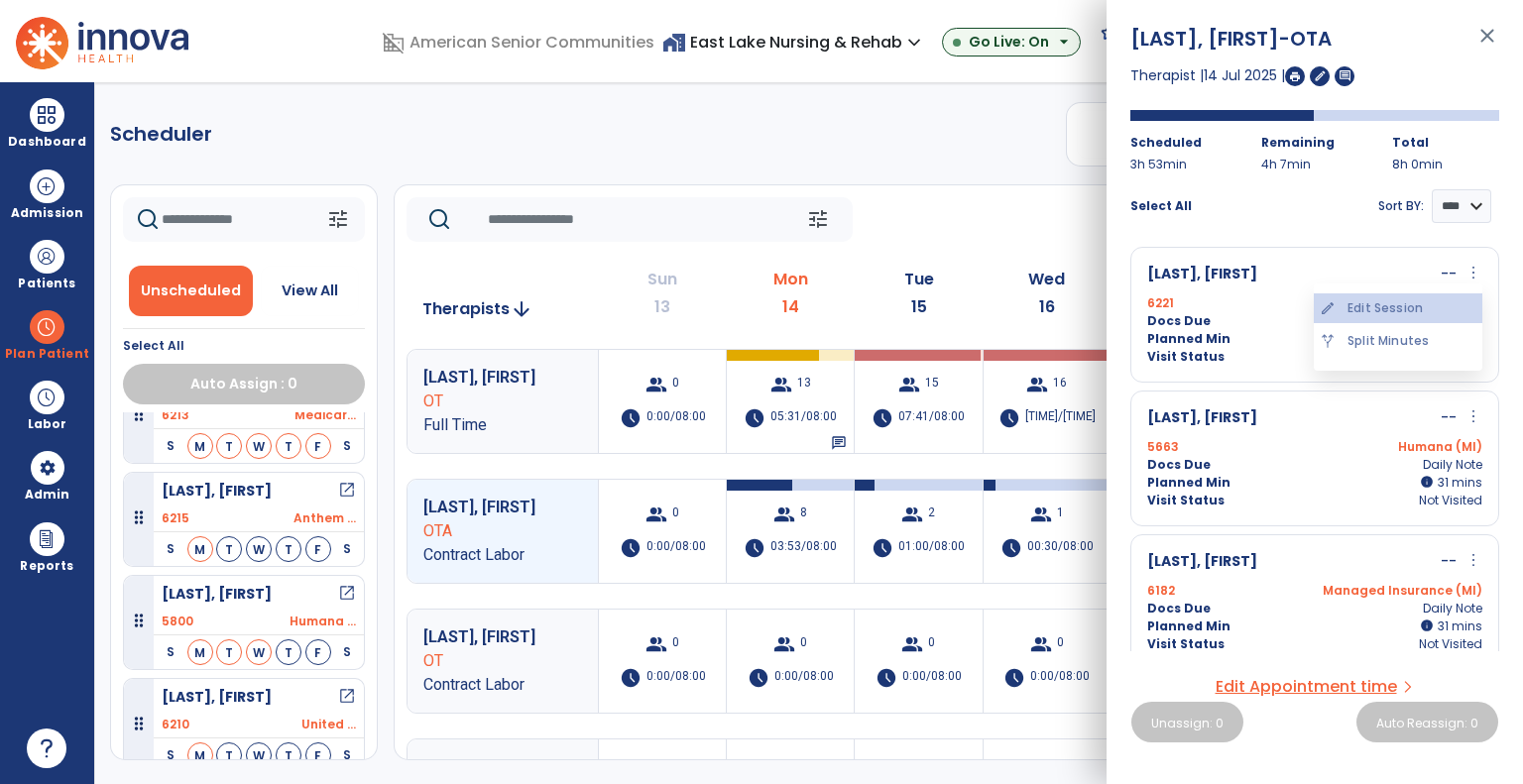 click on "edit   Edit Session" at bounding box center [1398, 308] 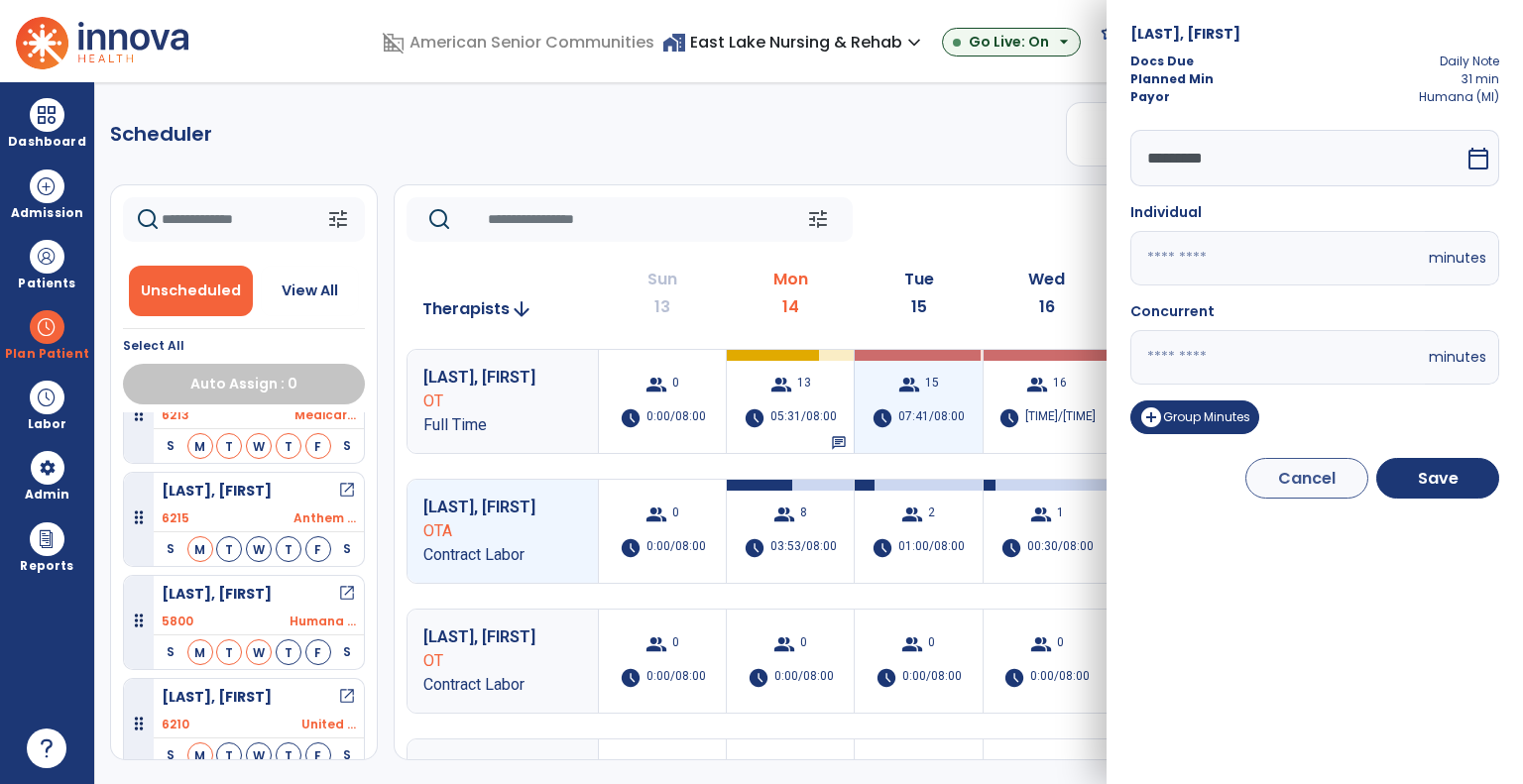 drag, startPoint x: 1181, startPoint y: 344, endPoint x: 887, endPoint y: 360, distance: 294.43505 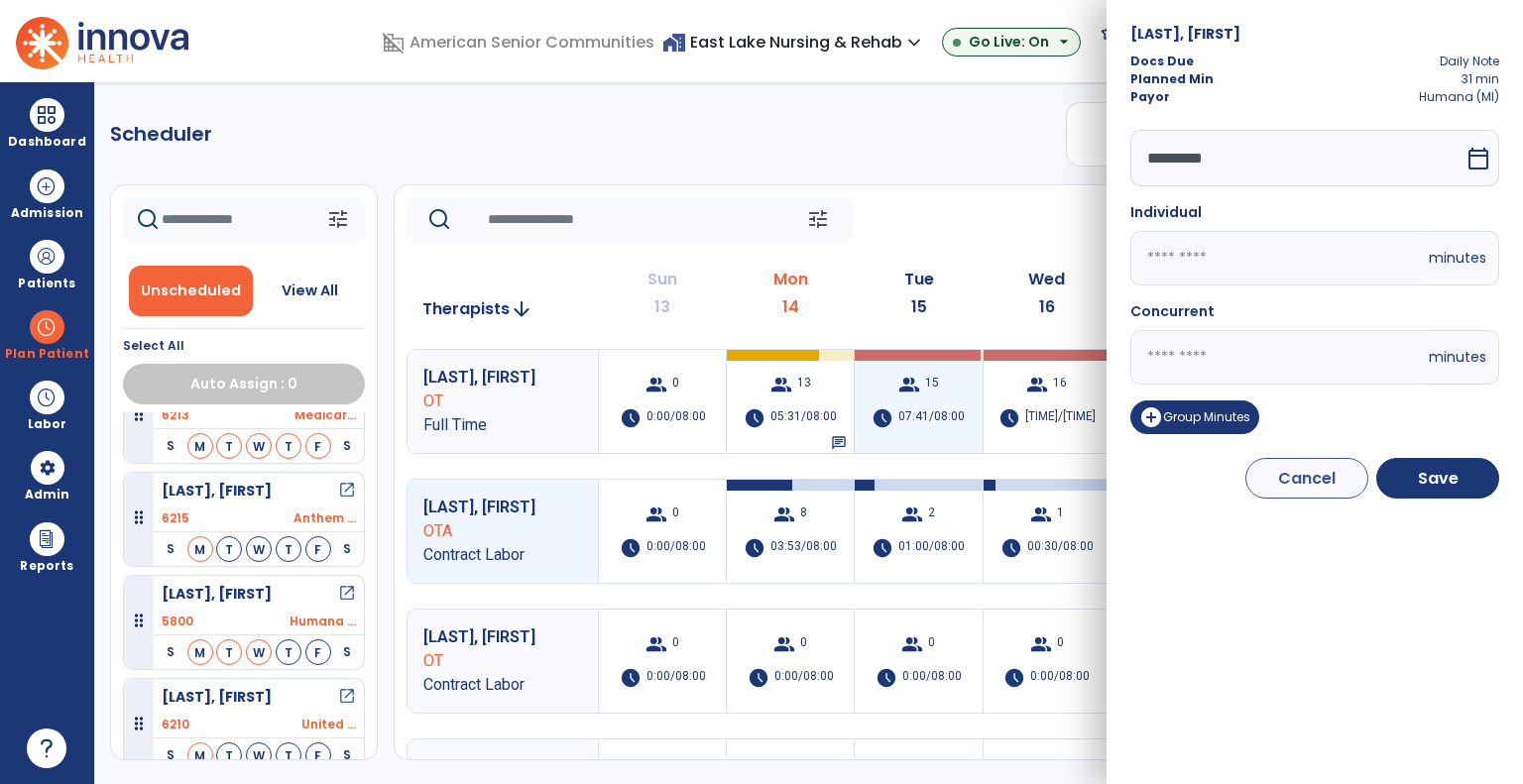 click on "domain_disabled   American Senior Communities   home_work   East Lake Nursing & Rehab   expand_more   East Lake Nursing & Rehab   Elkhart Meadows   Riverside Village  Go Live: On  arrow_drop_down  schedule My Time:   Monday, [DATE]   Open your timecard  arrow_right 99+ Notifications Mark as read Planner Update Required due to Evaluation for Patient: [LAST], [FIRST], in PT Discipline Today at 10:33 AM | East Lake Nursing & Rehab Census Alert - A03 Today at 9:32 AM | Riverside Village Census Alert - A03 Today at 8:22 AM | East Lake Nursing & Rehab Census Alert - A01 Today at 8:22 AM | East Lake Nursing & Rehab Census Alert - A08 Today at 1:32 AM | East Lake Nursing & Rehab See all Notifications  FM   [FIRST], [FIRST]   expand_more   home   Home   person   Profile   manage_accounts   Admin   help   Help   logout   Log out  Dashboard  dashboard  Therapist Dashboard  view_quilt  Operations Dashboard Admission Patients  format_list_bulleted  Patient List  space_dashboard  Patient Board  insert_chart  PDPM Board" at bounding box center [762, 392] 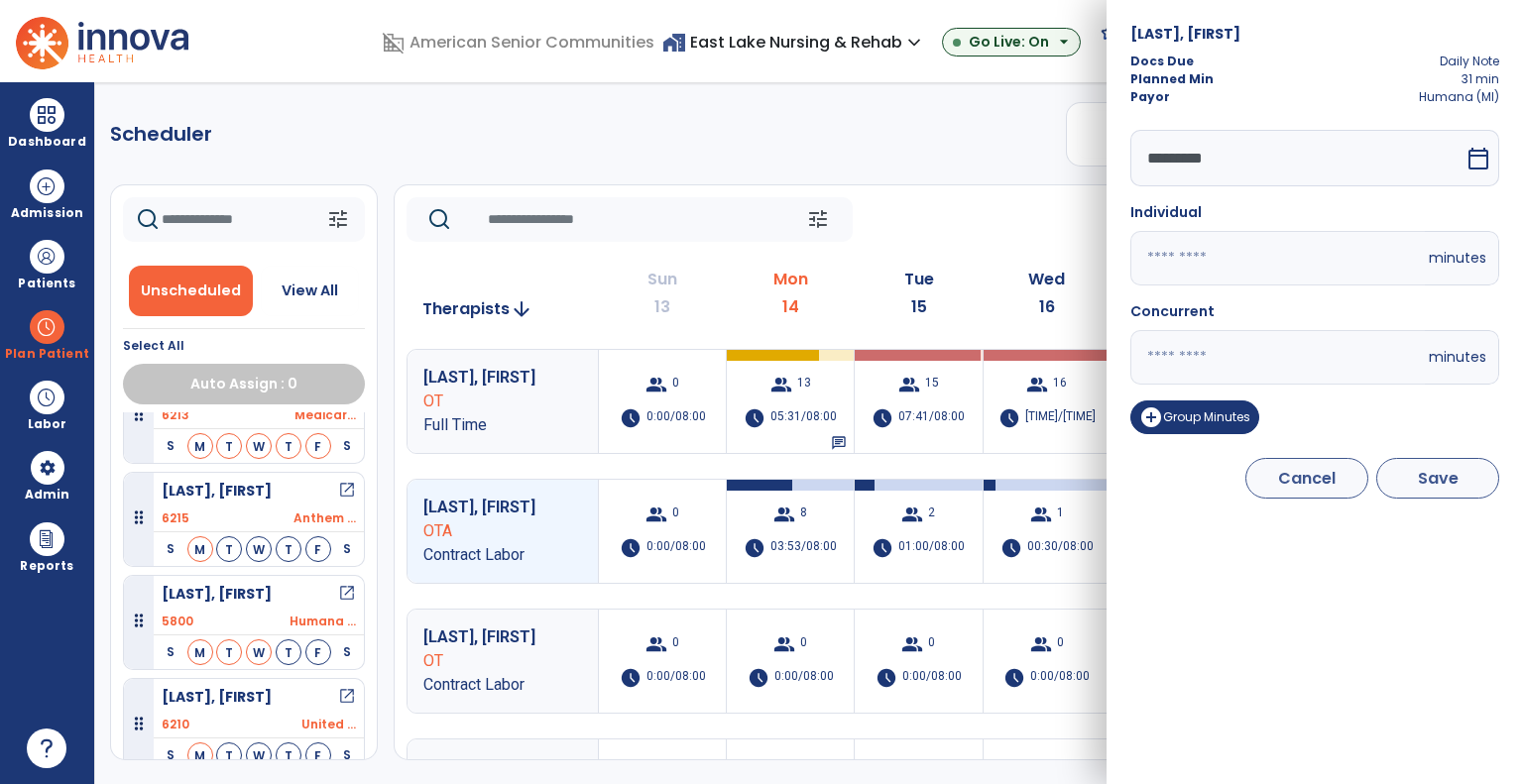 type on "**" 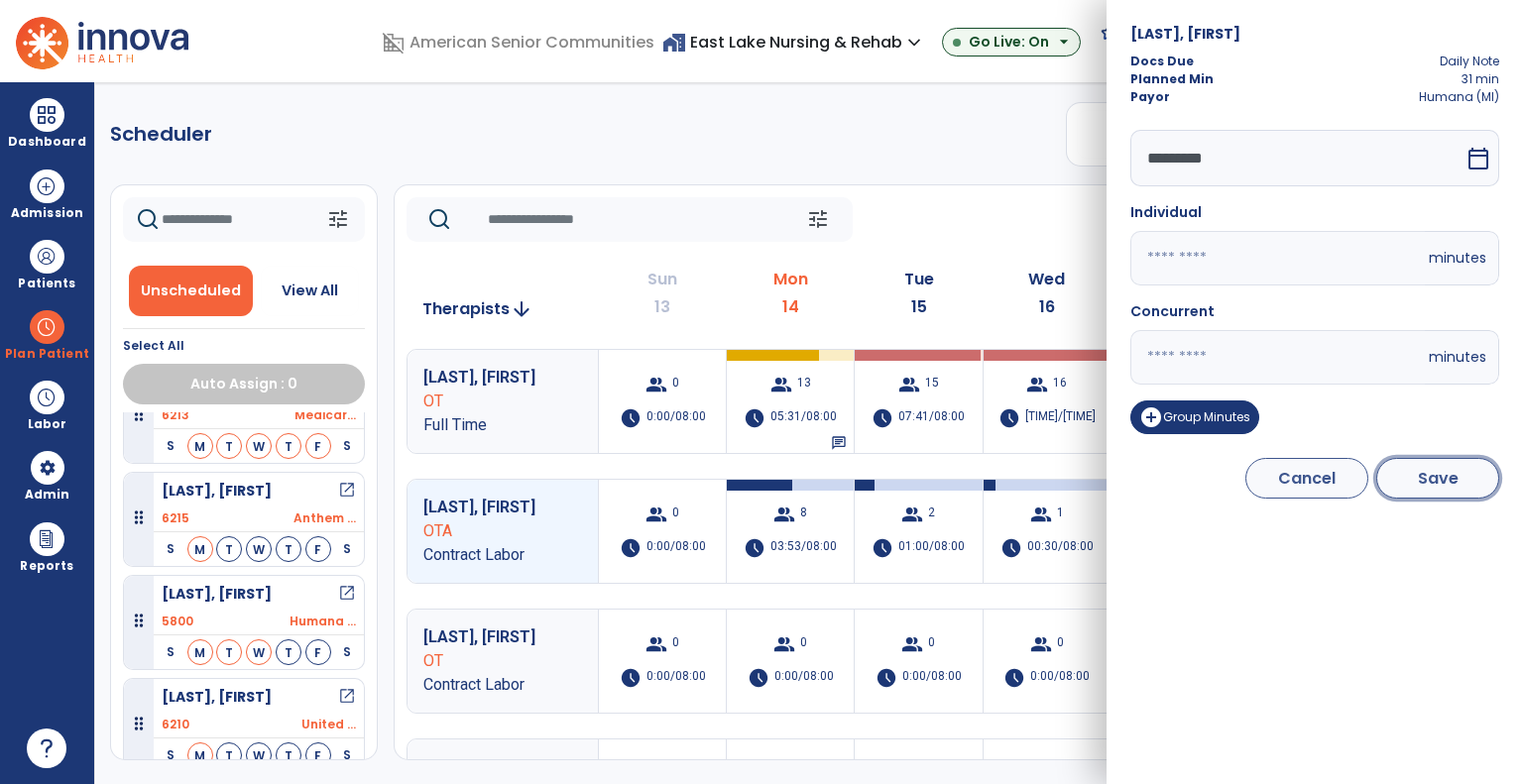 click on "Save" at bounding box center [1438, 478] 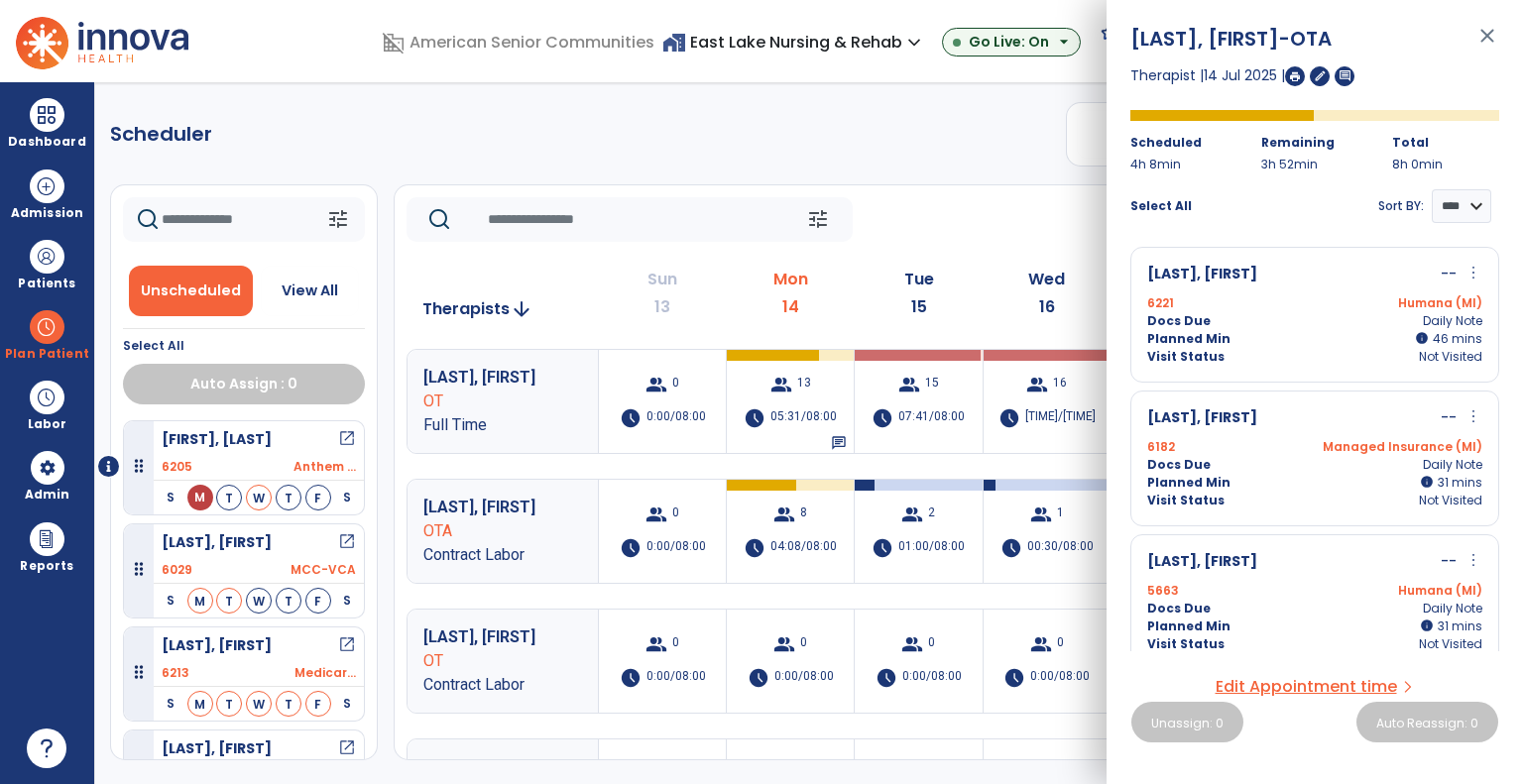 scroll, scrollTop: 99, scrollLeft: 0, axis: vertical 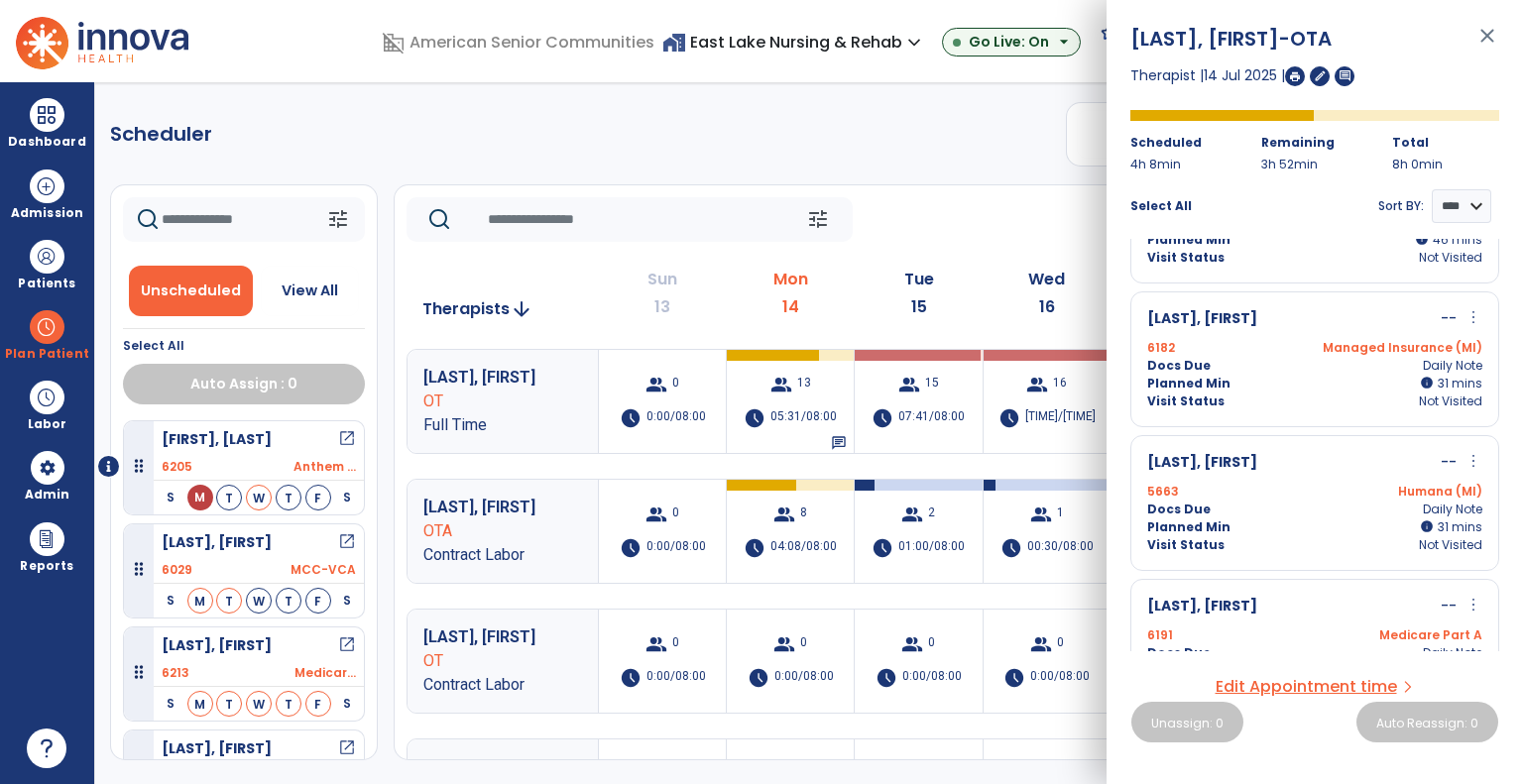 click on "more_vert" at bounding box center [1473, 461] 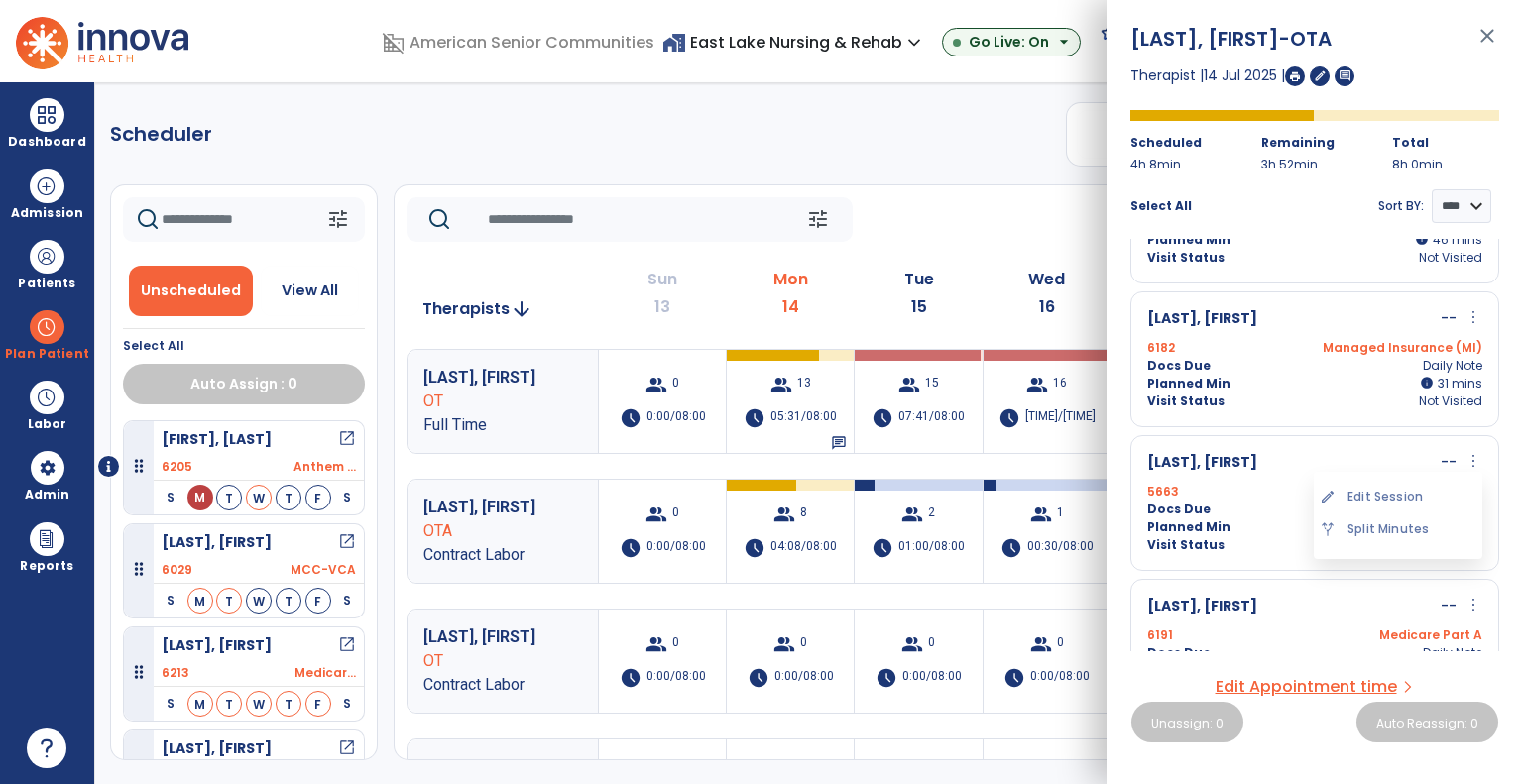 click on "edit   Edit Session" at bounding box center [1398, 497] 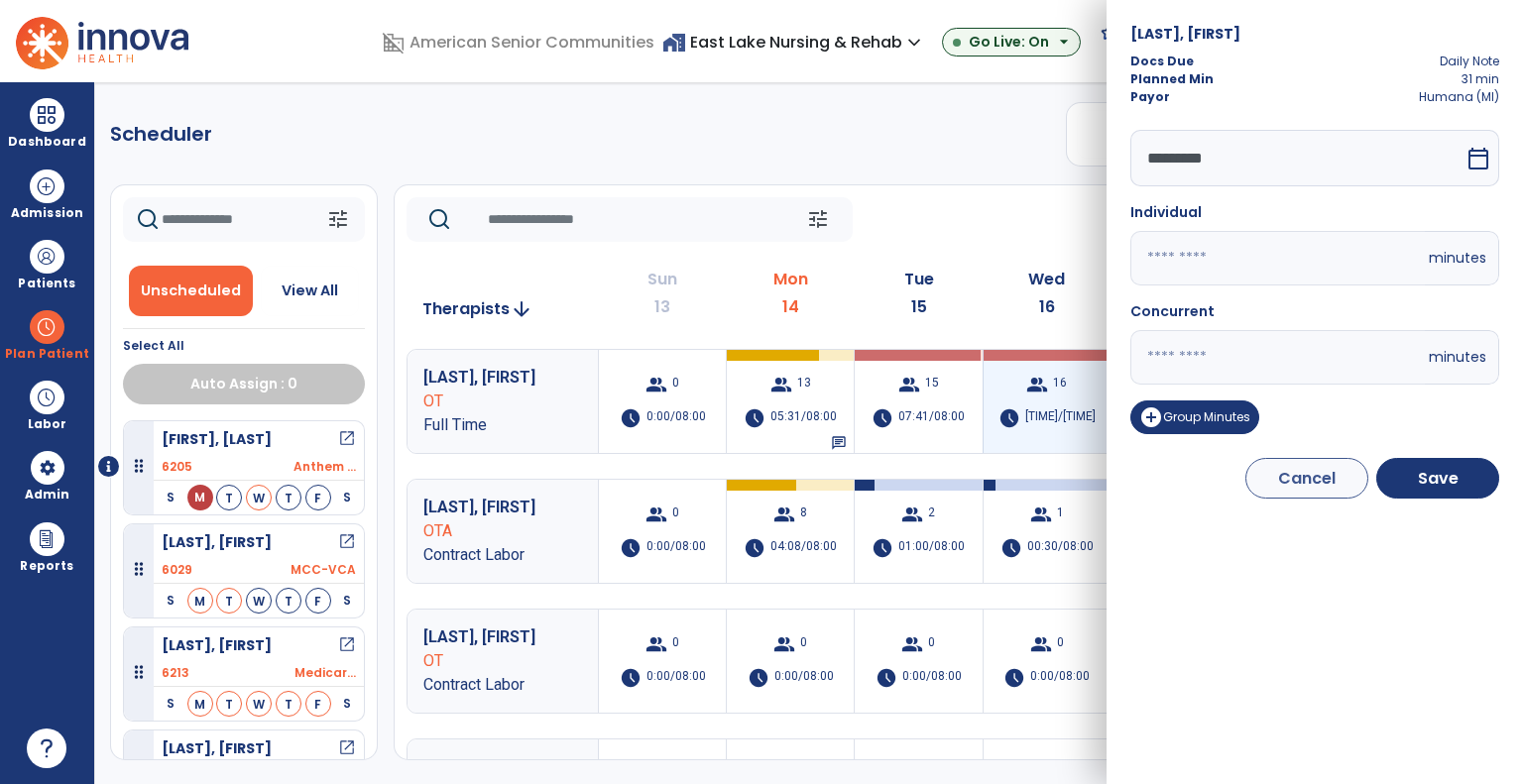 drag, startPoint x: 1188, startPoint y: 359, endPoint x: 993, endPoint y: 353, distance: 195.09229 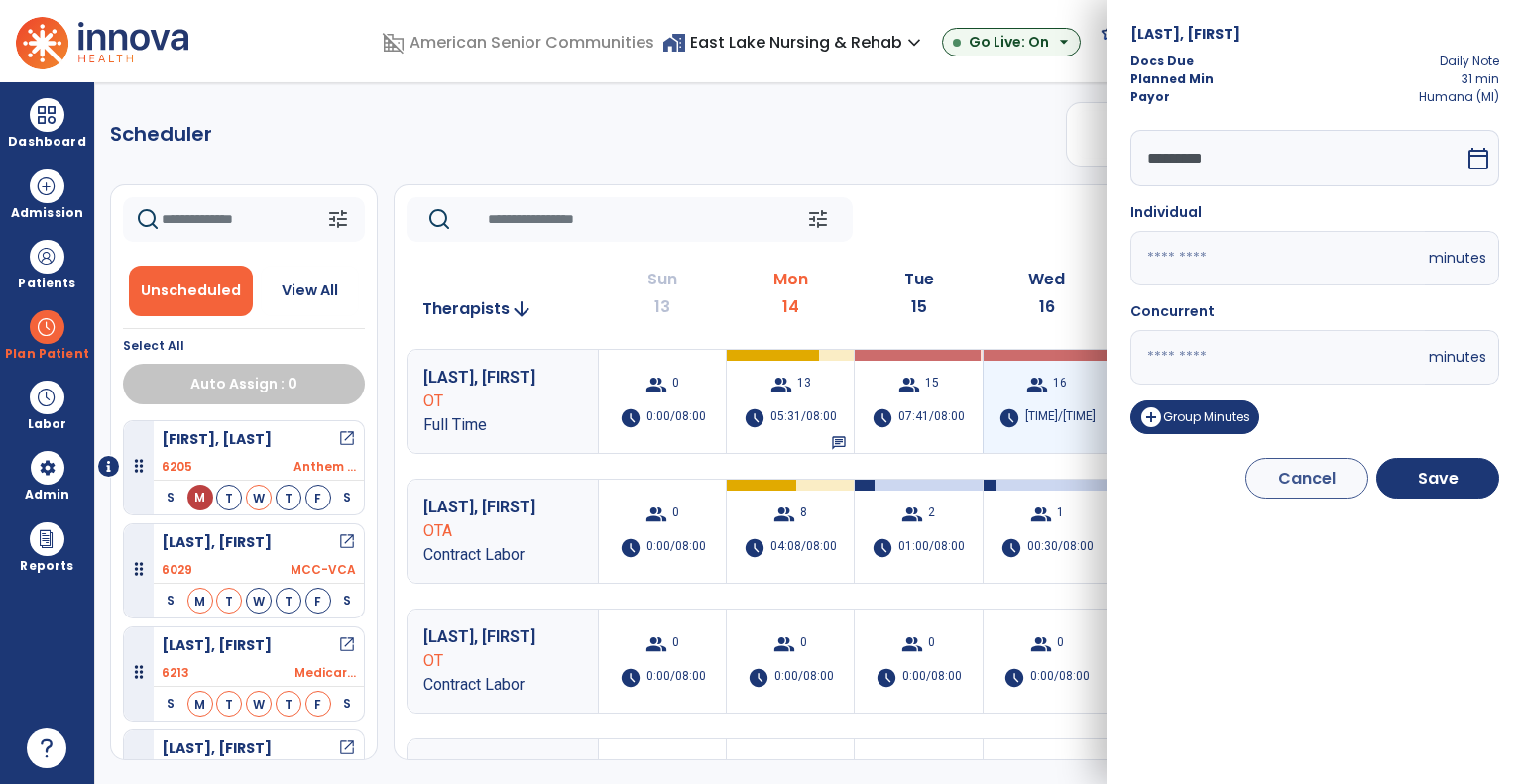 click on "domain_disabled   American Senior Communities   home_work   East Lake Nursing & Rehab   expand_more   East Lake Nursing & Rehab   Elkhart Meadows   Riverside Village  Go Live: On  arrow_drop_down  schedule My Time:   Monday, [DATE]   Open your timecard  arrow_right 99+ Notifications Mark as read Planner Update Required due to Evaluation for Patient: [LAST], [FIRST], in PT Discipline Today at 10:33 AM | East Lake Nursing & Rehab Census Alert - A03 Today at 9:32 AM | Riverside Village Census Alert - A03 Today at 8:22 AM | East Lake Nursing & Rehab Census Alert - A01 Today at 8:22 AM | East Lake Nursing & Rehab Census Alert - A08 Today at 1:32 AM | East Lake Nursing & Rehab See all Notifications  FM   [FIRST], [FIRST]   expand_more   home   Home   person   Profile   manage_accounts   Admin   help   Help   logout   Log out  Dashboard  dashboard  Therapist Dashboard  view_quilt  Operations Dashboard Admission Patients  format_list_bulleted  Patient List  space_dashboard  Patient Board  insert_chart  PDPM Board" at bounding box center (762, 392) 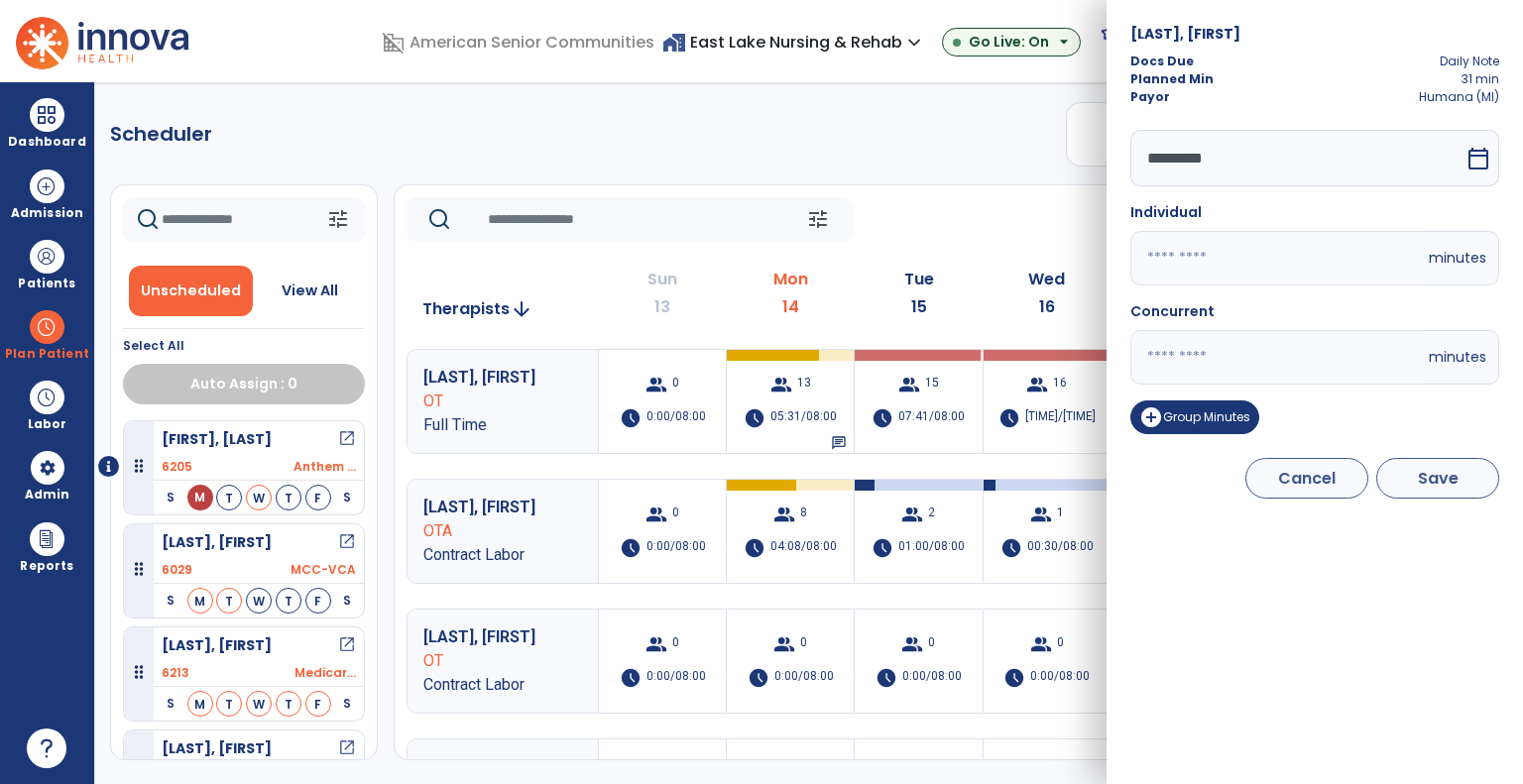 type on "**" 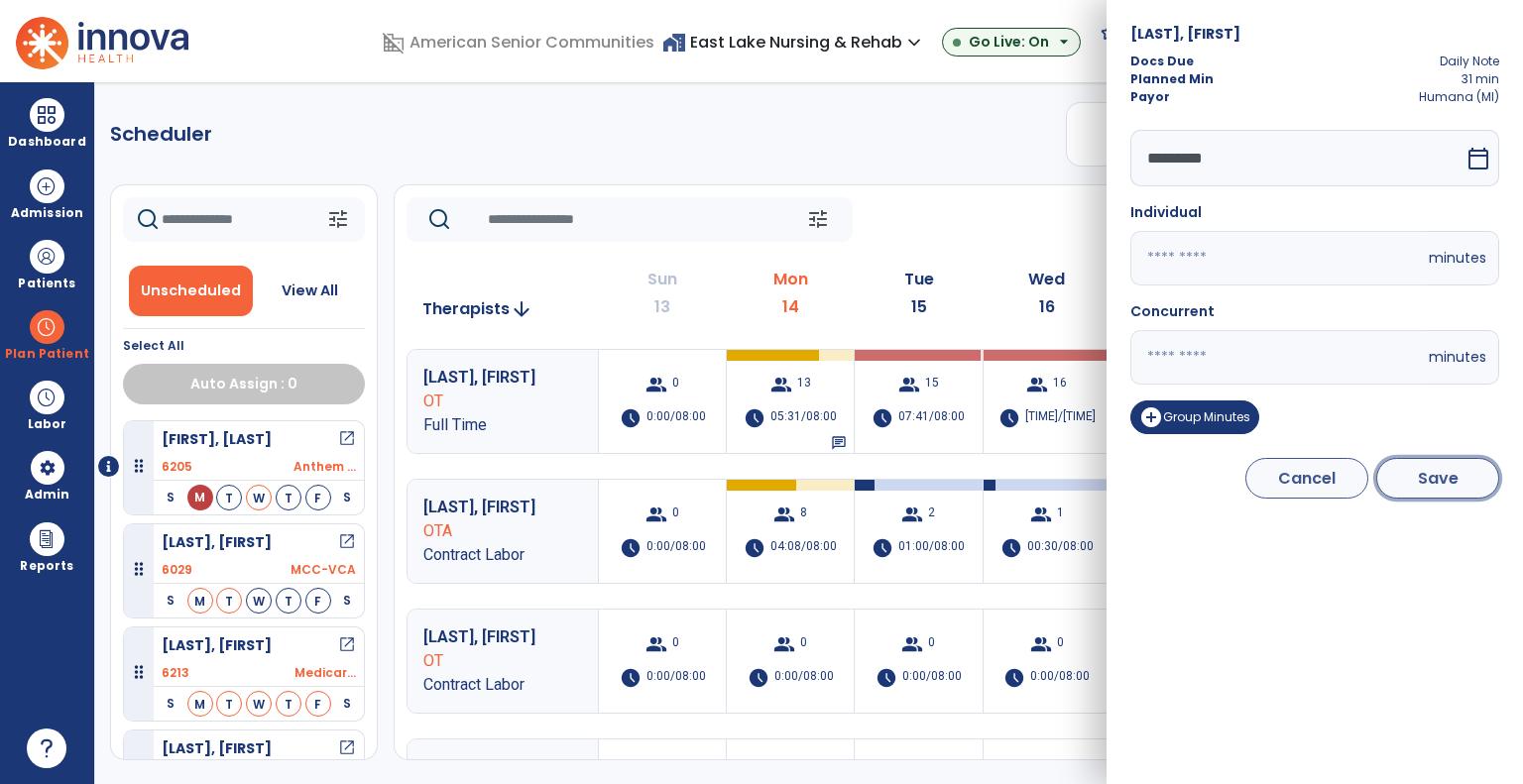 click on "Save" at bounding box center [1438, 478] 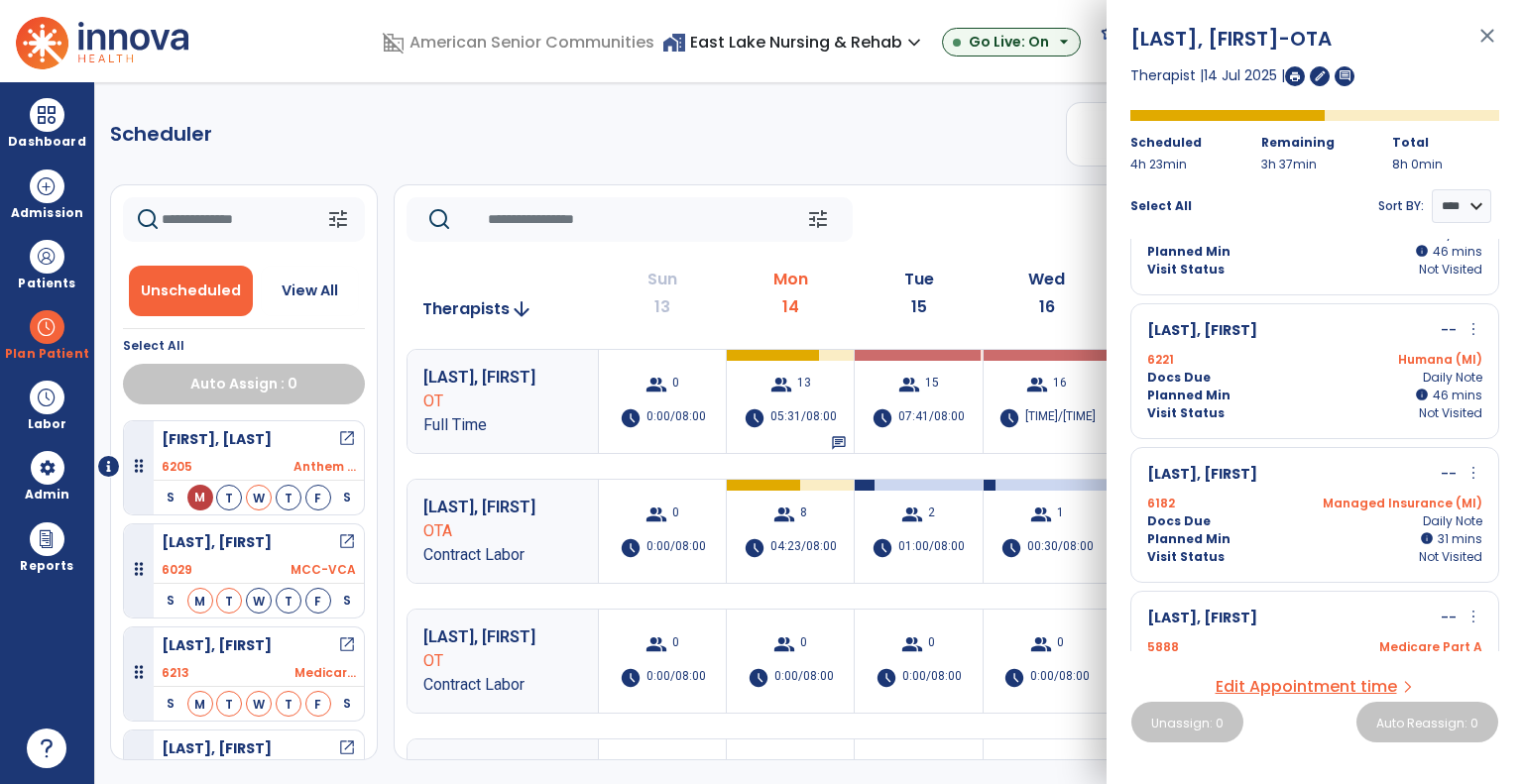 scroll, scrollTop: 0, scrollLeft: 0, axis: both 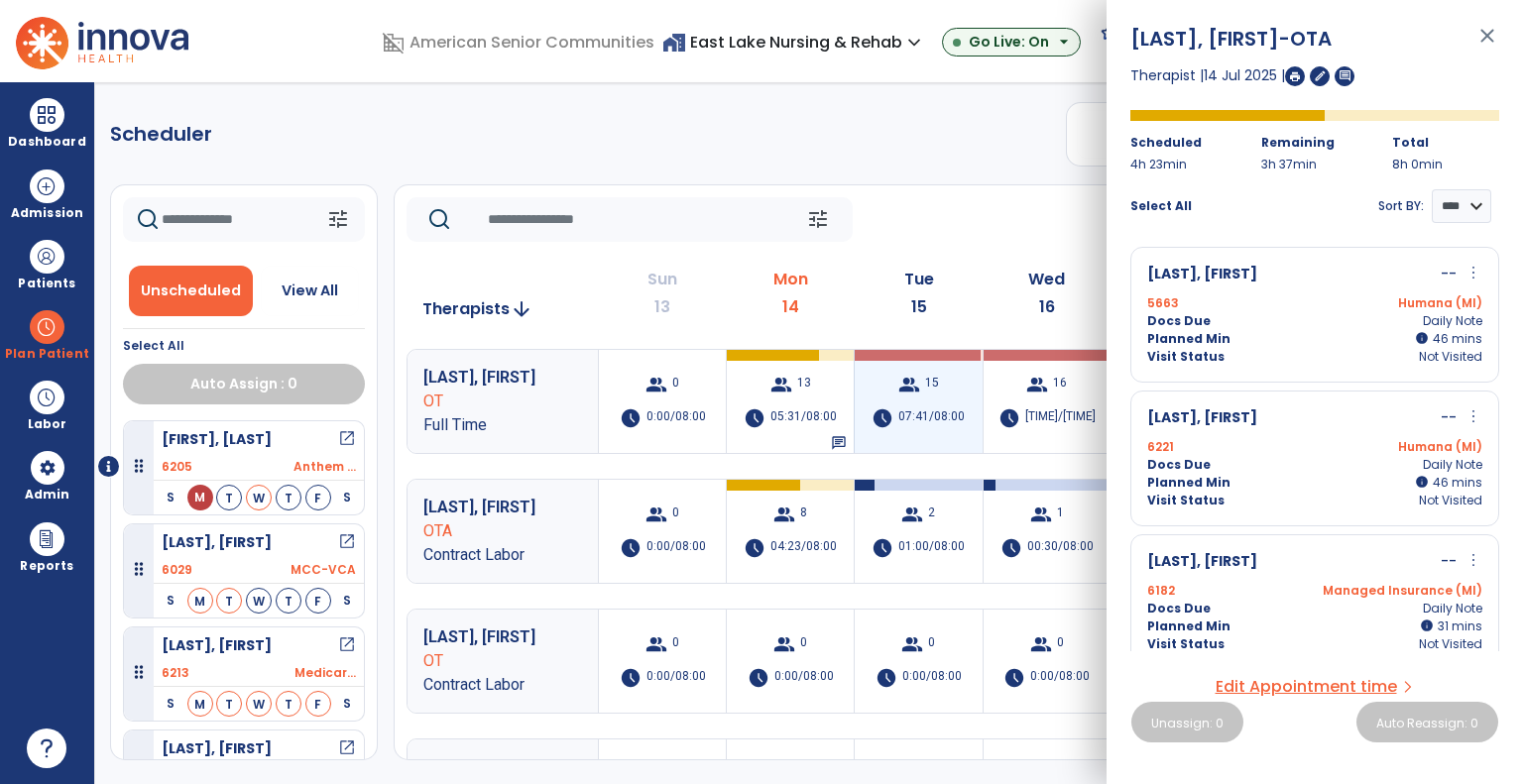 click on "group  15  schedule  07:41/08:00" at bounding box center [918, 401] 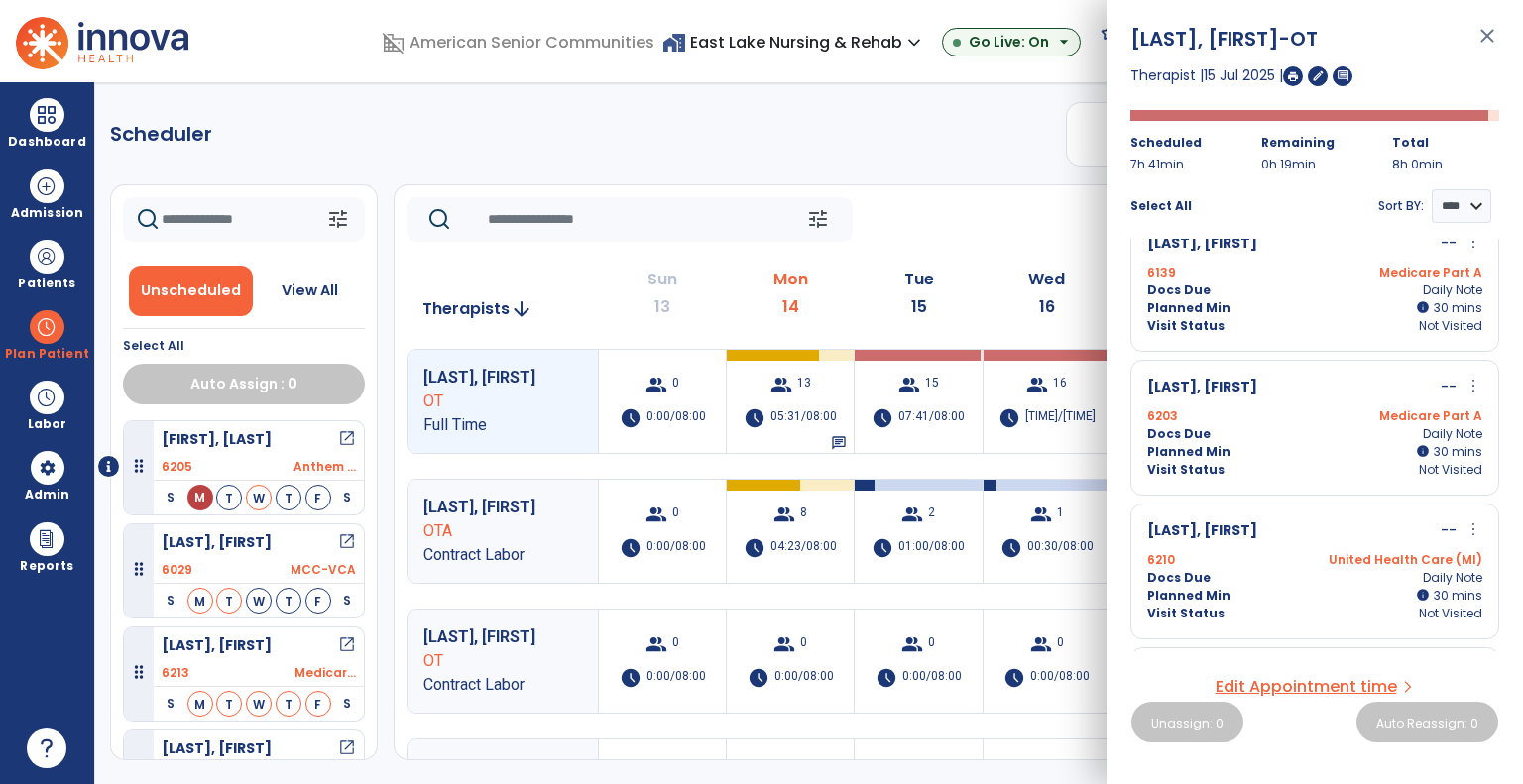 scroll, scrollTop: 0, scrollLeft: 0, axis: both 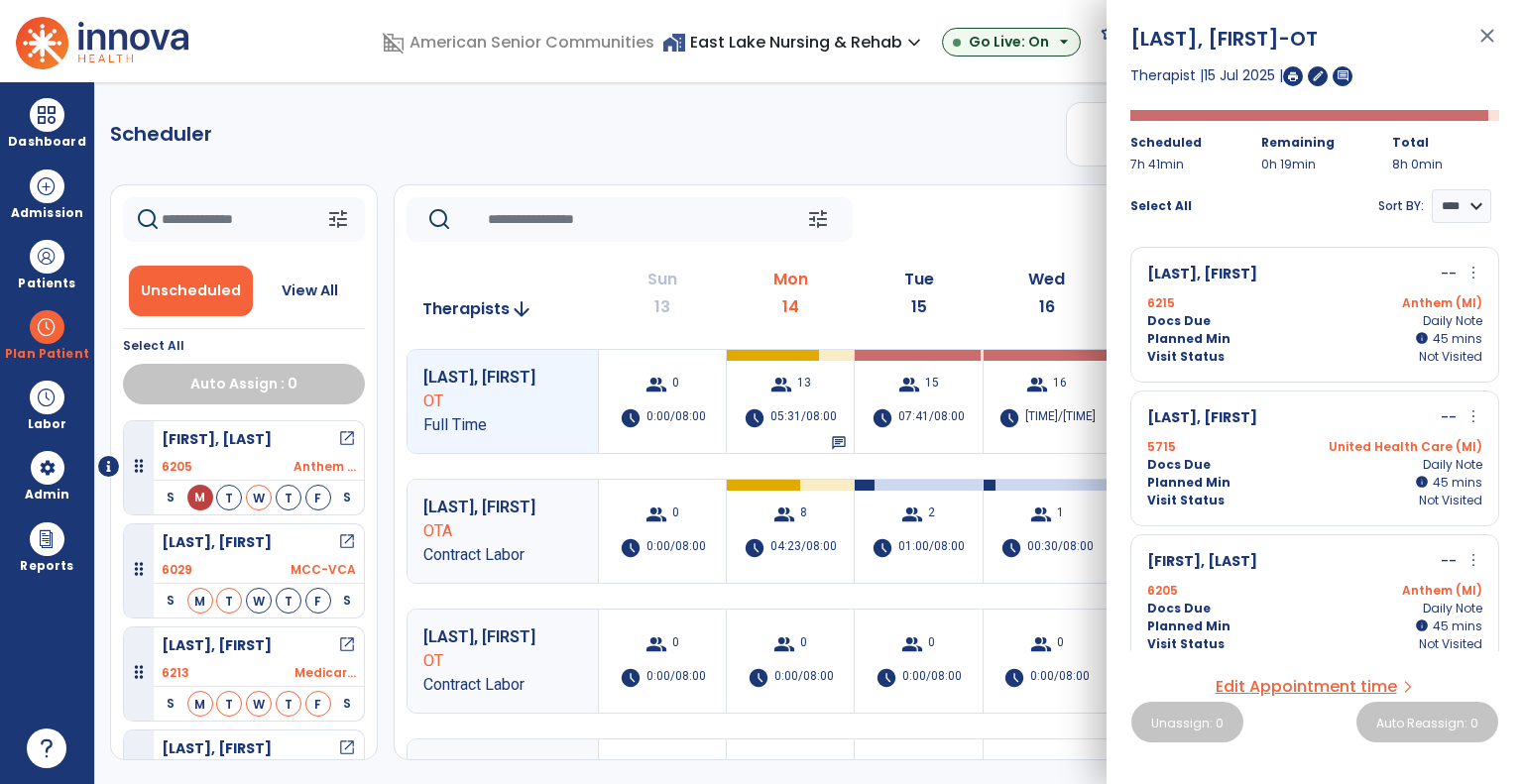 click on "tune   Today  chevron_left Jul 13, 2025 - Jul 19, 2025  *********  calendar_today  chevron_right" 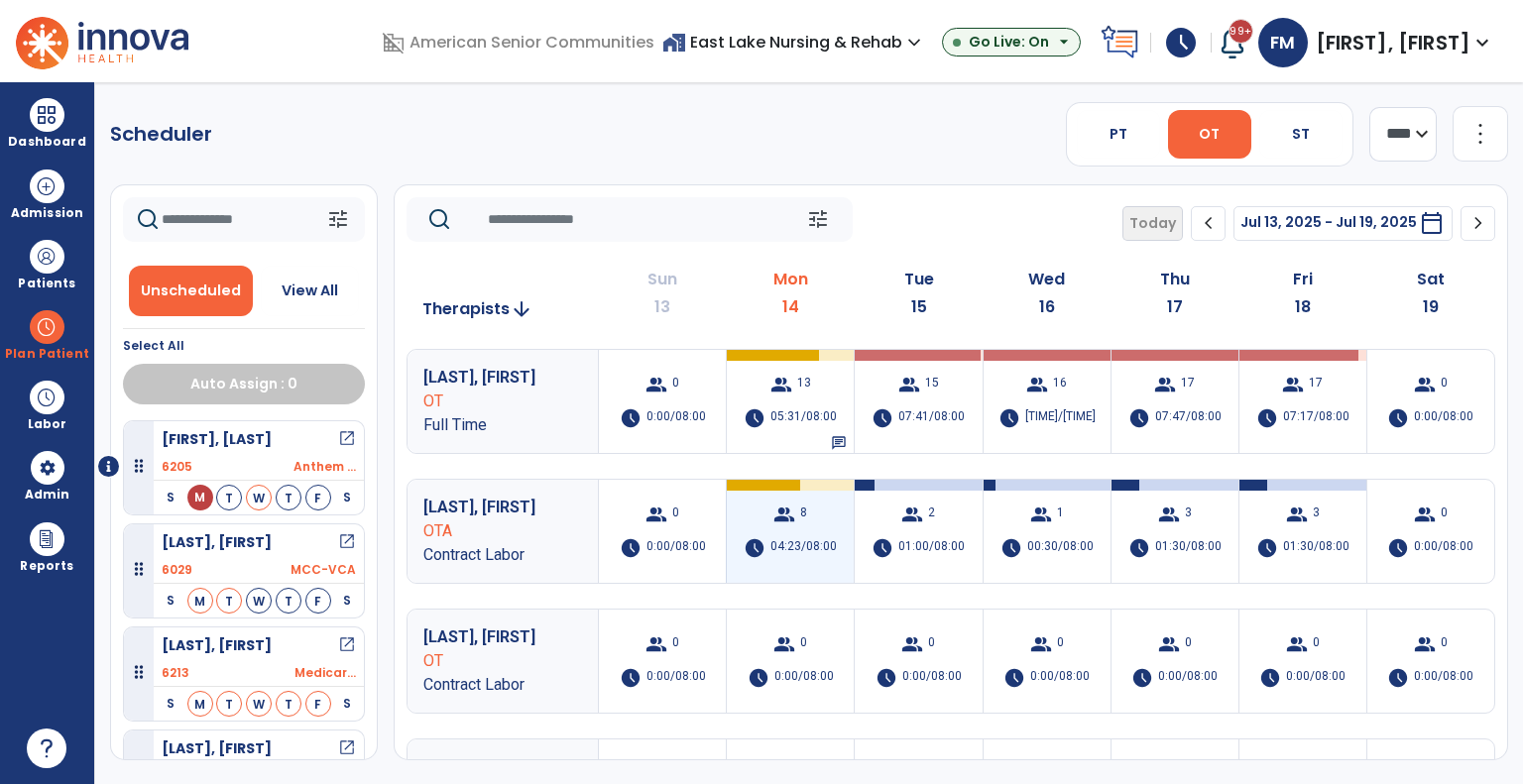 drag, startPoint x: 829, startPoint y: 513, endPoint x: 826, endPoint y: 523, distance: 10.440307 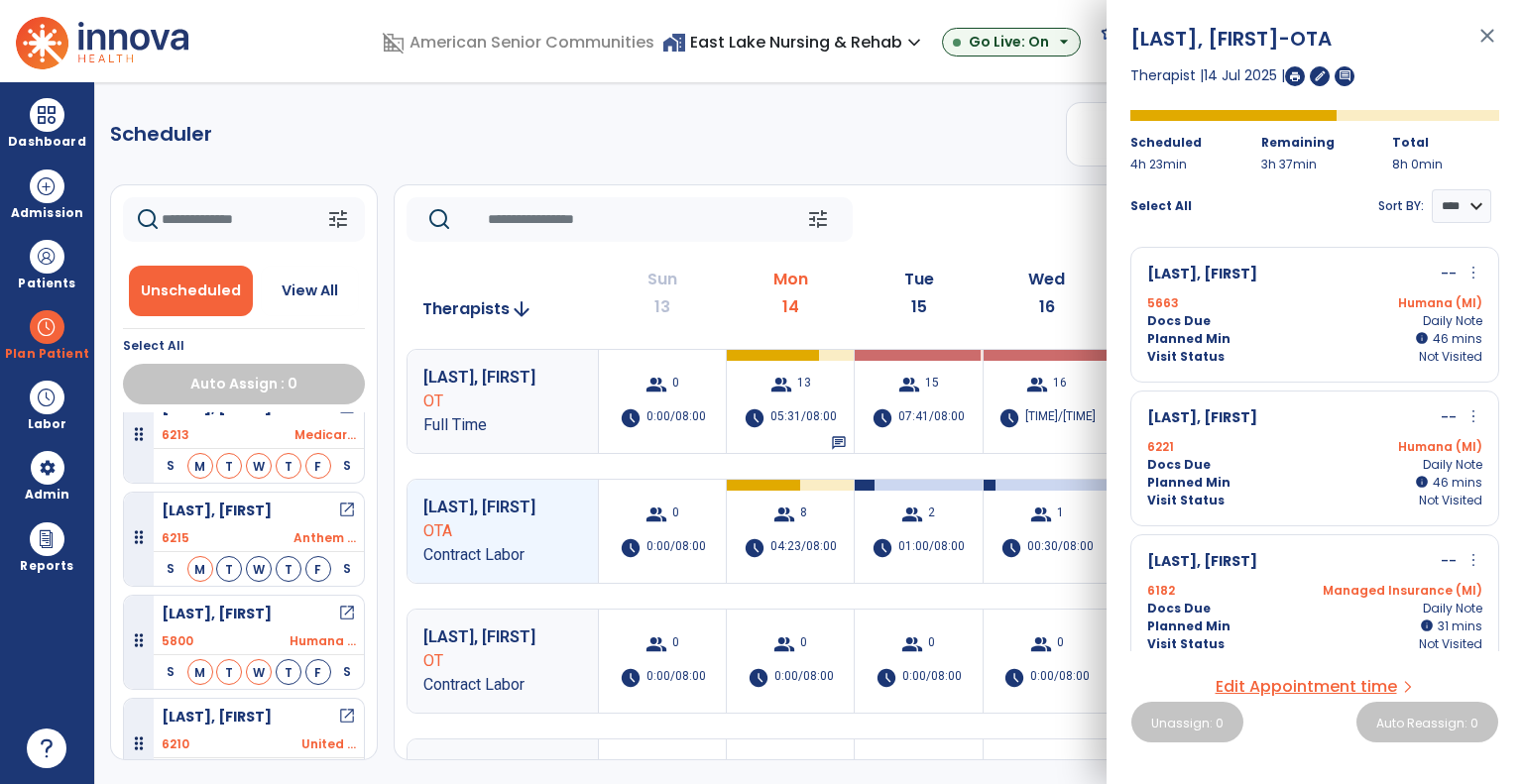 scroll, scrollTop: 258, scrollLeft: 0, axis: vertical 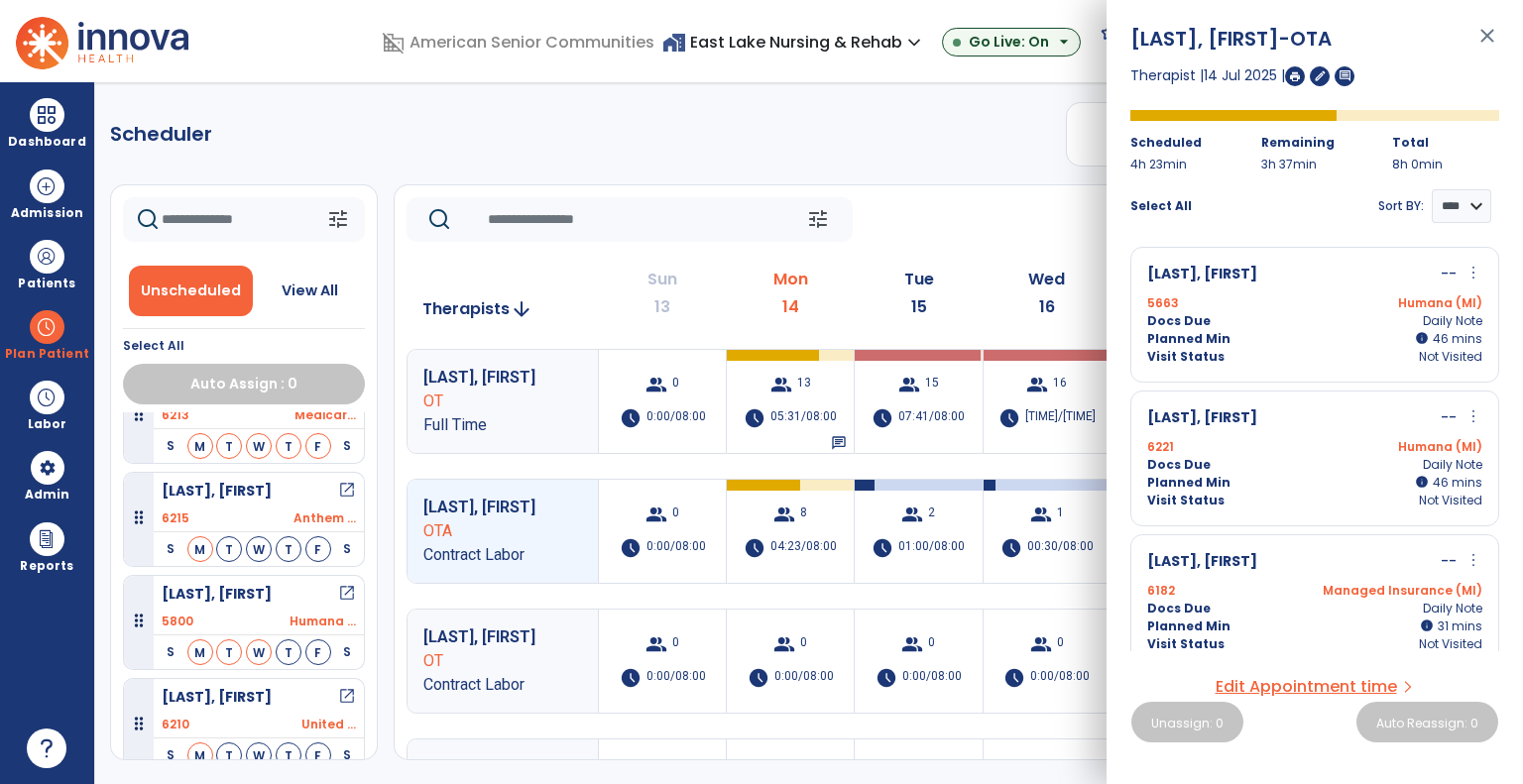 click at bounding box center [1295, 76] 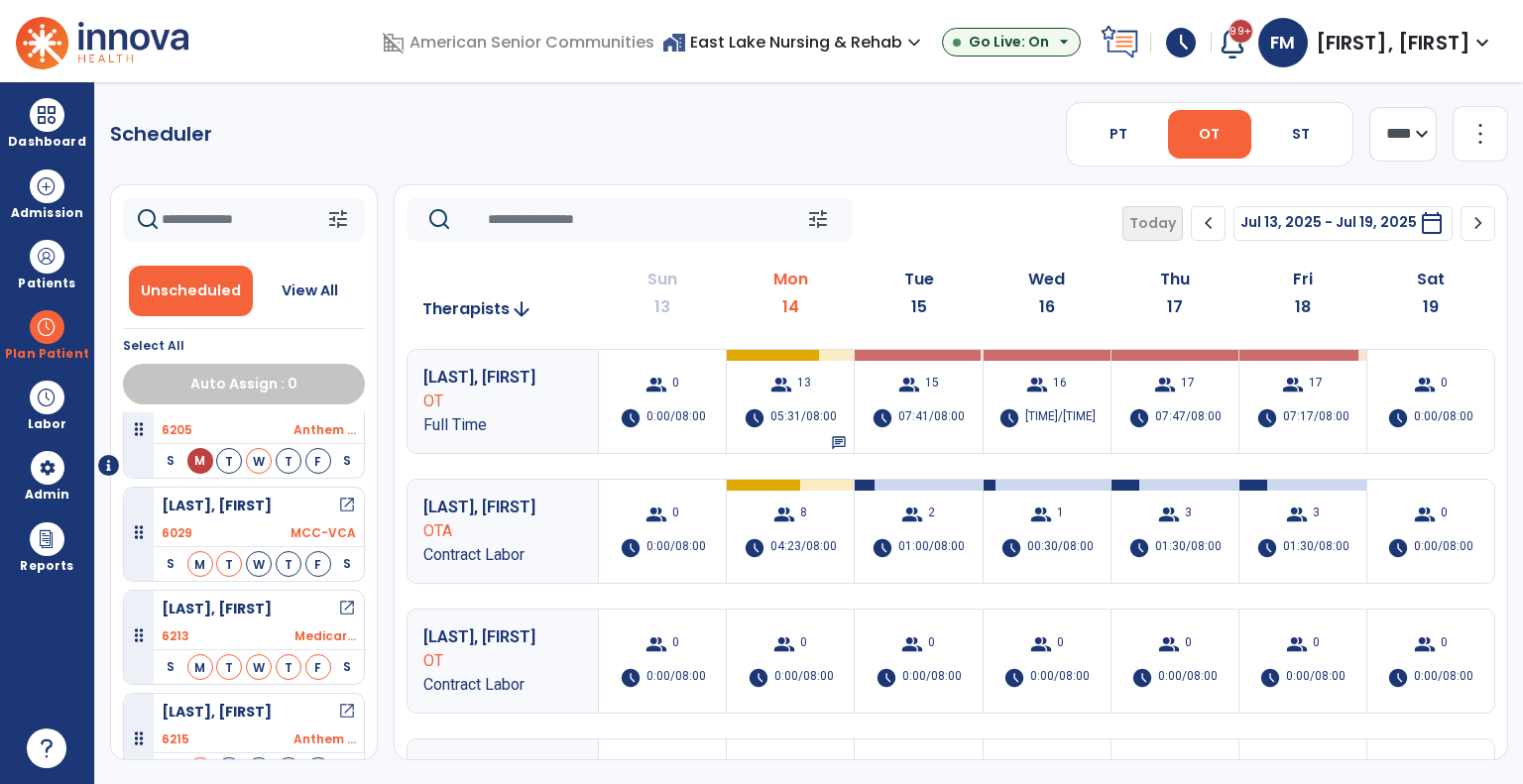 scroll, scrollTop: 0, scrollLeft: 0, axis: both 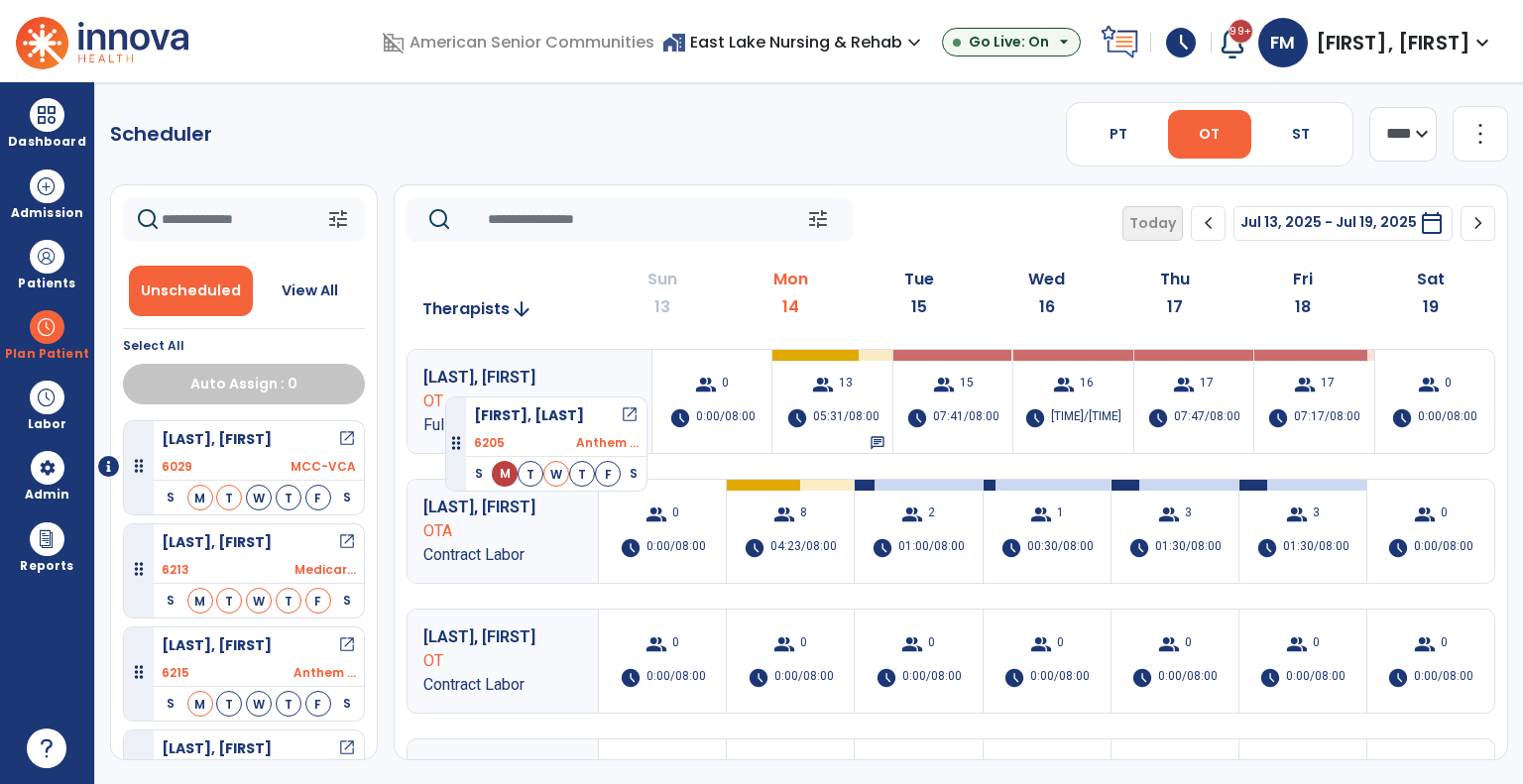 drag, startPoint x: 197, startPoint y: 453, endPoint x: 445, endPoint y: 389, distance: 256.12497 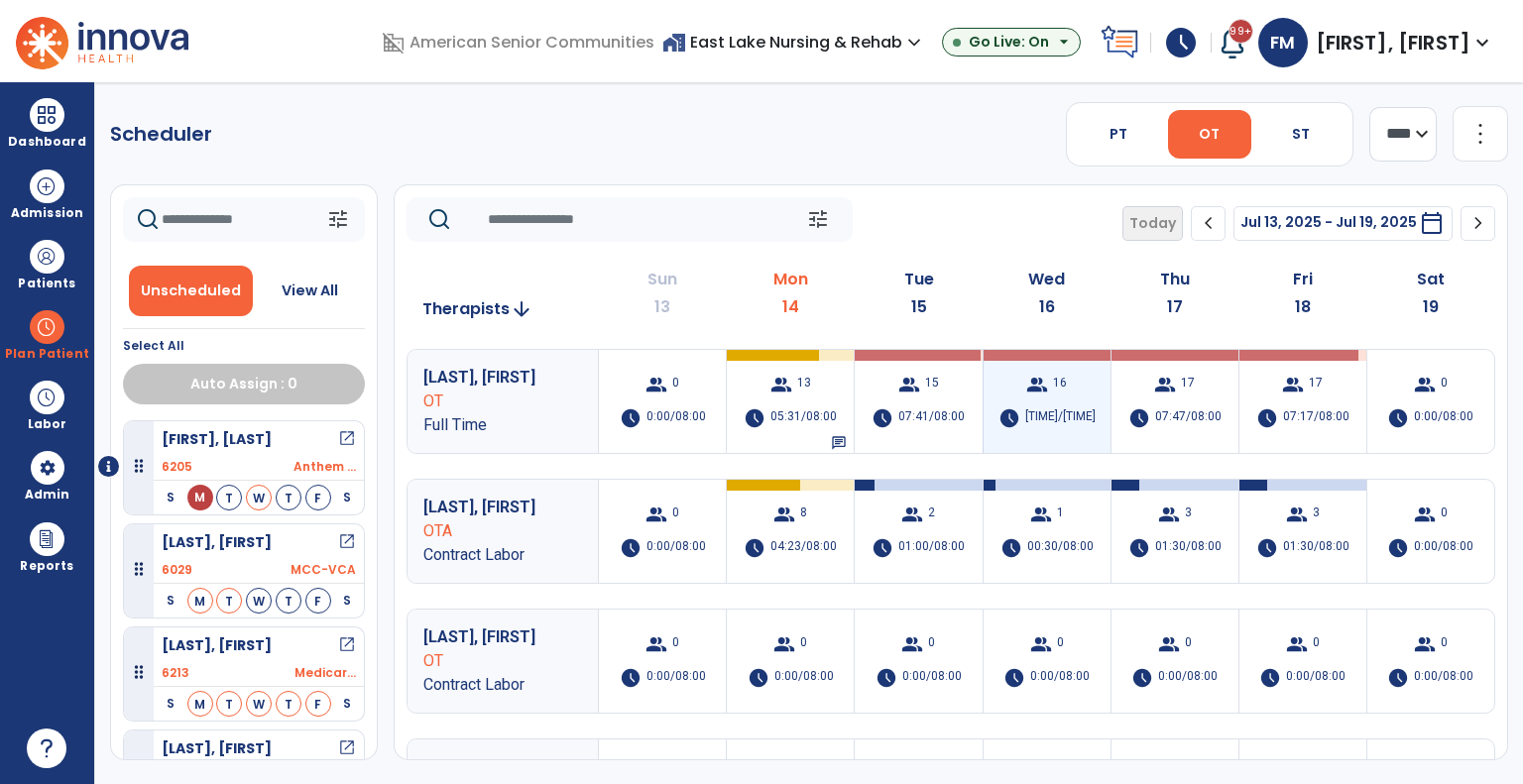 click on "[TIME]/[TIME]" at bounding box center (1060, 418) 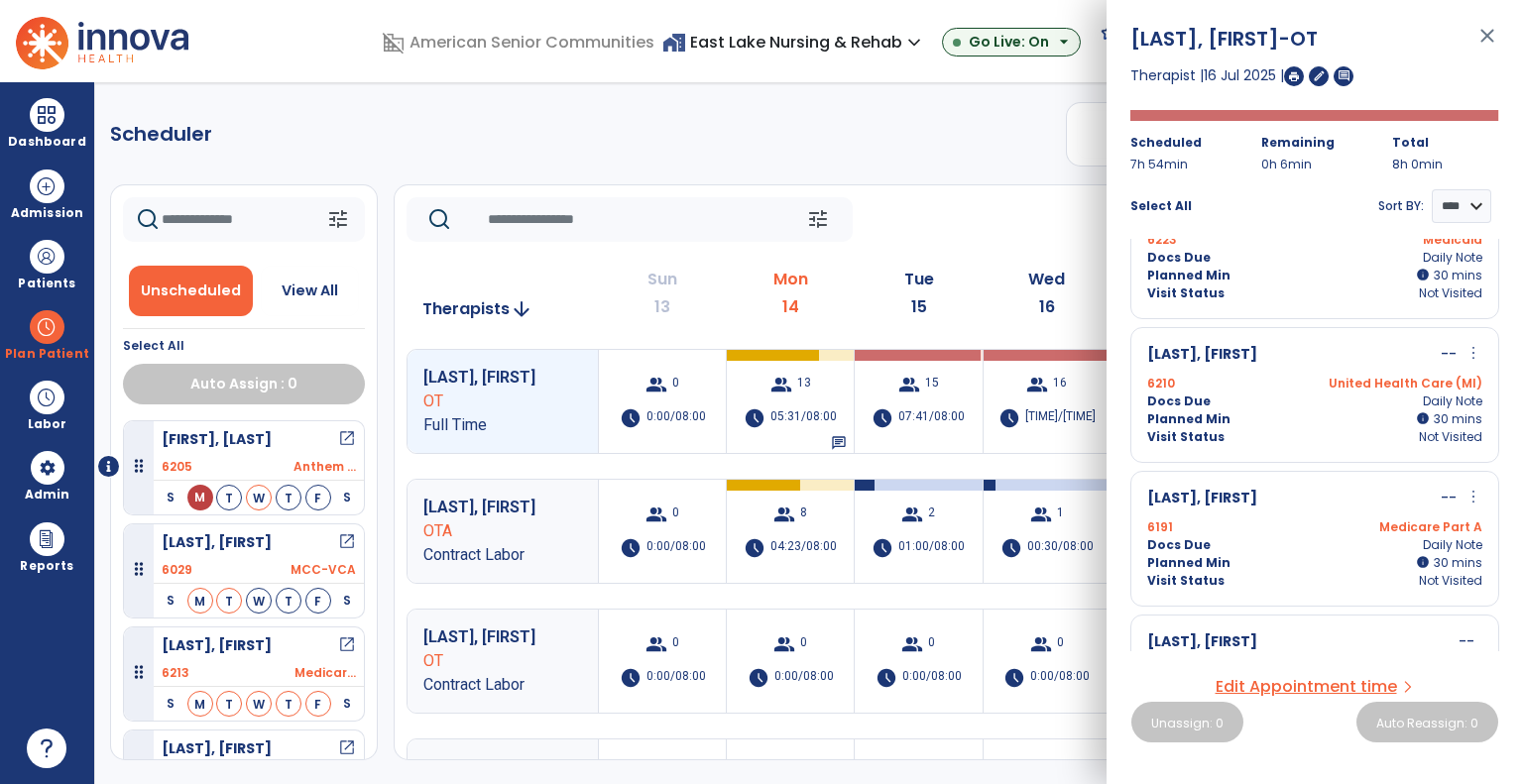 scroll, scrollTop: 1873, scrollLeft: 0, axis: vertical 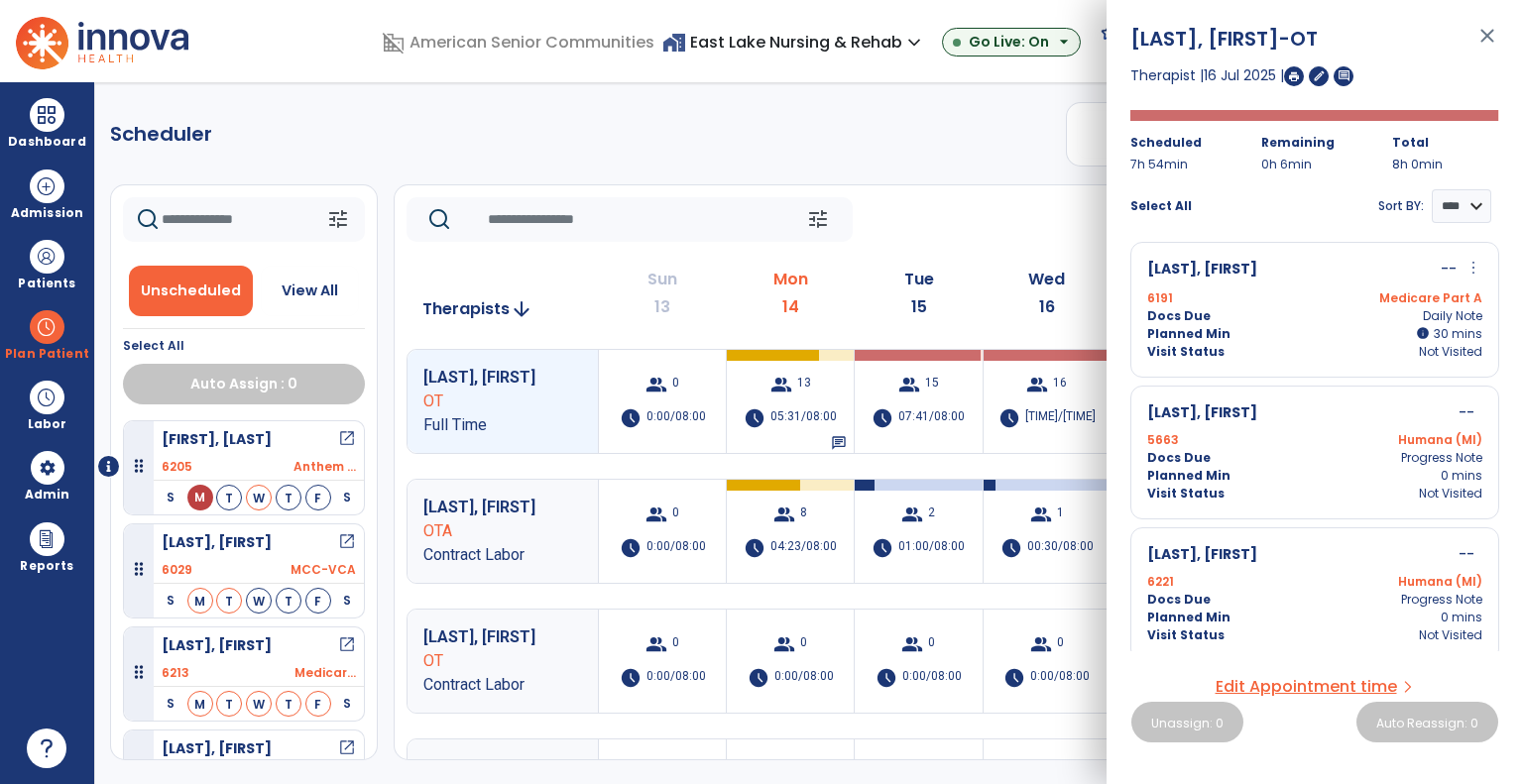 click on "tune   Today  chevron_left Jul 13, 2025 - Jul 19, 2025  *********  calendar_today  chevron_right" 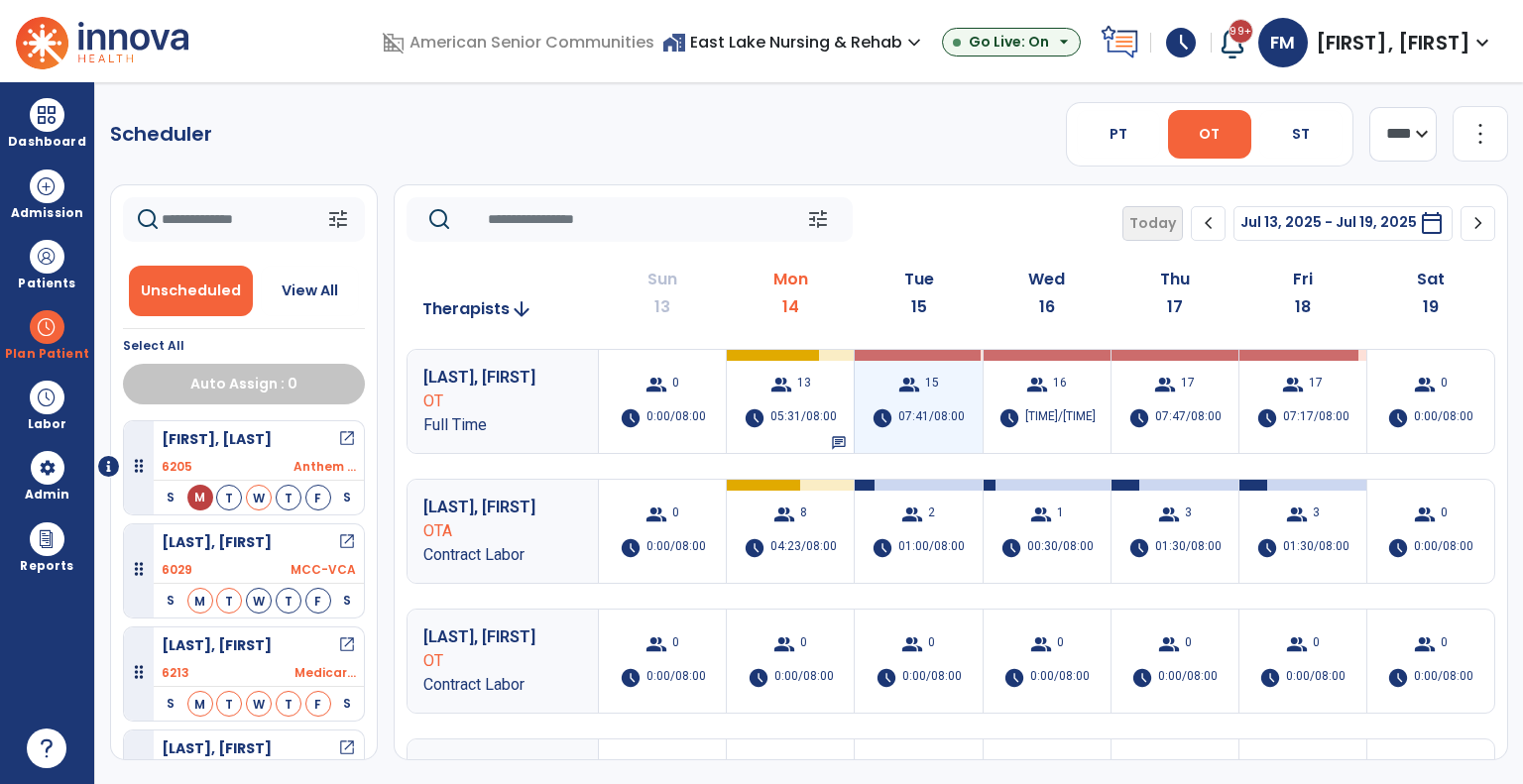 click on "group  15  schedule  07:41/08:00" at bounding box center (918, 401) 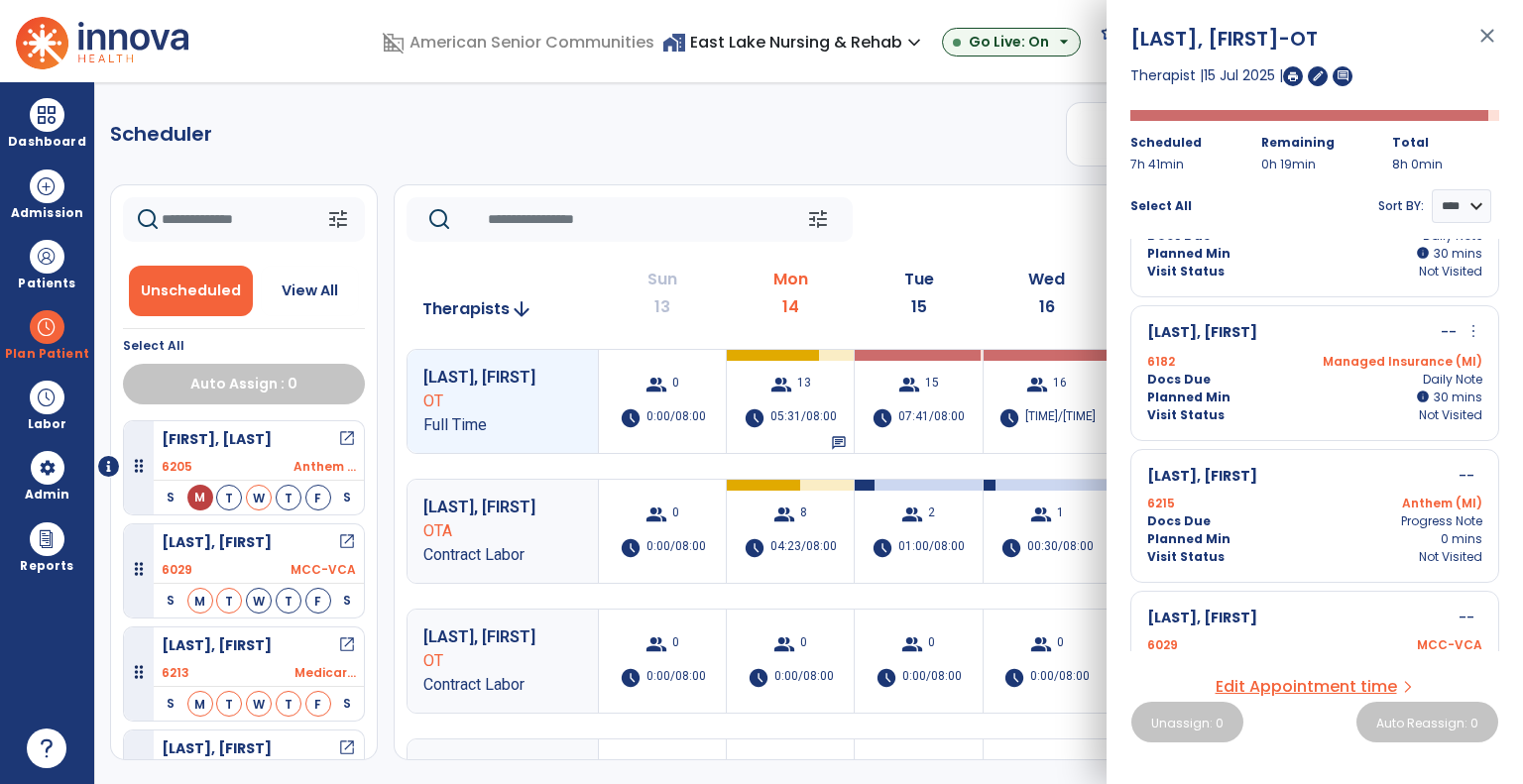 scroll, scrollTop: 1631, scrollLeft: 0, axis: vertical 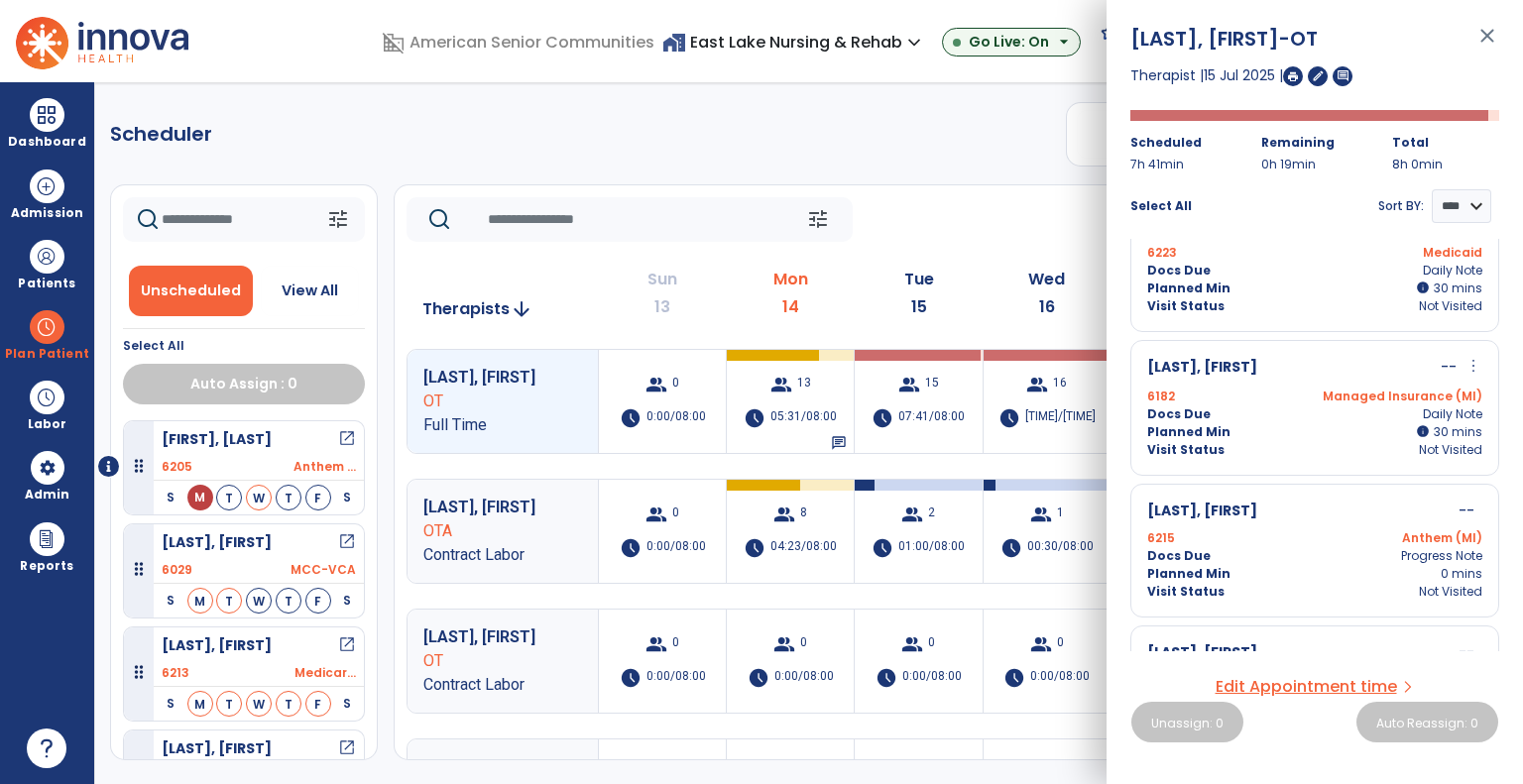 click on "Managed Insurance (MI)" at bounding box center (1398, 396) 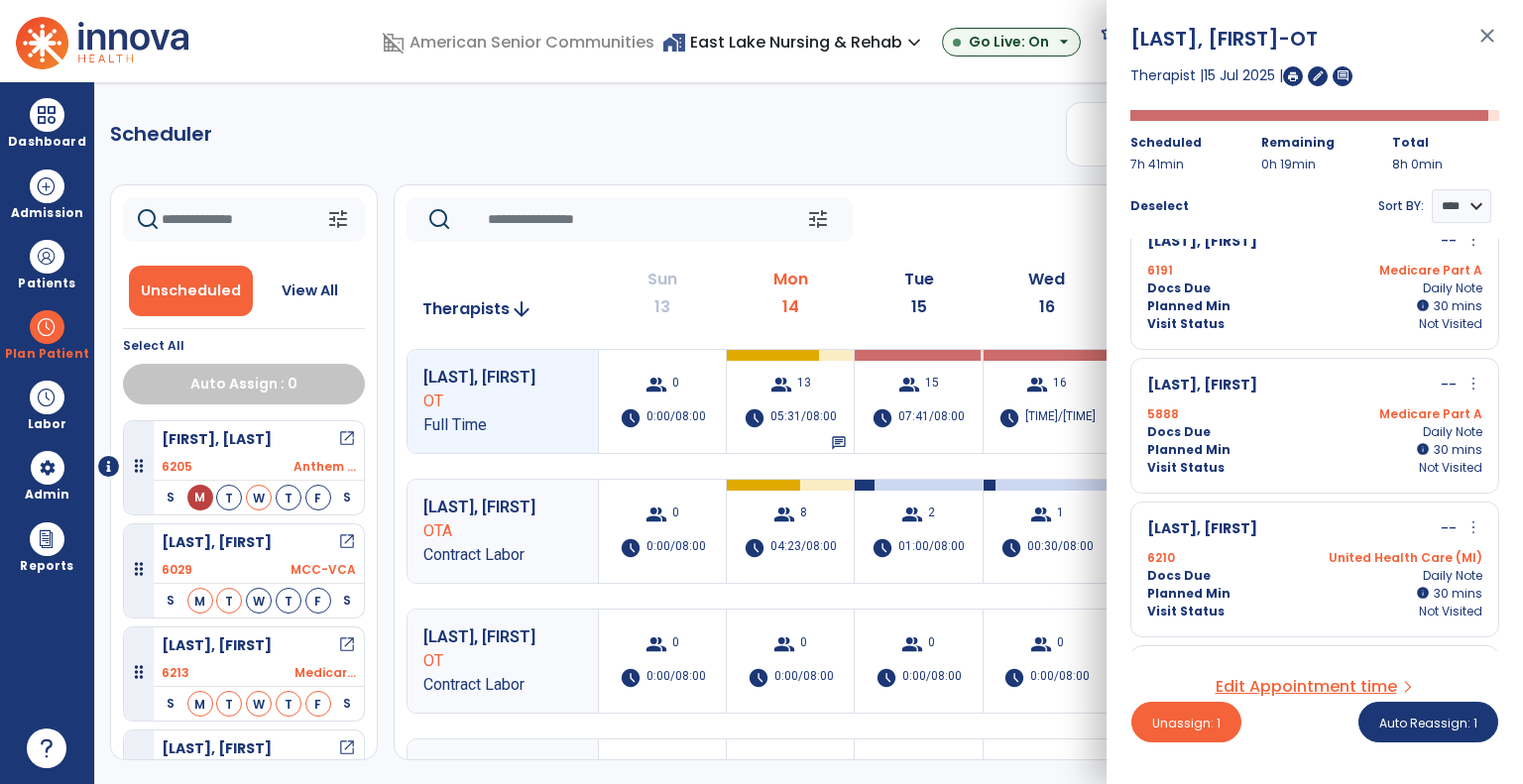 scroll, scrollTop: 1136, scrollLeft: 0, axis: vertical 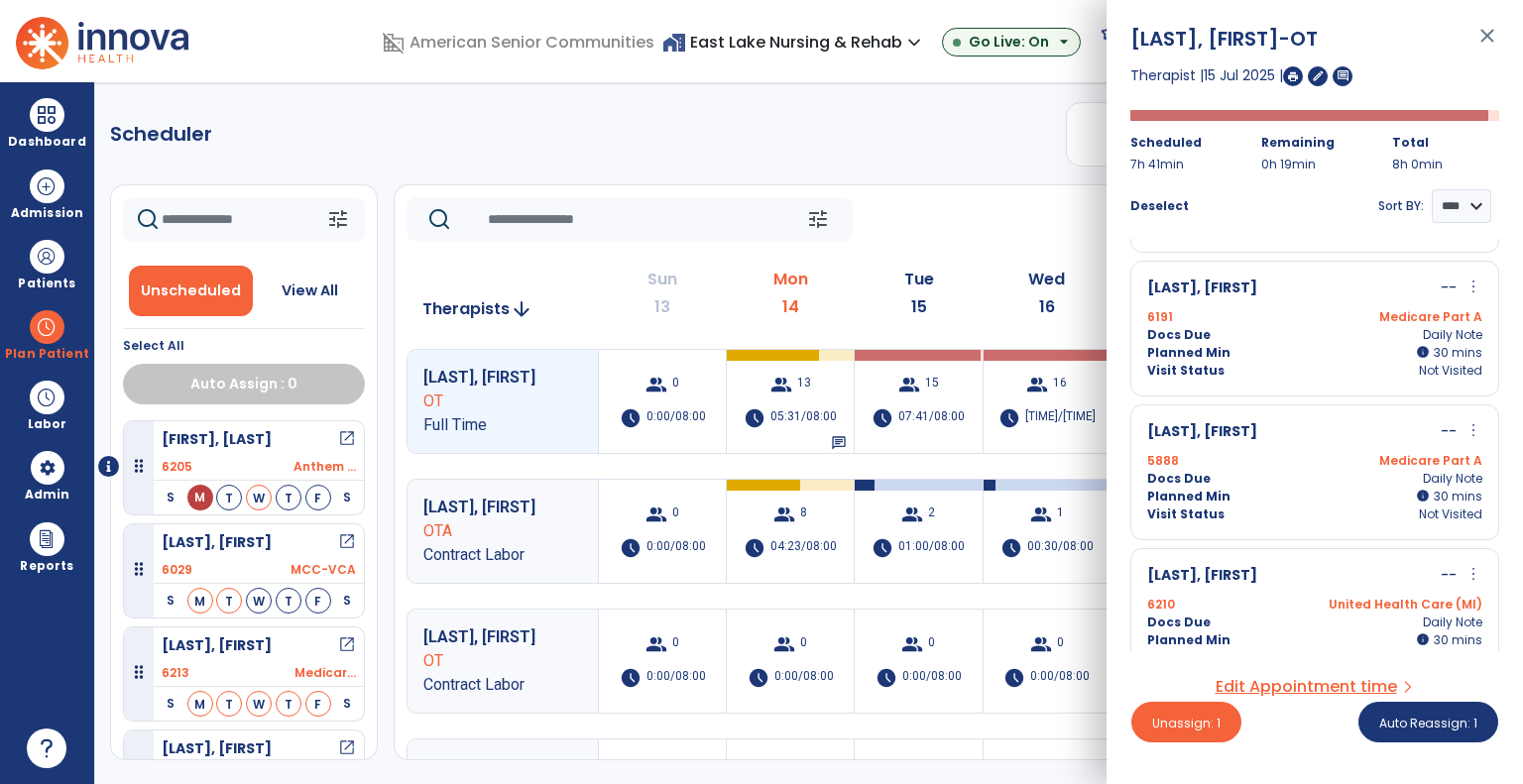 click on "[NUMBER] Medicare Part A" at bounding box center [1315, 461] 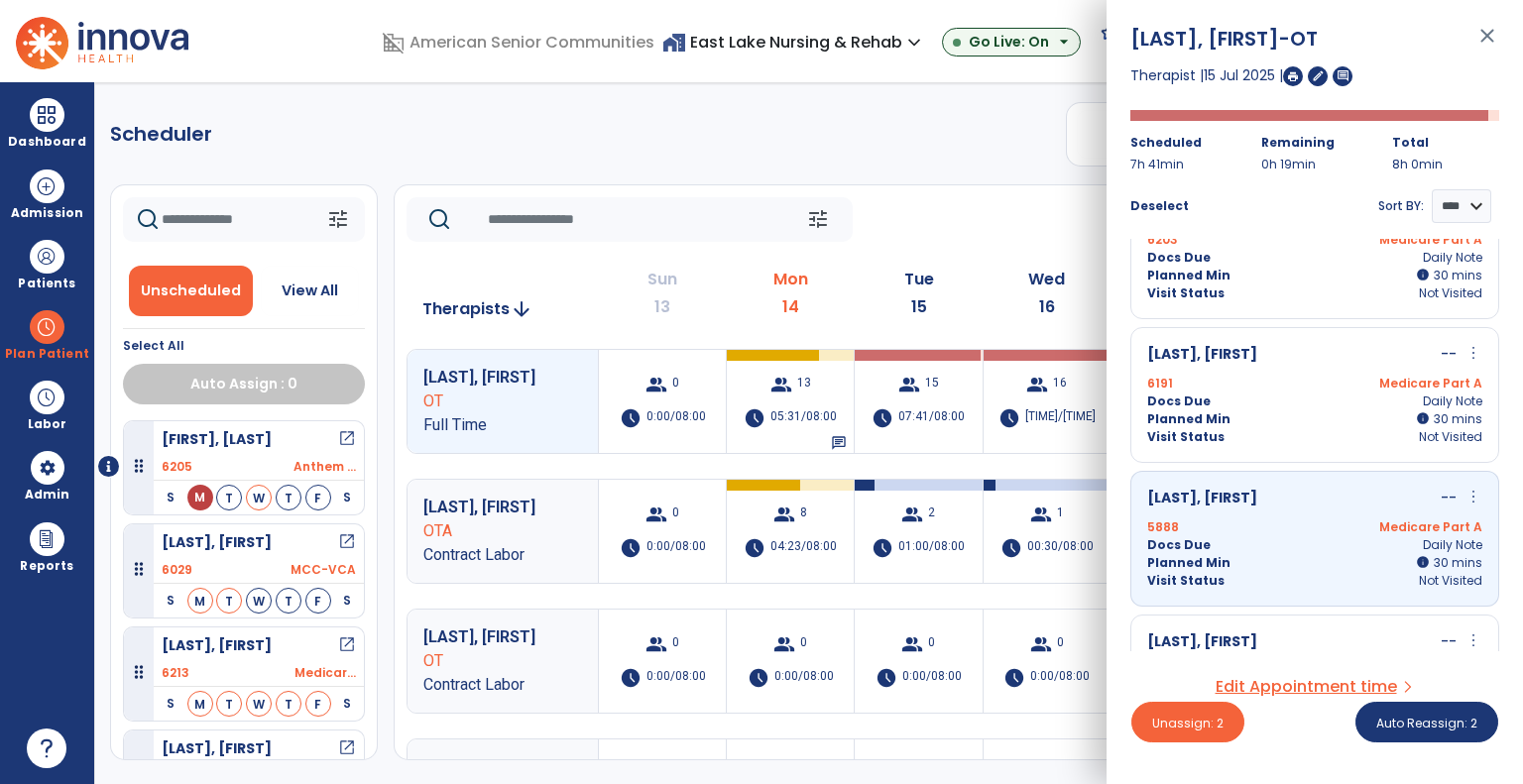 scroll, scrollTop: 1037, scrollLeft: 0, axis: vertical 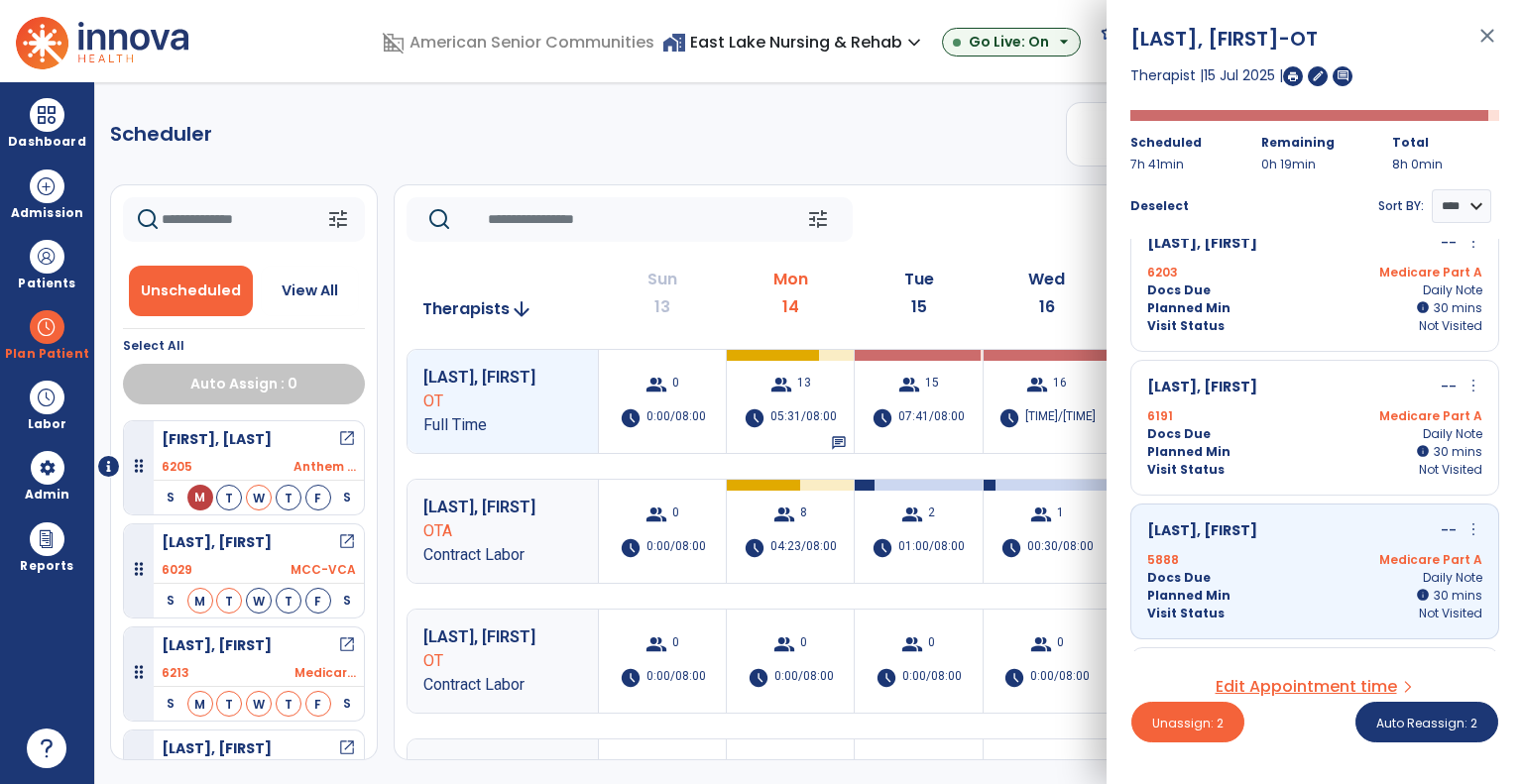 click on "Planned Min  info   30 I 30 mins" at bounding box center (1315, 452) 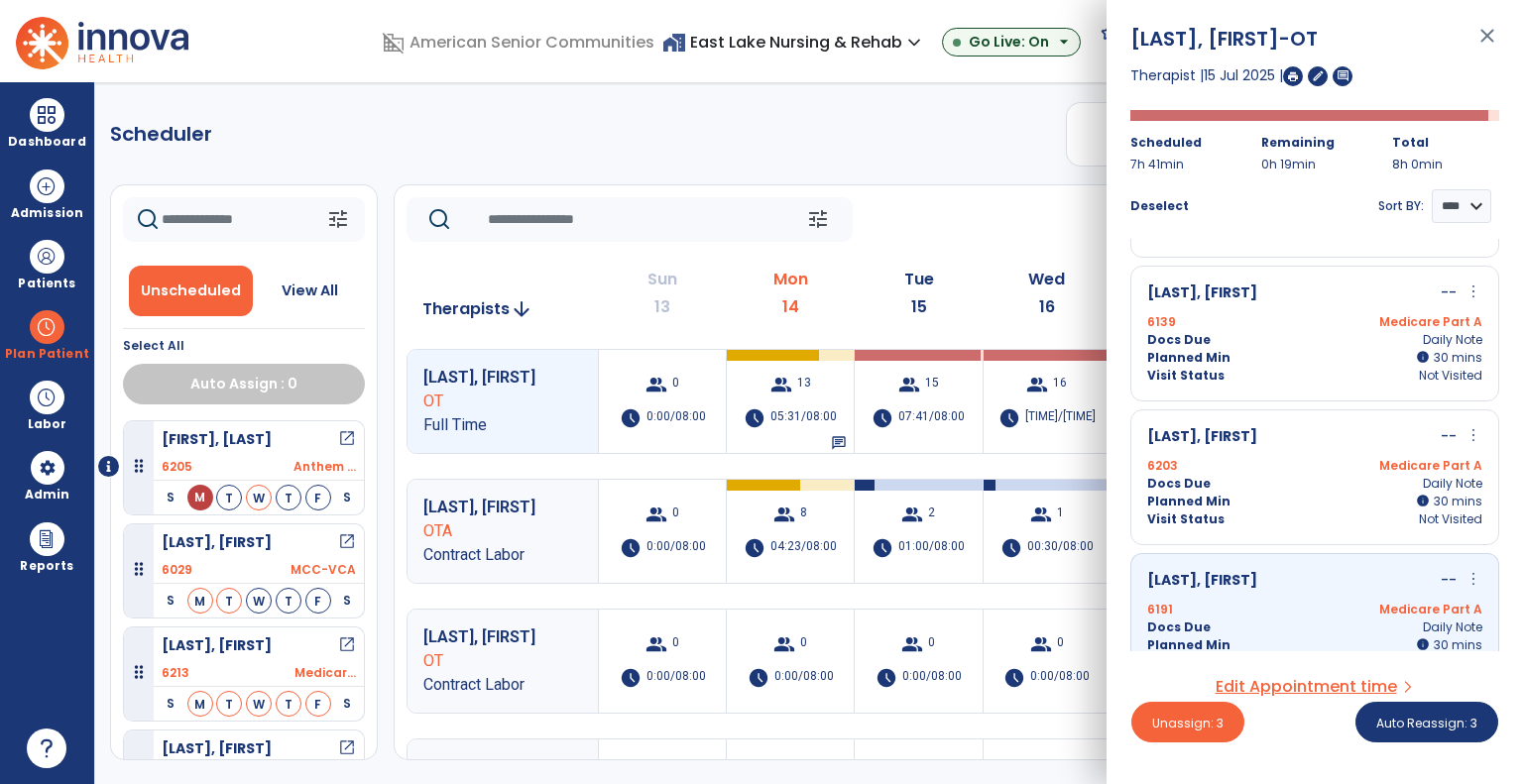 scroll, scrollTop: 839, scrollLeft: 0, axis: vertical 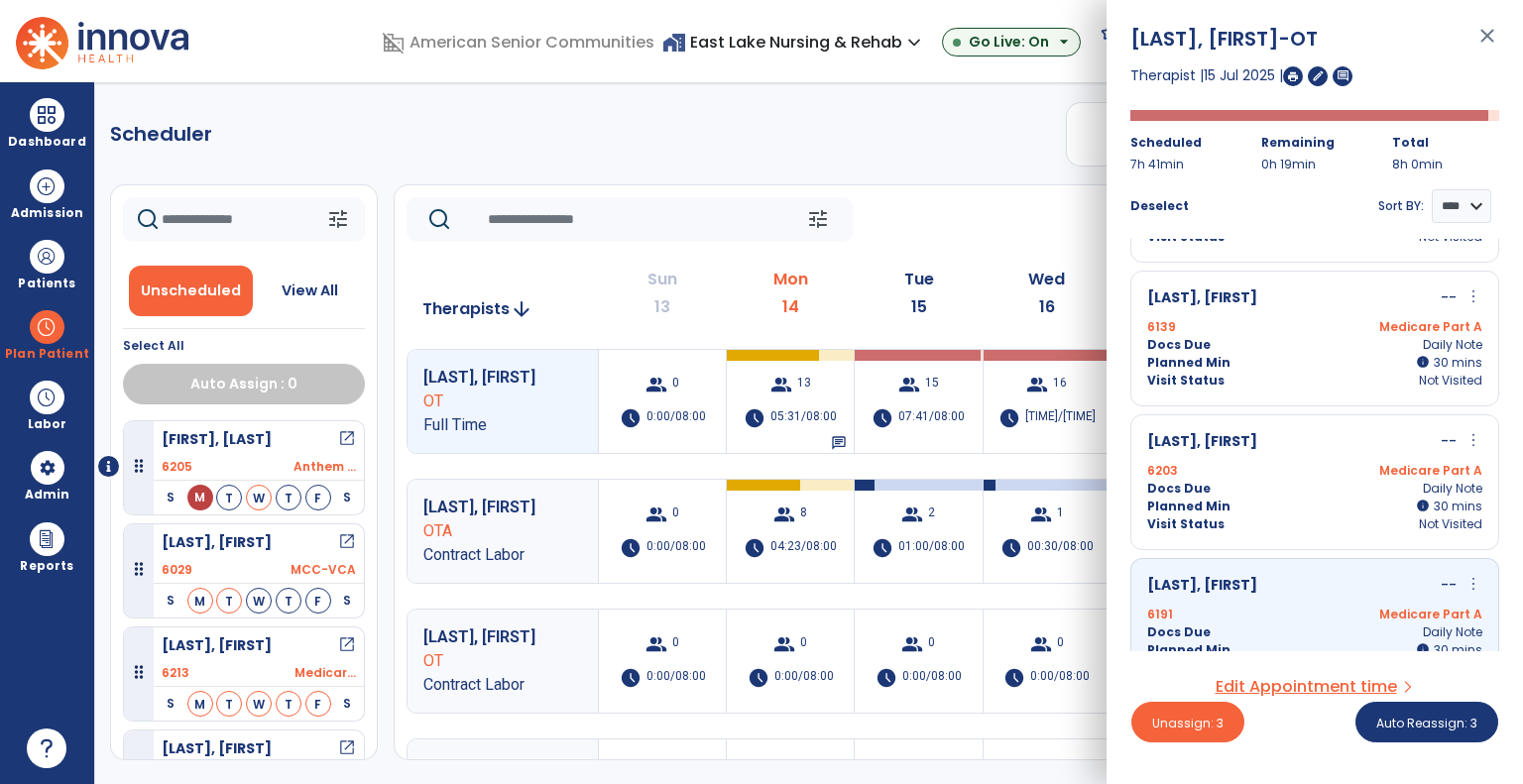 click on "Docs Due Daily Note" at bounding box center (1315, 489) 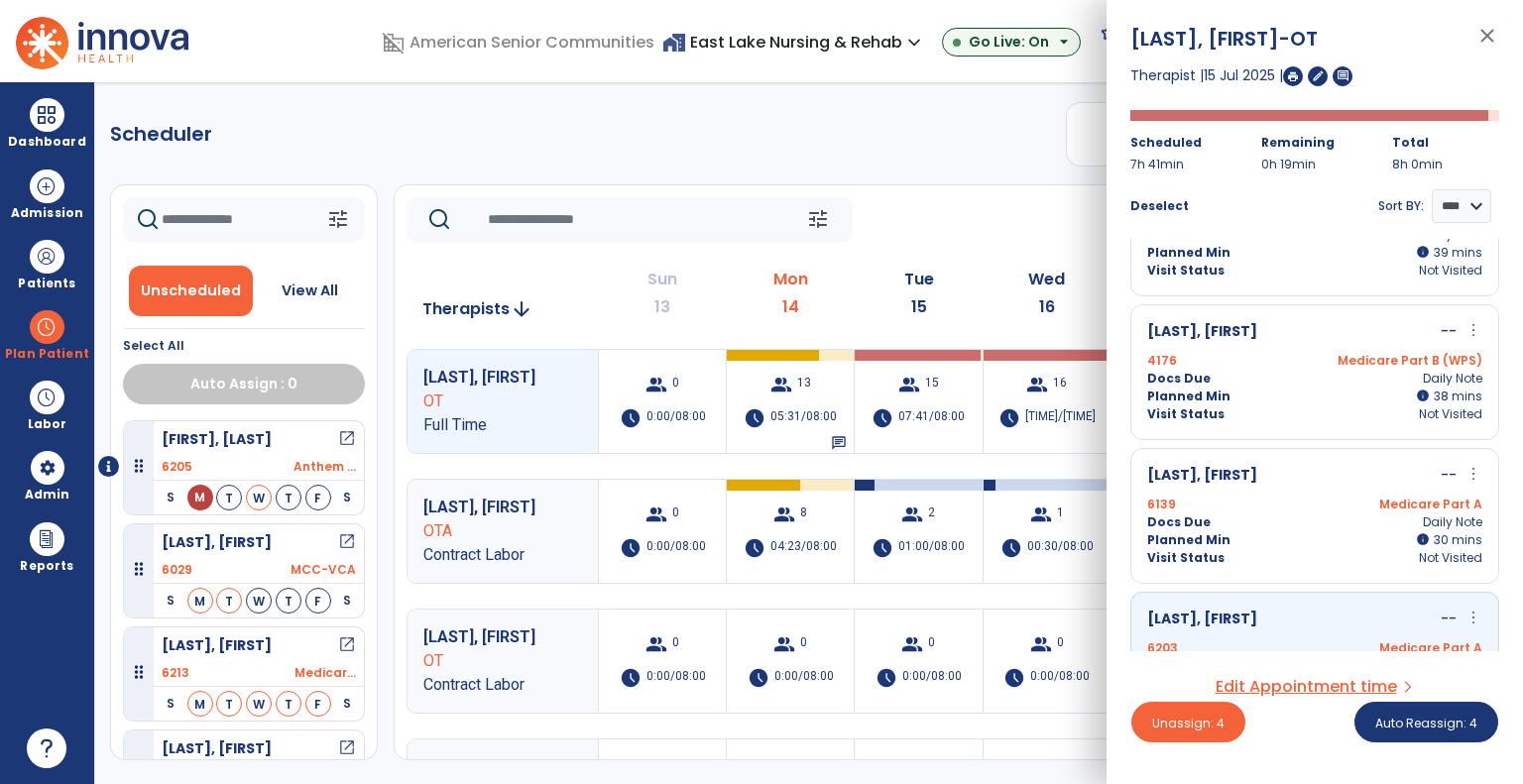 scroll, scrollTop: 640, scrollLeft: 0, axis: vertical 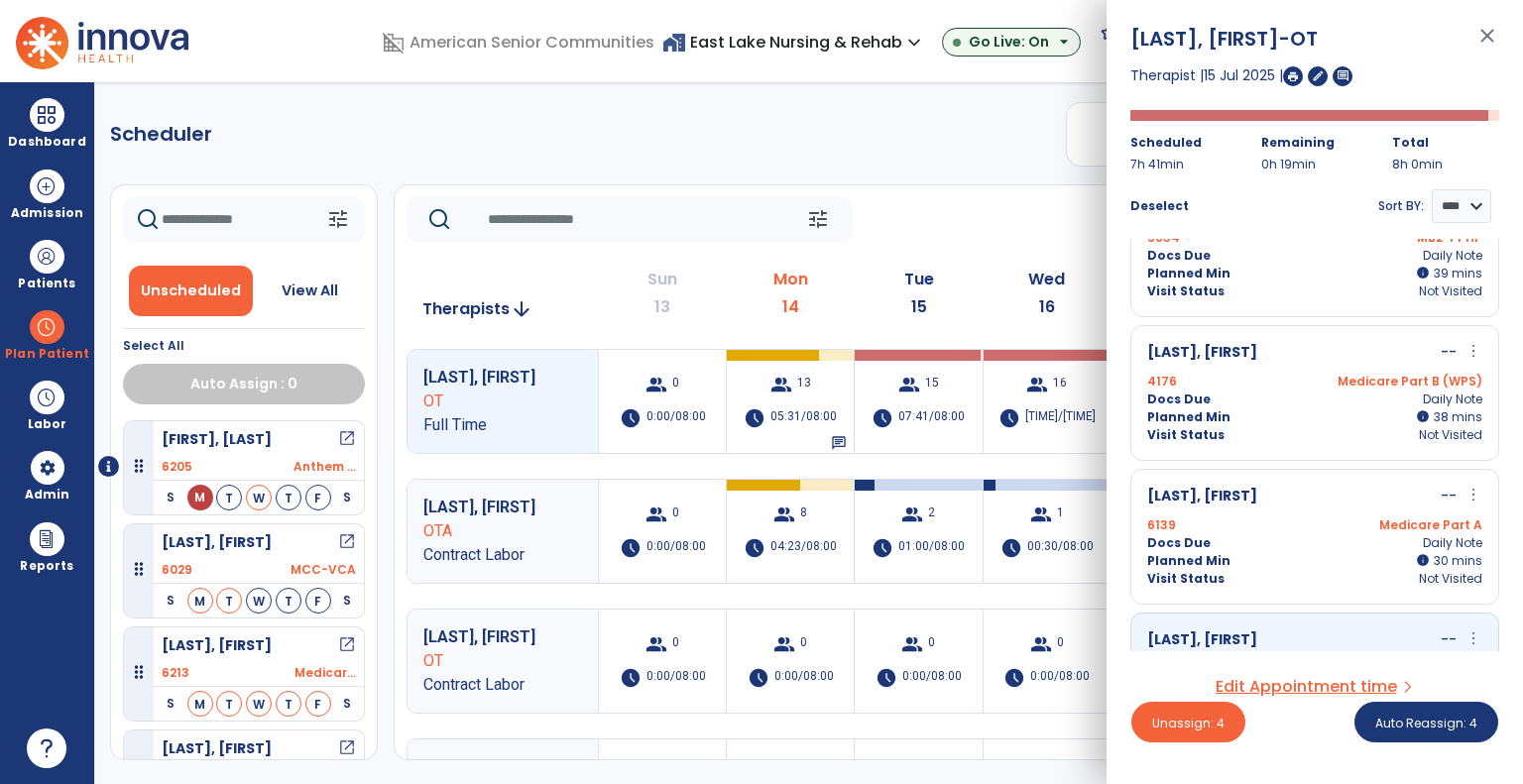 click on "6139 Medicare Part A" at bounding box center [1315, 525] 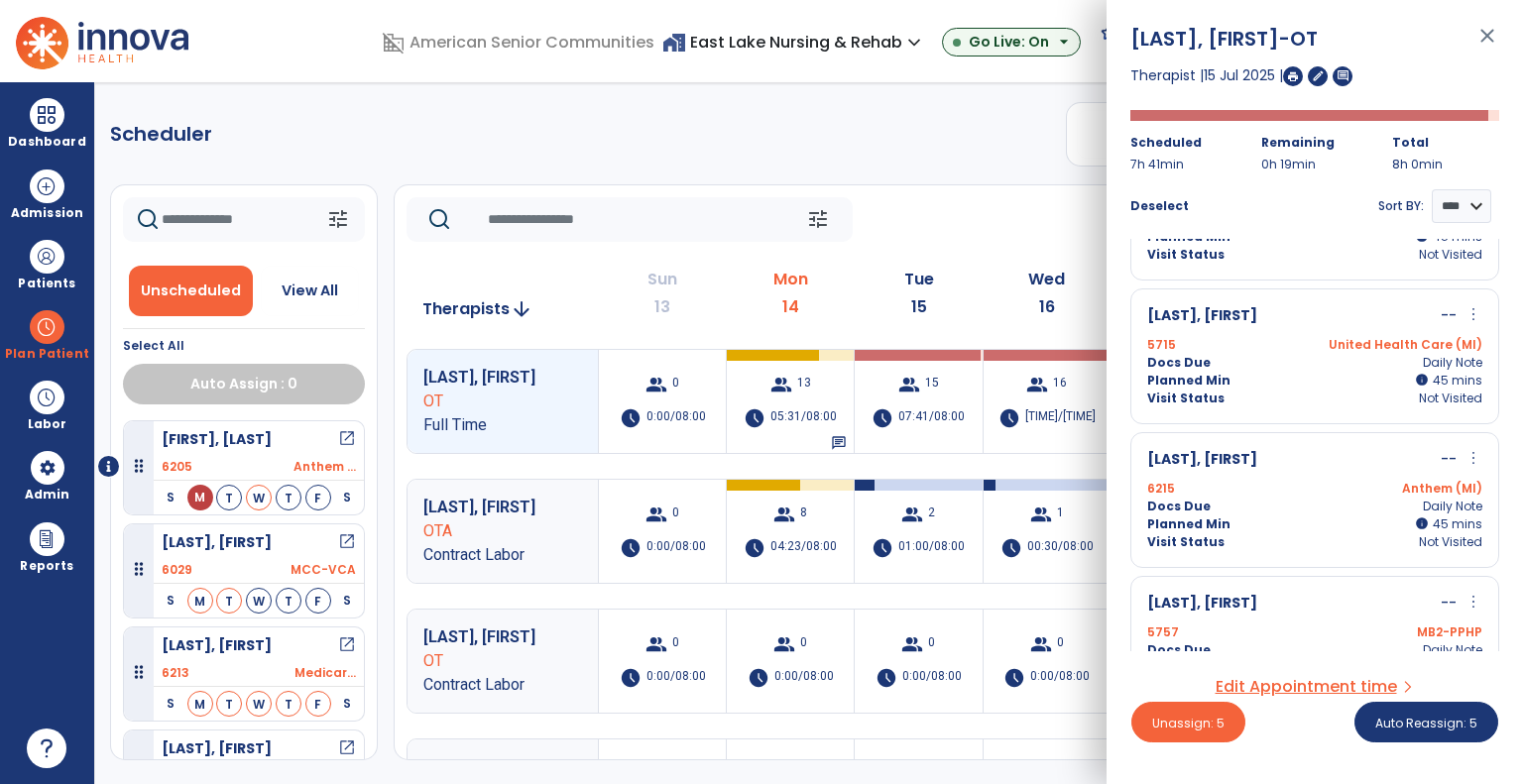 scroll, scrollTop: 46, scrollLeft: 0, axis: vertical 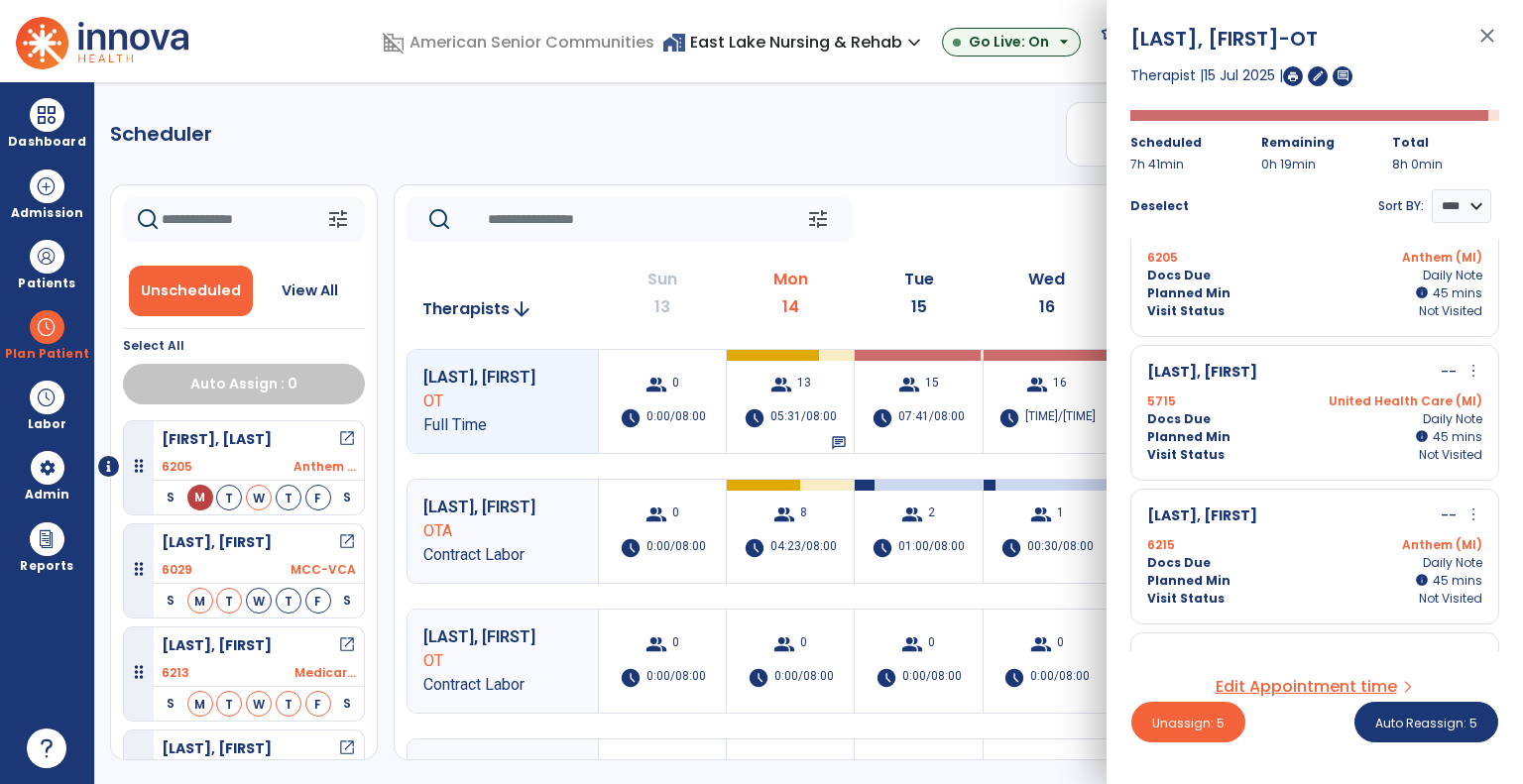 click on "Docs Due Daily Note" at bounding box center (1315, 419) 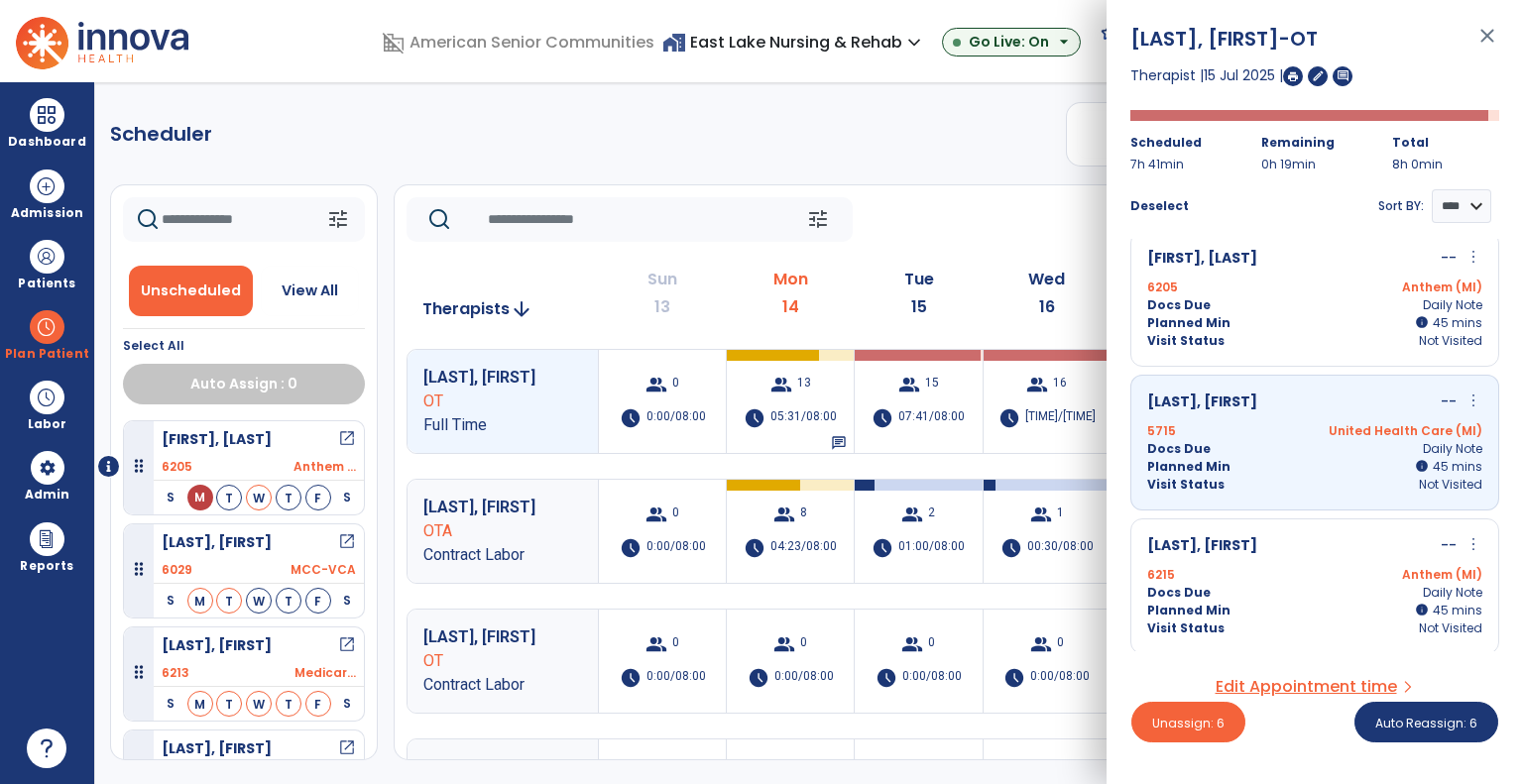 scroll, scrollTop: 0, scrollLeft: 0, axis: both 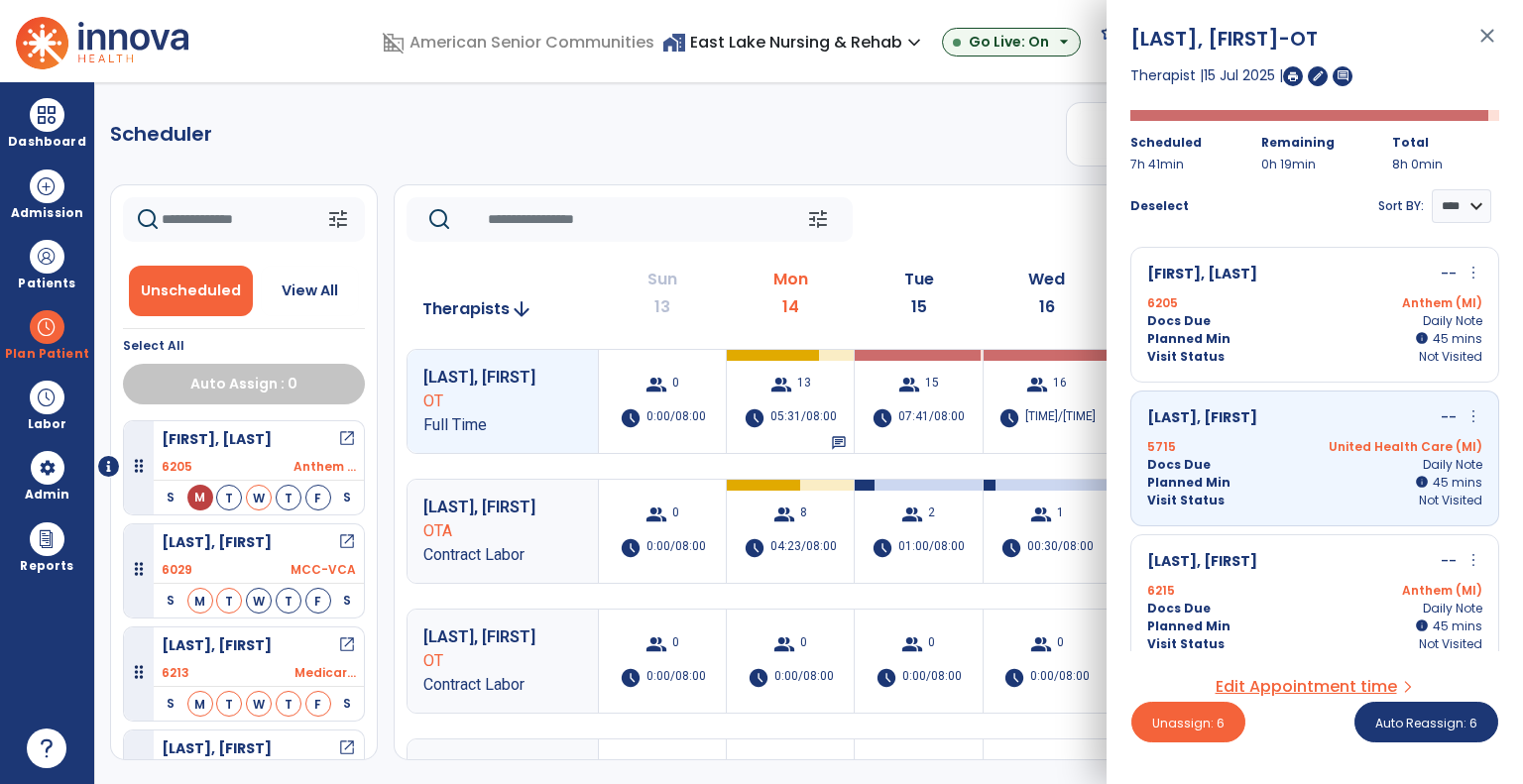 click on "[FIRST], [LAST]   --  more_vert  edit   Edit Session  [NUMBER] Anthem ([STATE])  Docs Due Daily Note   Planned Min  info   45 C 45 mins  Visit Status  Not Visited" at bounding box center (1315, 314) 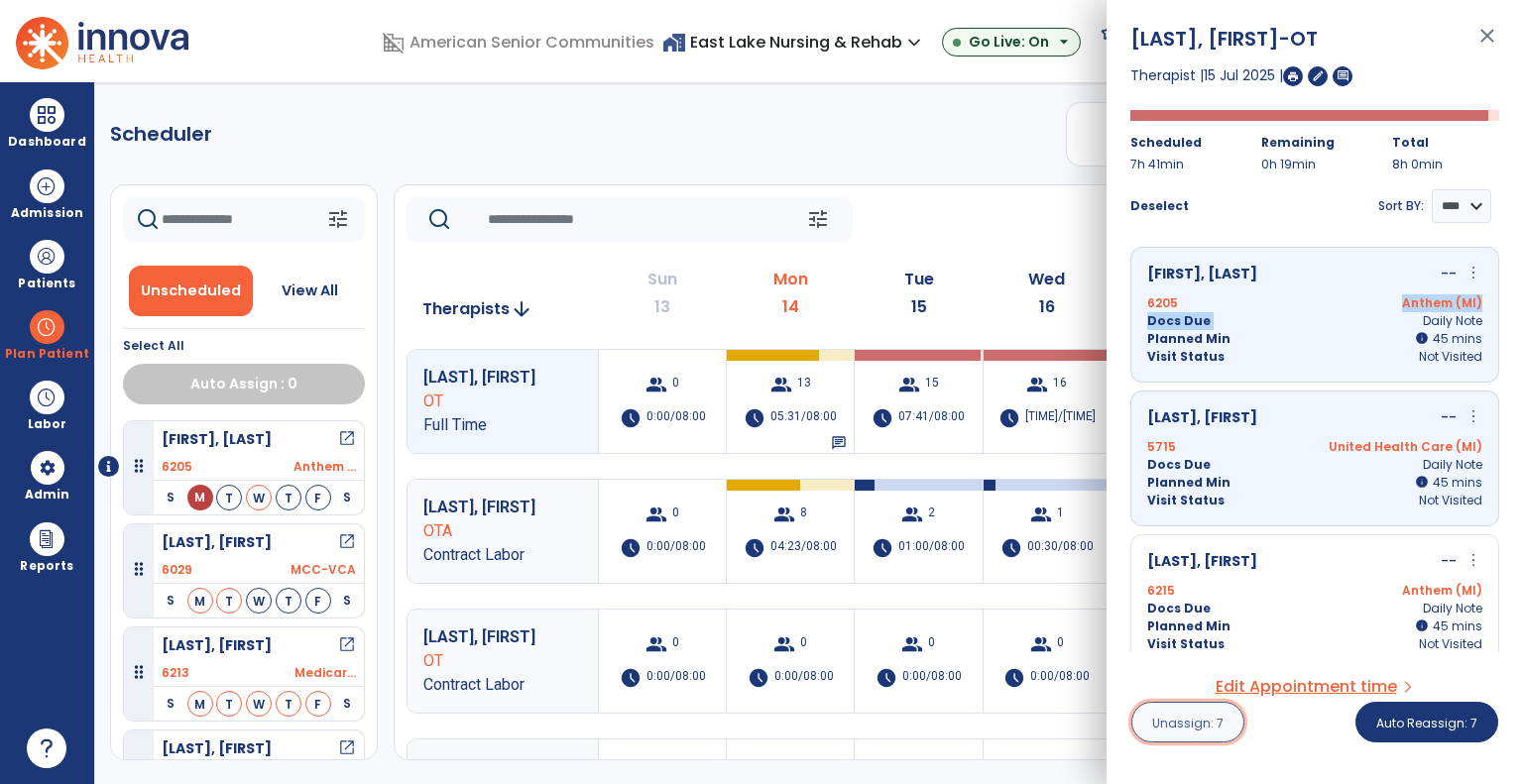 click on "Unassign: 7" at bounding box center [1188, 722] 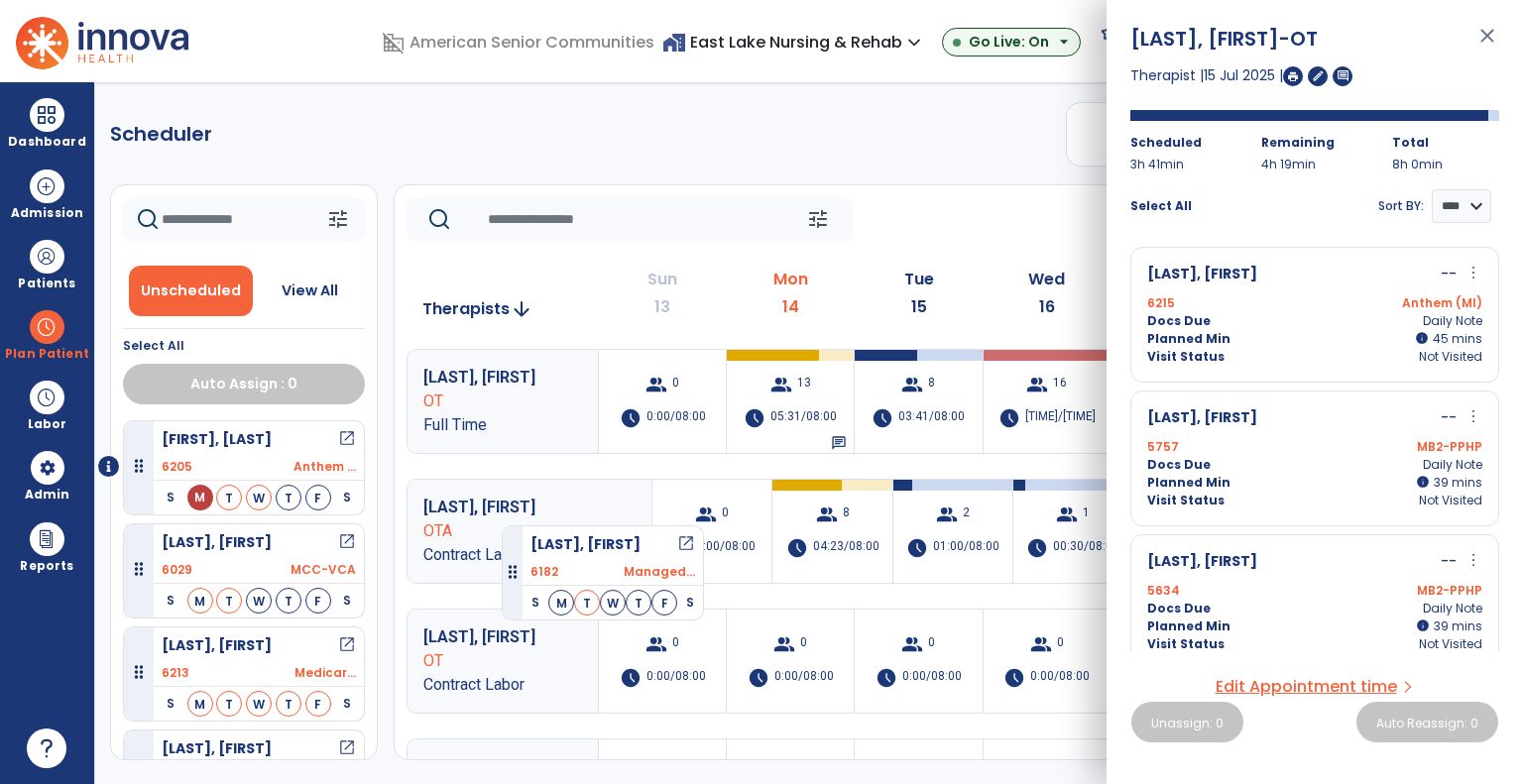drag, startPoint x: 180, startPoint y: 451, endPoint x: 501, endPoint y: 517, distance: 327.71482 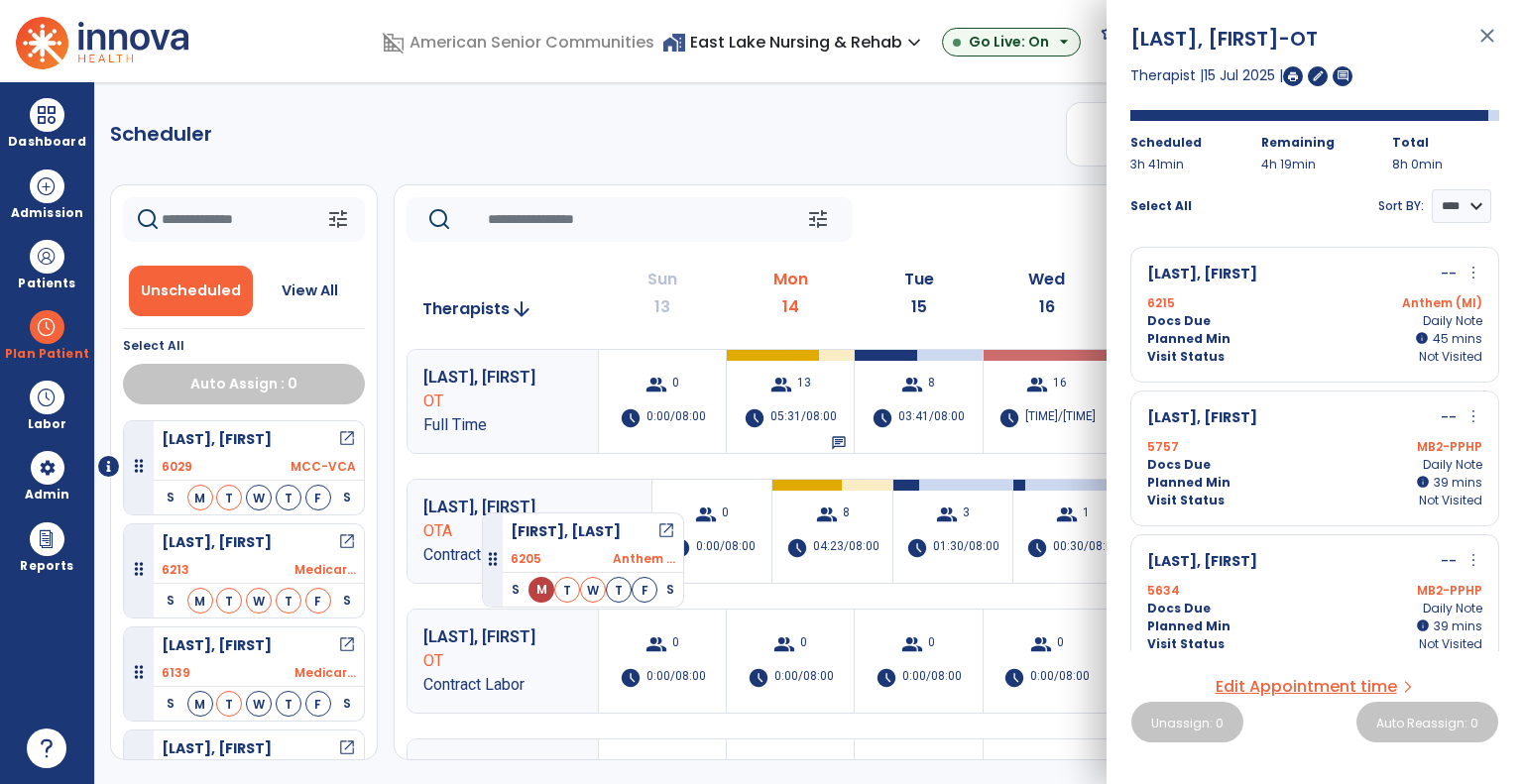 drag, startPoint x: 257, startPoint y: 465, endPoint x: 482, endPoint y: 504, distance: 228.35499 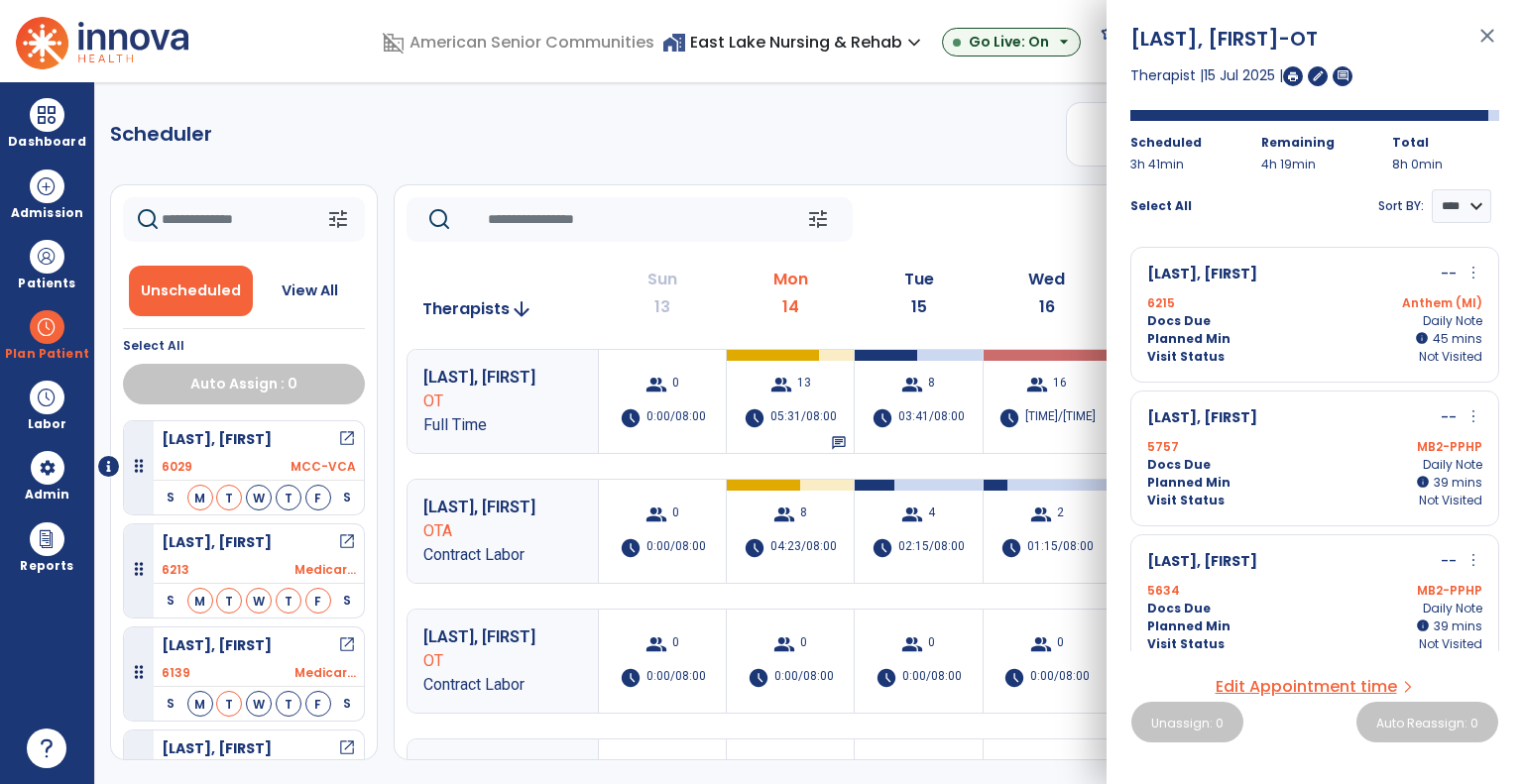 click on "tune   Today  chevron_left Jul 13, 2025 - Jul 19, 2025  *********  calendar_today  chevron_right" 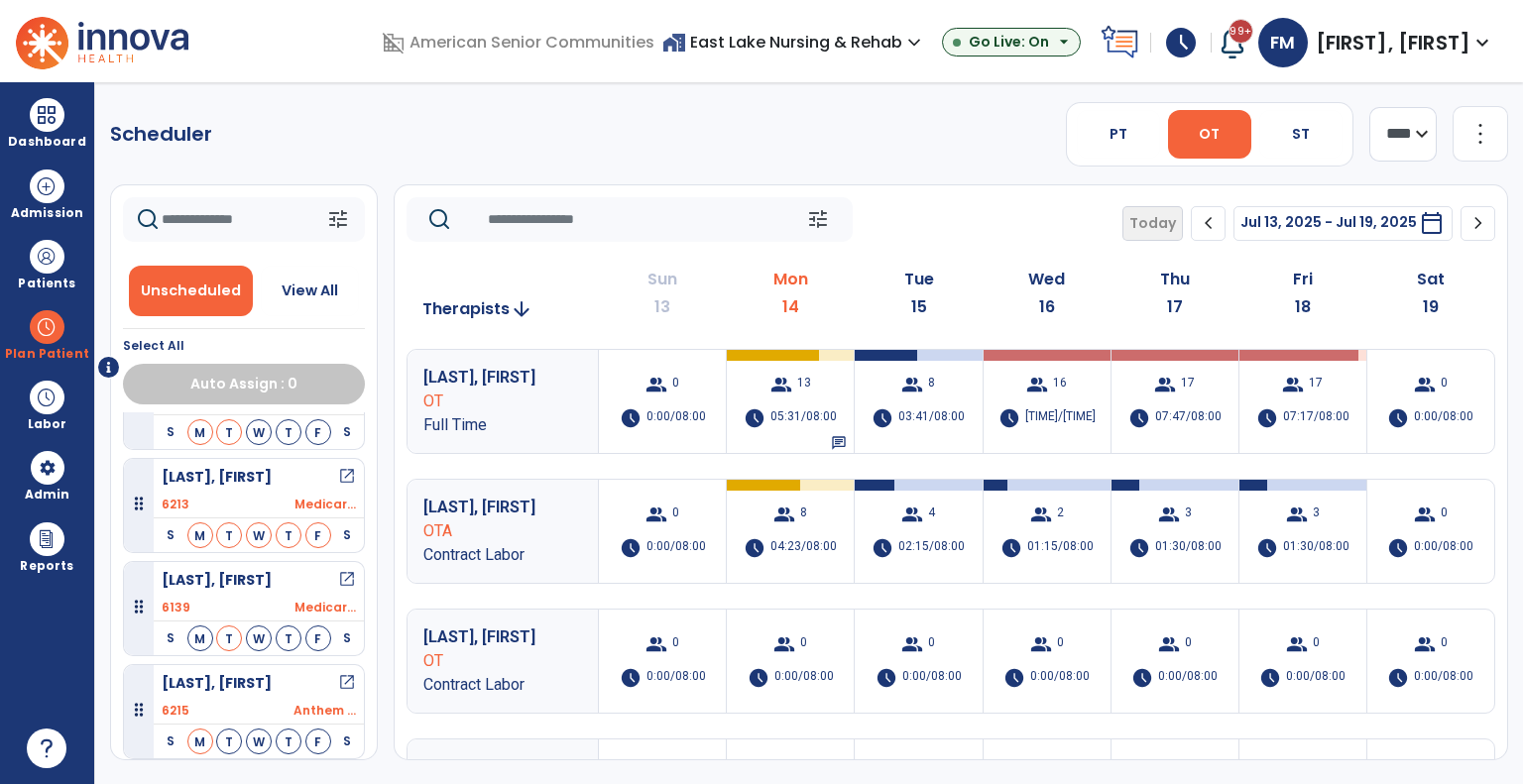 scroll, scrollTop: 99, scrollLeft: 0, axis: vertical 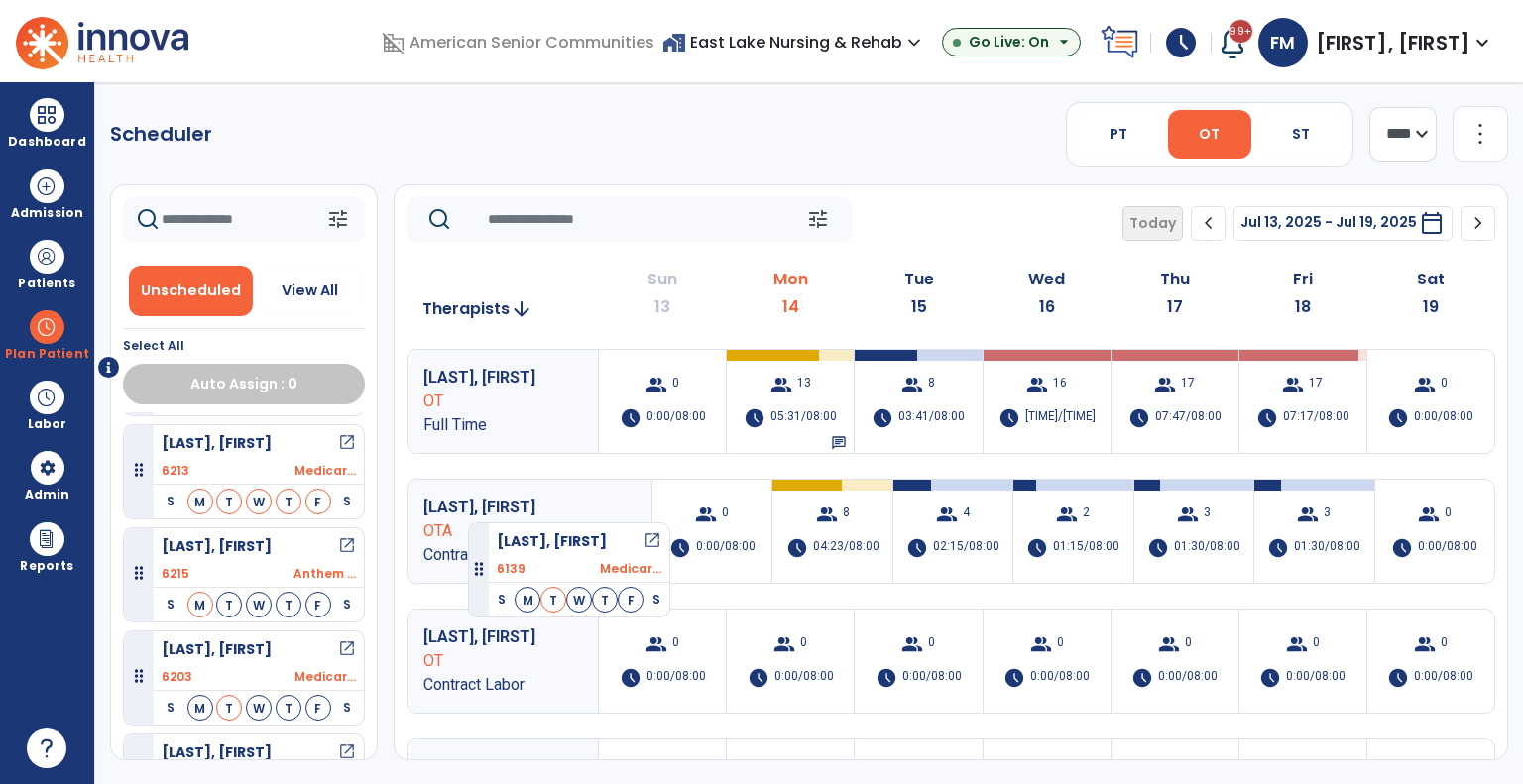 drag, startPoint x: 224, startPoint y: 554, endPoint x: 468, endPoint y: 514, distance: 247.25695 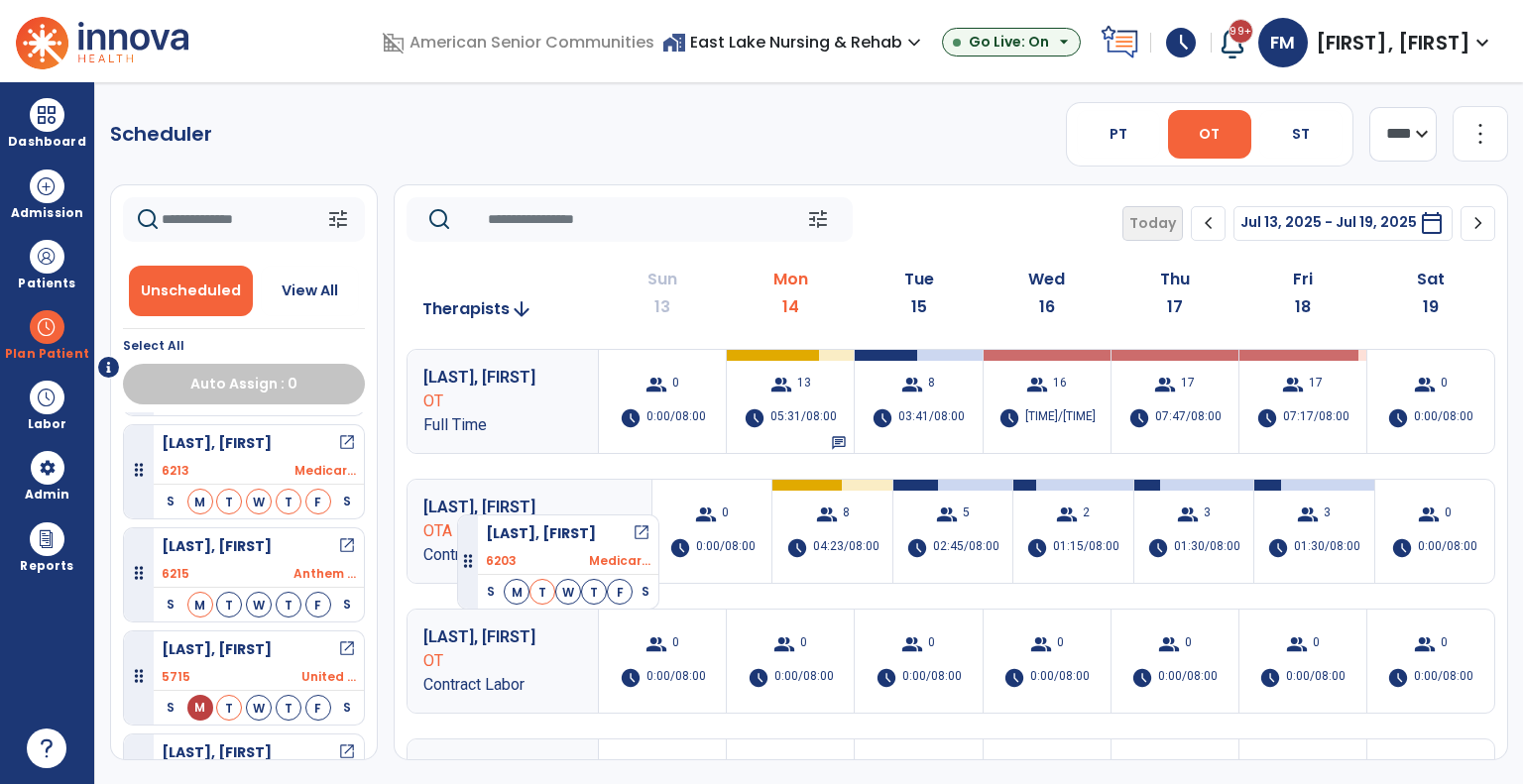 drag, startPoint x: 187, startPoint y: 655, endPoint x: 457, endPoint y: 506, distance: 308.3845 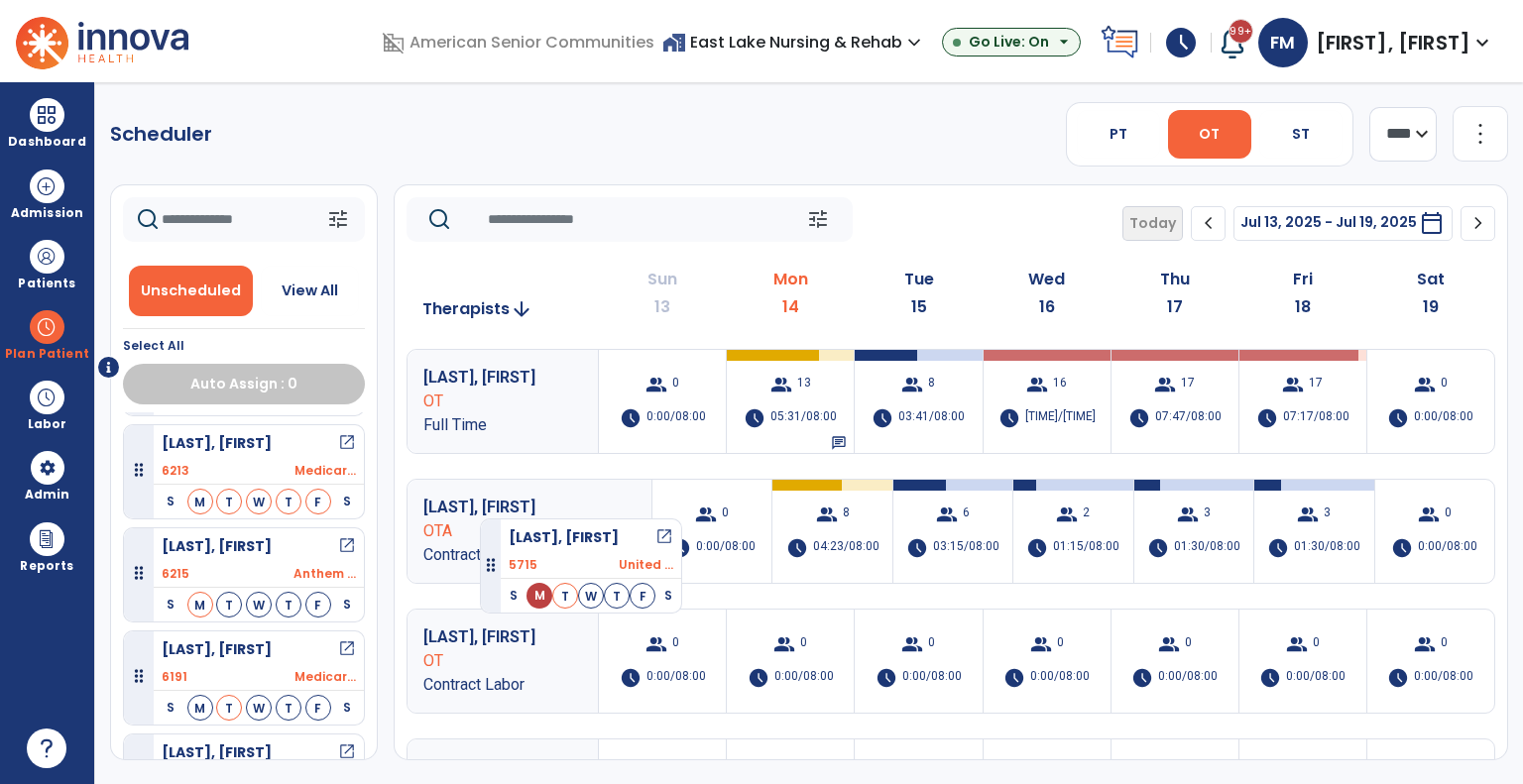 drag, startPoint x: 215, startPoint y: 665, endPoint x: 480, endPoint y: 510, distance: 307.0016 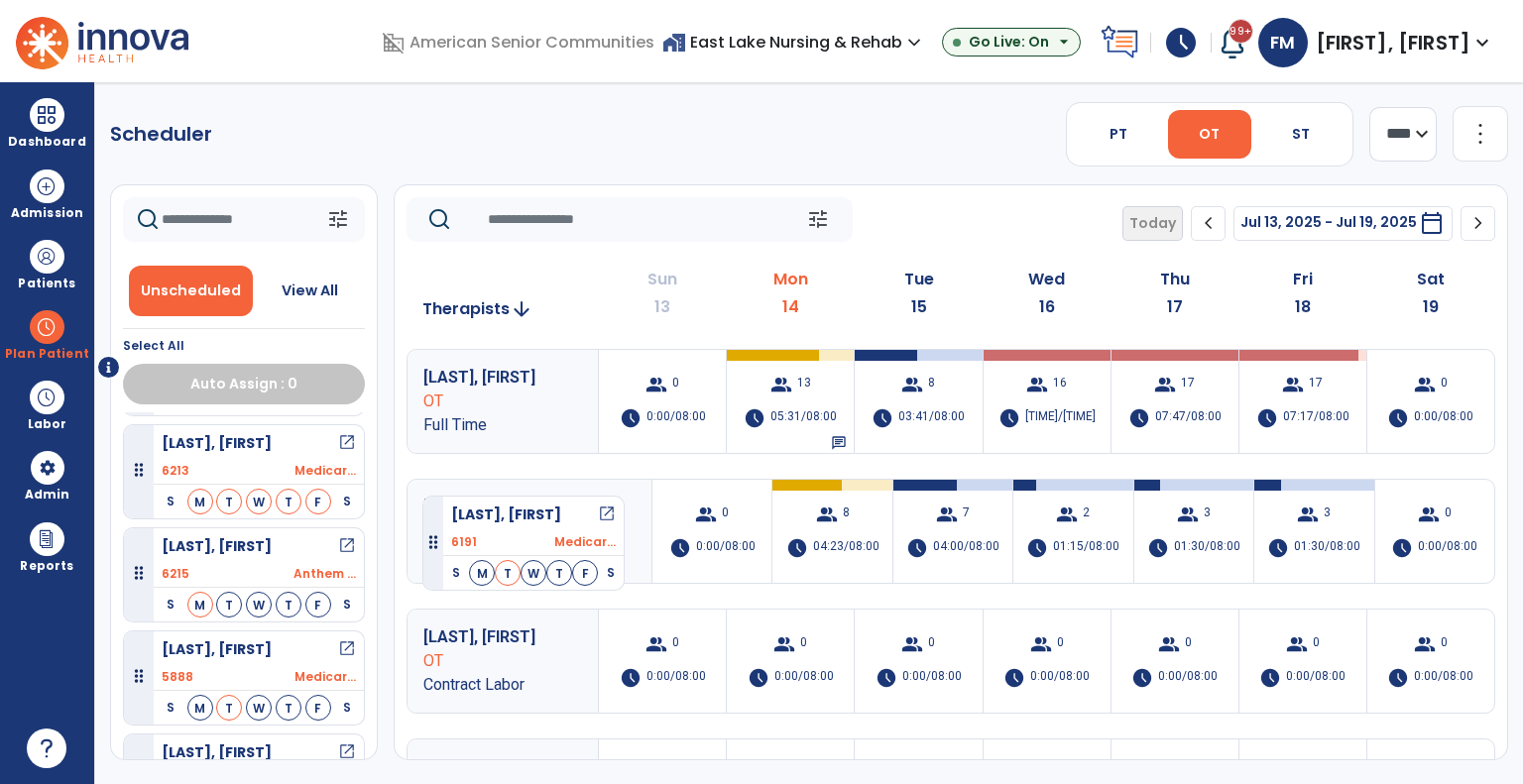 drag, startPoint x: 260, startPoint y: 641, endPoint x: 422, endPoint y: 488, distance: 222.82953 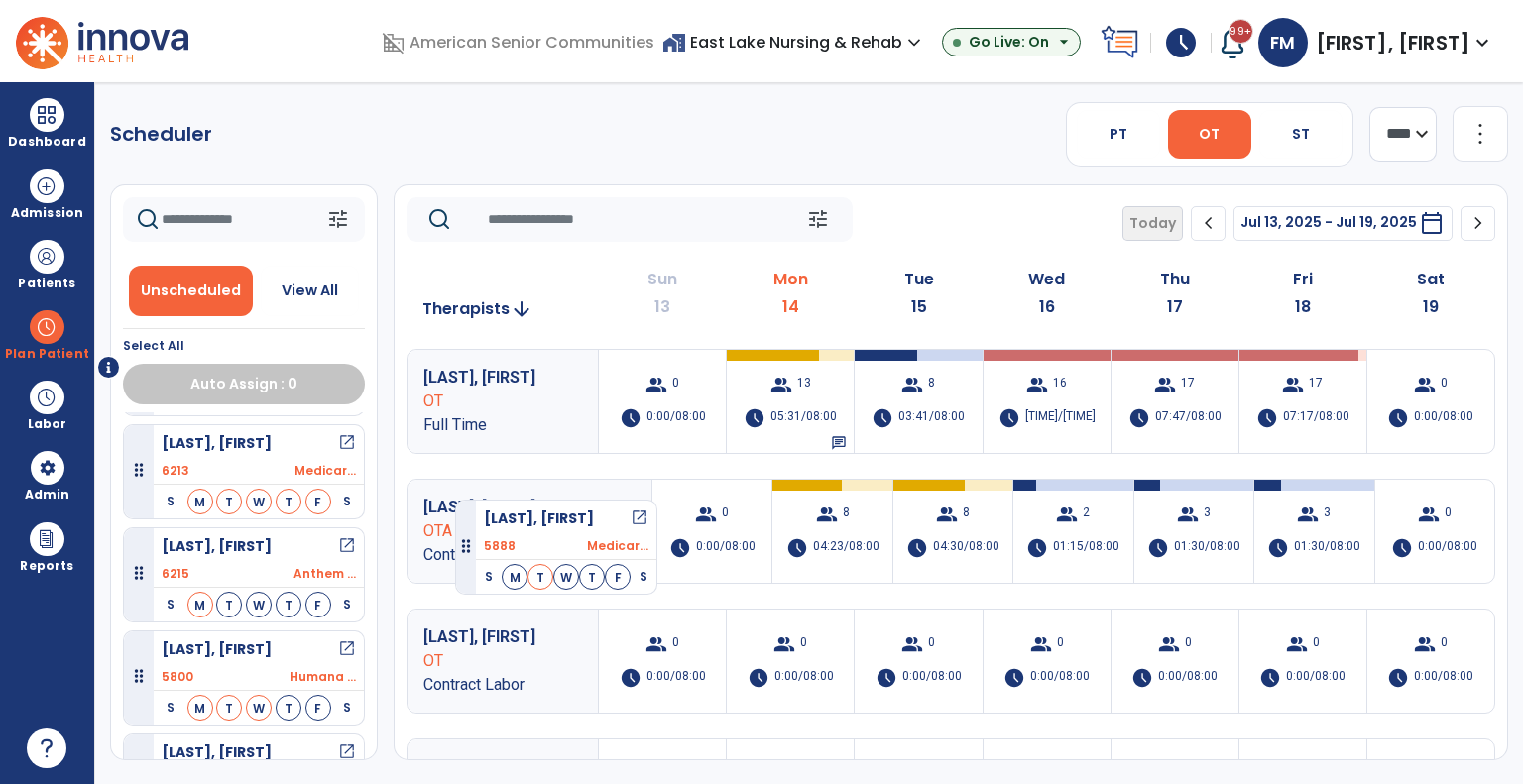 drag, startPoint x: 225, startPoint y: 646, endPoint x: 455, endPoint y: 492, distance: 276.796 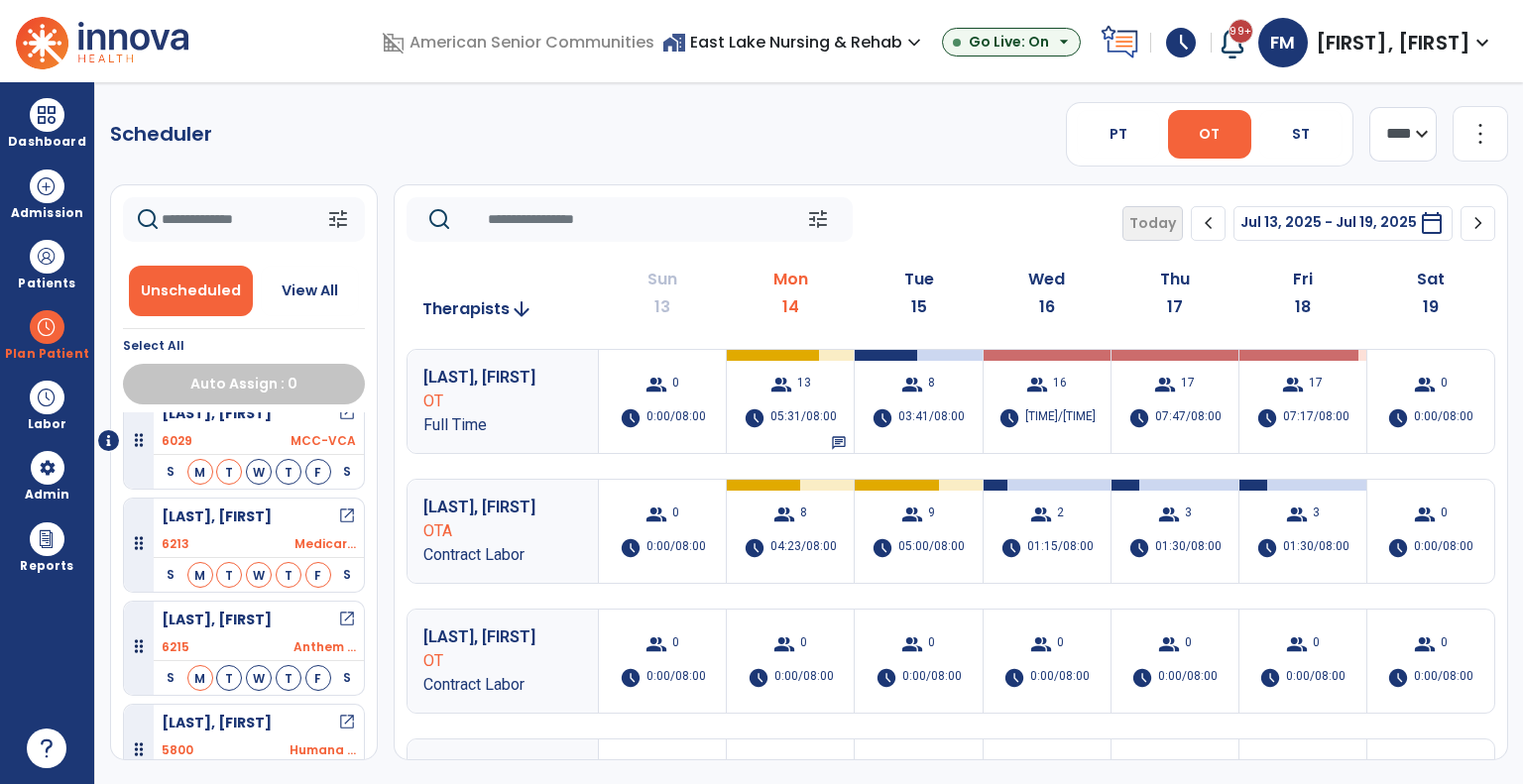 scroll, scrollTop: 0, scrollLeft: 0, axis: both 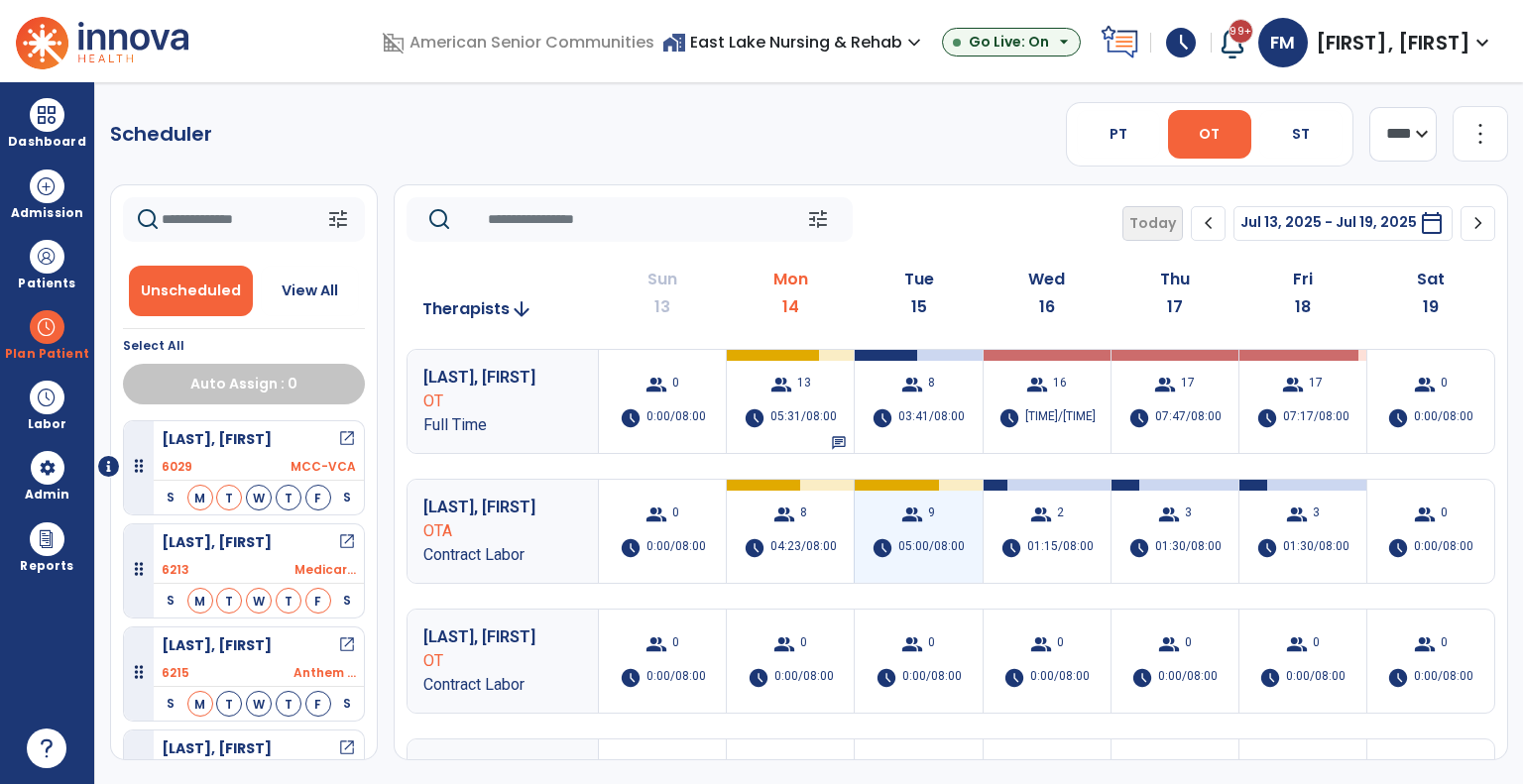 click on "05:00/08:00" at bounding box center (931, 548) 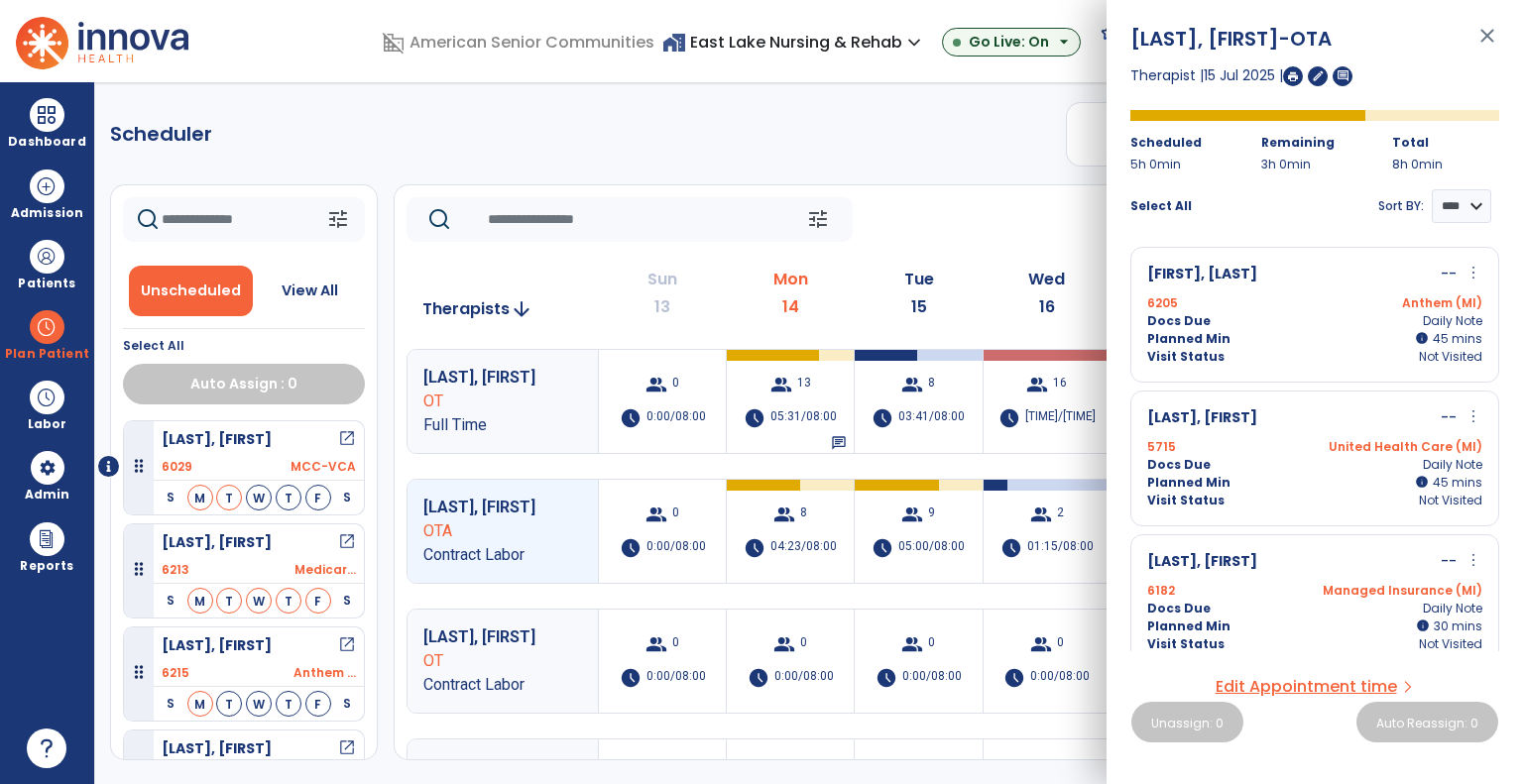 click on "more_vert" at bounding box center (1473, 560) 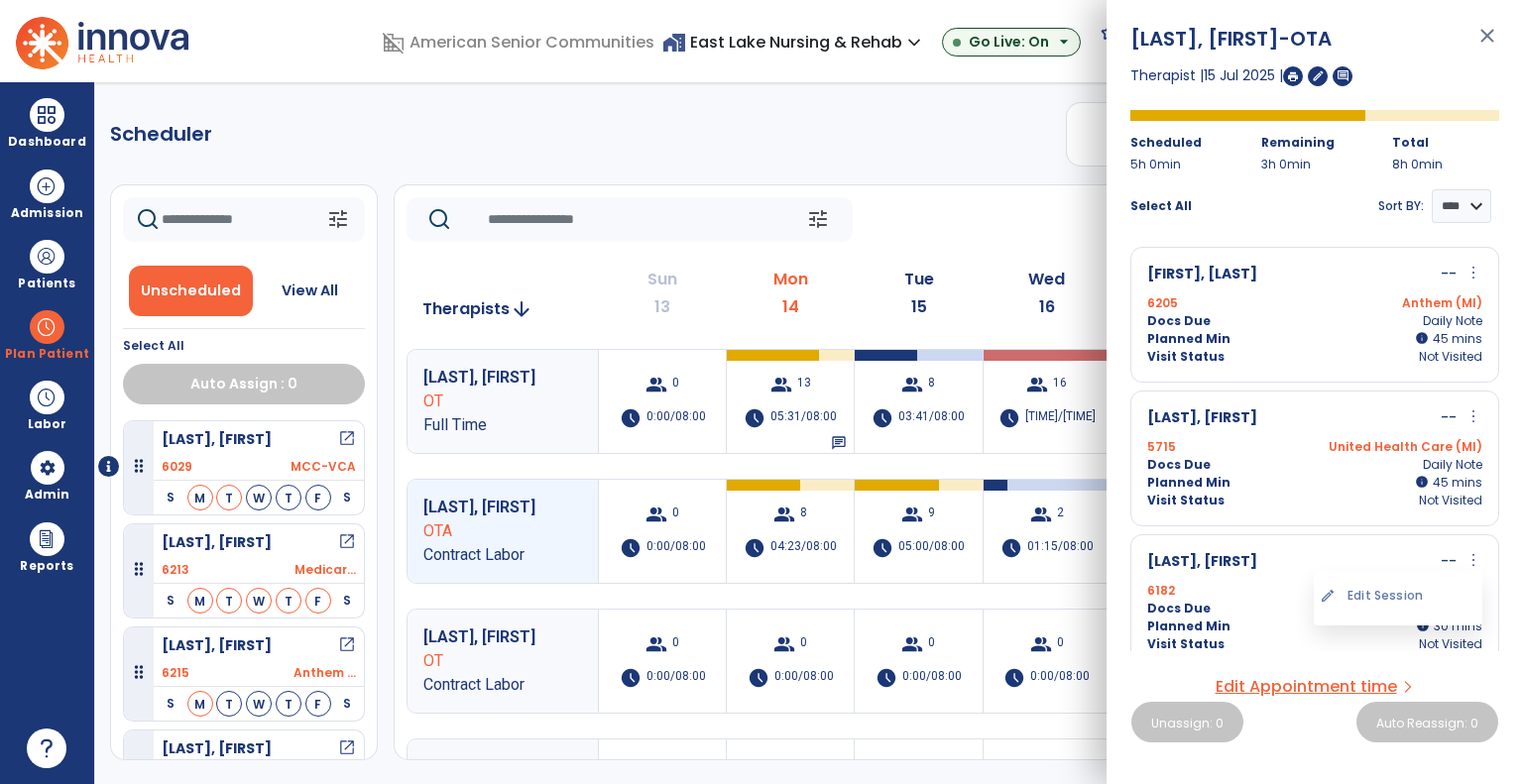 click on "edit   Edit Session" at bounding box center (1398, 596) 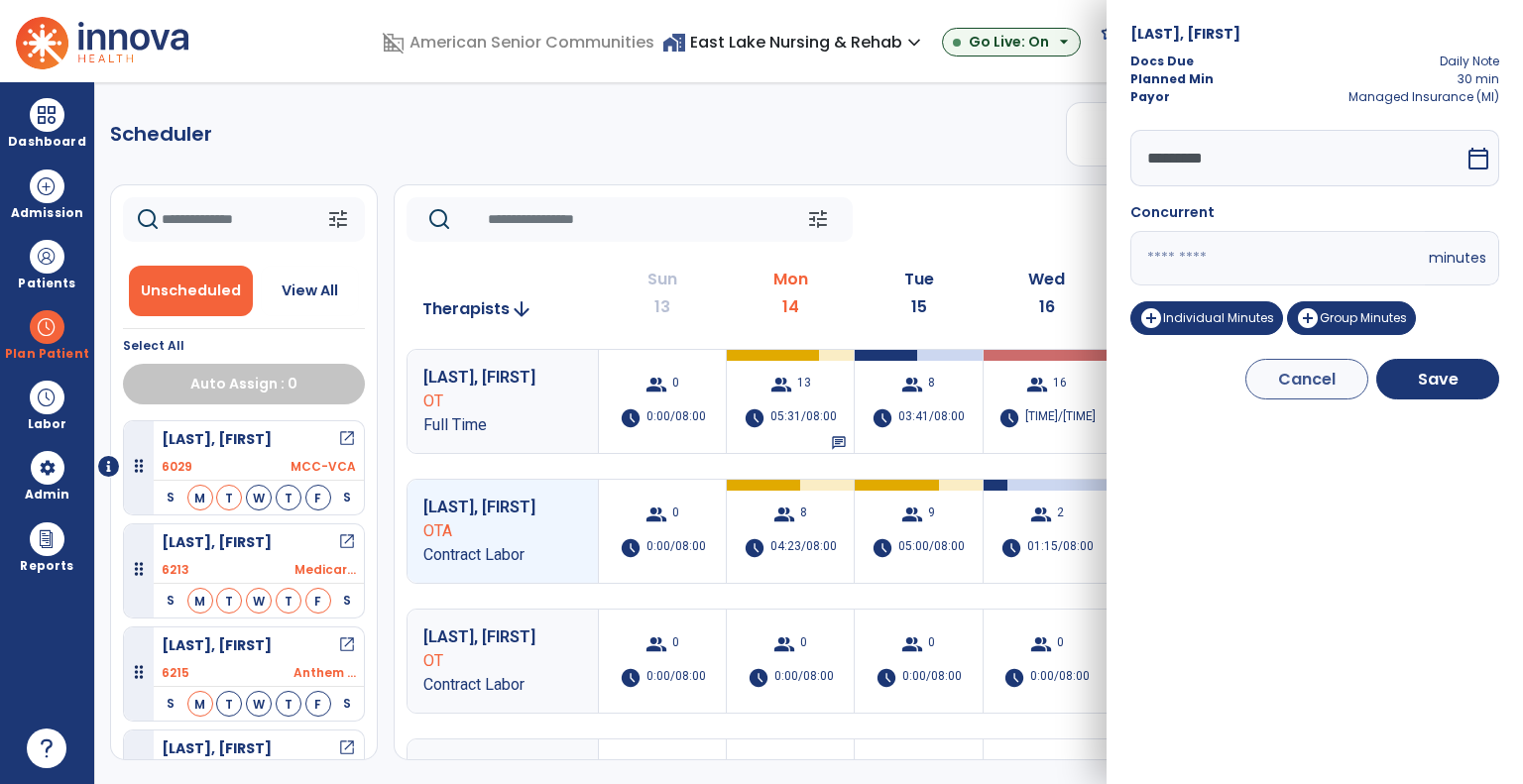 drag, startPoint x: 1186, startPoint y: 265, endPoint x: 1143, endPoint y: 261, distance: 43.185646 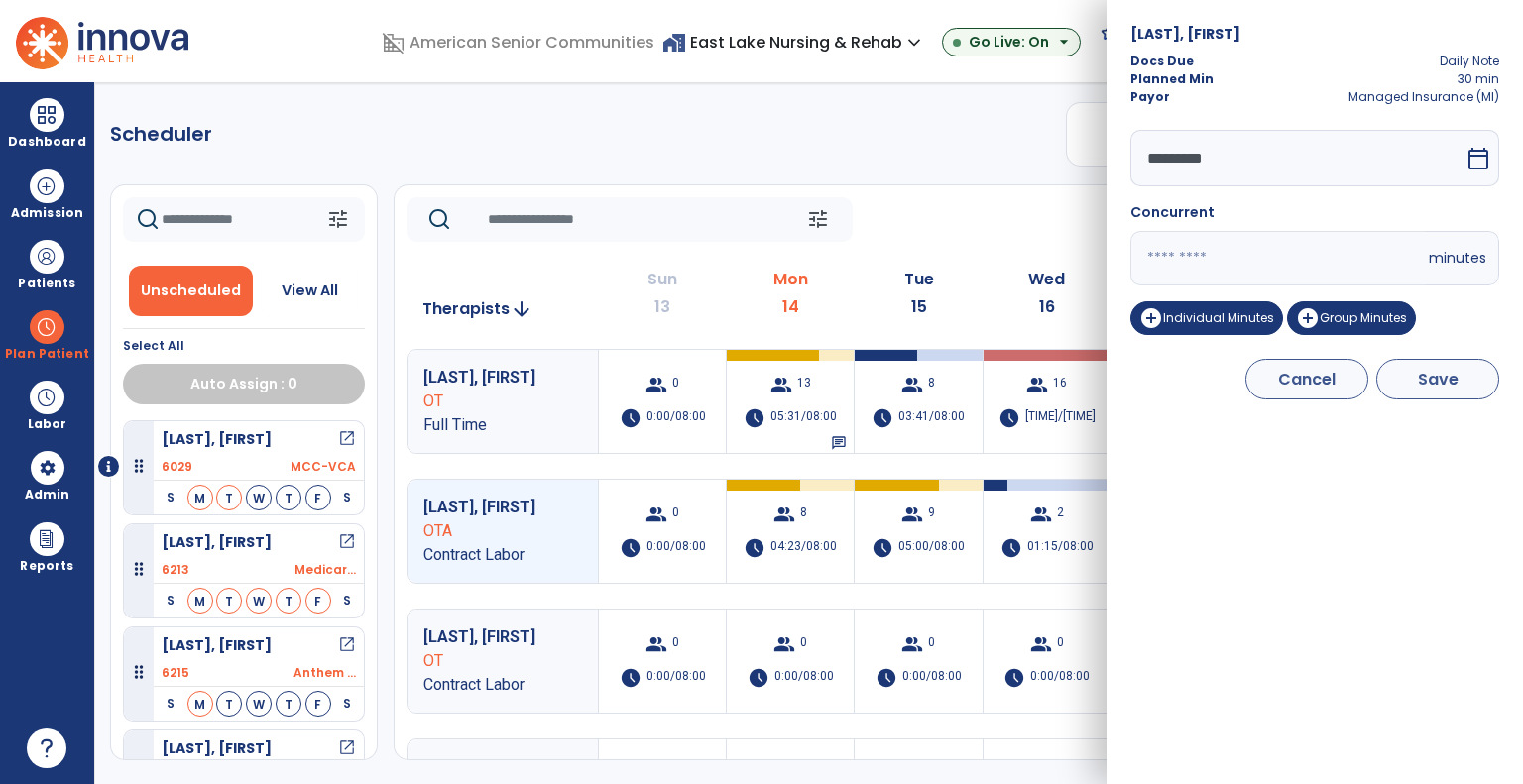 type on "**" 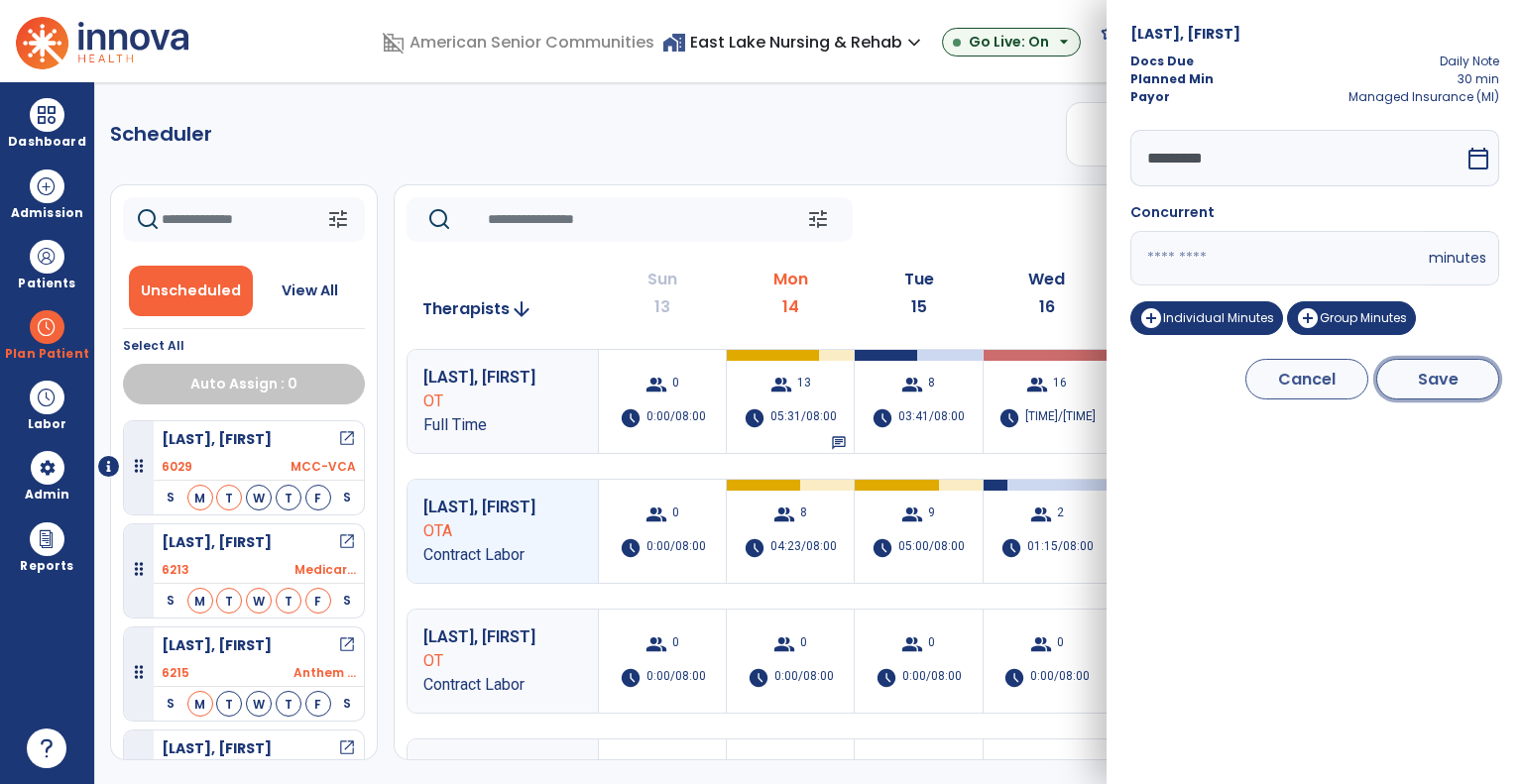drag, startPoint x: 1457, startPoint y: 372, endPoint x: 1431, endPoint y: 380, distance: 27.202941 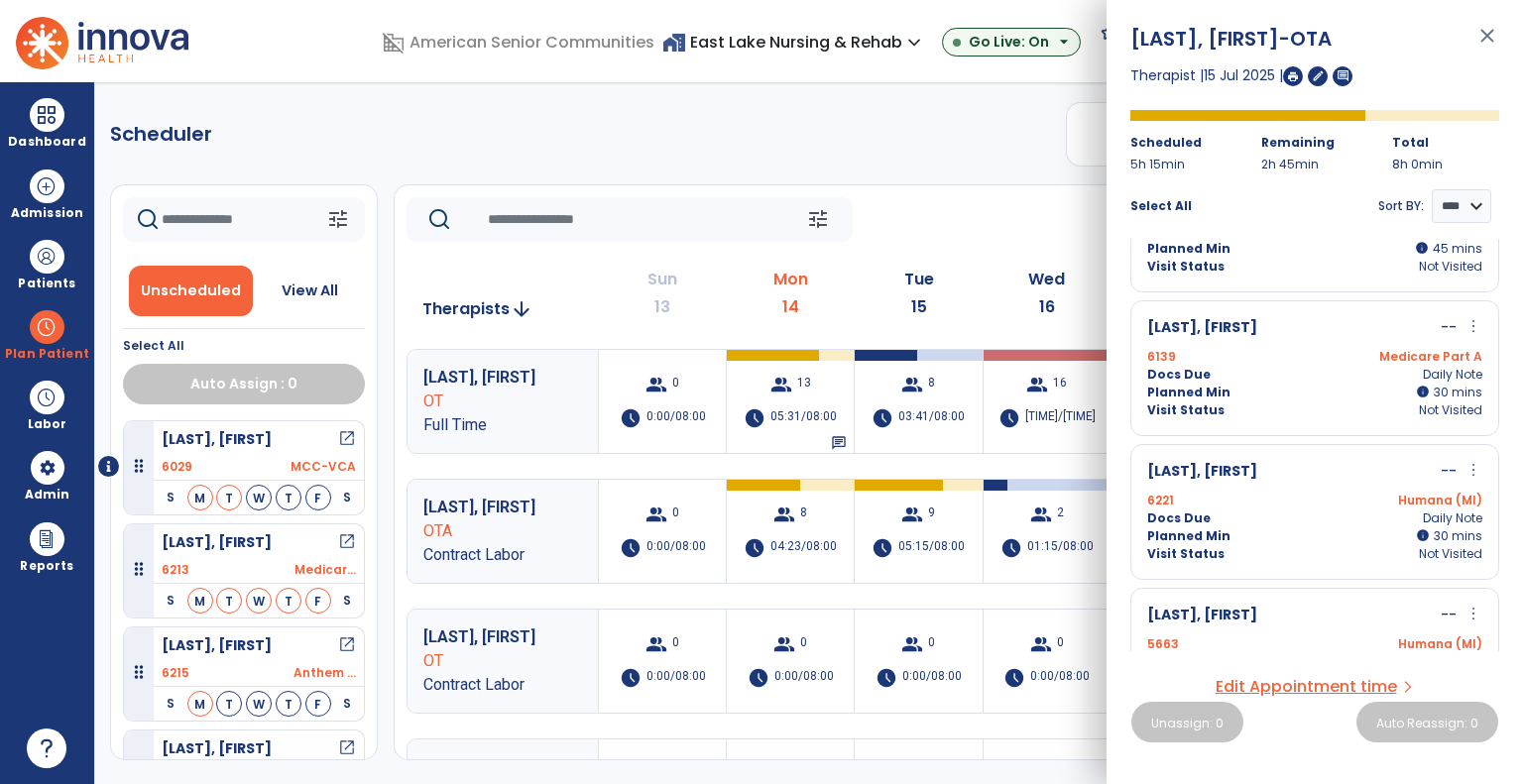 scroll, scrollTop: 396, scrollLeft: 0, axis: vertical 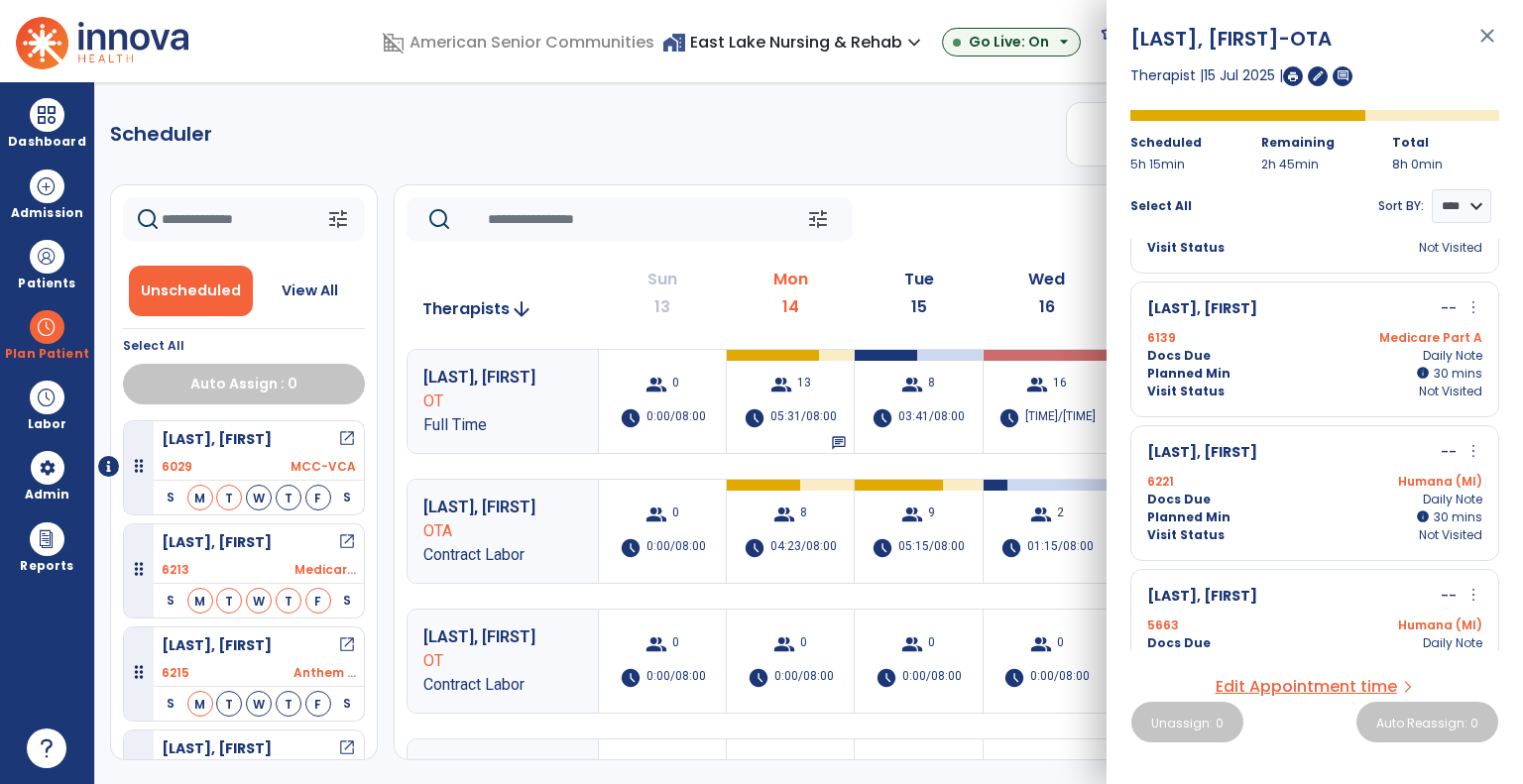 click on "more_vert" at bounding box center [1473, 307] 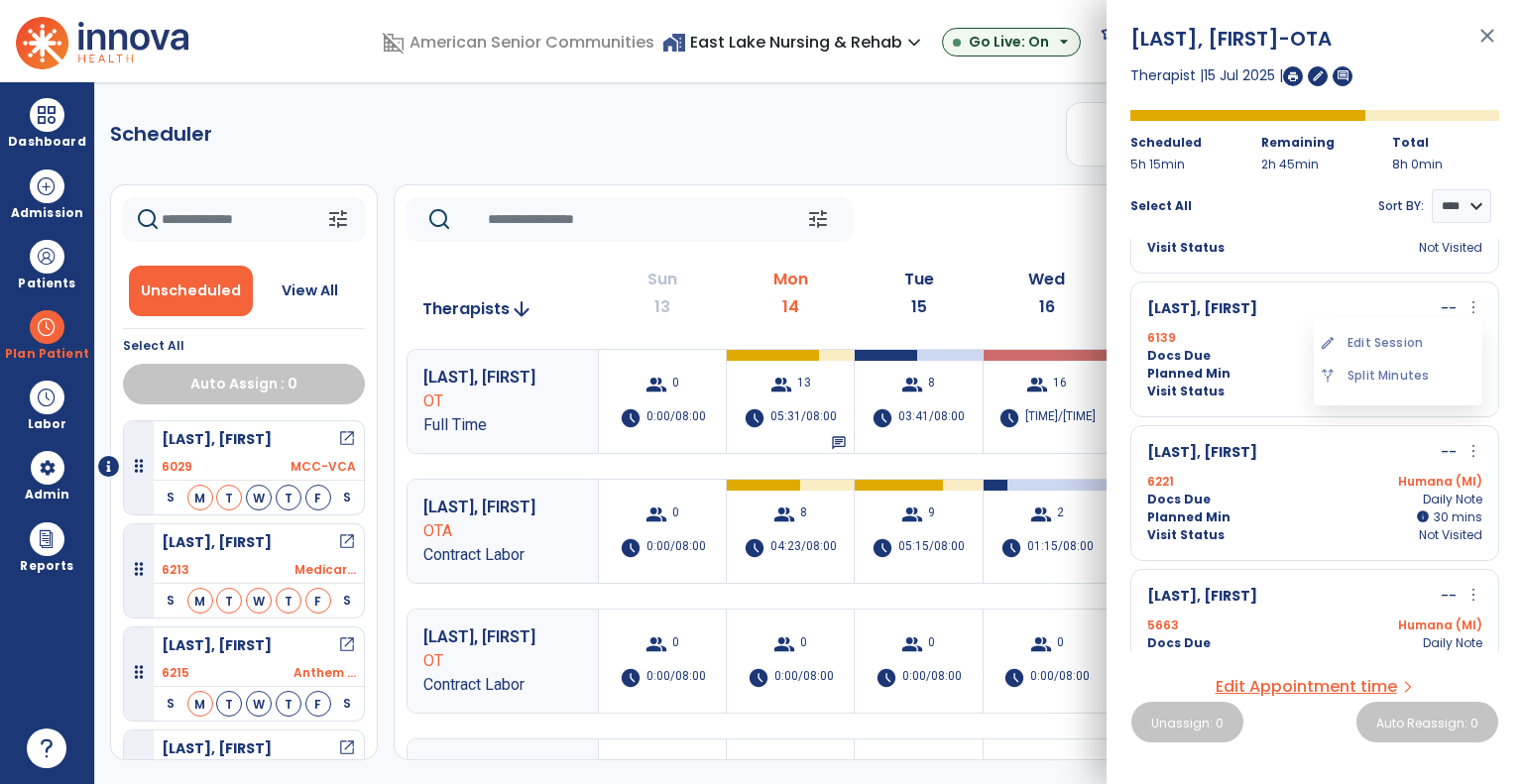click on "edit   Edit Session" at bounding box center (1398, 343) 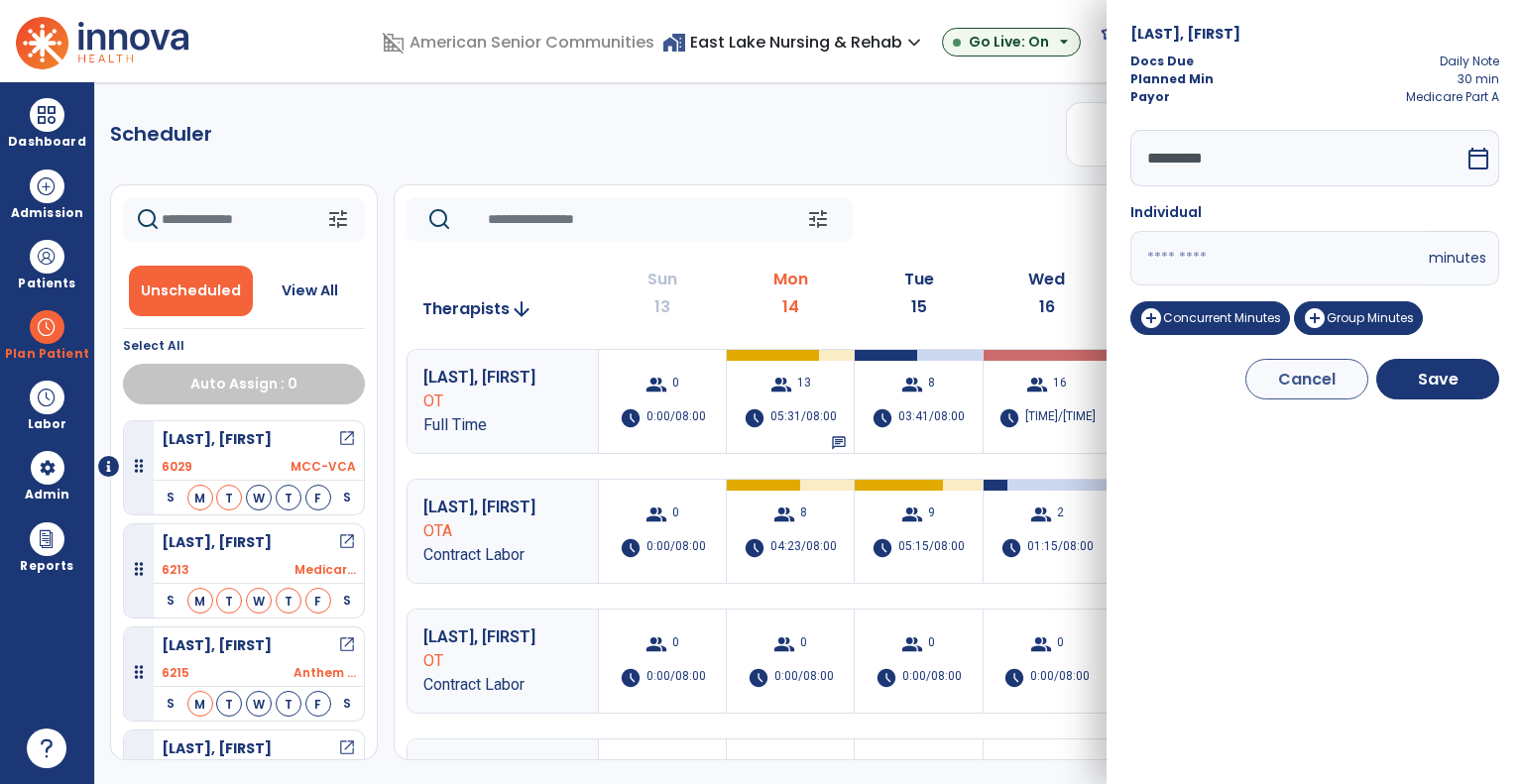 drag, startPoint x: 1183, startPoint y: 249, endPoint x: 1158, endPoint y: 261, distance: 27.730849 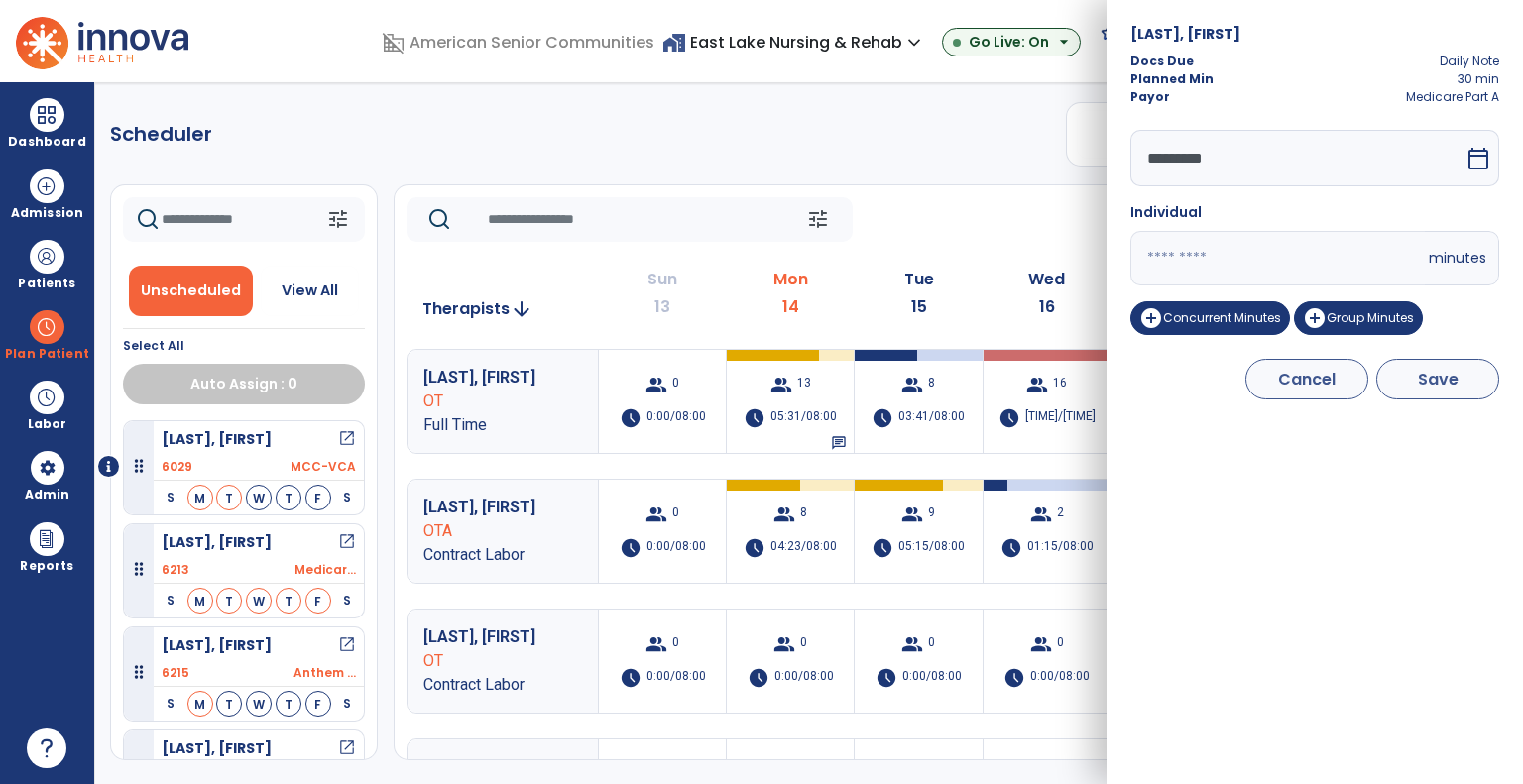 type on "**" 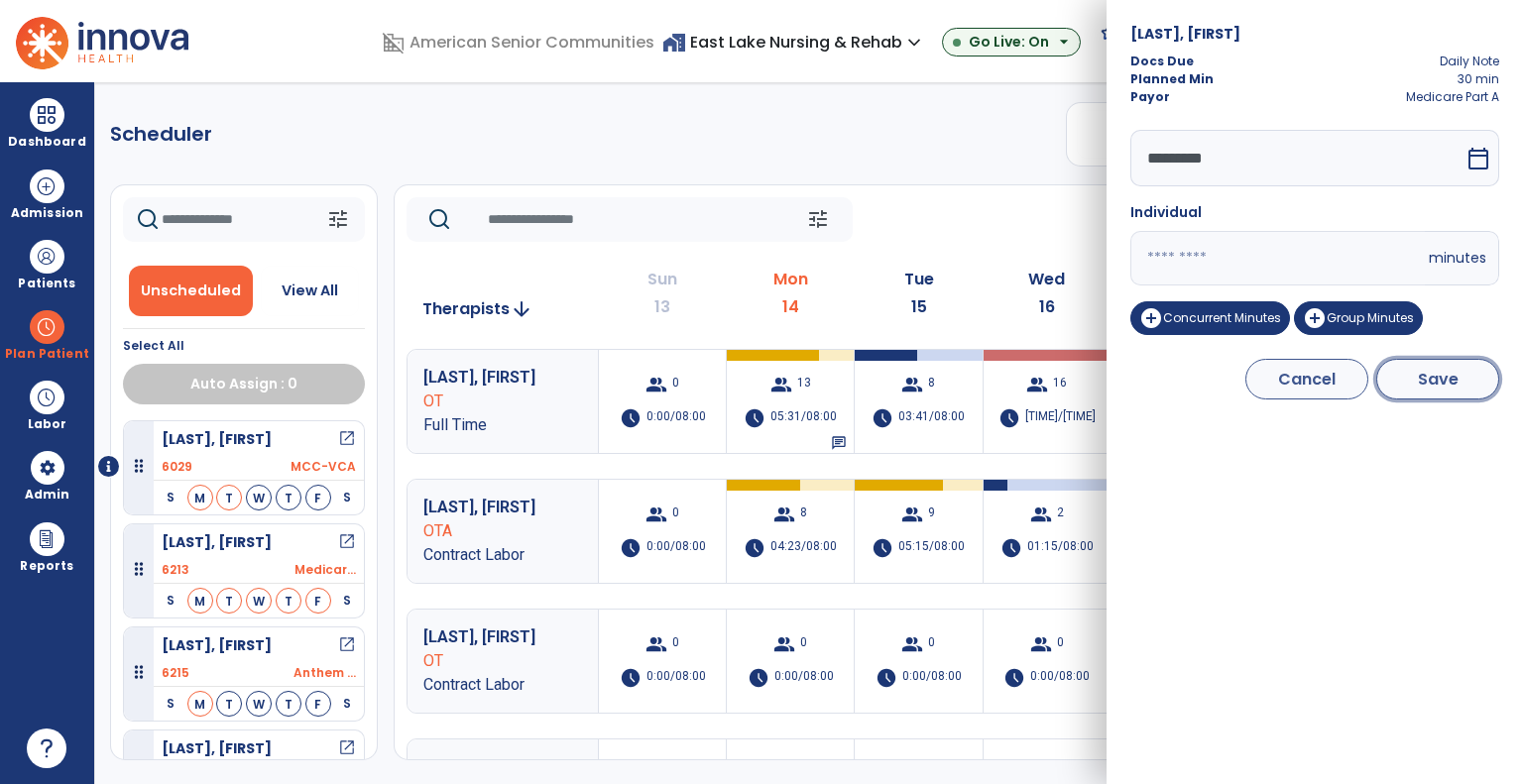 click on "Save" at bounding box center [1438, 379] 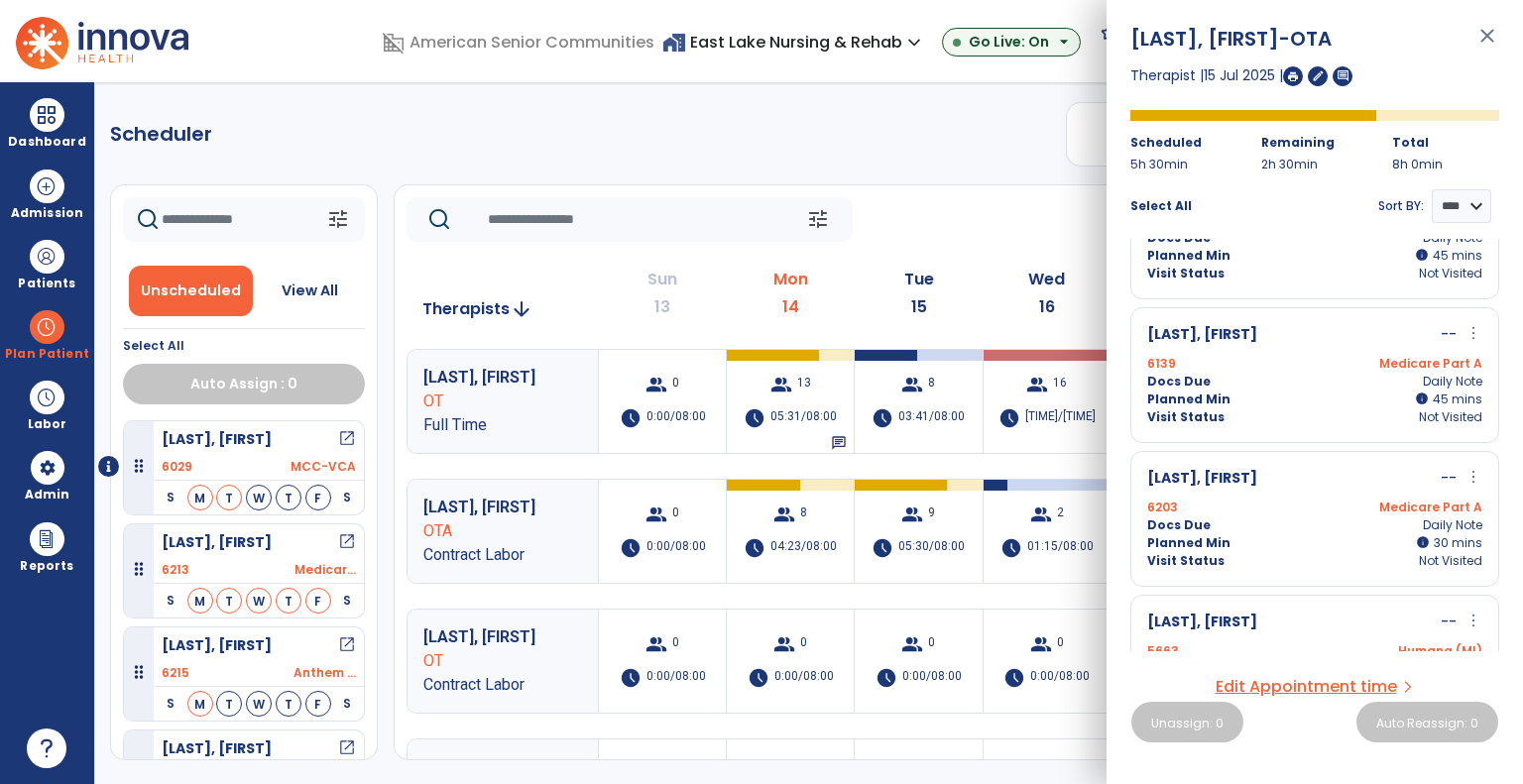 scroll, scrollTop: 396, scrollLeft: 0, axis: vertical 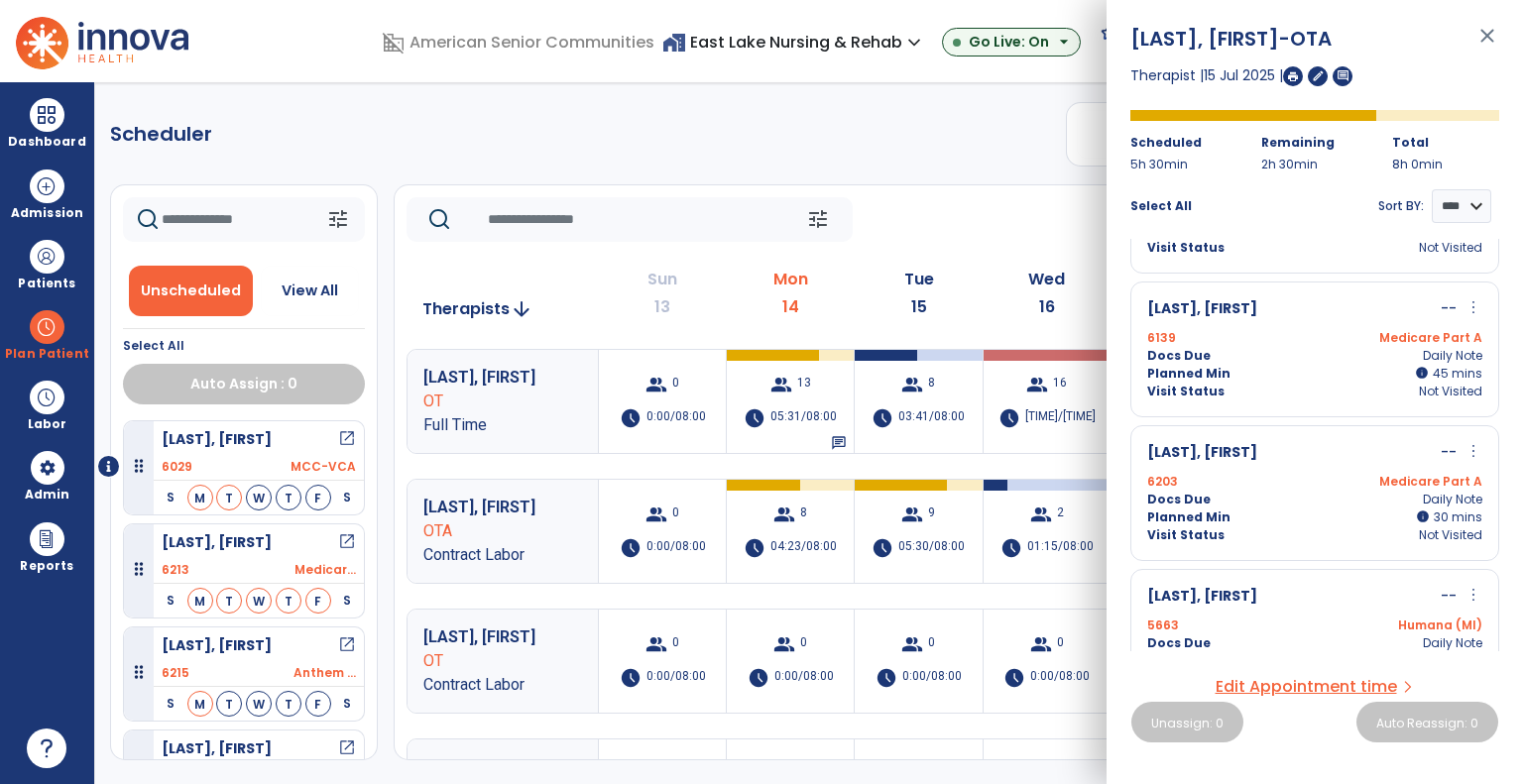 click on "more_vert" at bounding box center [1473, 451] 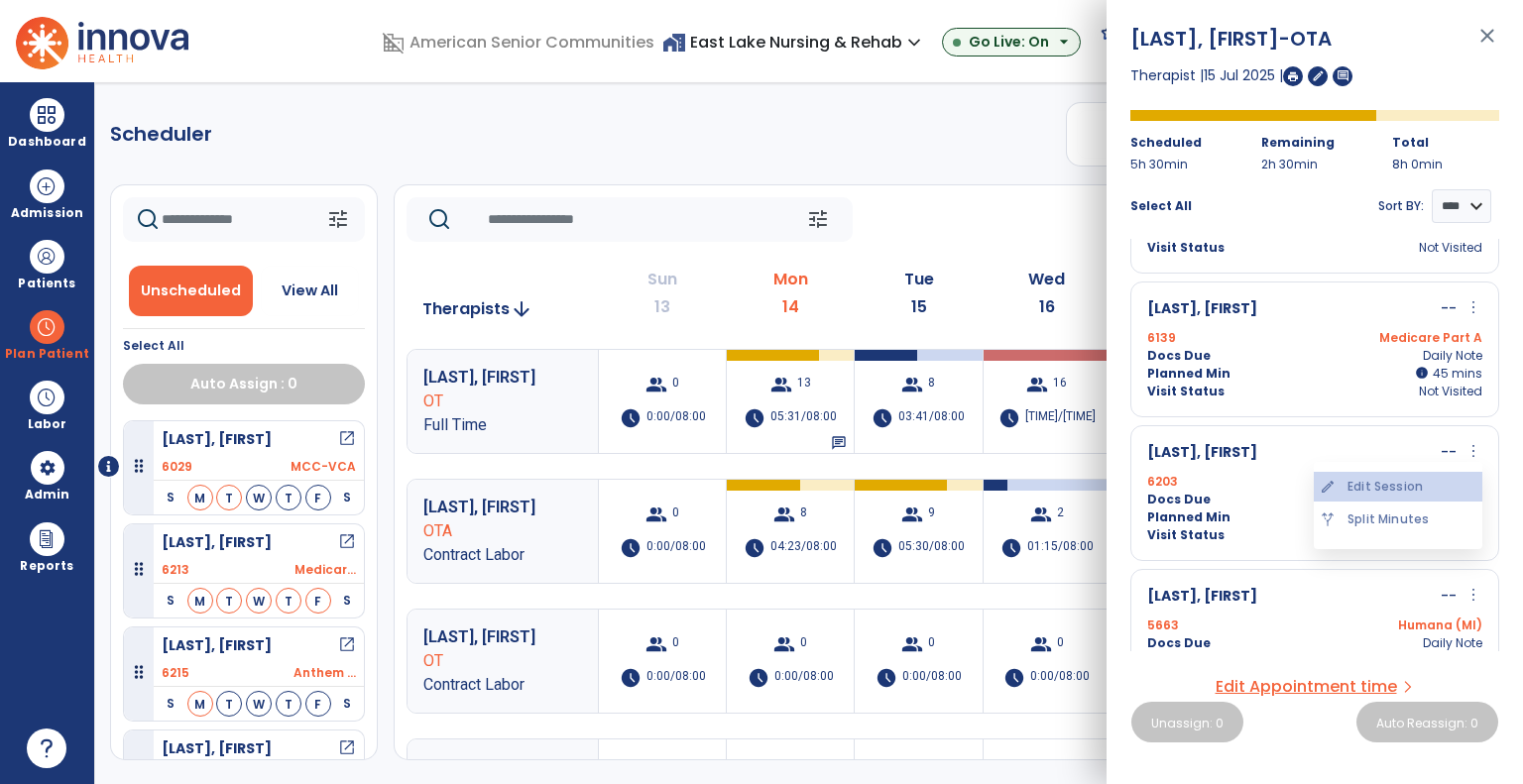 click on "edit   Edit Session" at bounding box center (1398, 487) 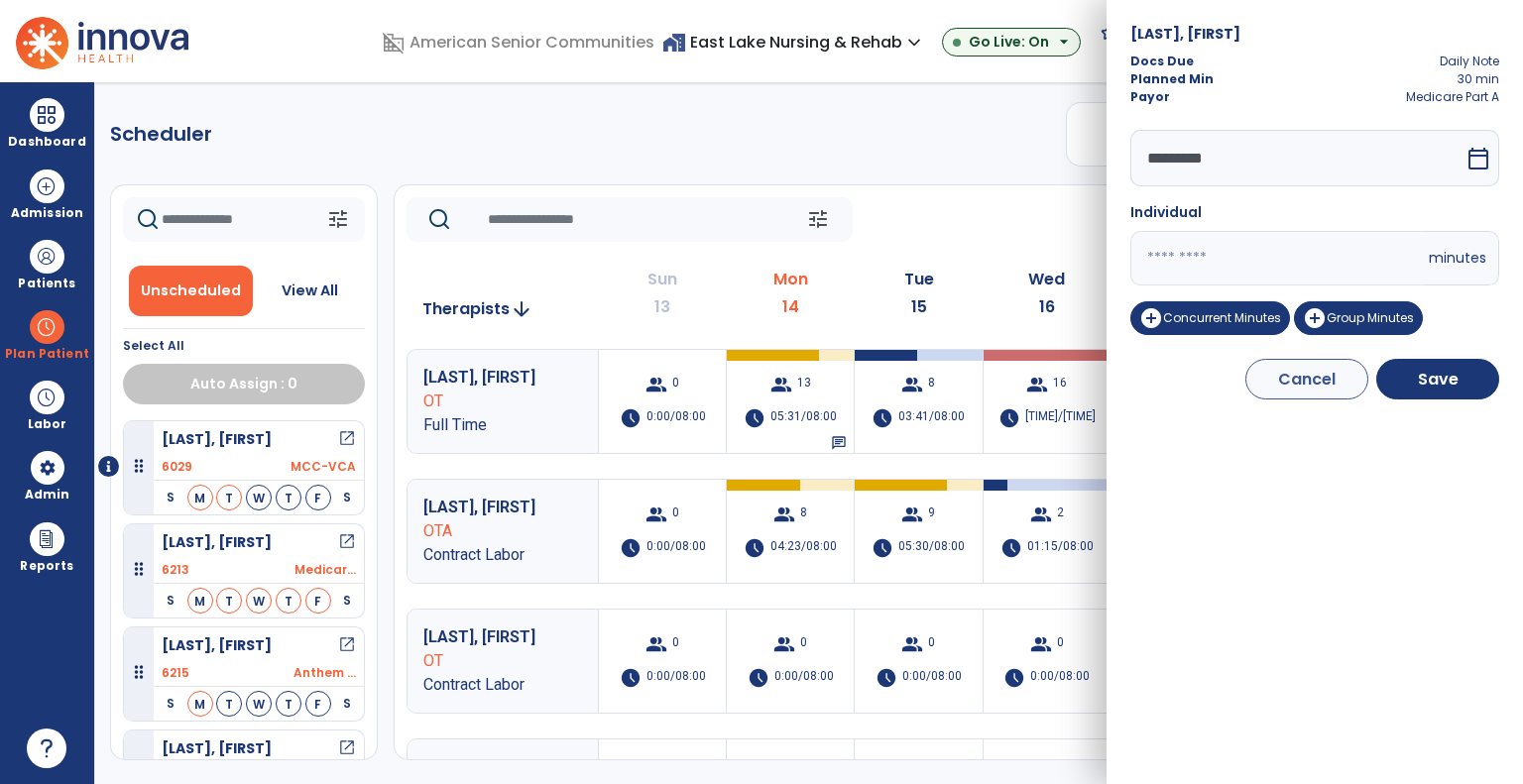 drag, startPoint x: 1182, startPoint y: 263, endPoint x: 1057, endPoint y: 268, distance: 125.09996 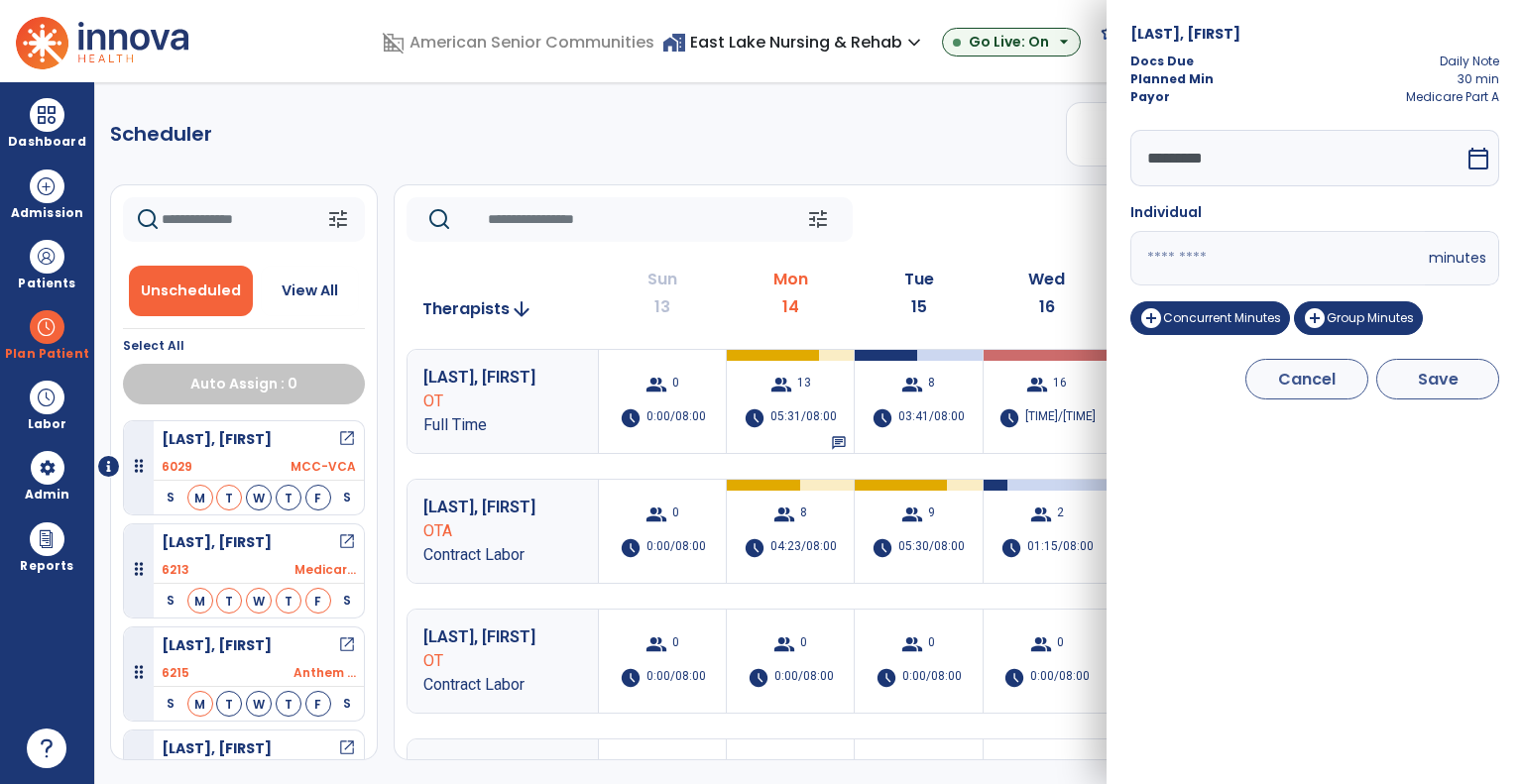type on "**" 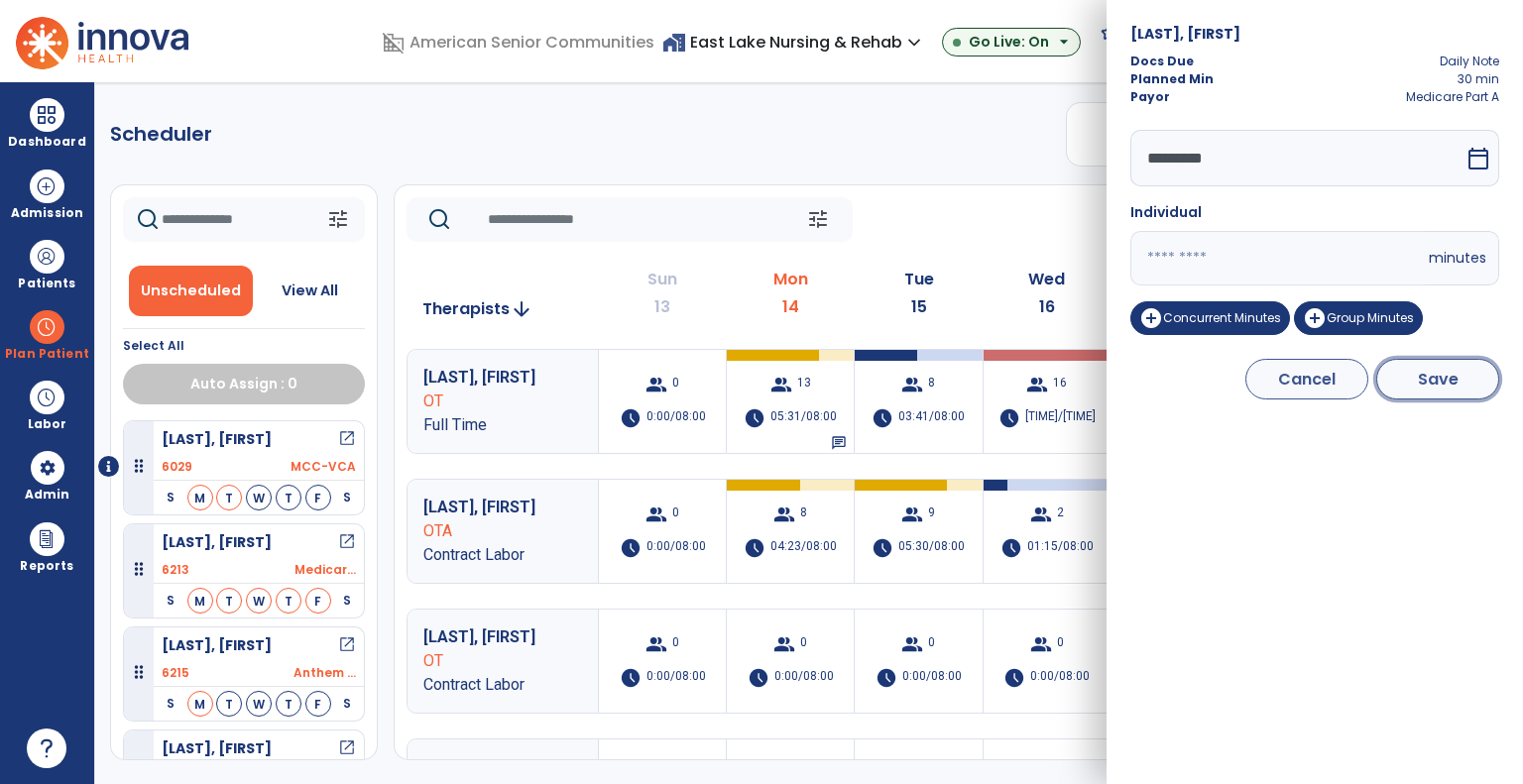 click on "Save" at bounding box center (1438, 379) 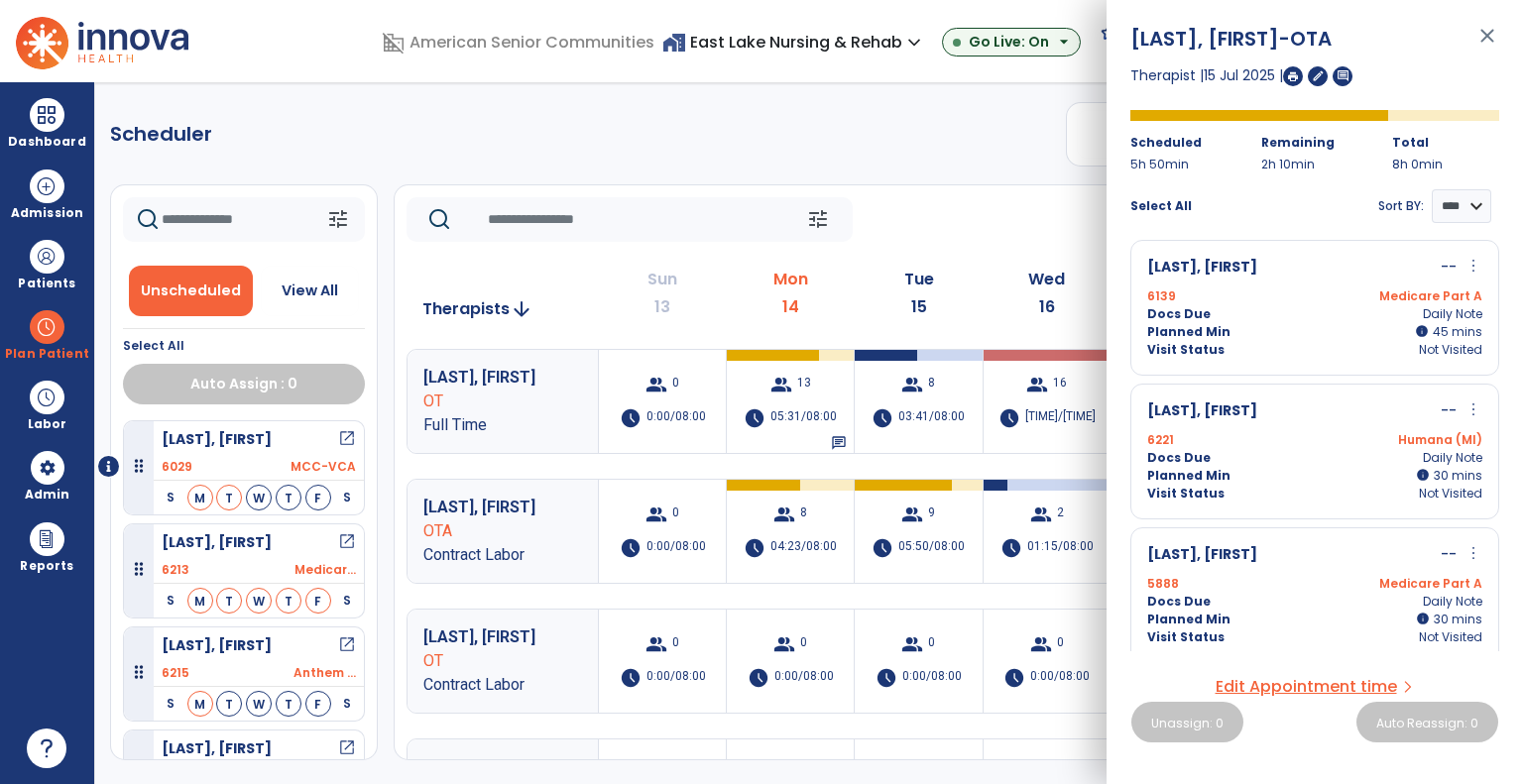 scroll, scrollTop: 595, scrollLeft: 0, axis: vertical 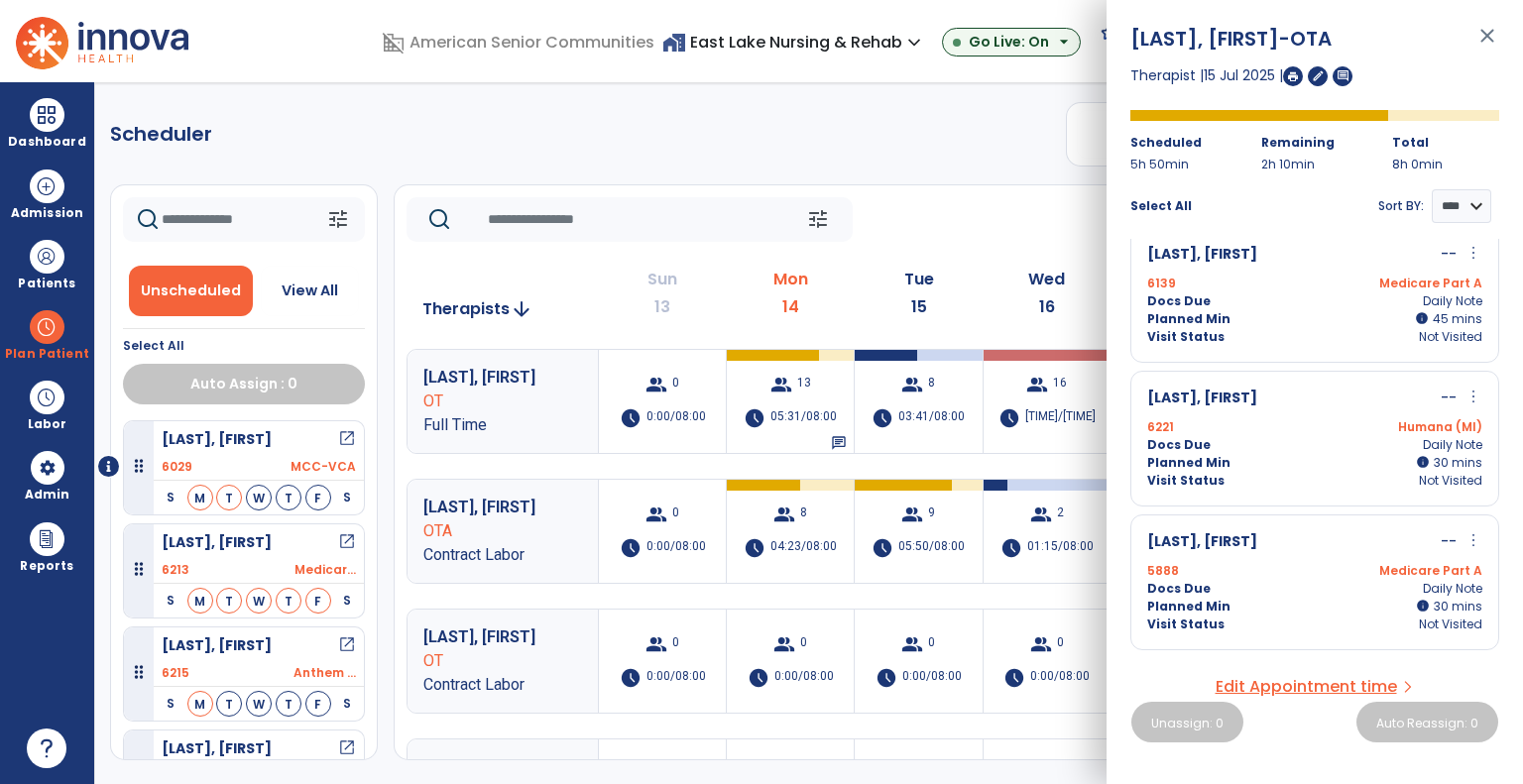 click on "more_vert" at bounding box center [1473, 396] 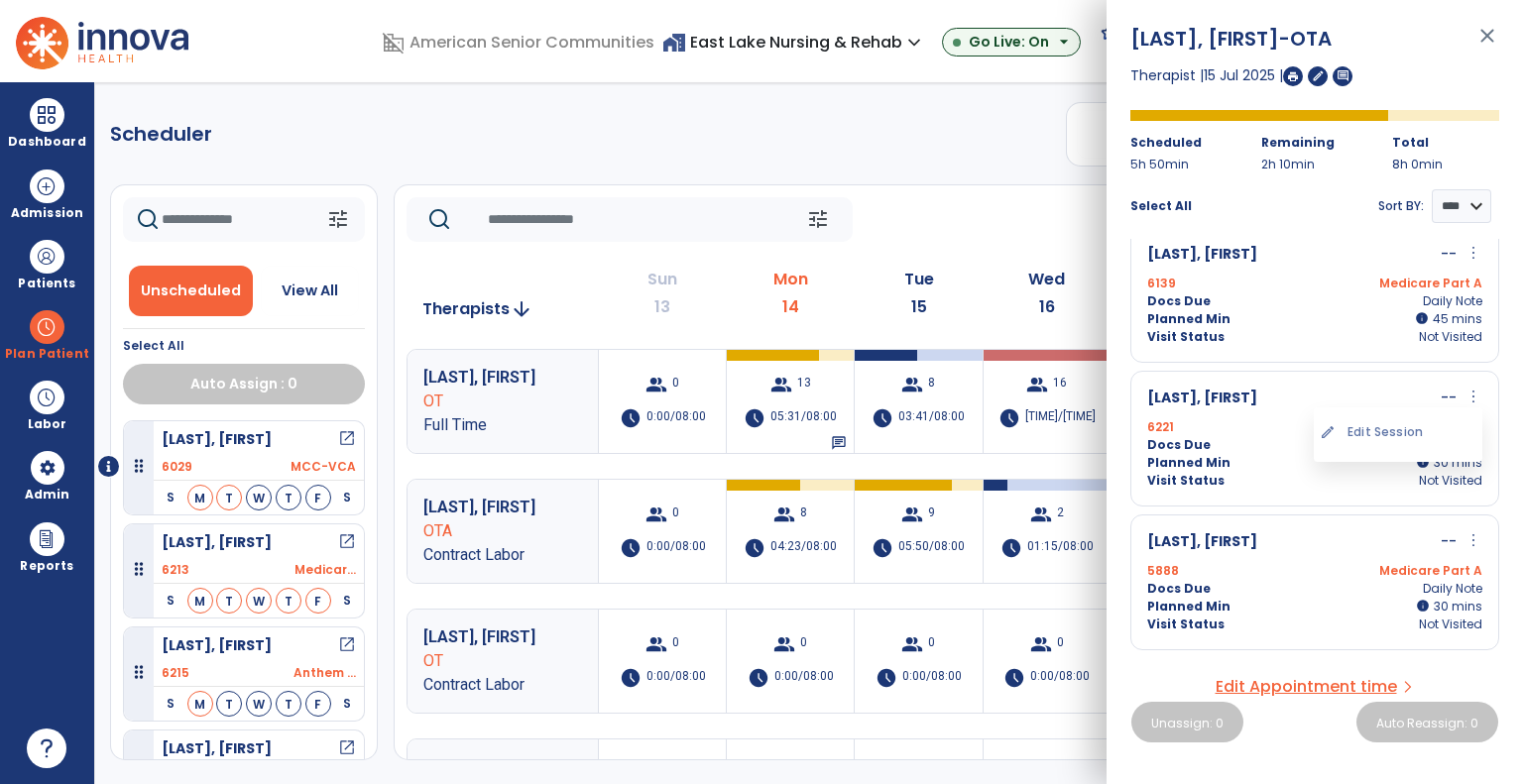 click on "edit   Edit Session" at bounding box center (1398, 432) 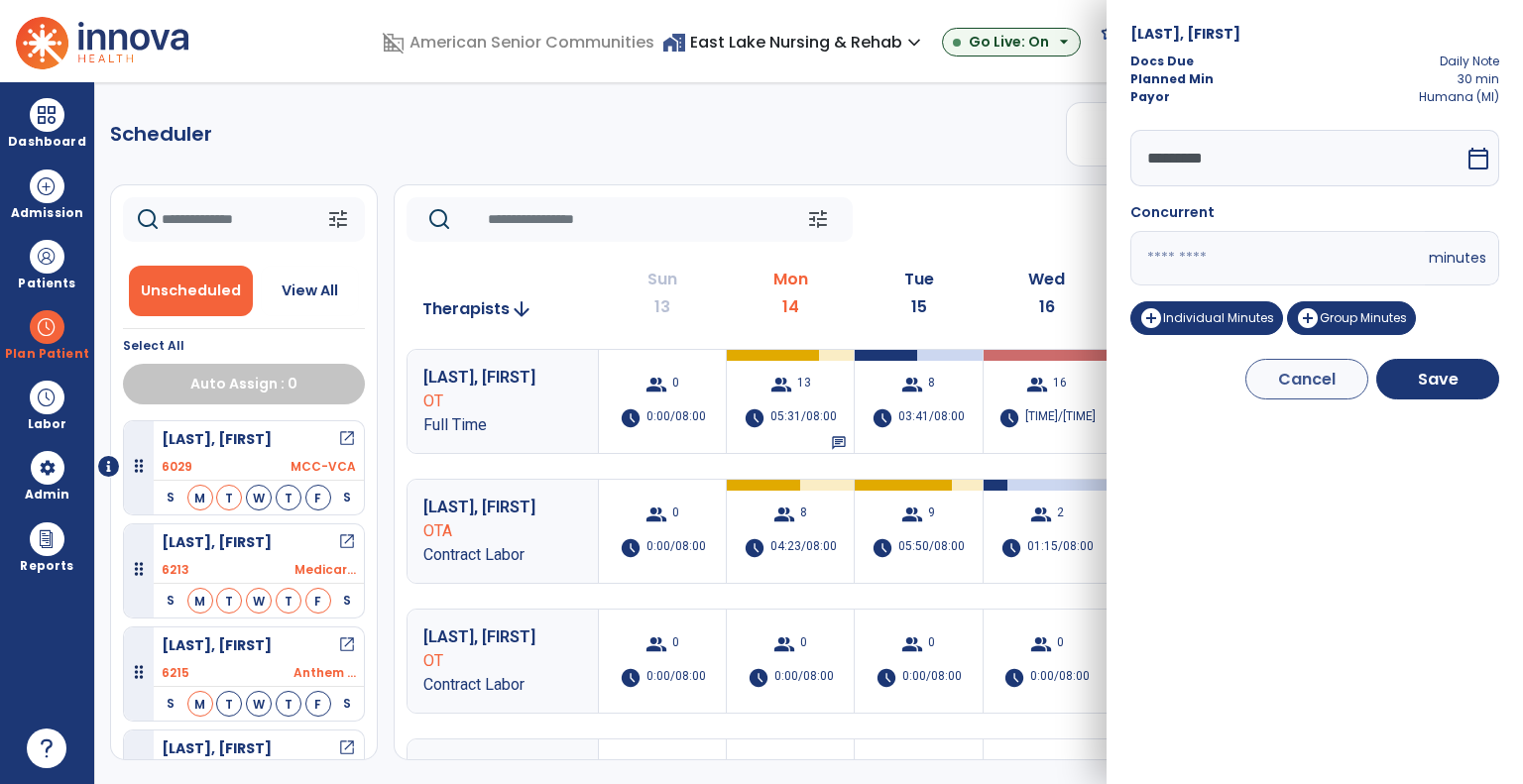drag, startPoint x: 1190, startPoint y: 258, endPoint x: 1031, endPoint y: 272, distance: 159.61516 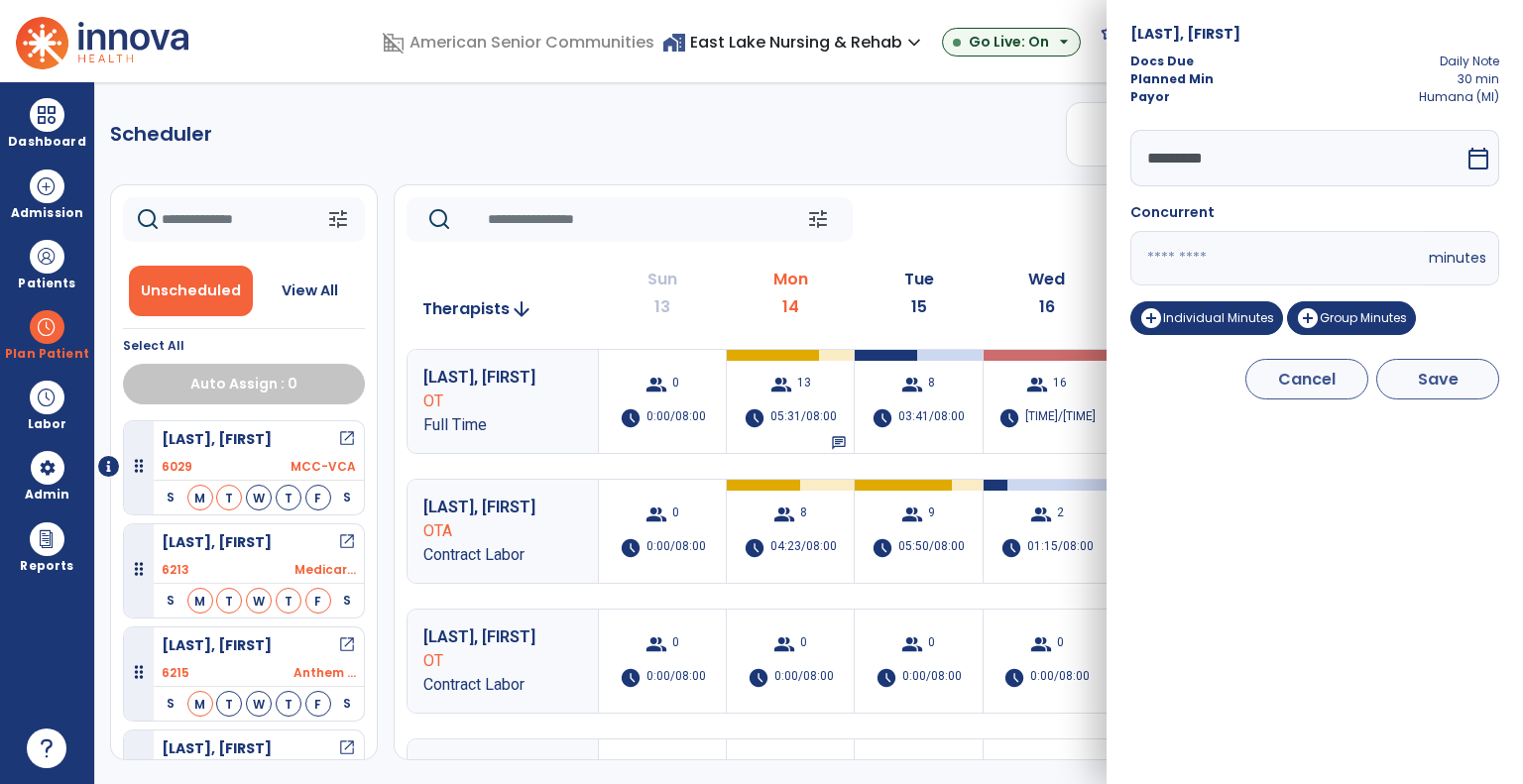 type on "**" 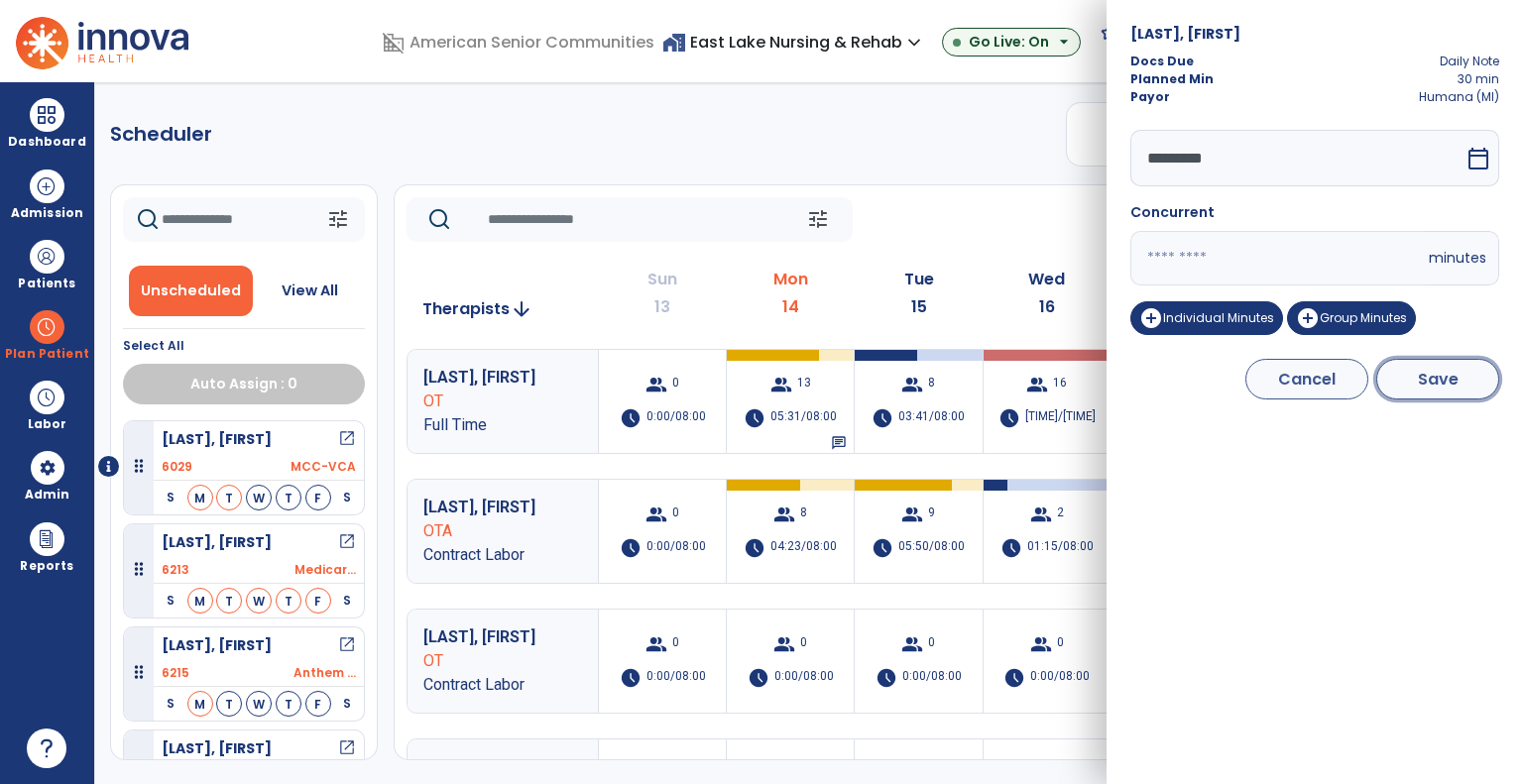 click on "Save" at bounding box center (1438, 379) 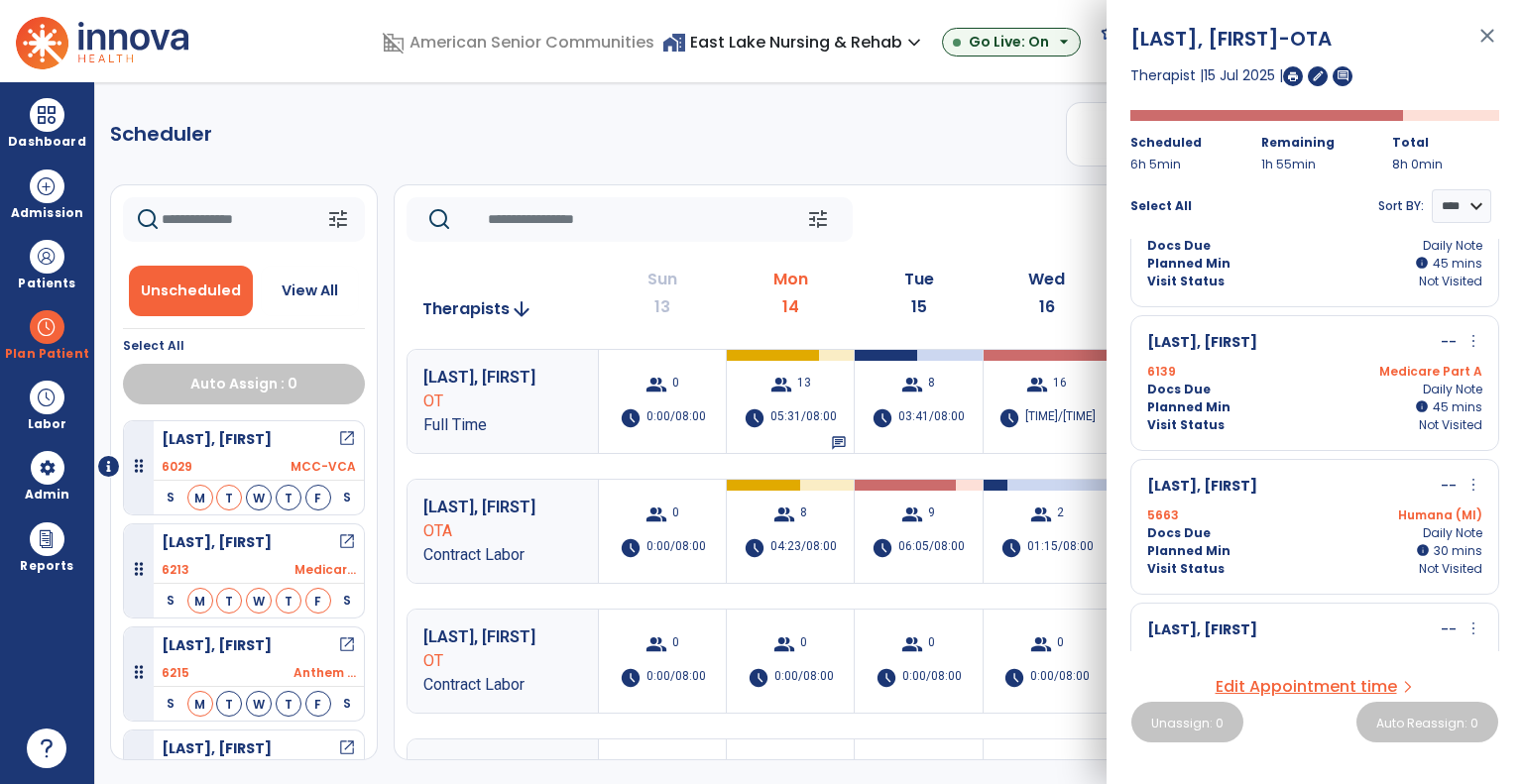 scroll, scrollTop: 694, scrollLeft: 0, axis: vertical 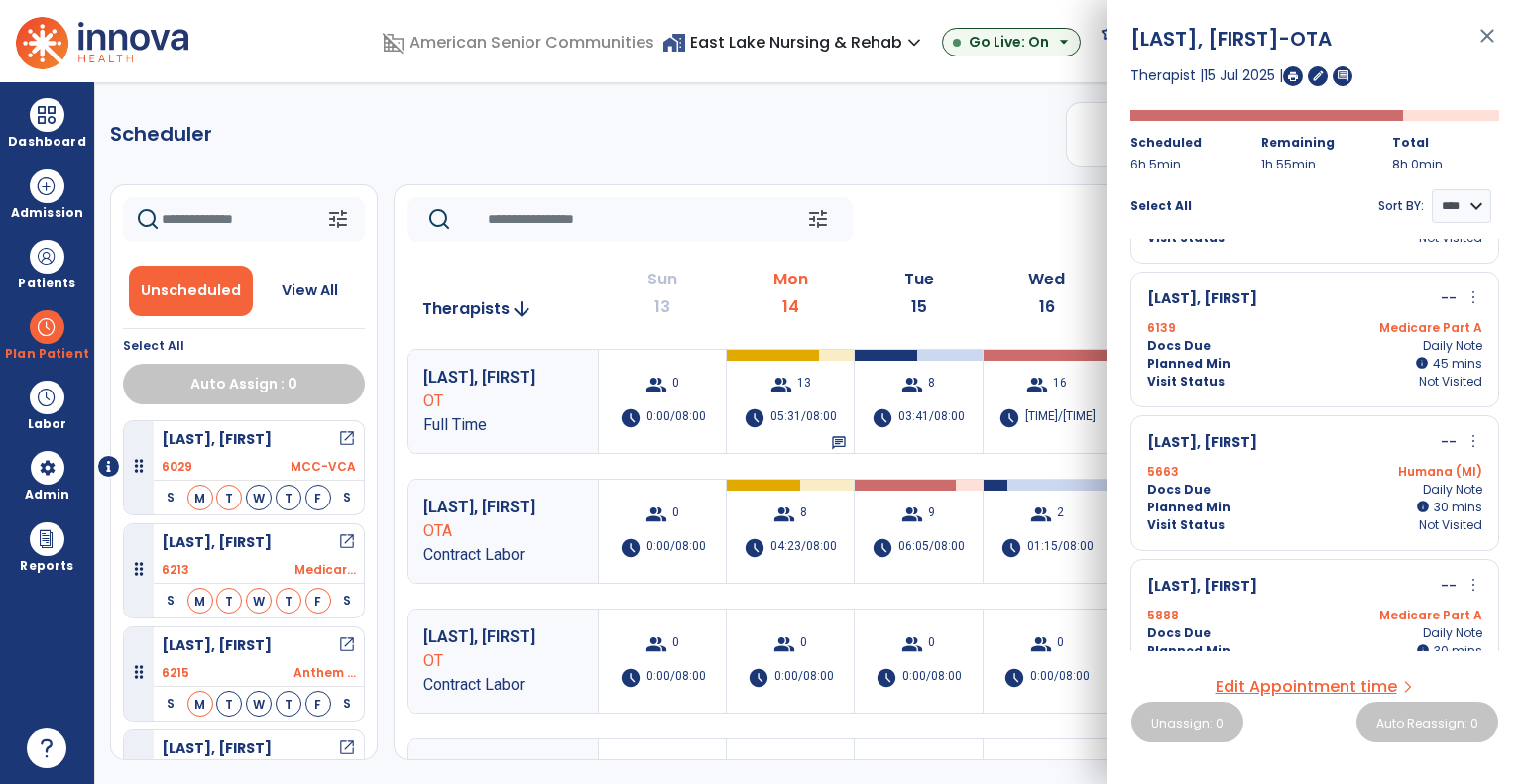 click on "more_vert" at bounding box center (1473, 441) 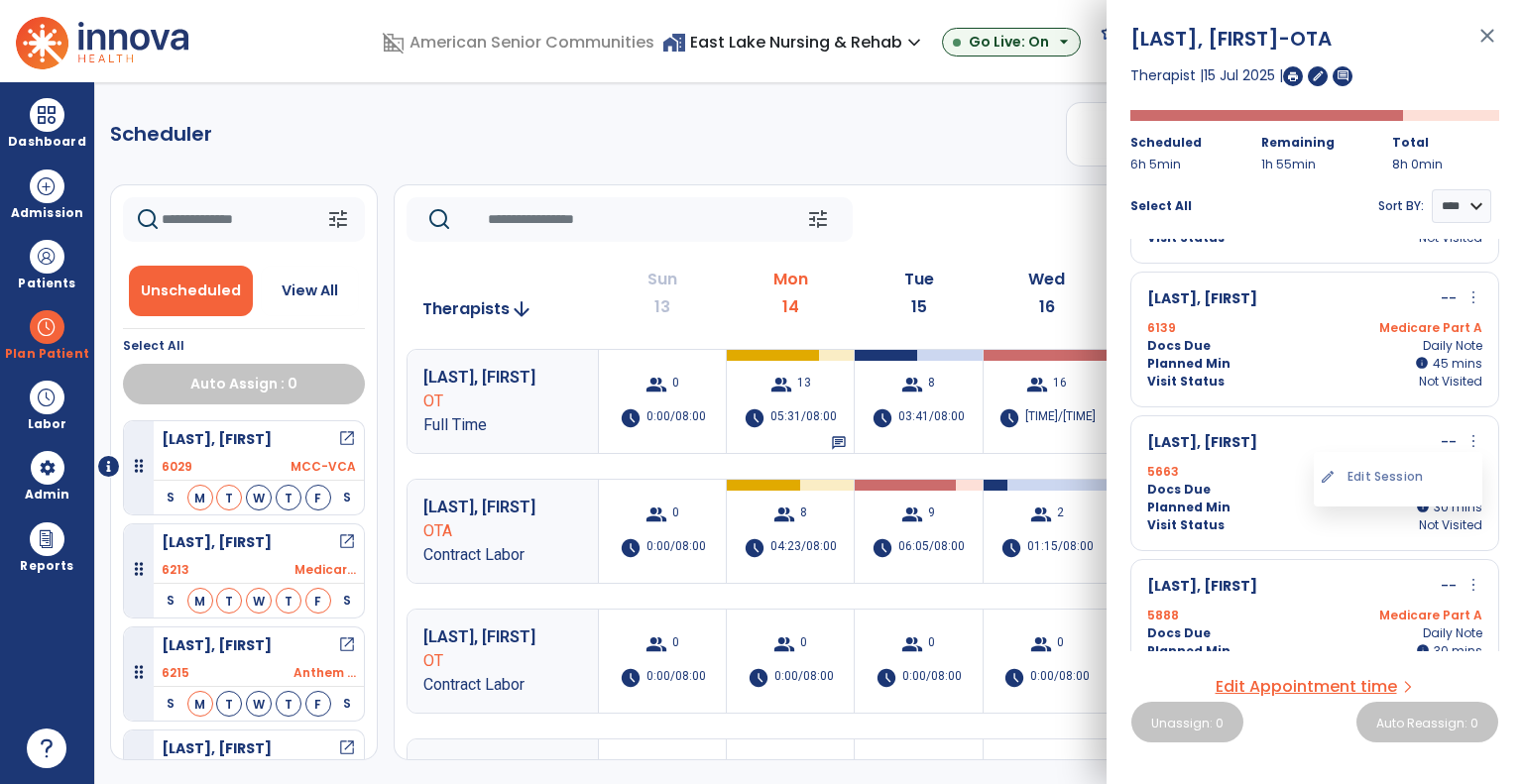 click on "edit   Edit Session" at bounding box center (1398, 477) 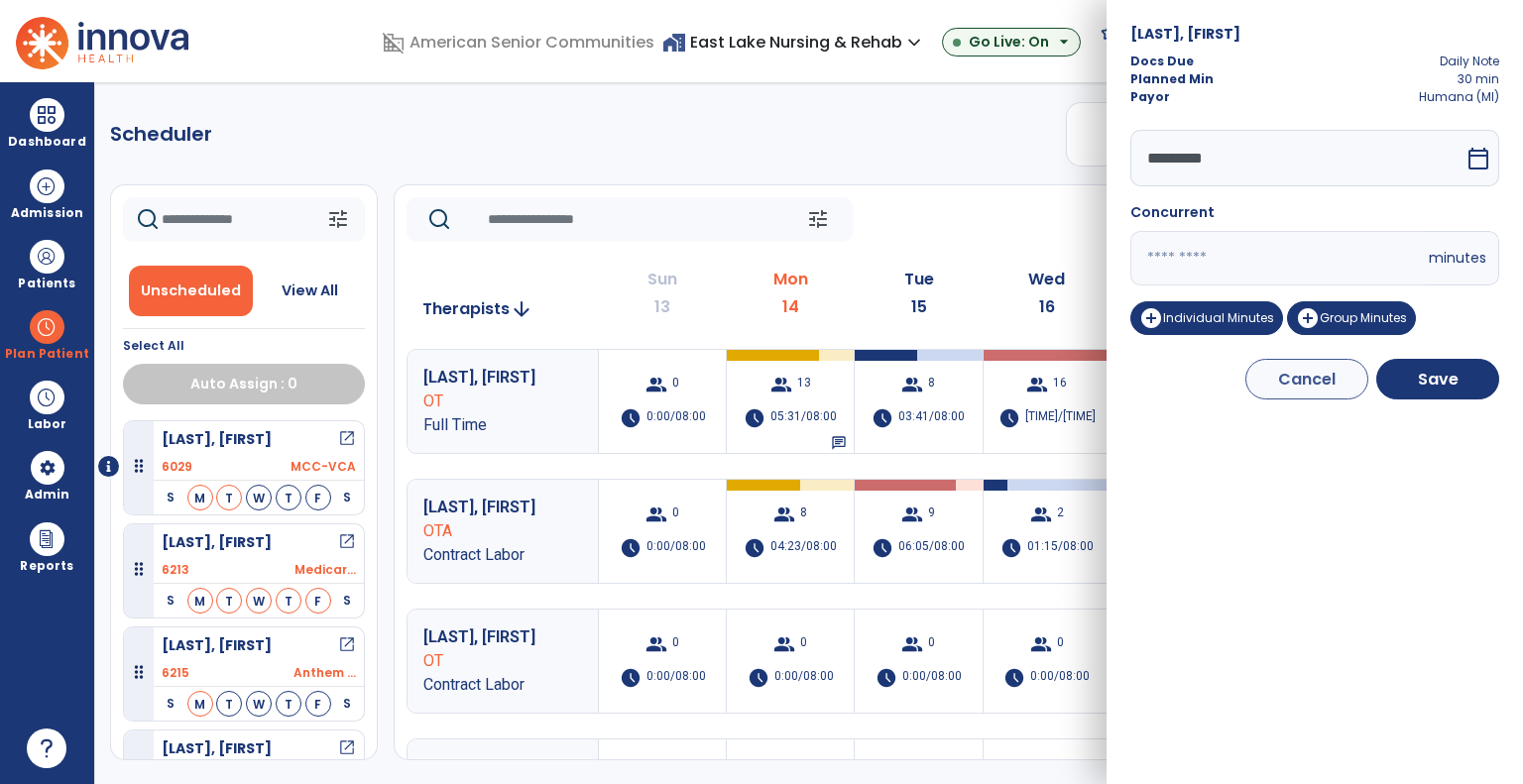 drag, startPoint x: 1162, startPoint y: 255, endPoint x: 1130, endPoint y: 265, distance: 33.526109 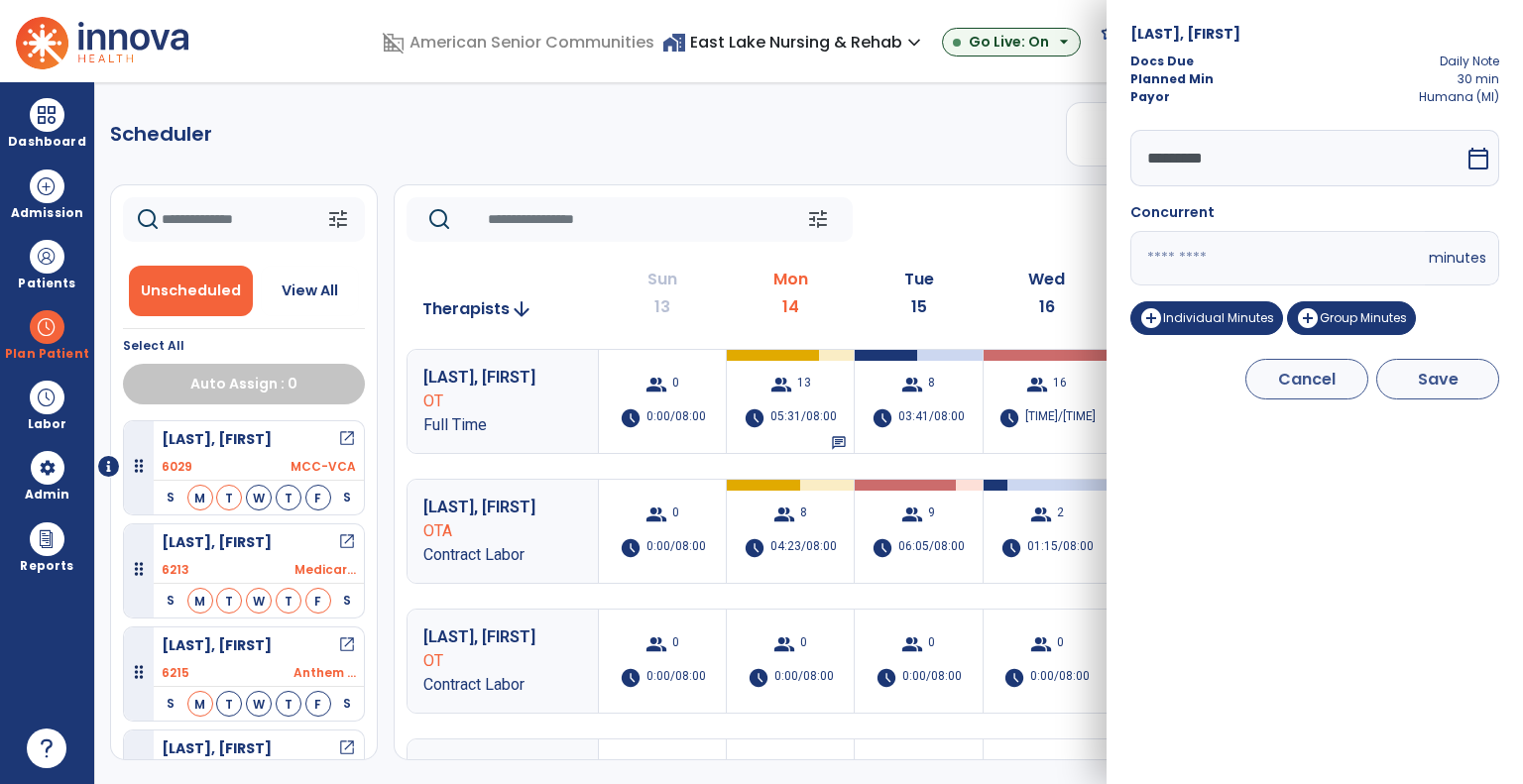 type on "**" 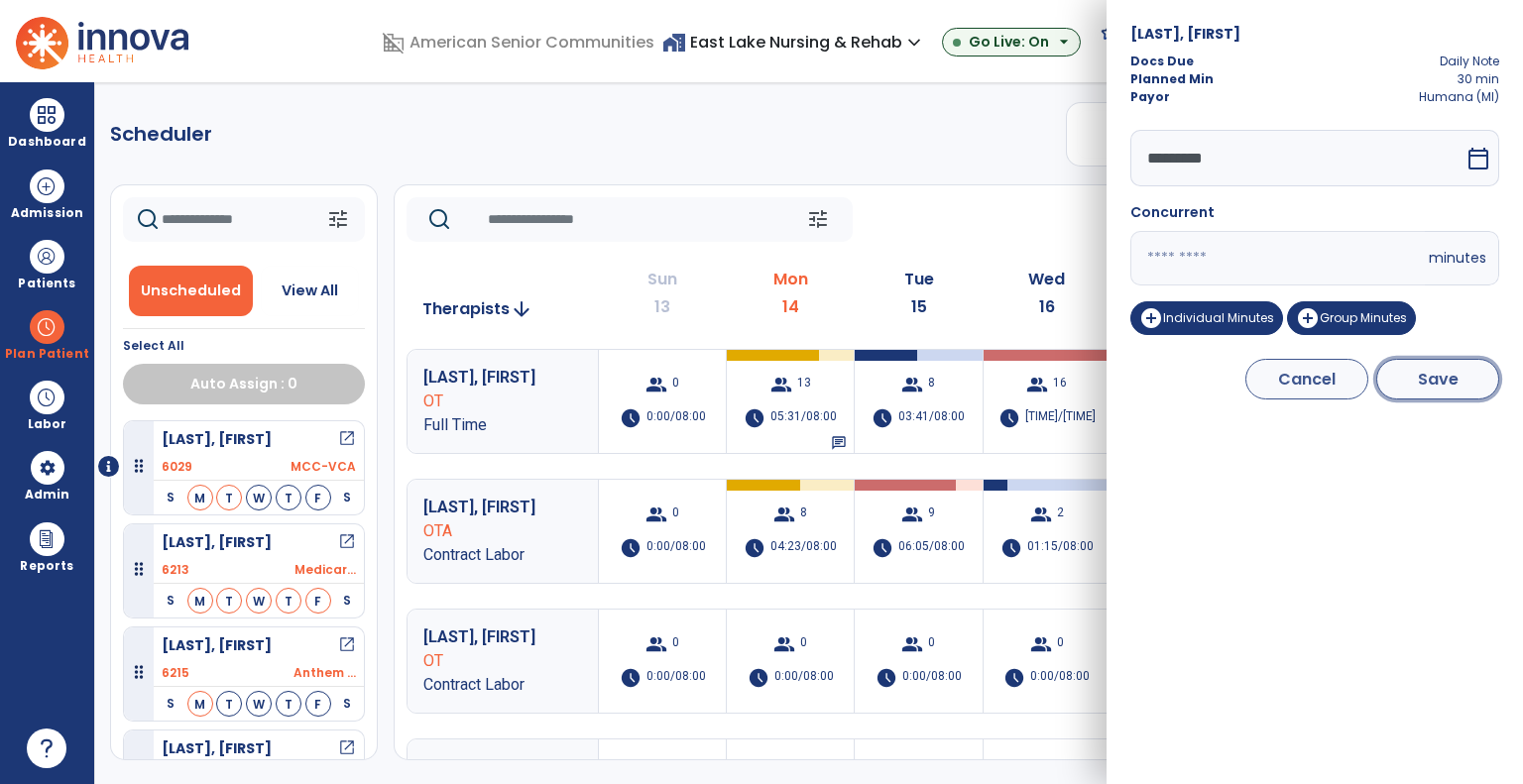 click on "Save" at bounding box center [1438, 379] 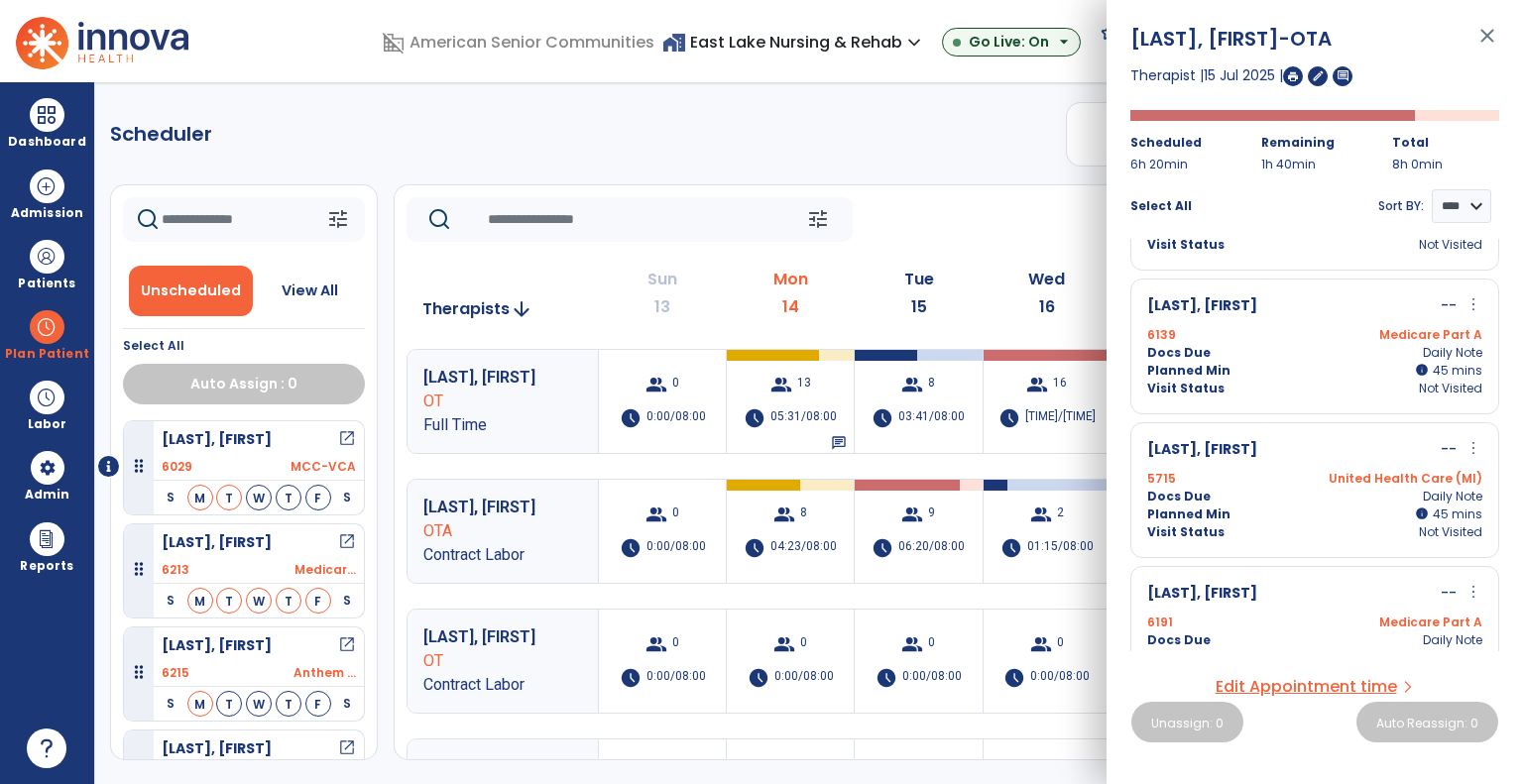 scroll, scrollTop: 875, scrollLeft: 0, axis: vertical 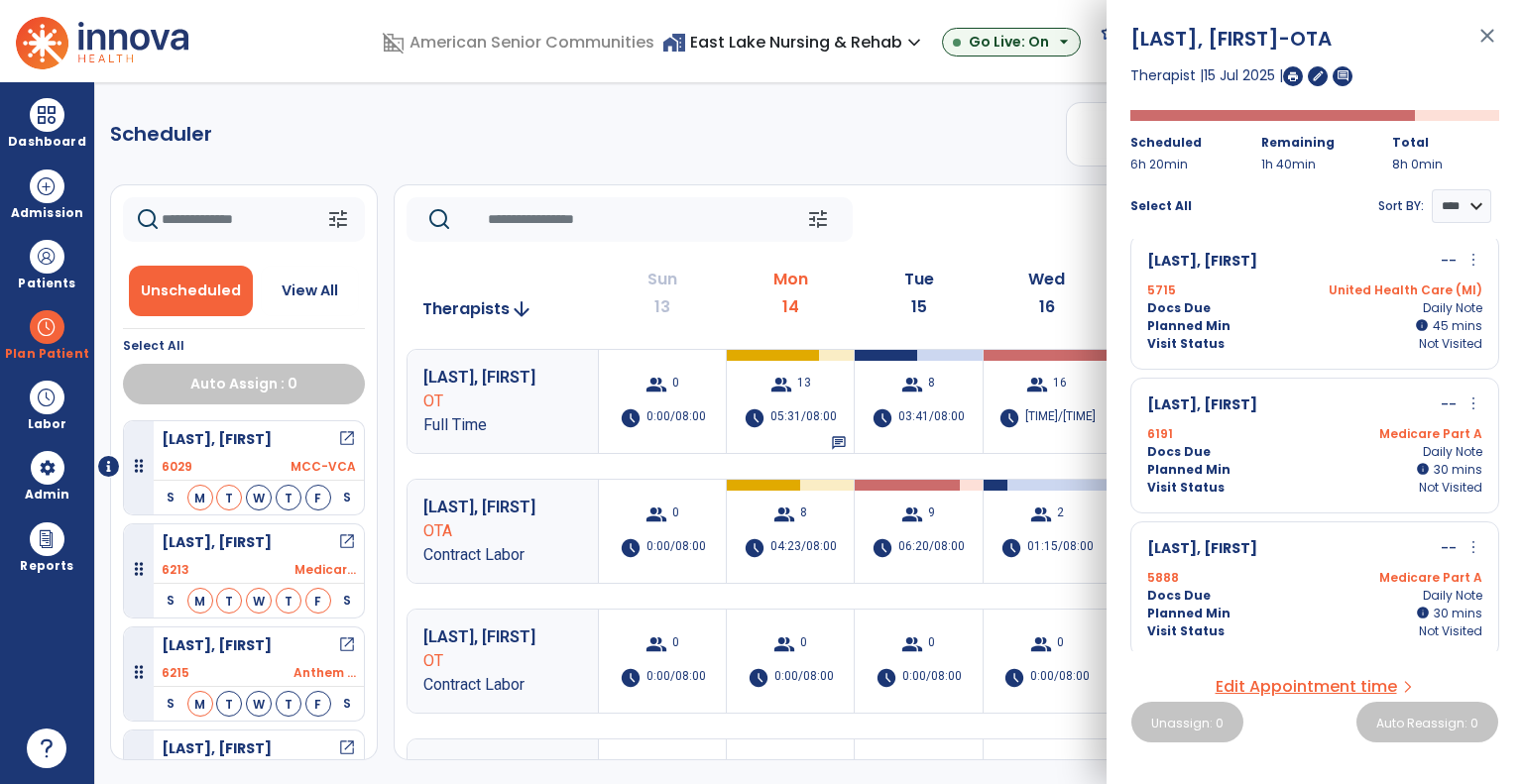 click on "tune   Today  chevron_left Jul 13, 2025 - Jul 19, 2025  *********  calendar_today  chevron_right" 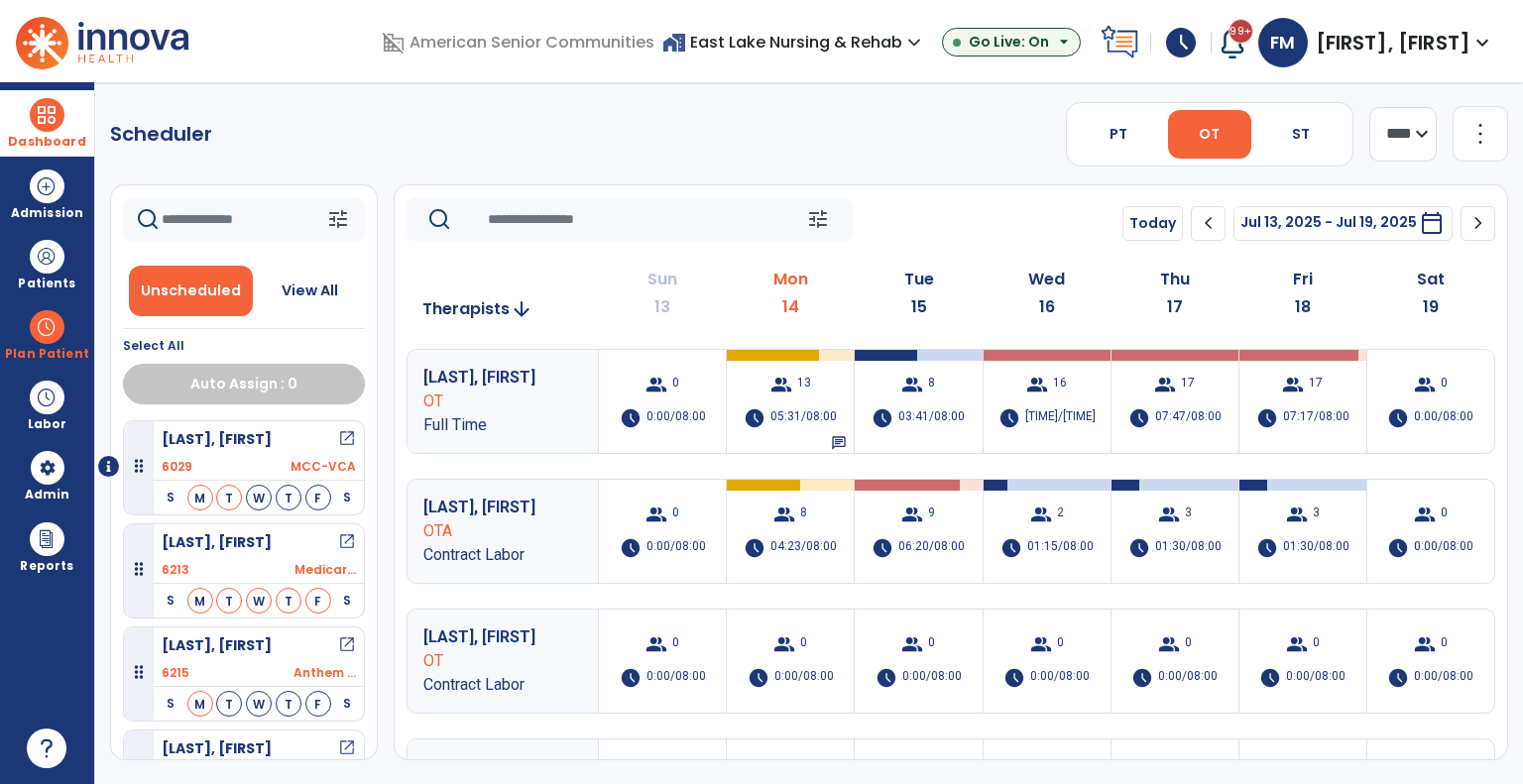 drag, startPoint x: 31, startPoint y: 114, endPoint x: 62, endPoint y: 121, distance: 31.7805 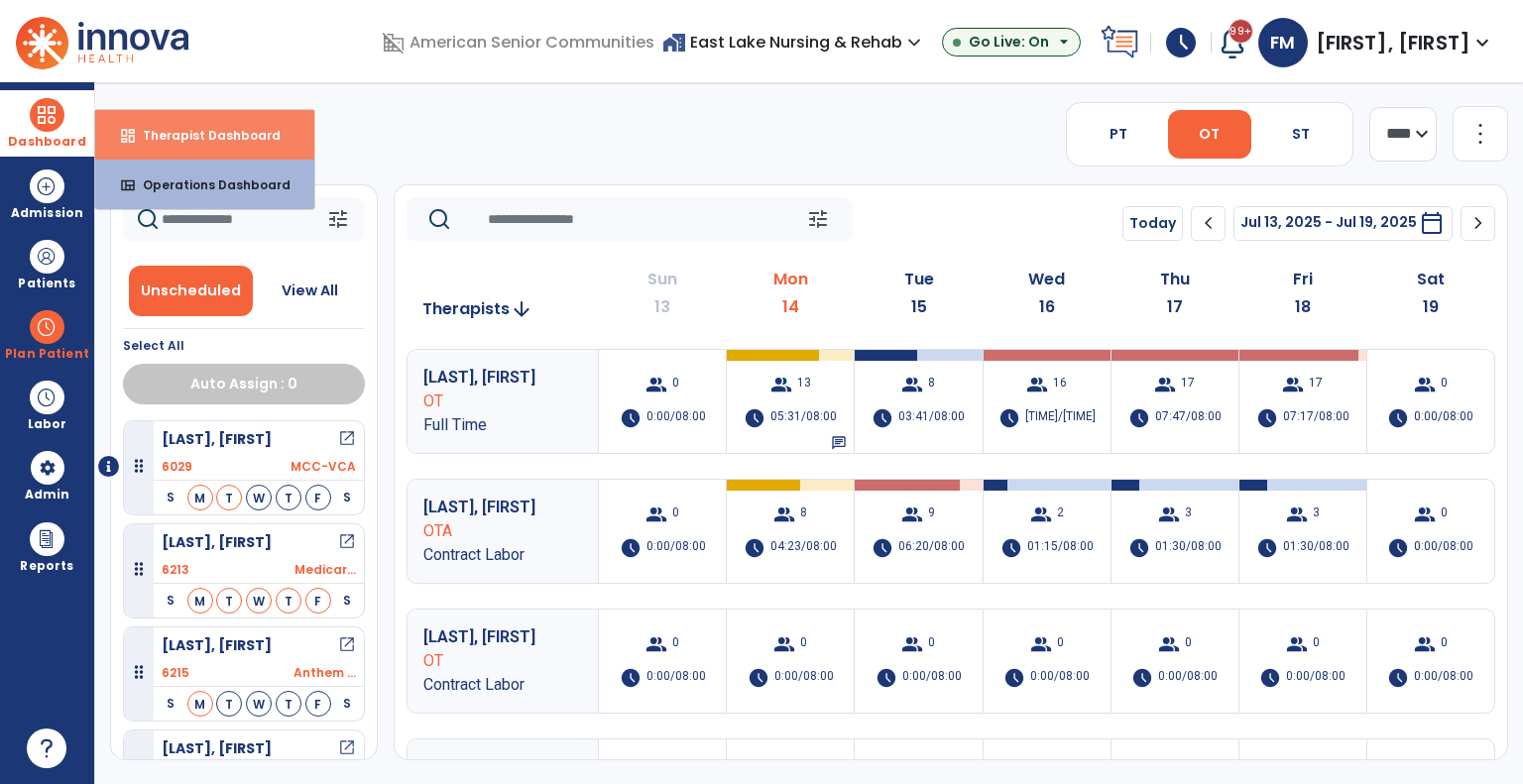 click on "Therapist Dashboard" at bounding box center (203, 135) 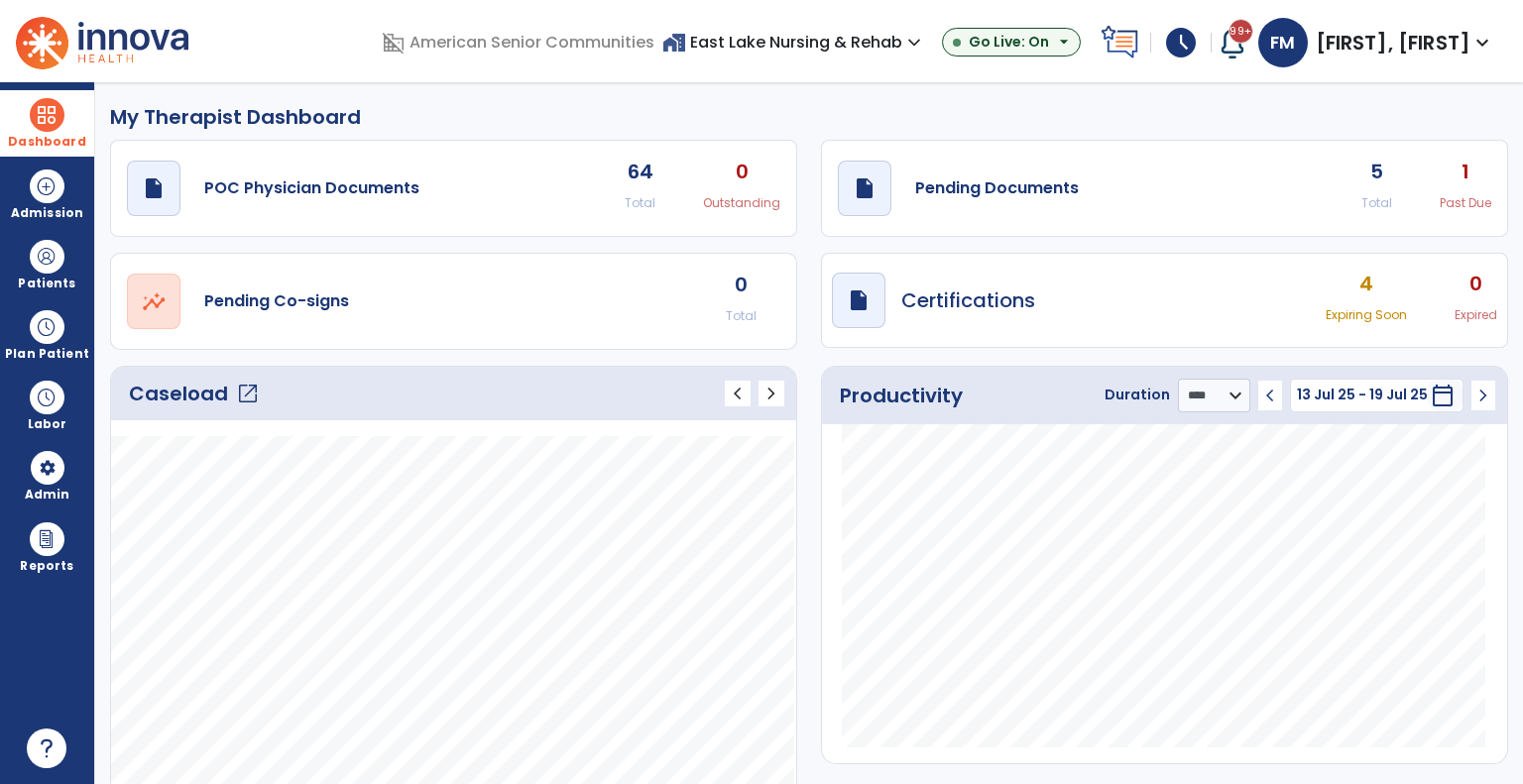 click on "open_in_new" 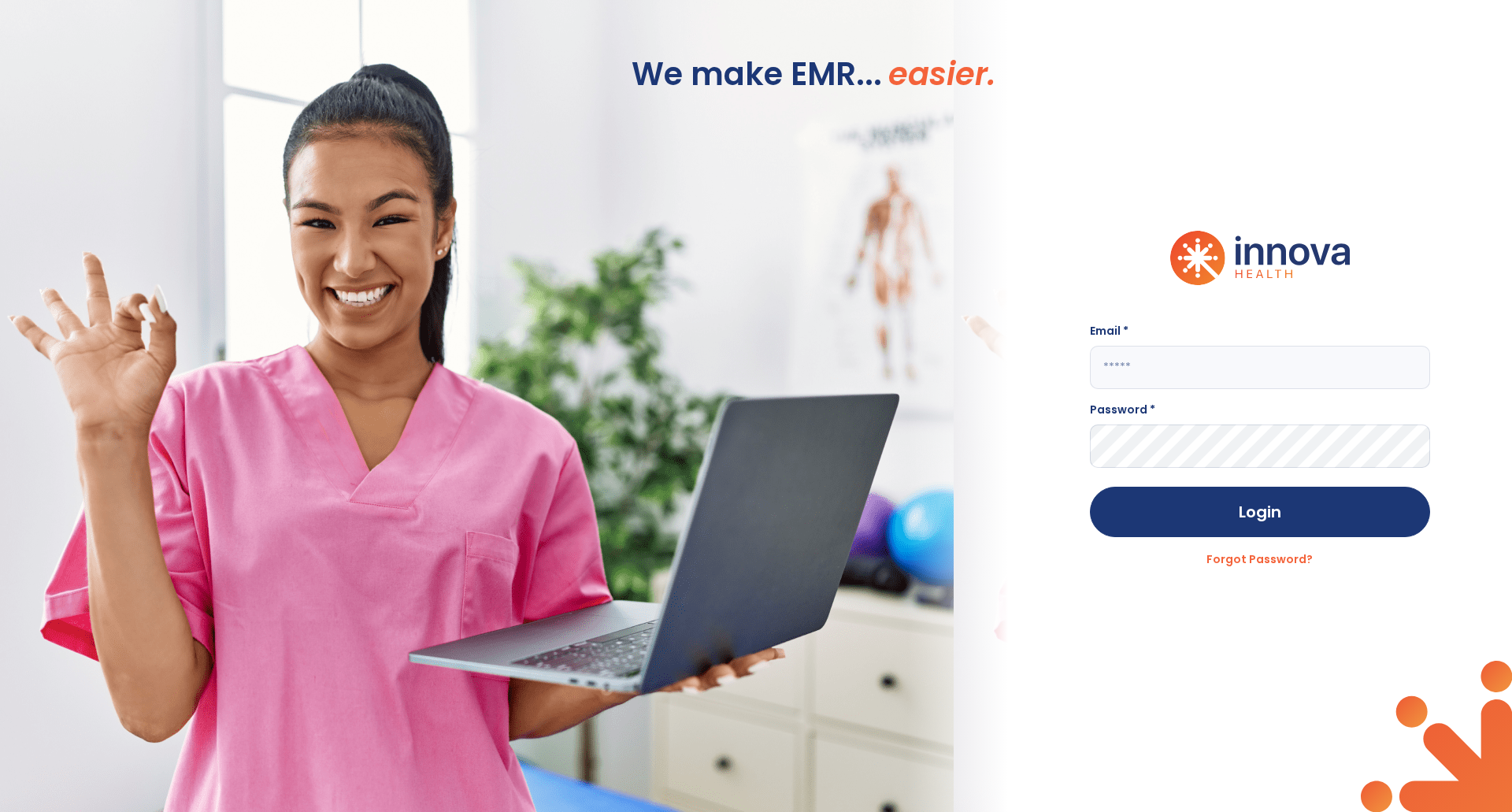 type on "**********" 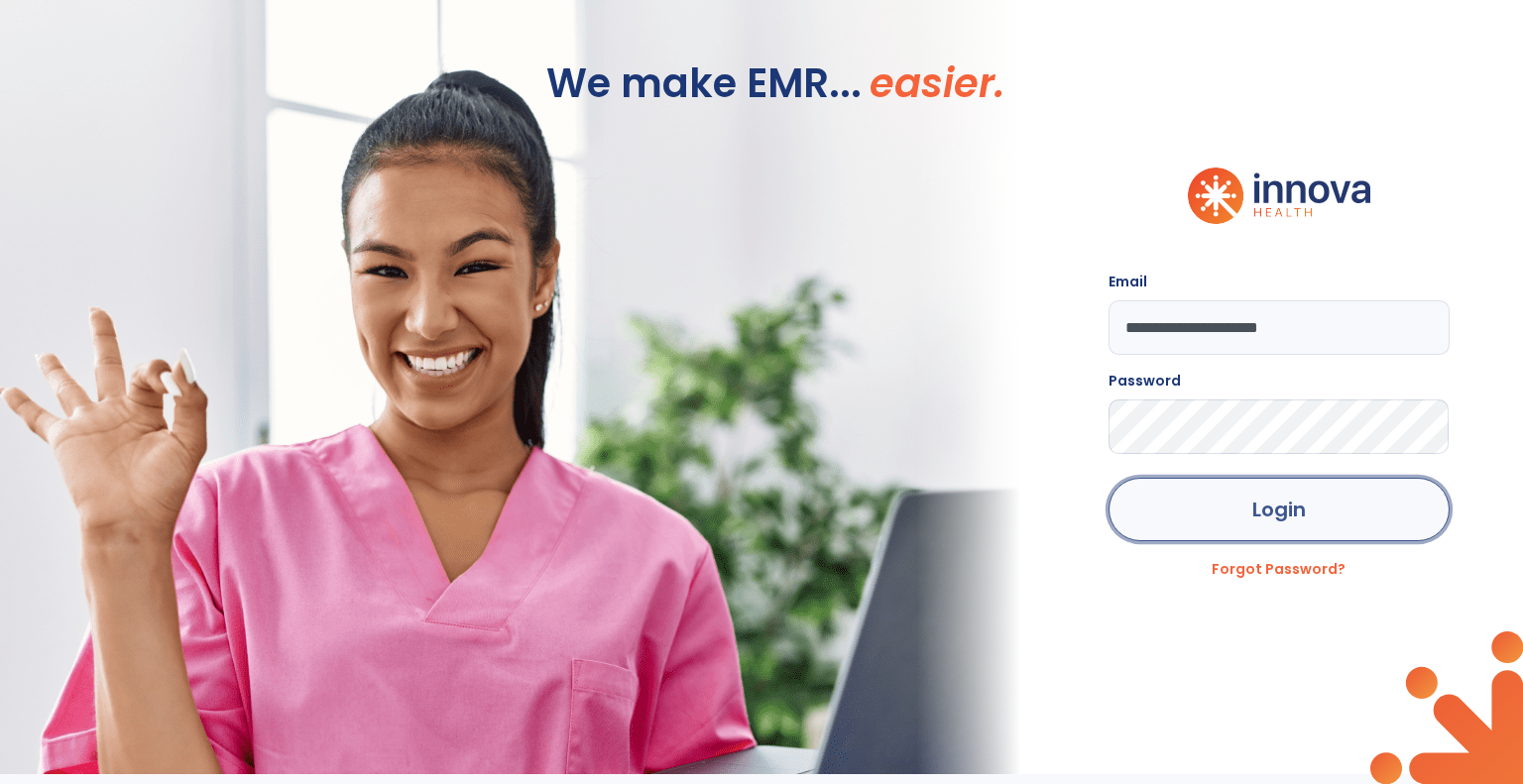 drag, startPoint x: 1307, startPoint y: 500, endPoint x: 1265, endPoint y: 501, distance: 42.0119 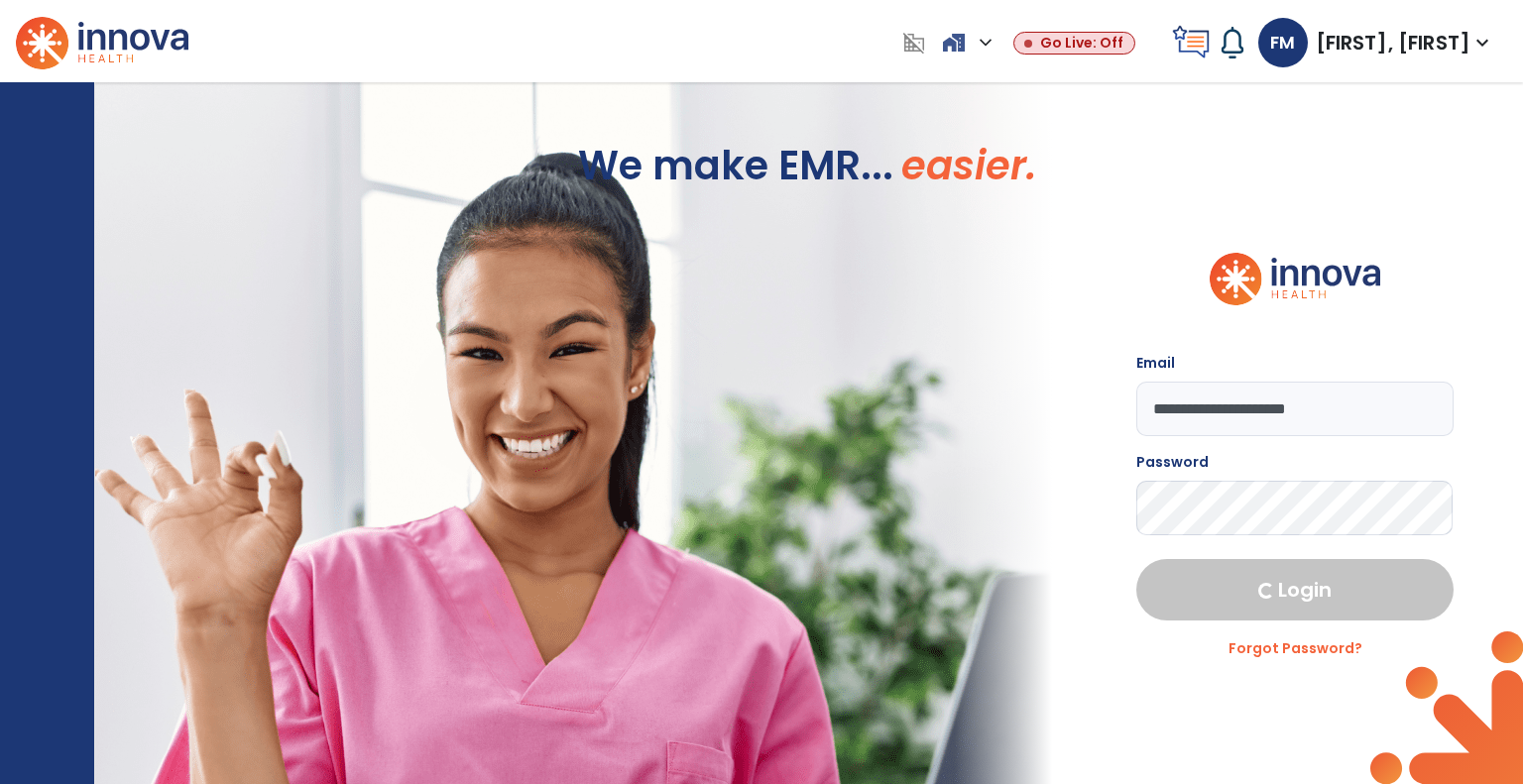 select on "***" 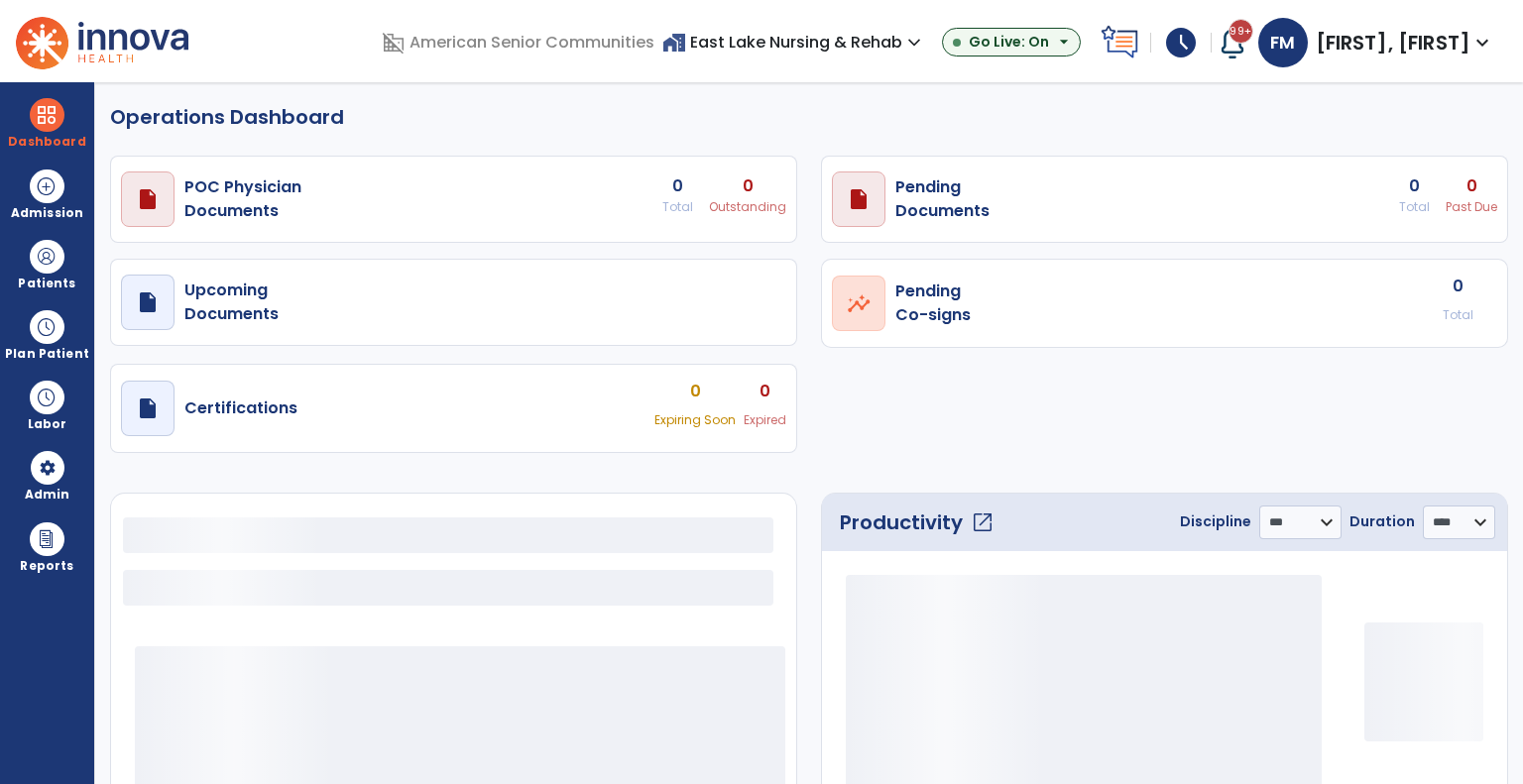 select on "***" 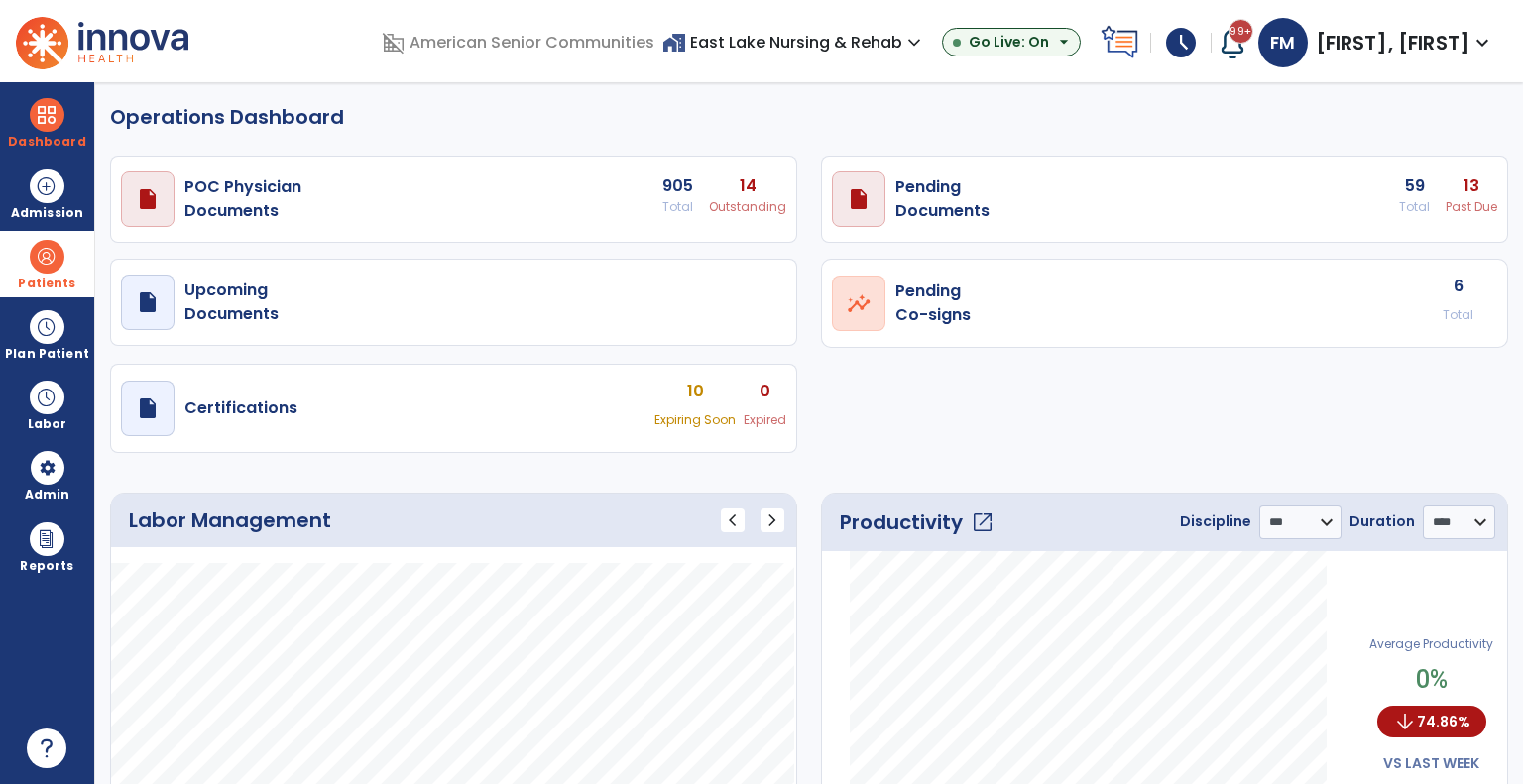 click at bounding box center (47, 257) 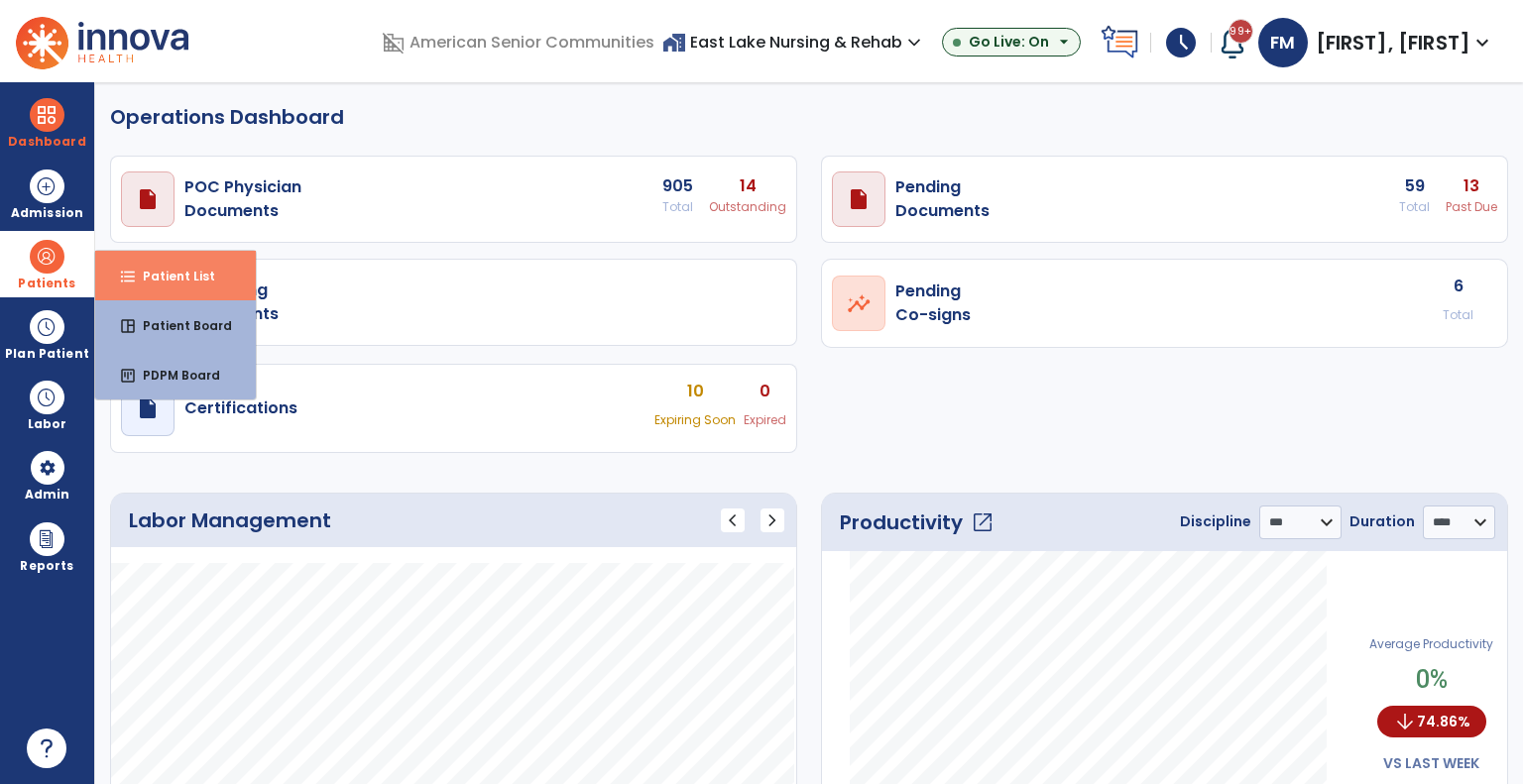 click on "Patient List" at bounding box center (171, 276) 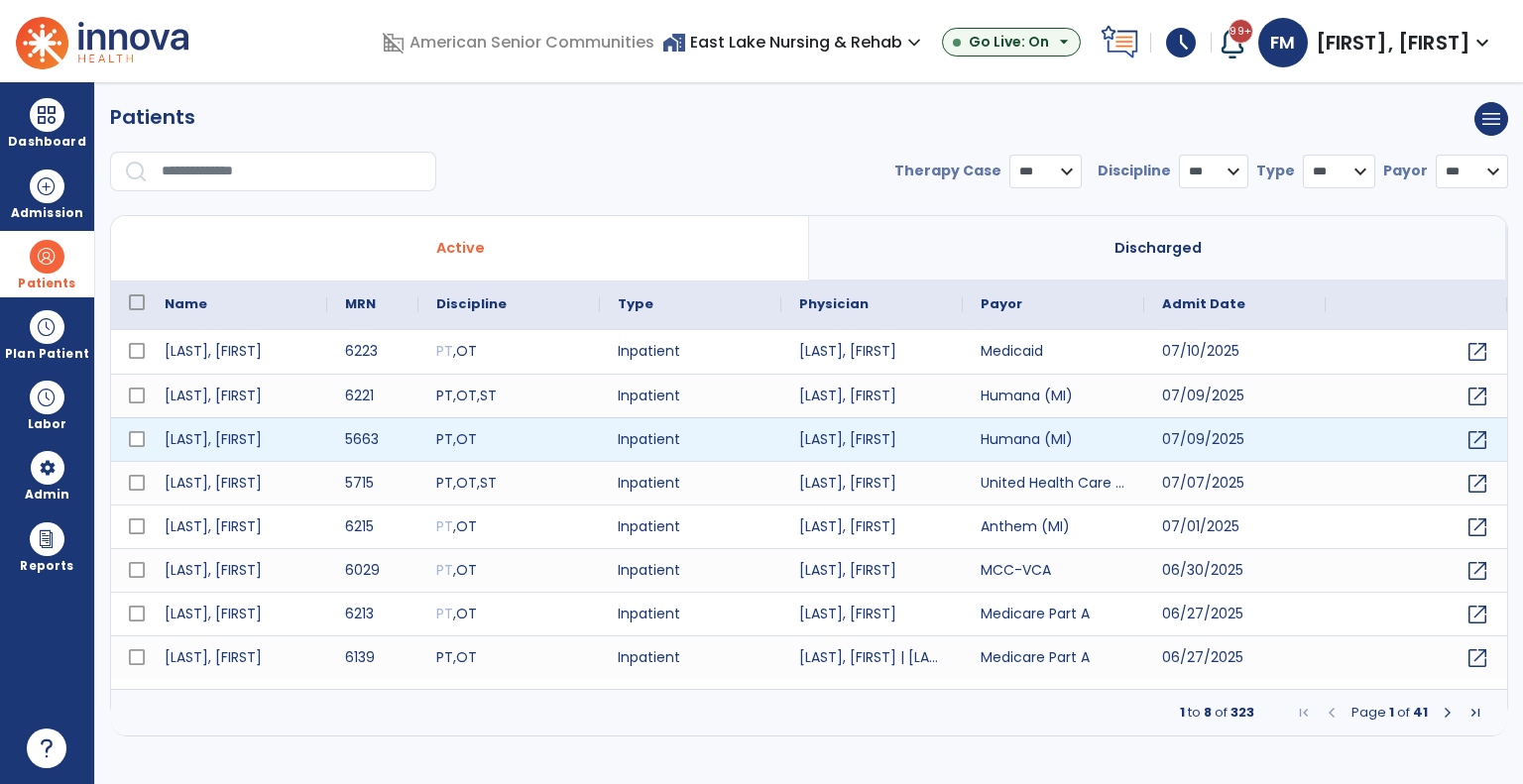 select on "***" 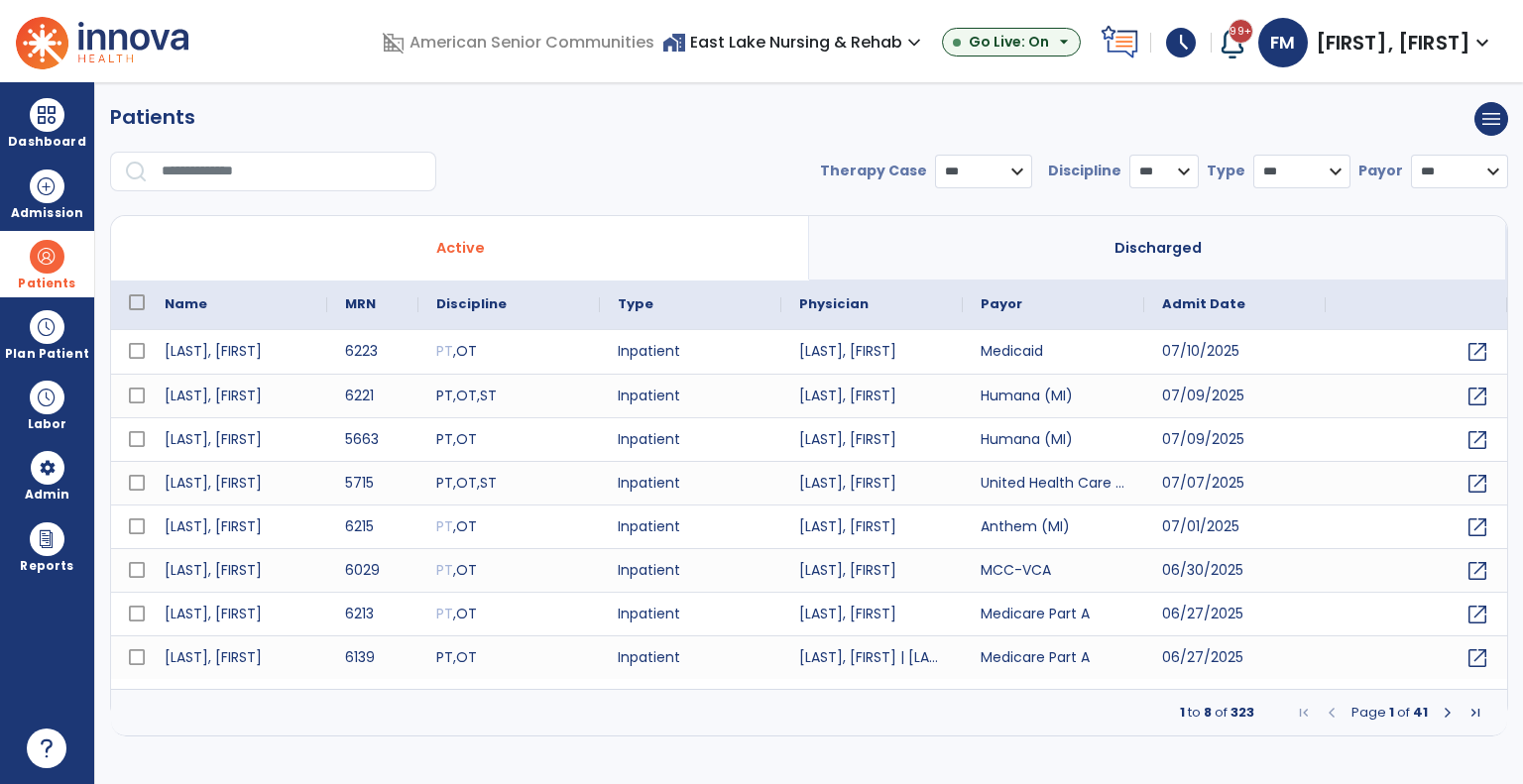 click at bounding box center (292, 171) 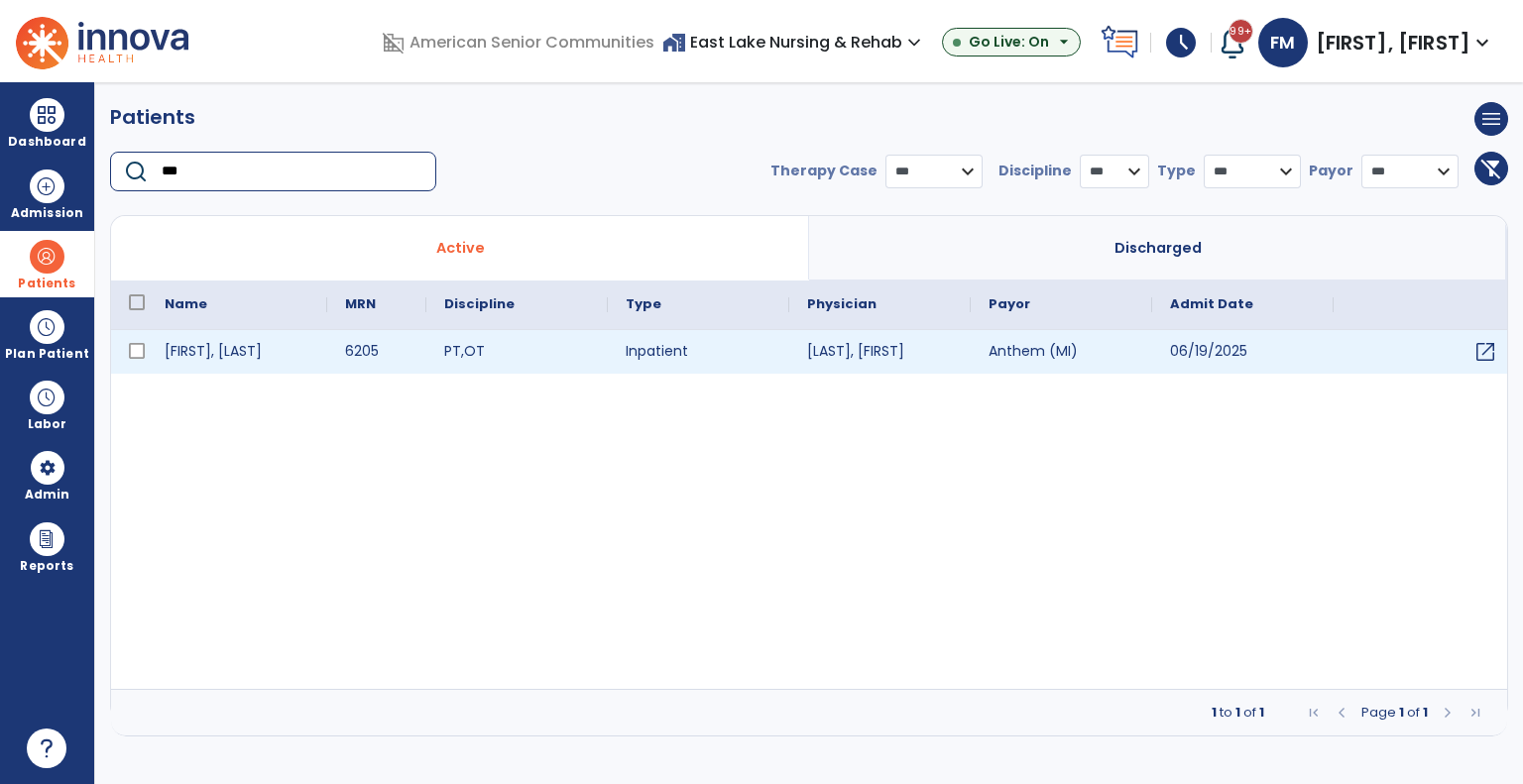 type on "***" 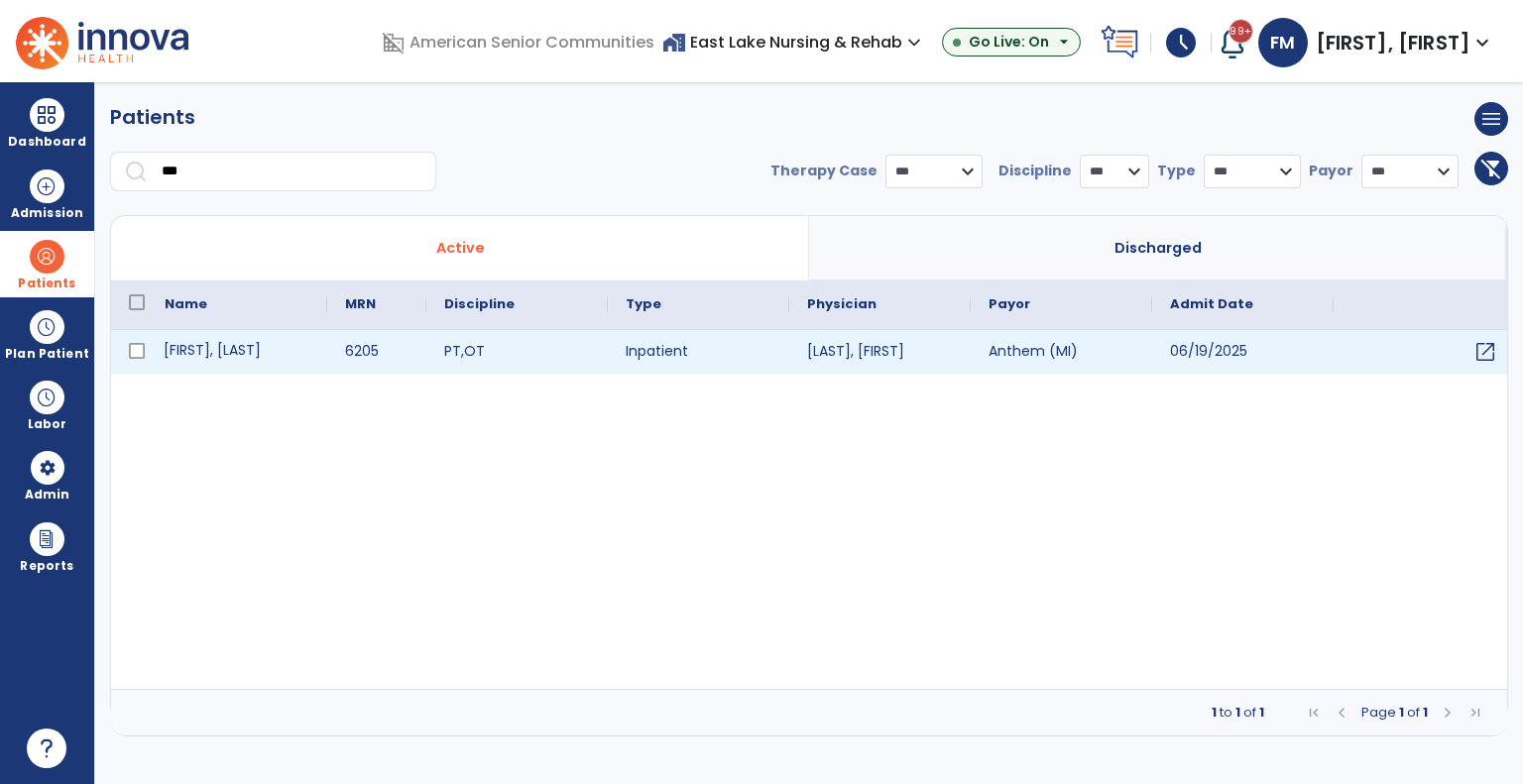 click on "[FIRST], [LAST]" at bounding box center (237, 352) 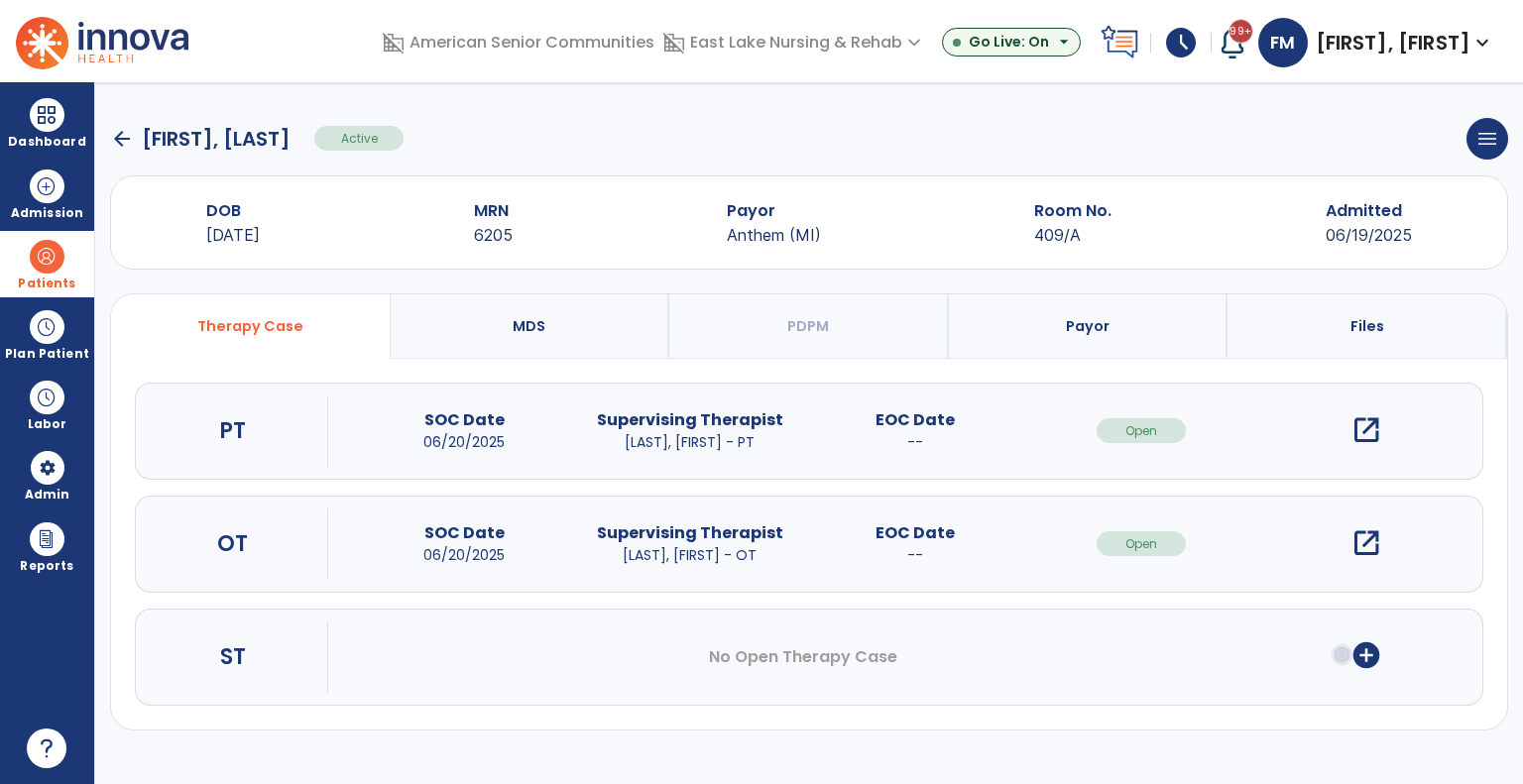 click on "open_in_new" at bounding box center [1366, 430] 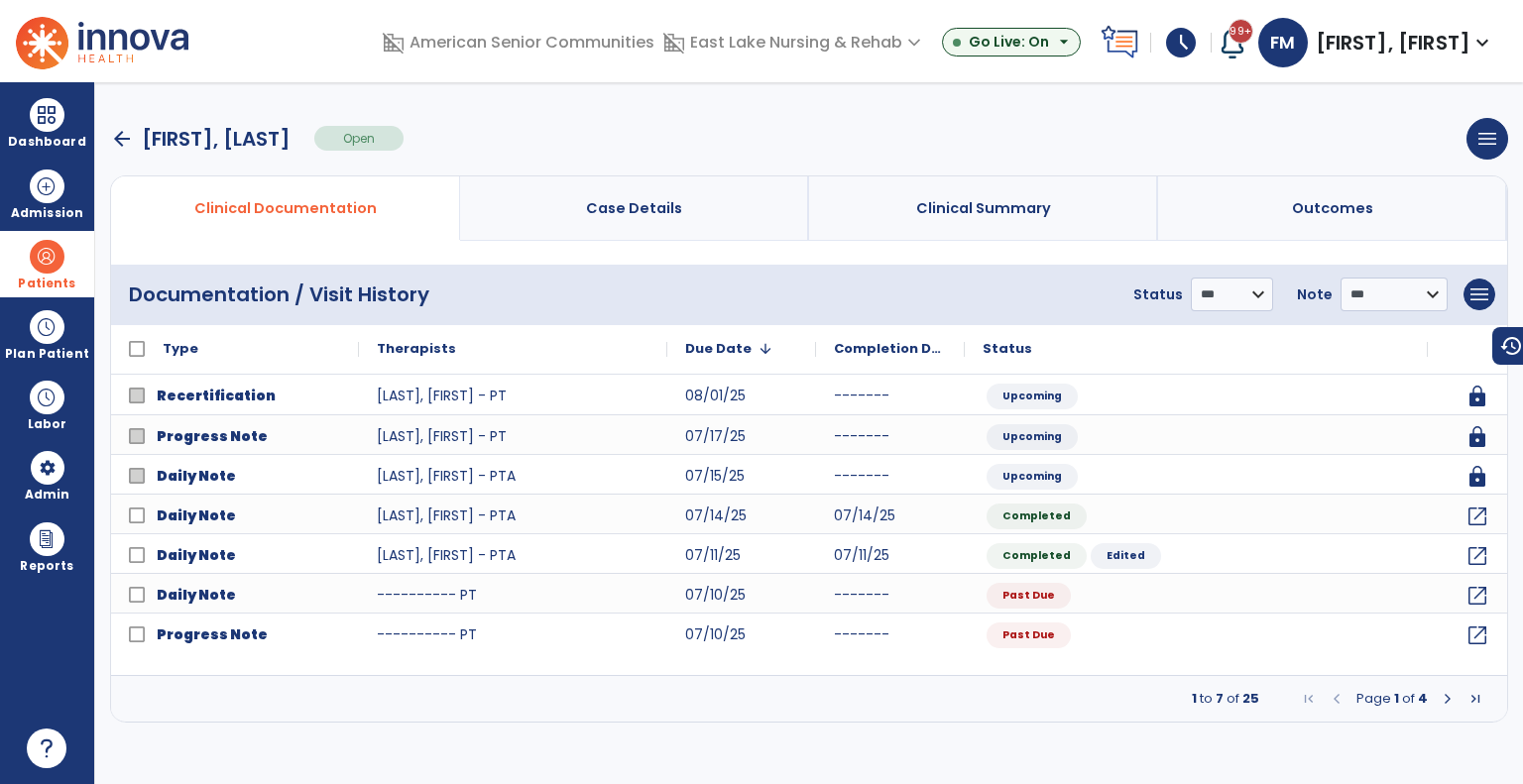 click at bounding box center [1448, 699] 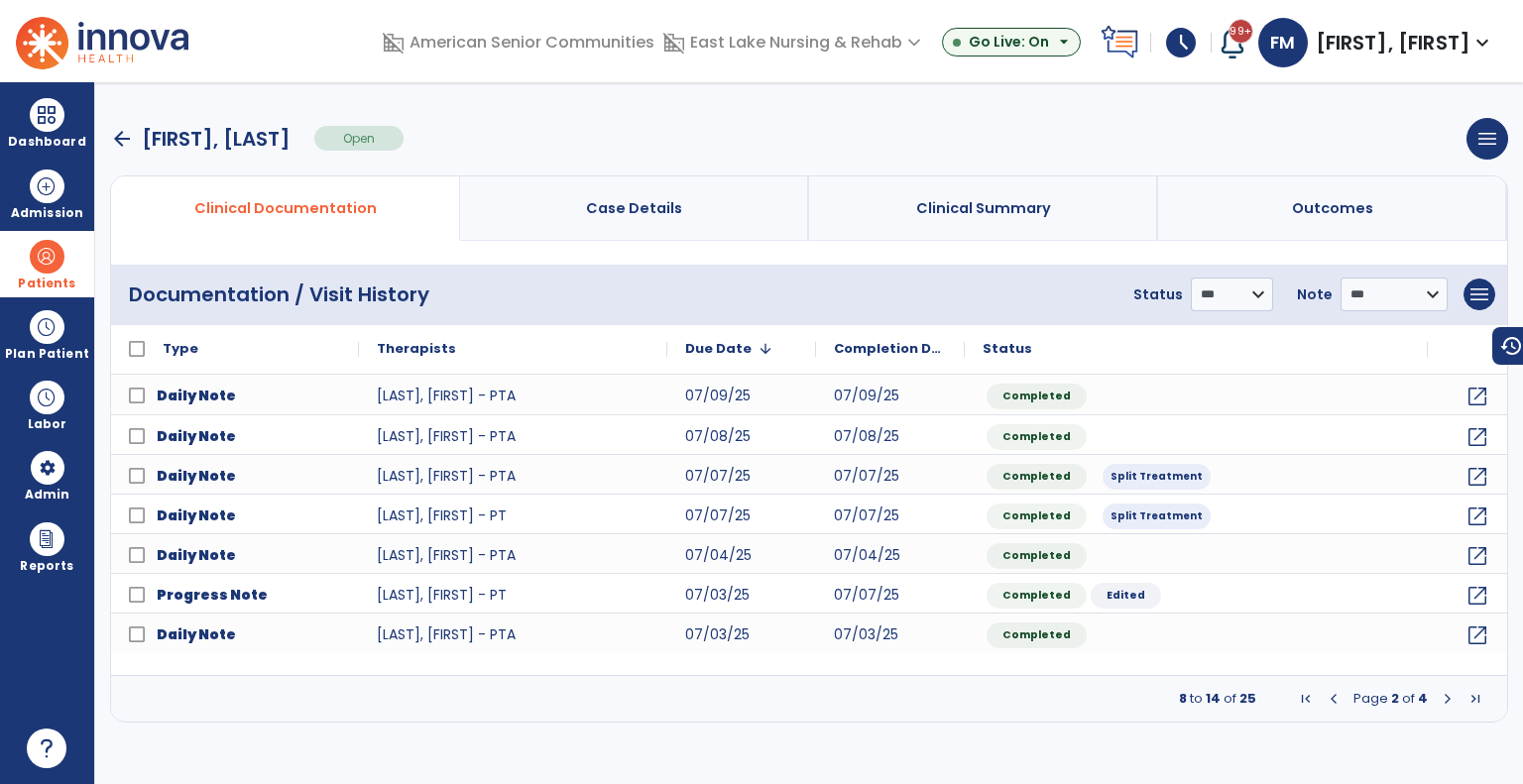 click at bounding box center [1334, 699] 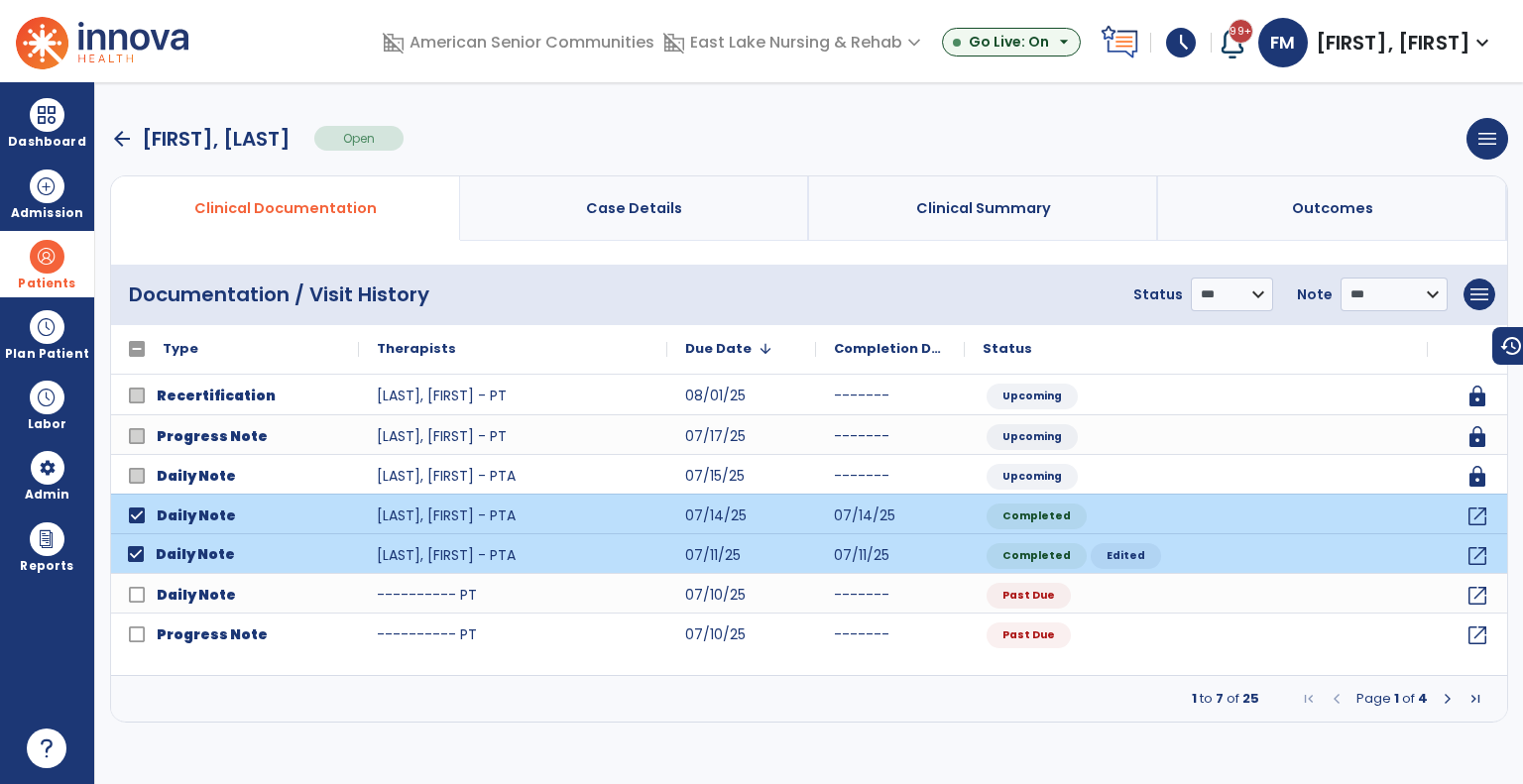 click at bounding box center (1448, 699) 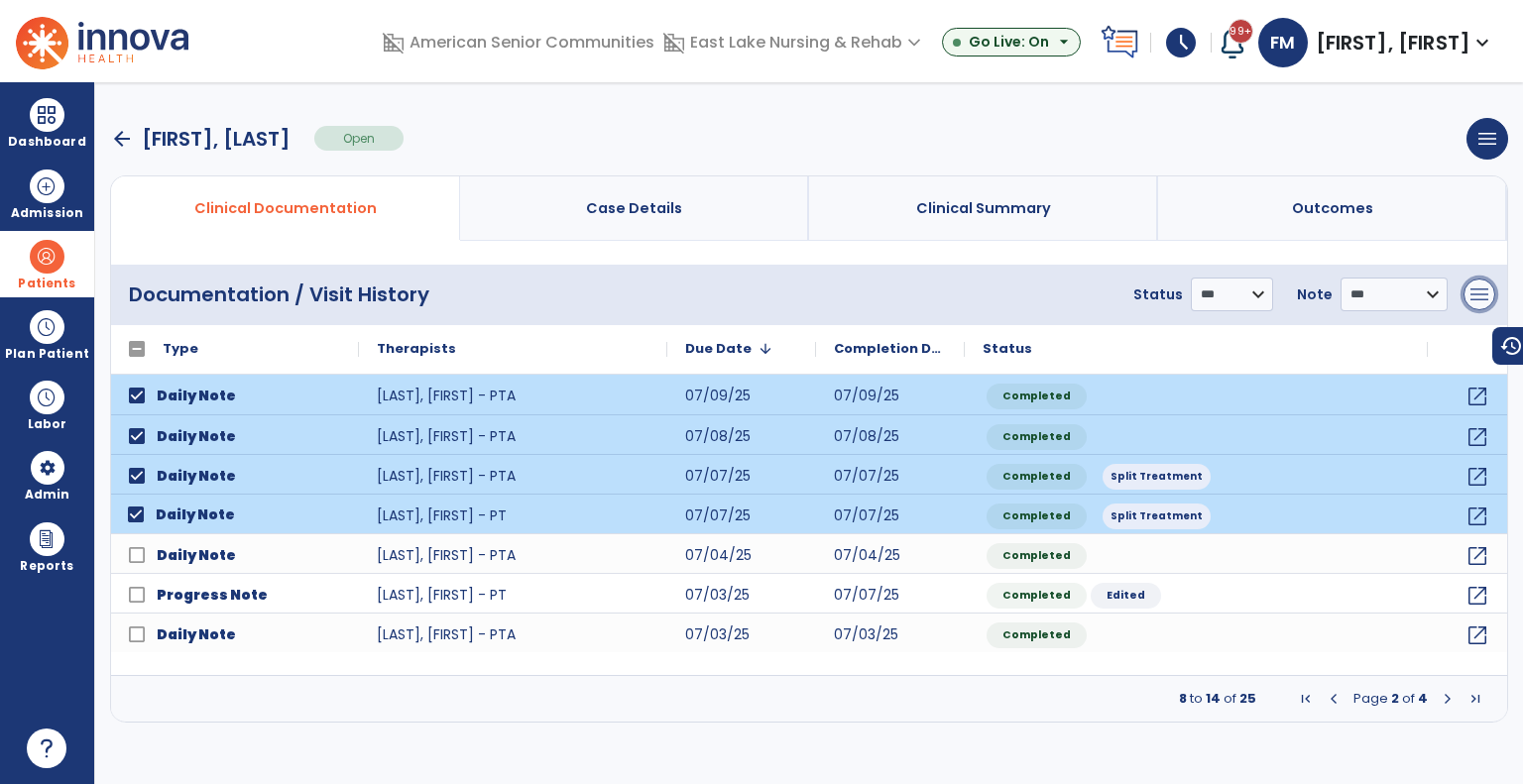 click on "menu" at bounding box center (1479, 294) 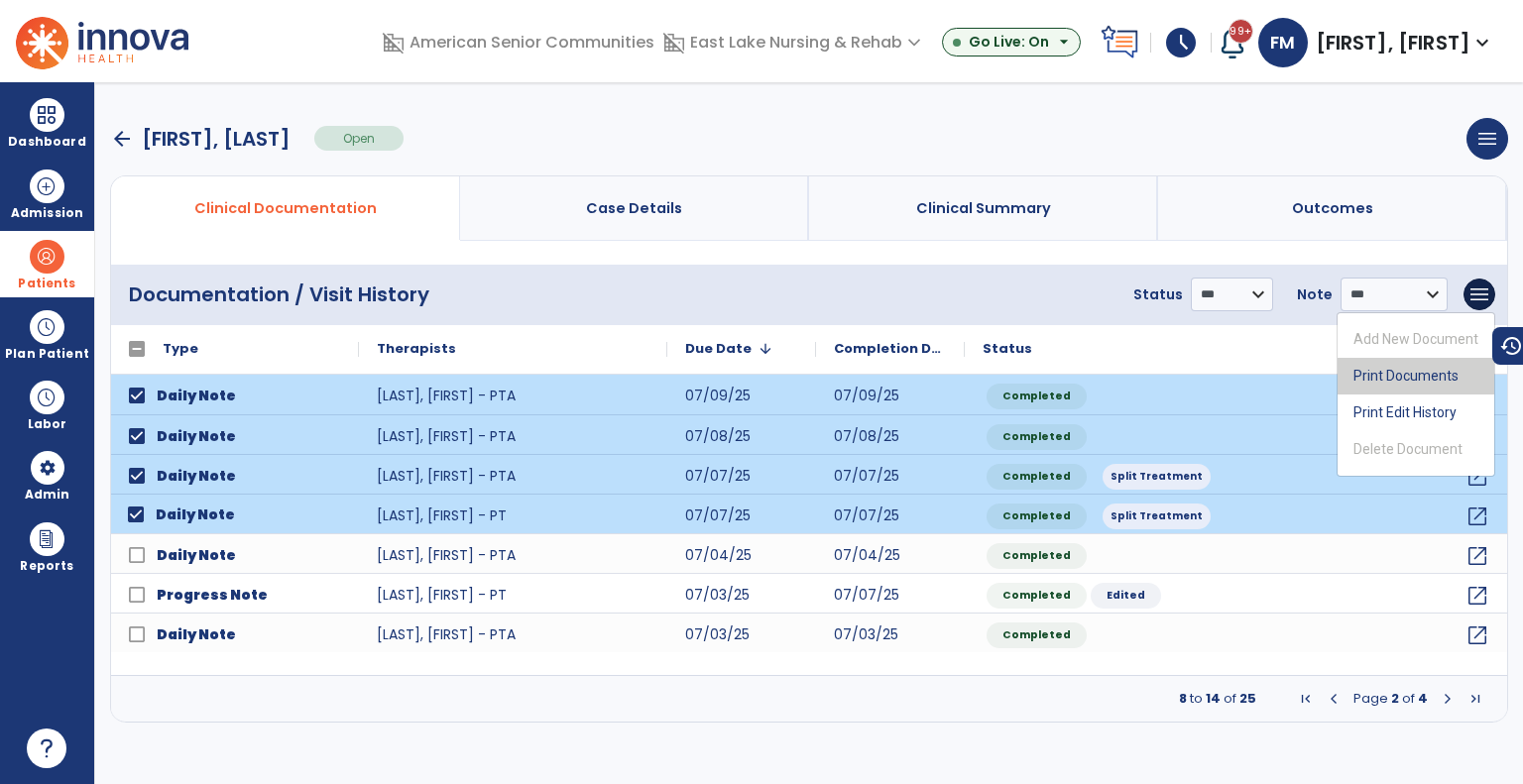click on "Print Documents" at bounding box center [1416, 376] 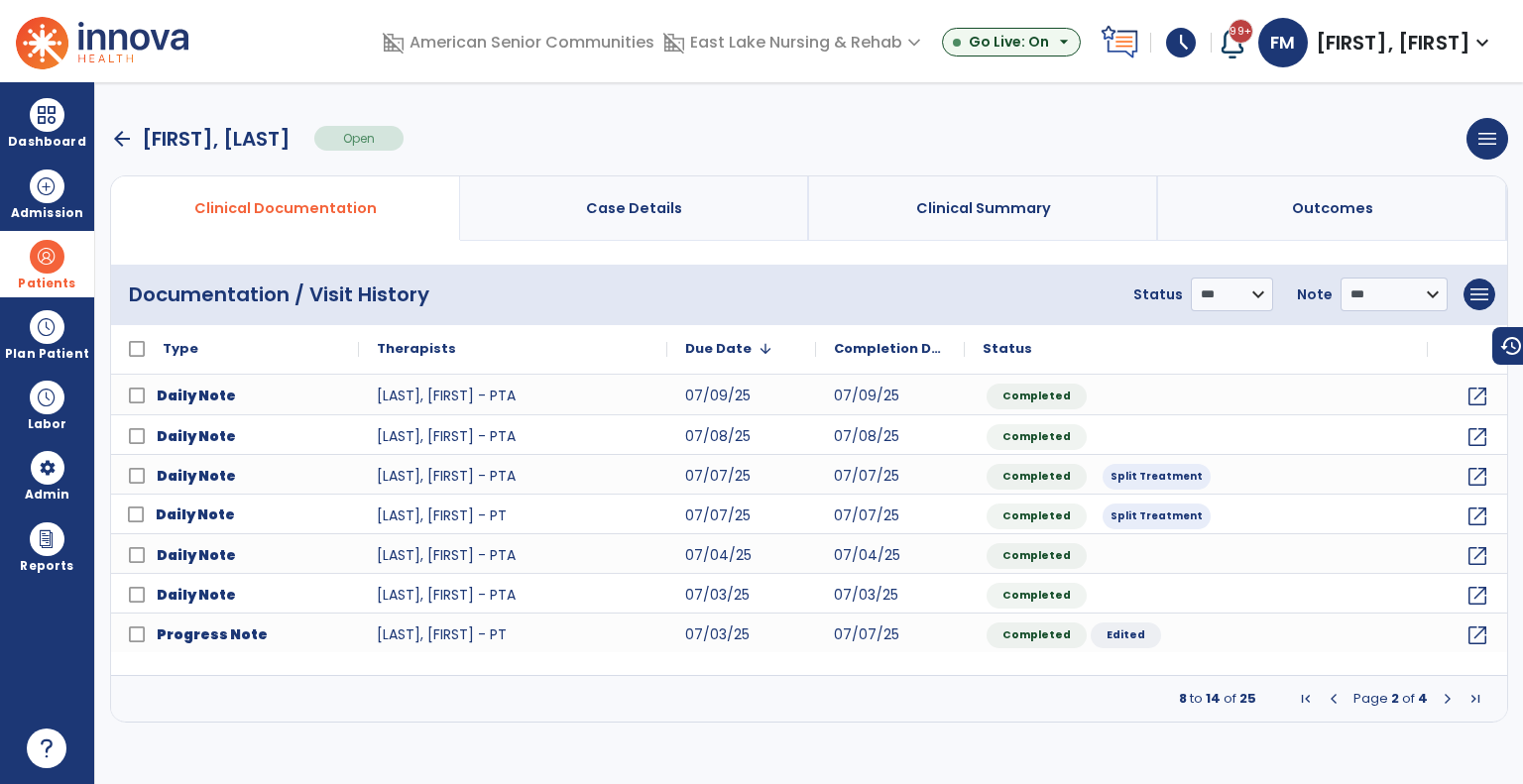 click on "arrow_back" at bounding box center (122, 139) 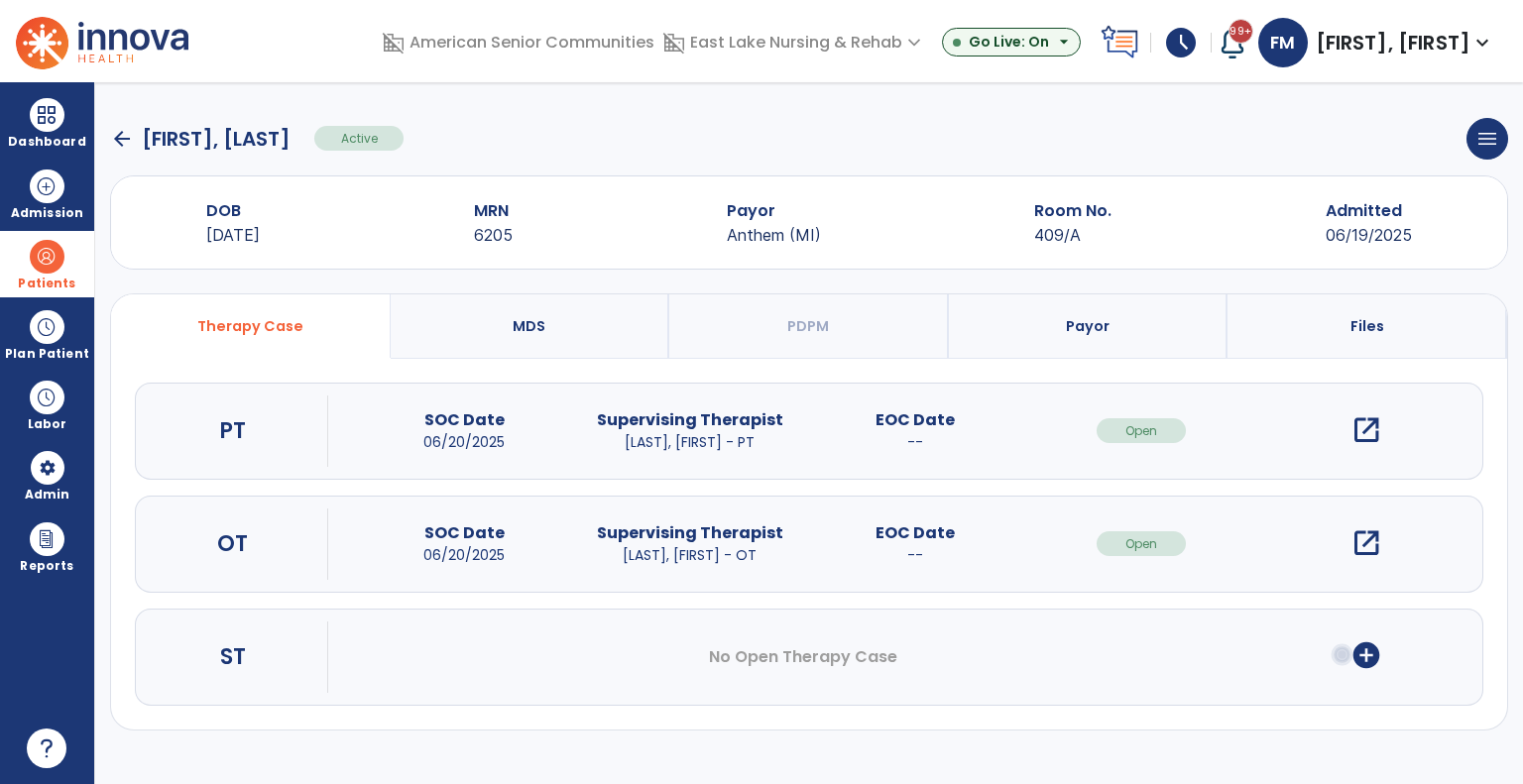 click on "open_in_new" at bounding box center (1366, 543) 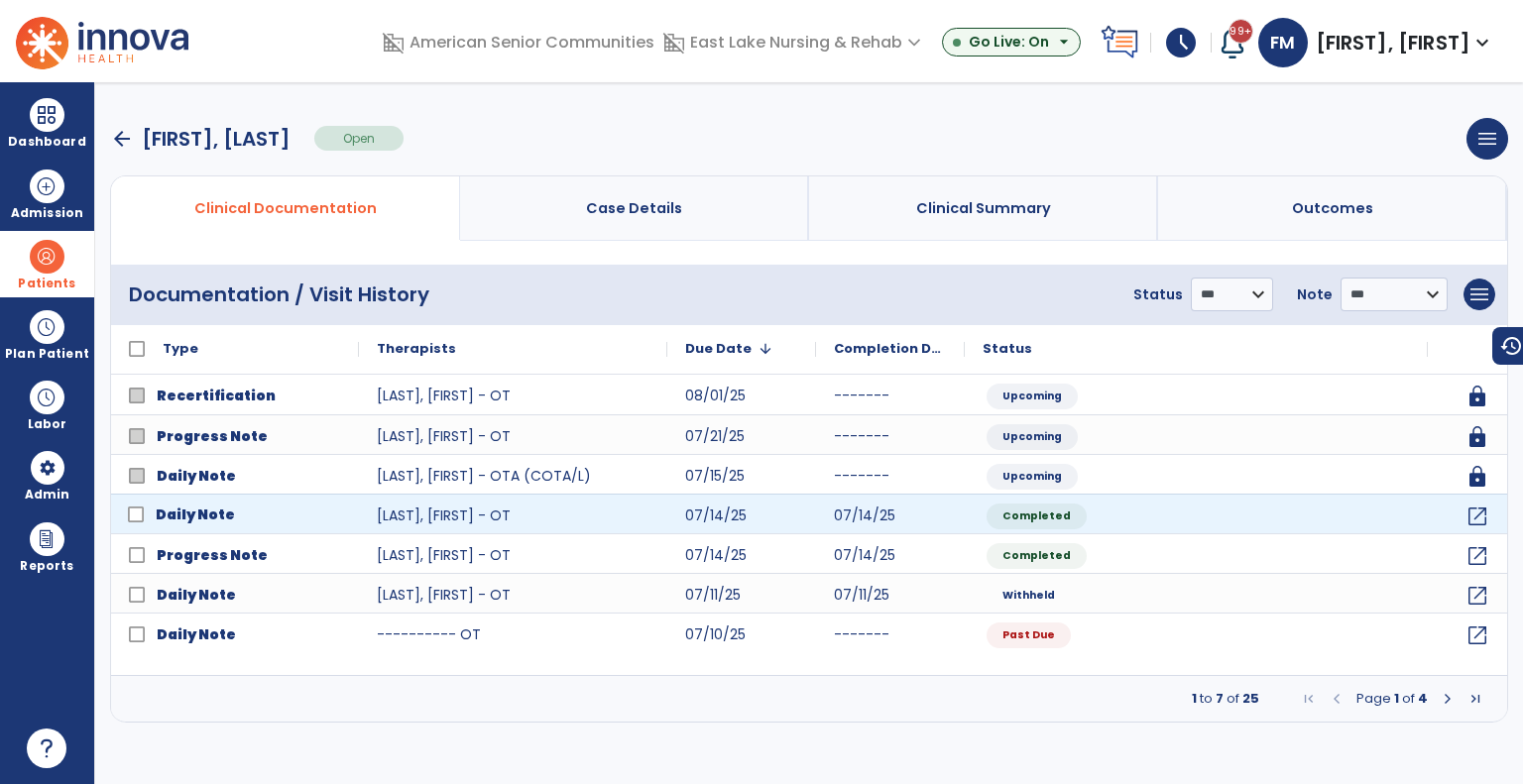 click on "Daily Note" 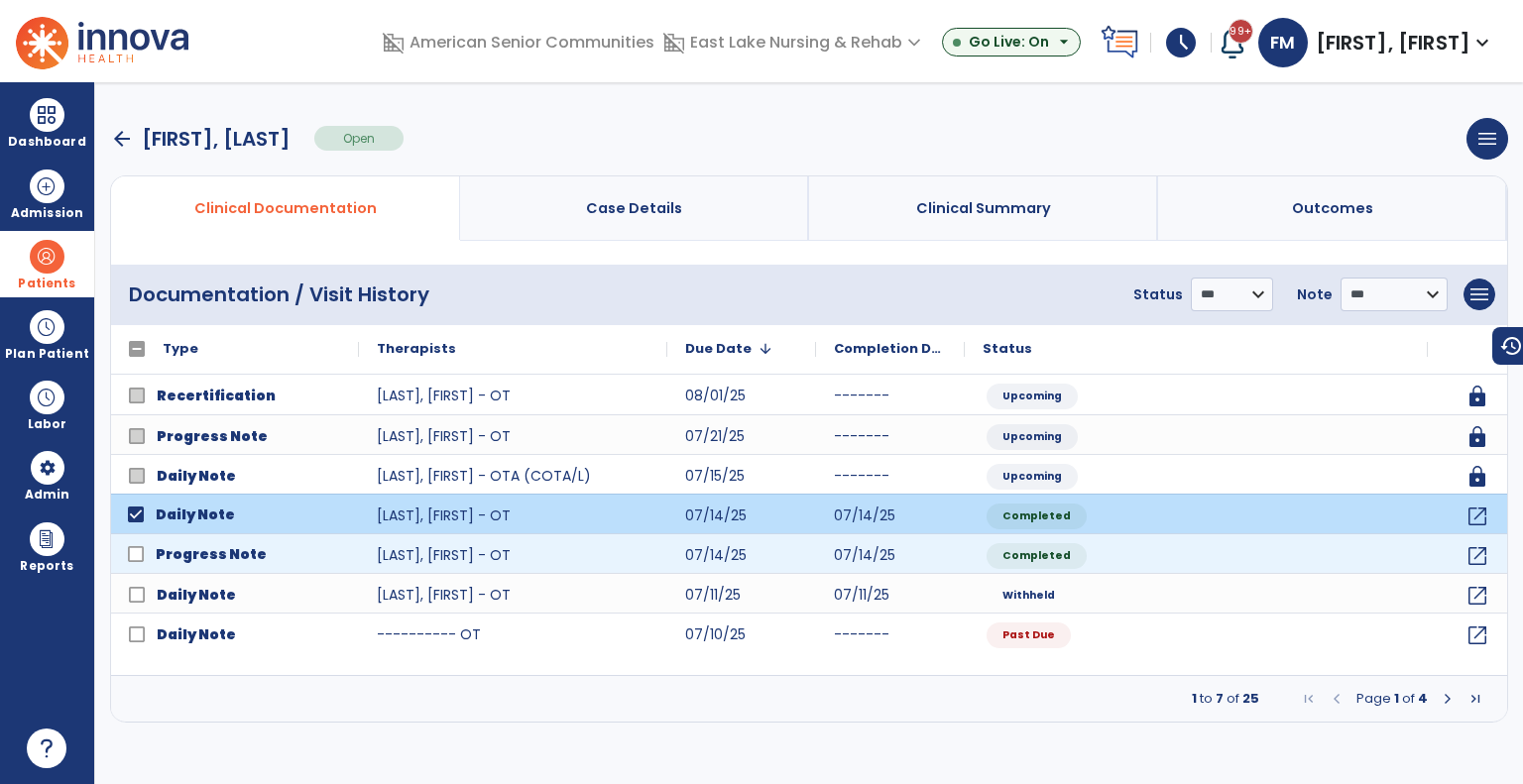 click on "Progress Note" 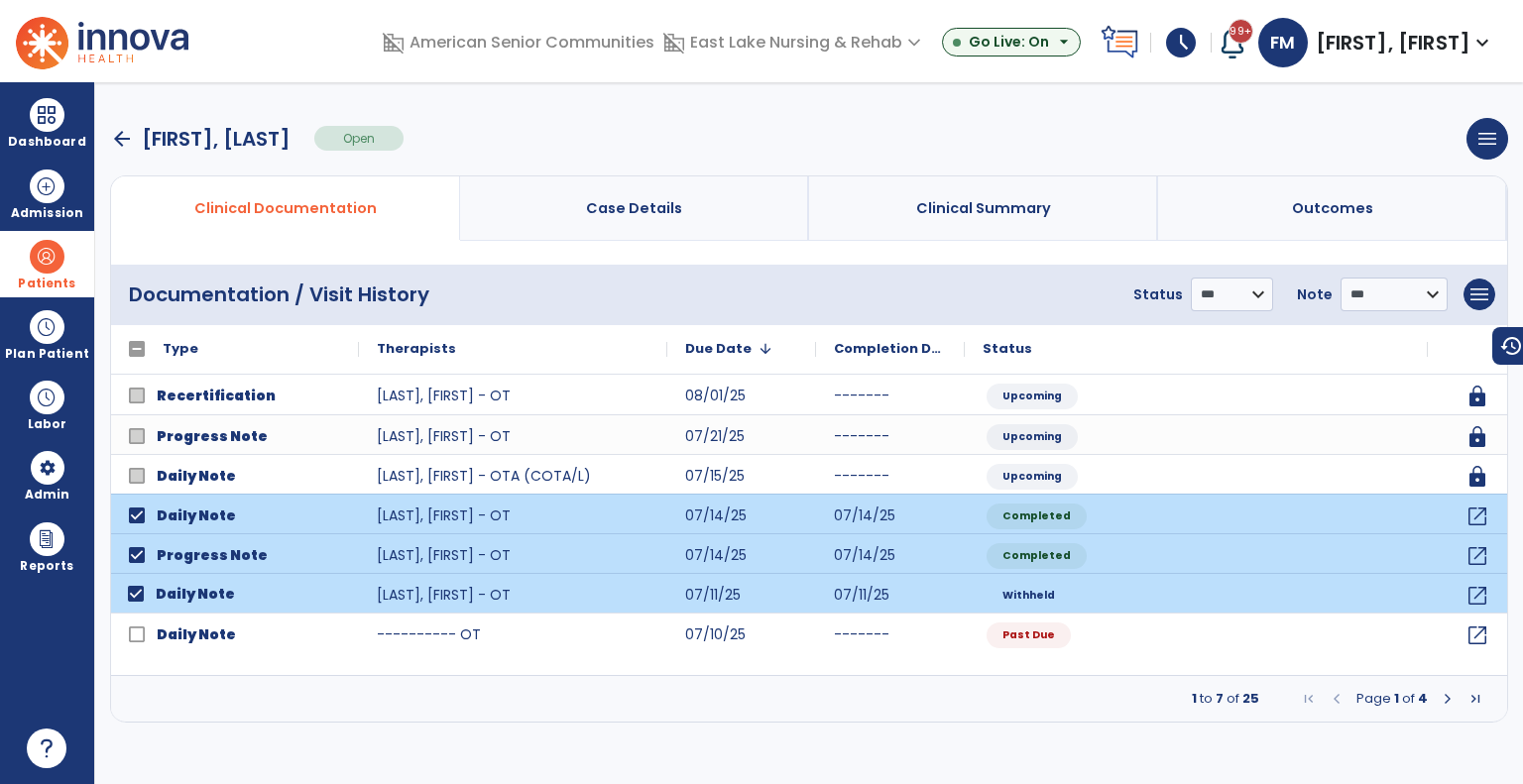 click at bounding box center [1448, 699] 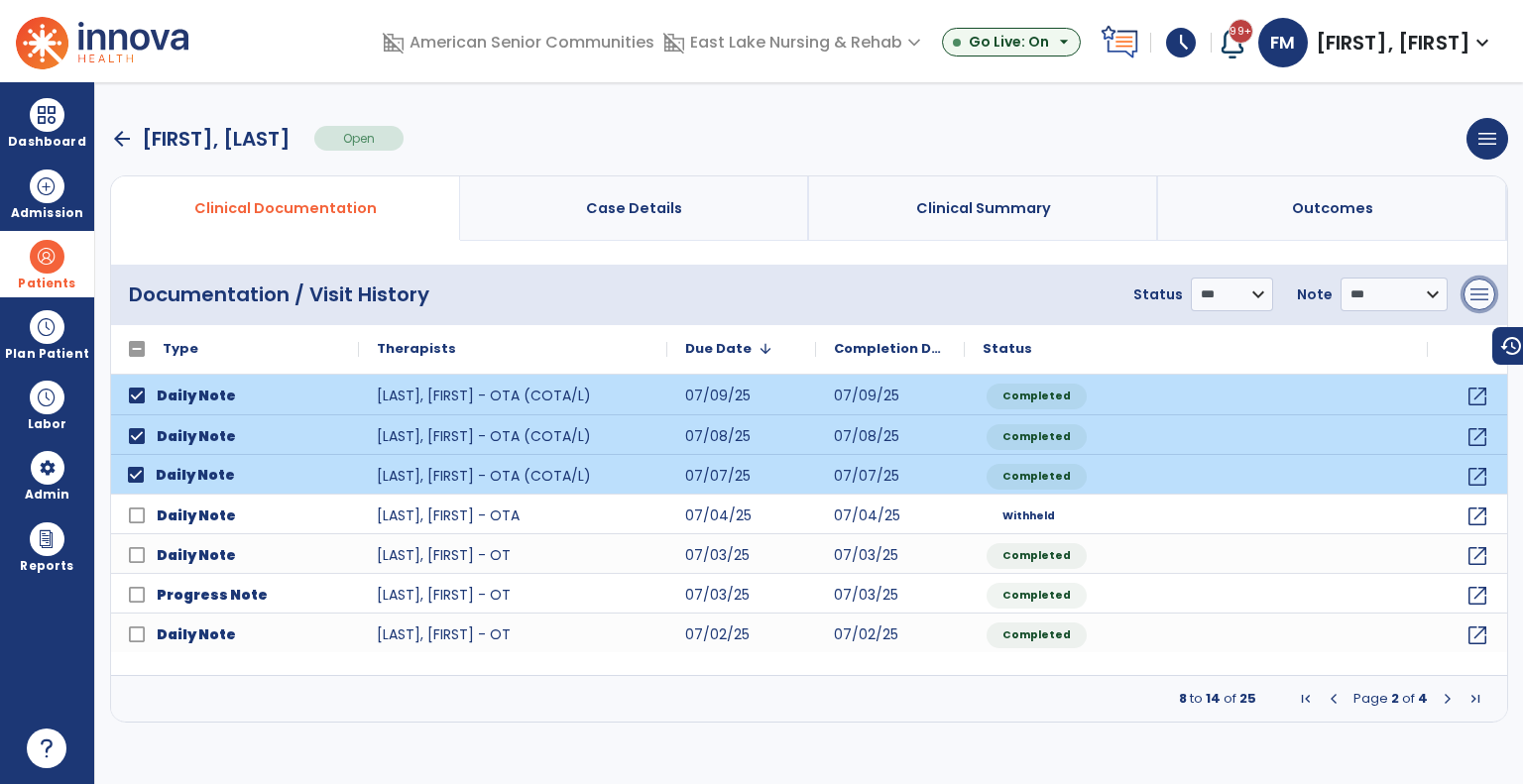 click on "menu" at bounding box center (1479, 294) 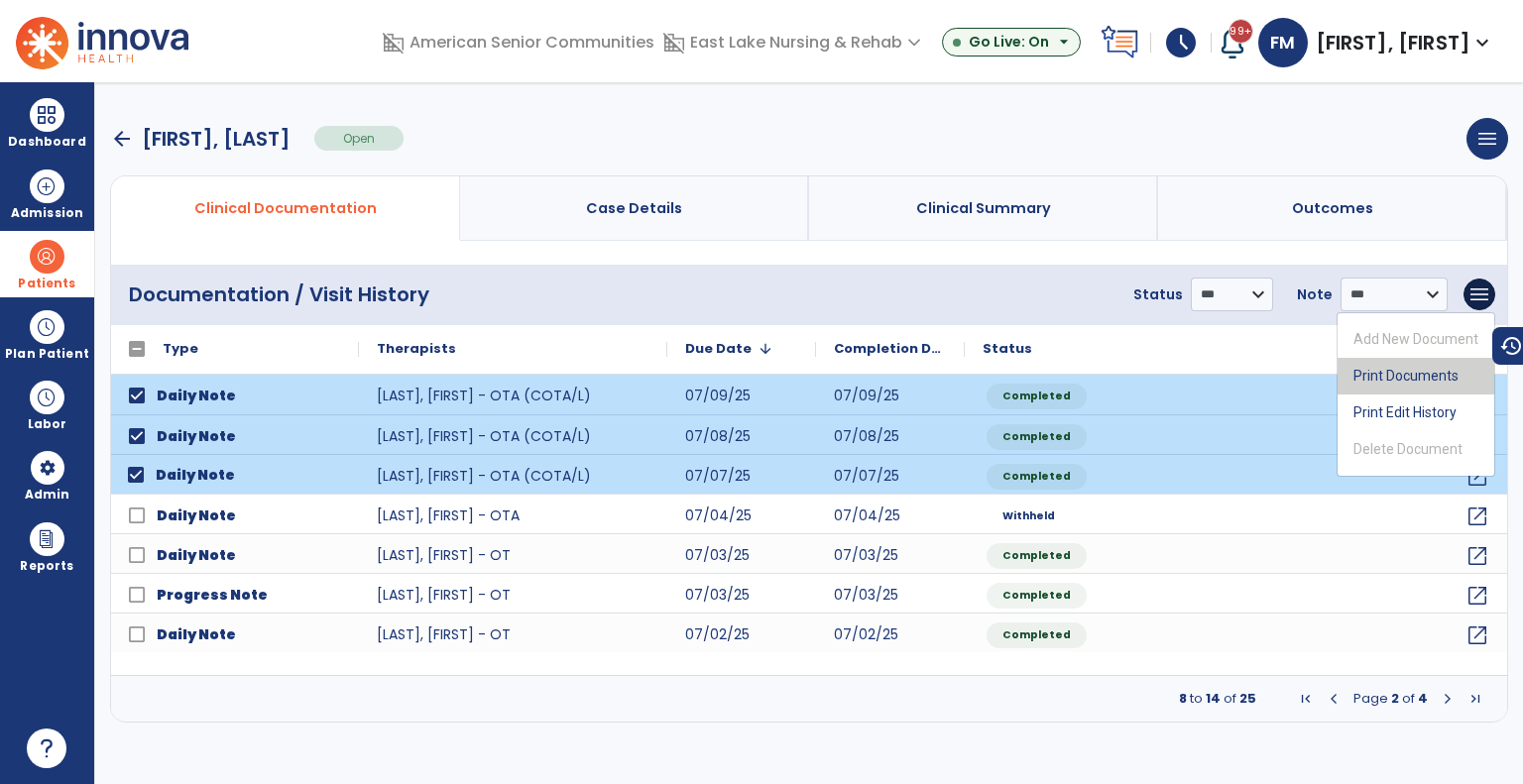 click on "Print Documents" at bounding box center (1416, 376) 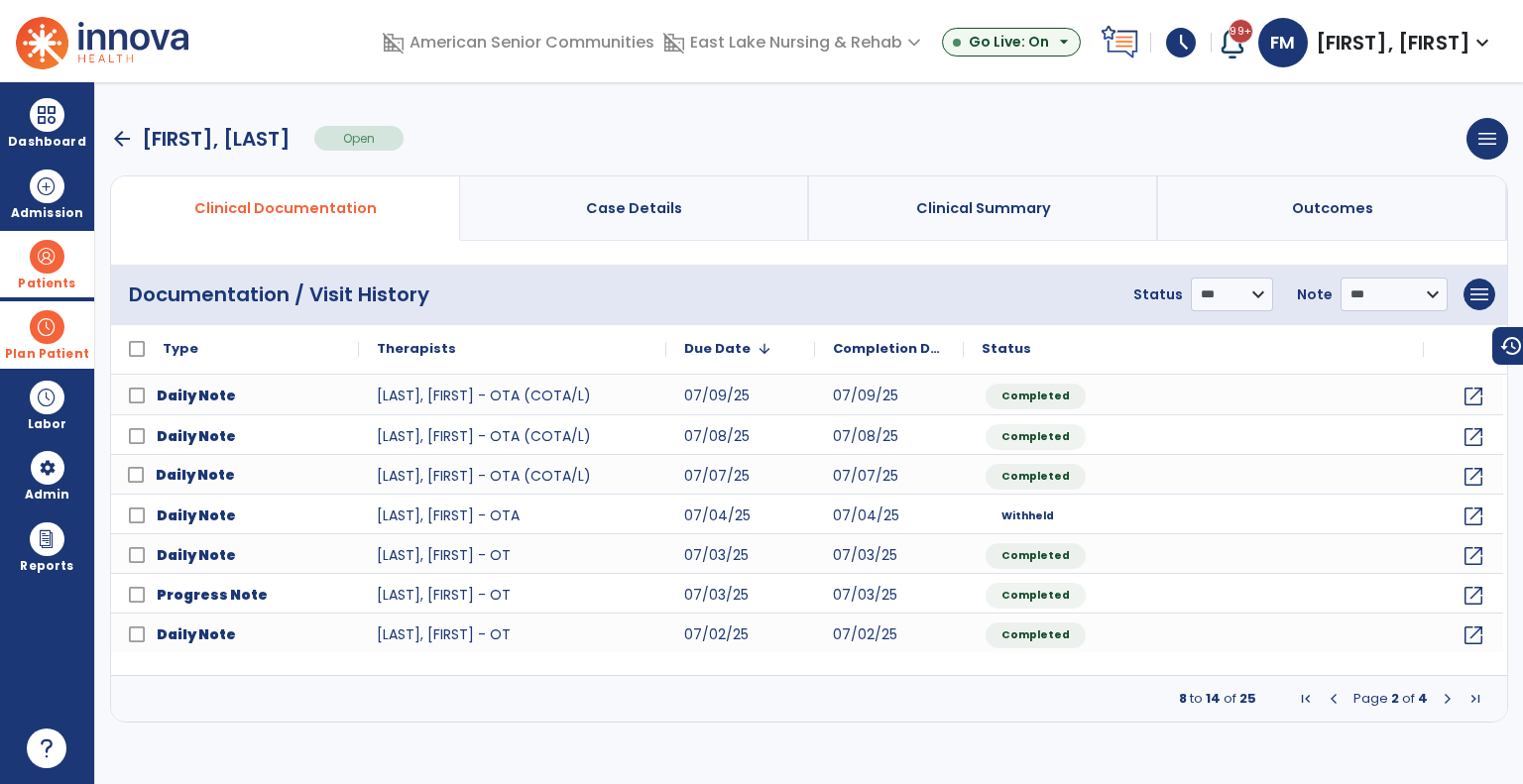 click at bounding box center [47, 327] 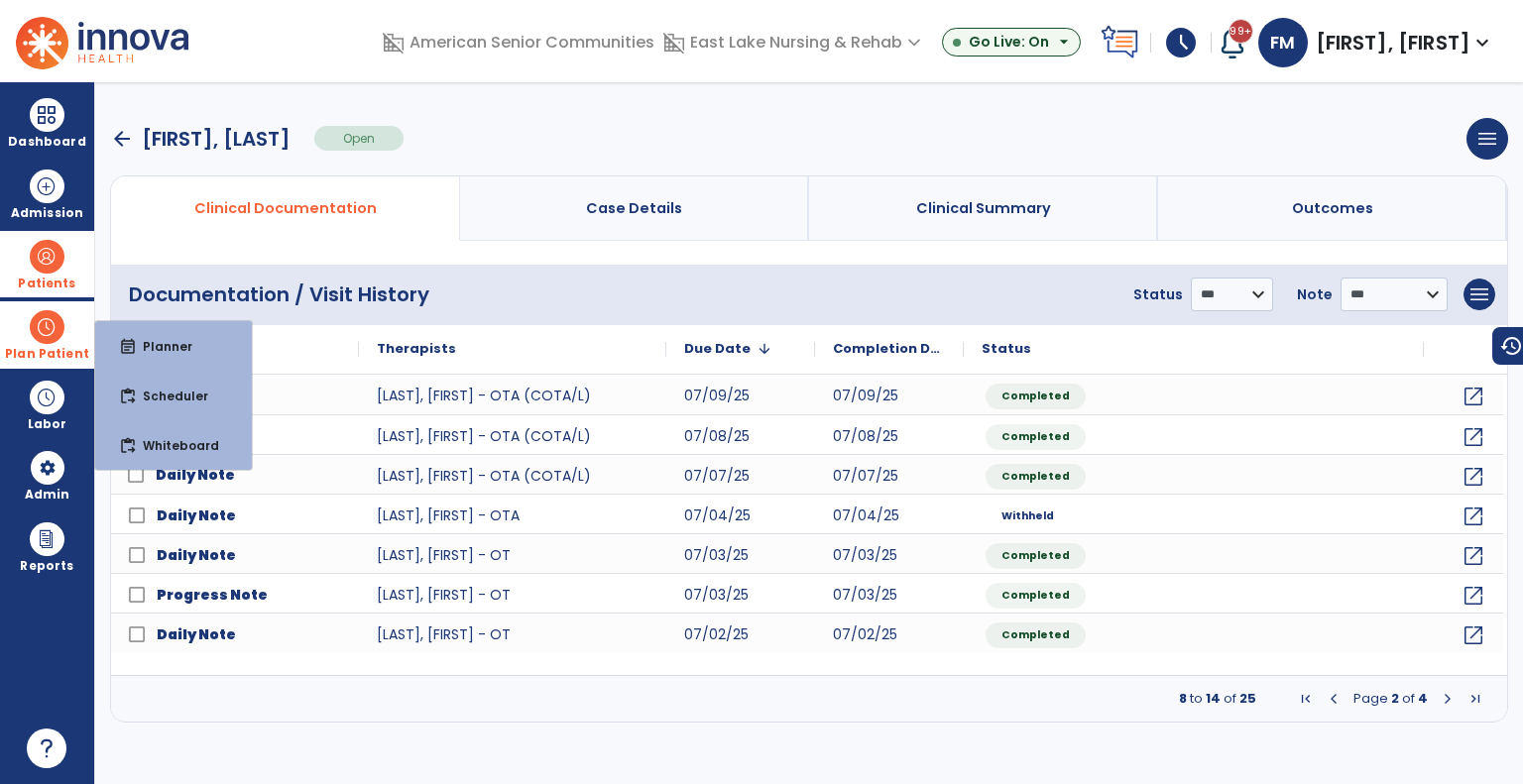 click at bounding box center [47, 327] 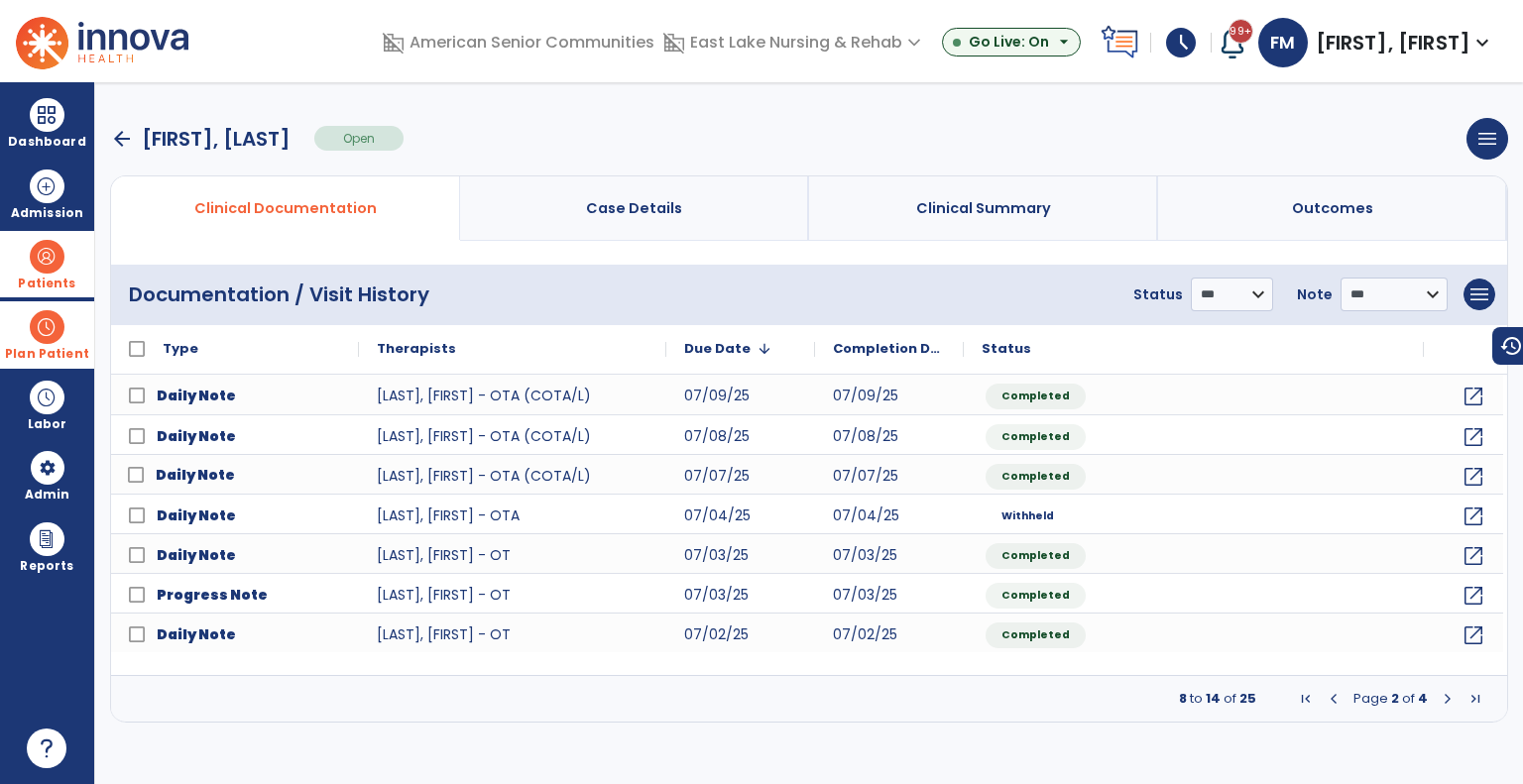 click at bounding box center (47, 327) 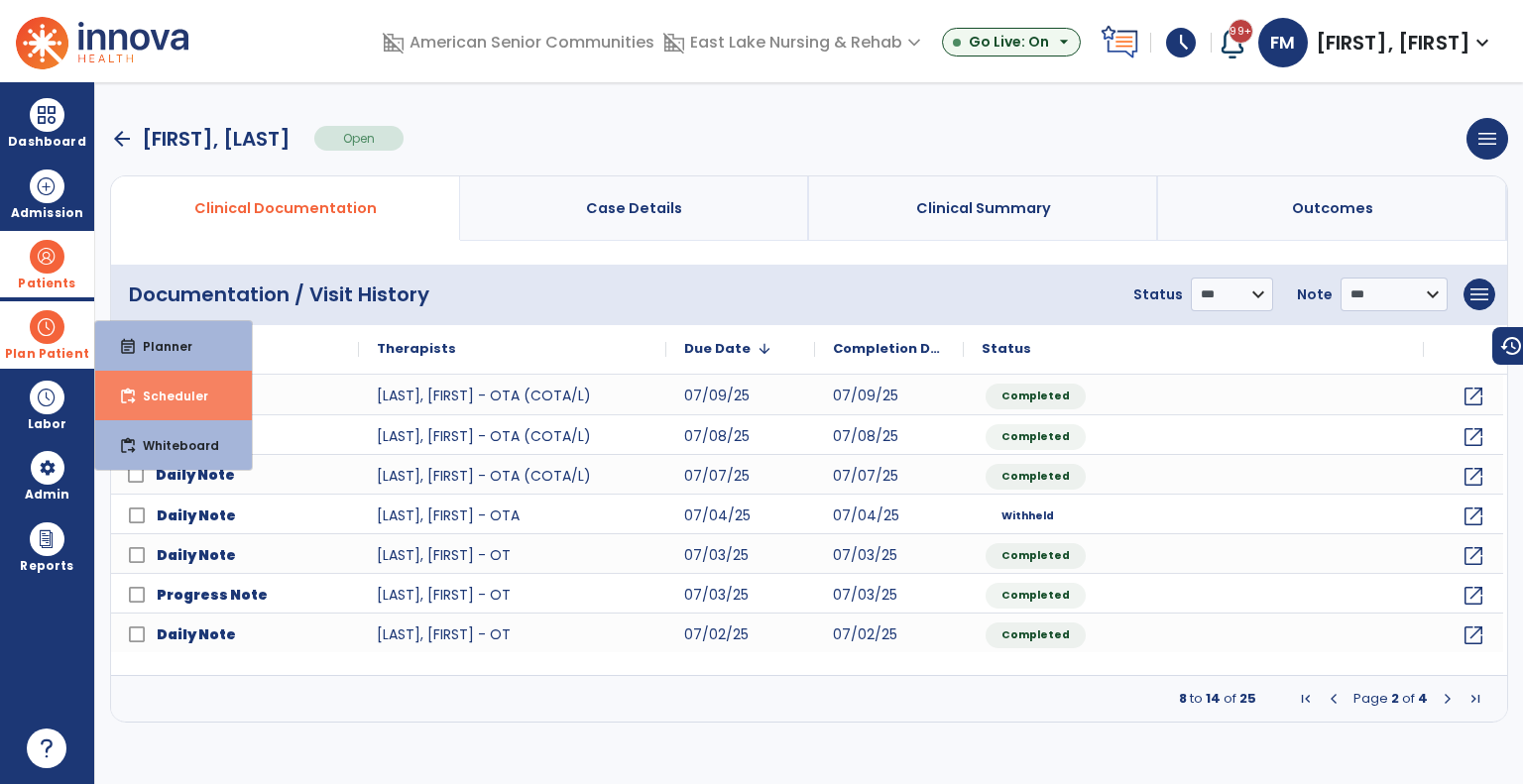 click on "Scheduler" at bounding box center [168, 395] 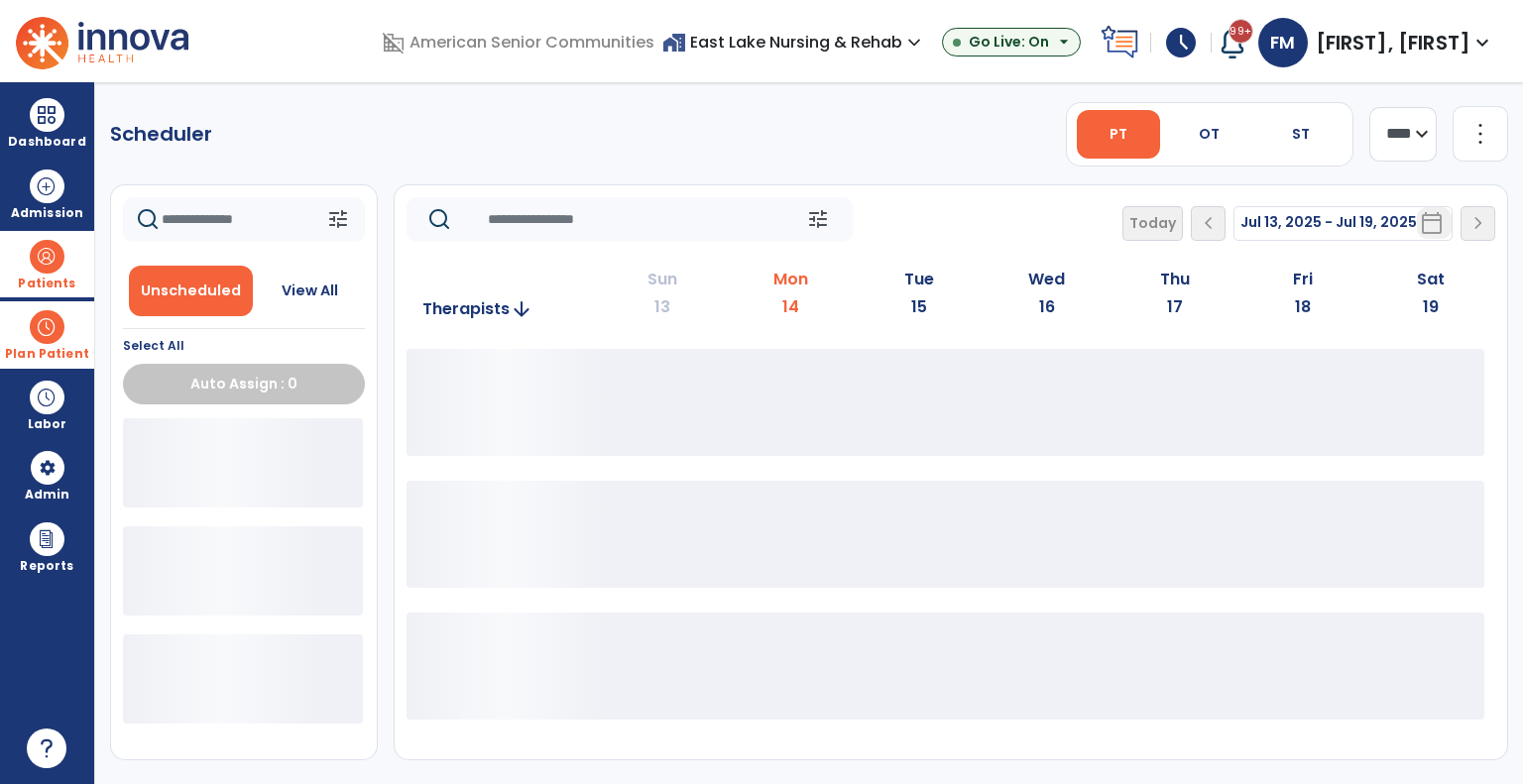 click at bounding box center [47, 327] 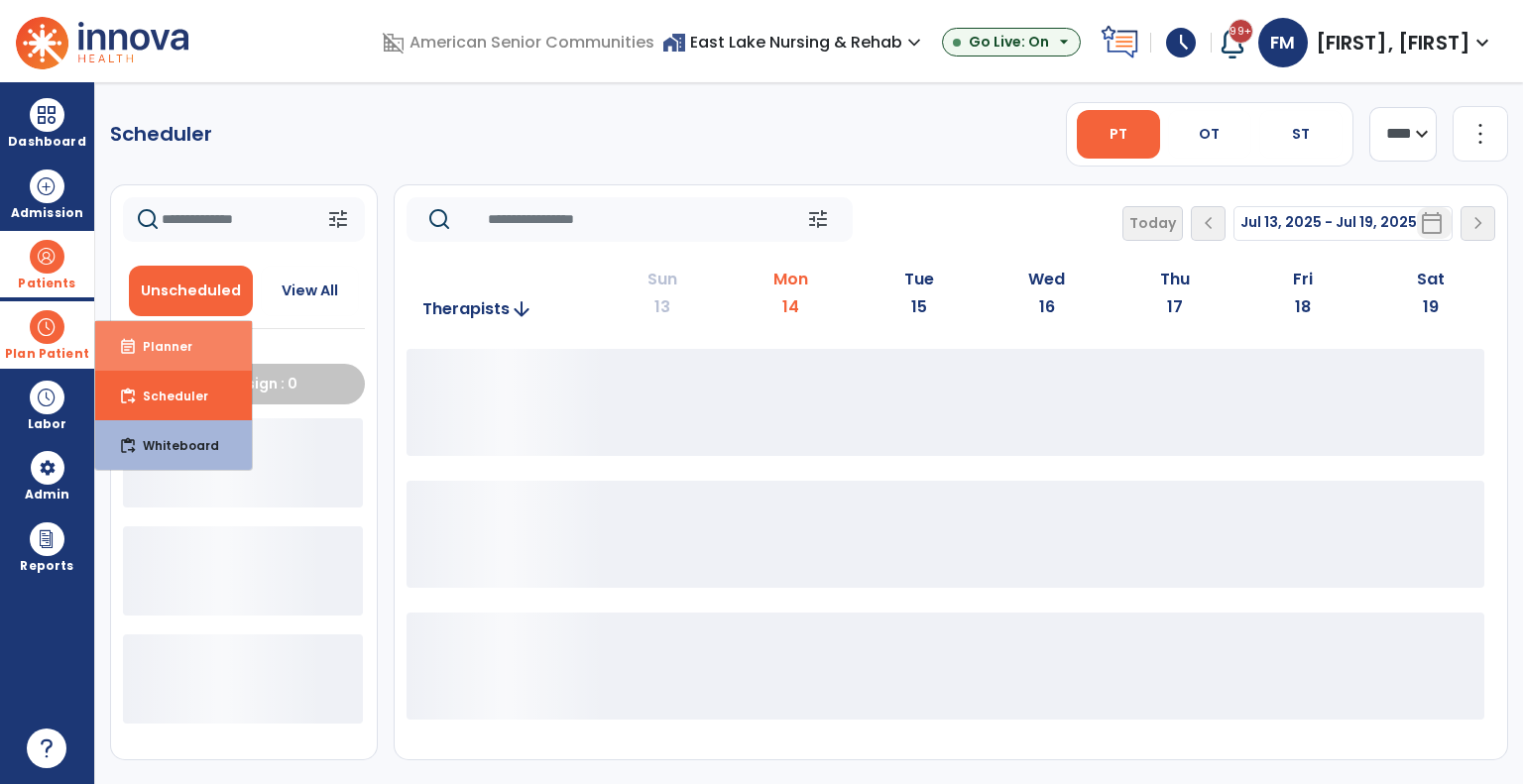 click on "event_note  Planner" at bounding box center [174, 346] 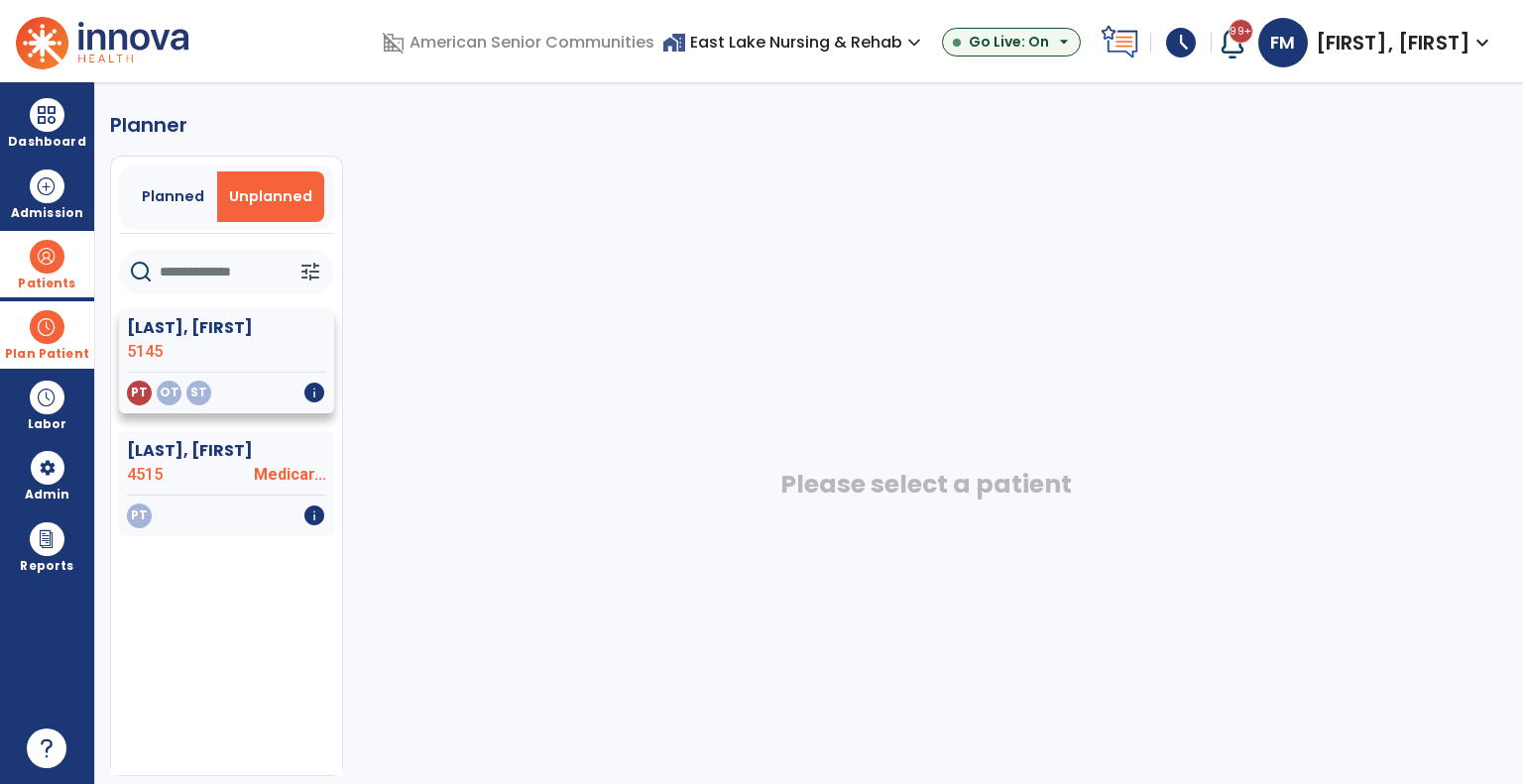 click on "[LAST], [FIRST] [NUMBER]" 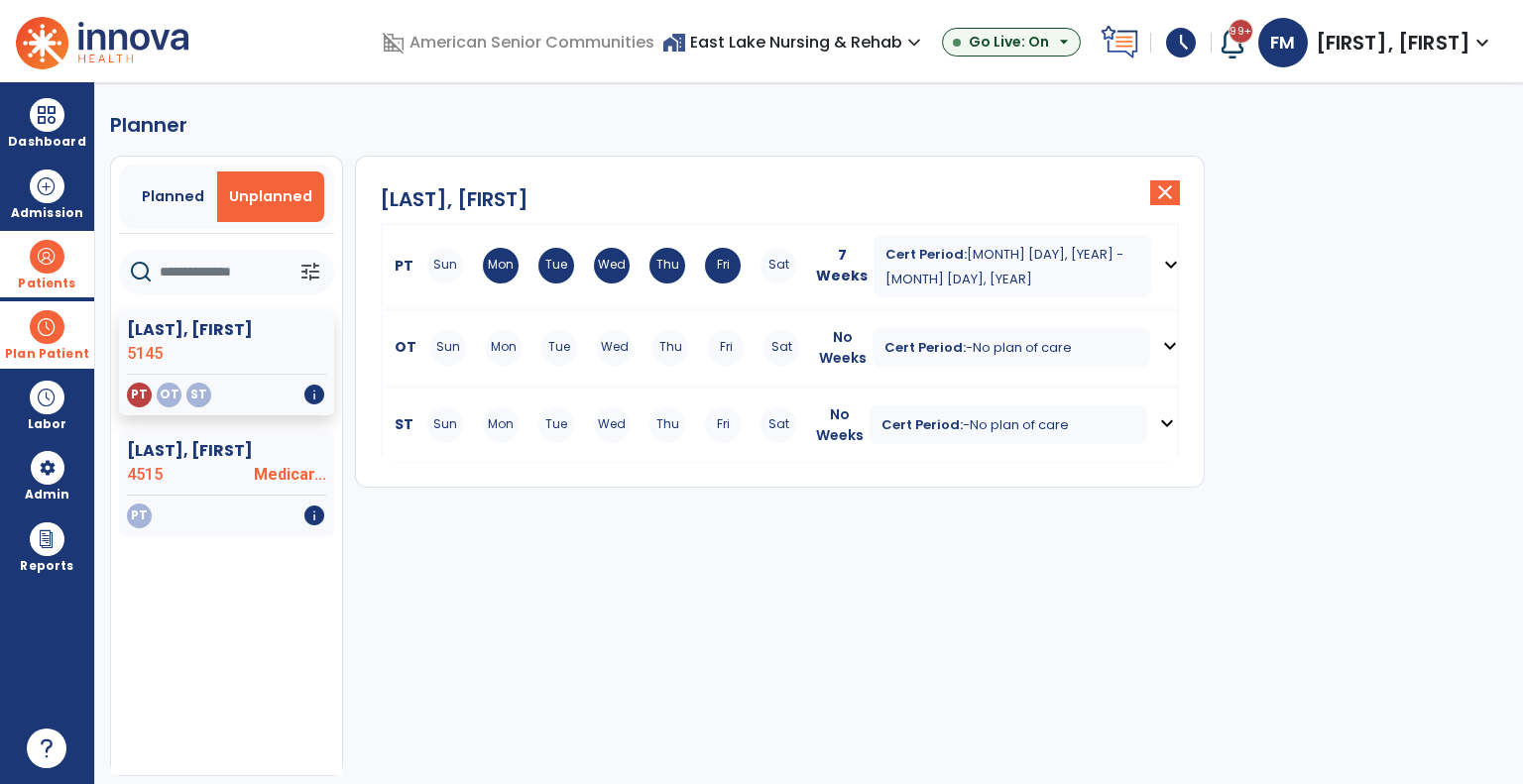 click on "PT" at bounding box center (400, 266) 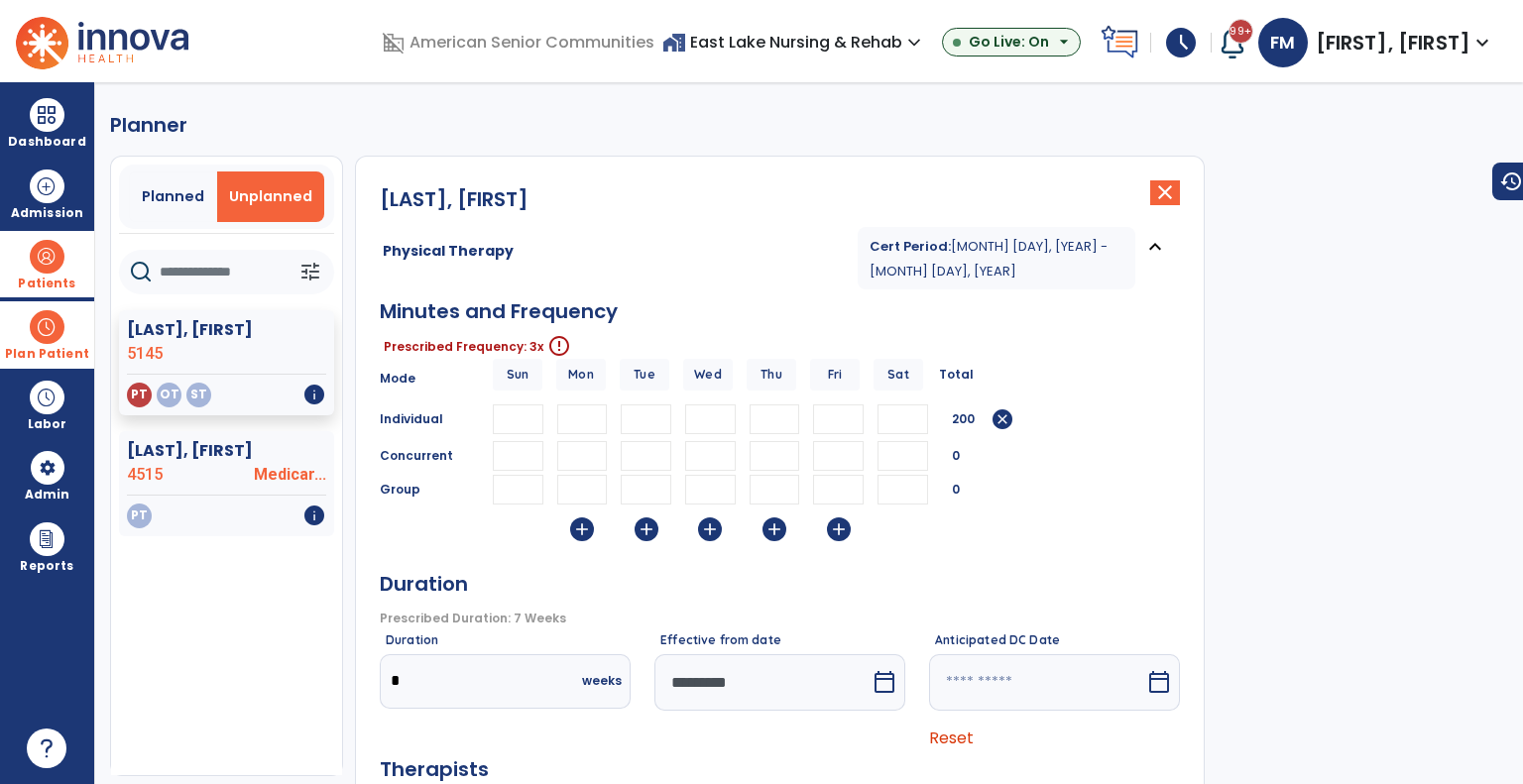 drag, startPoint x: 655, startPoint y: 402, endPoint x: 632, endPoint y: 397, distance: 23.5372 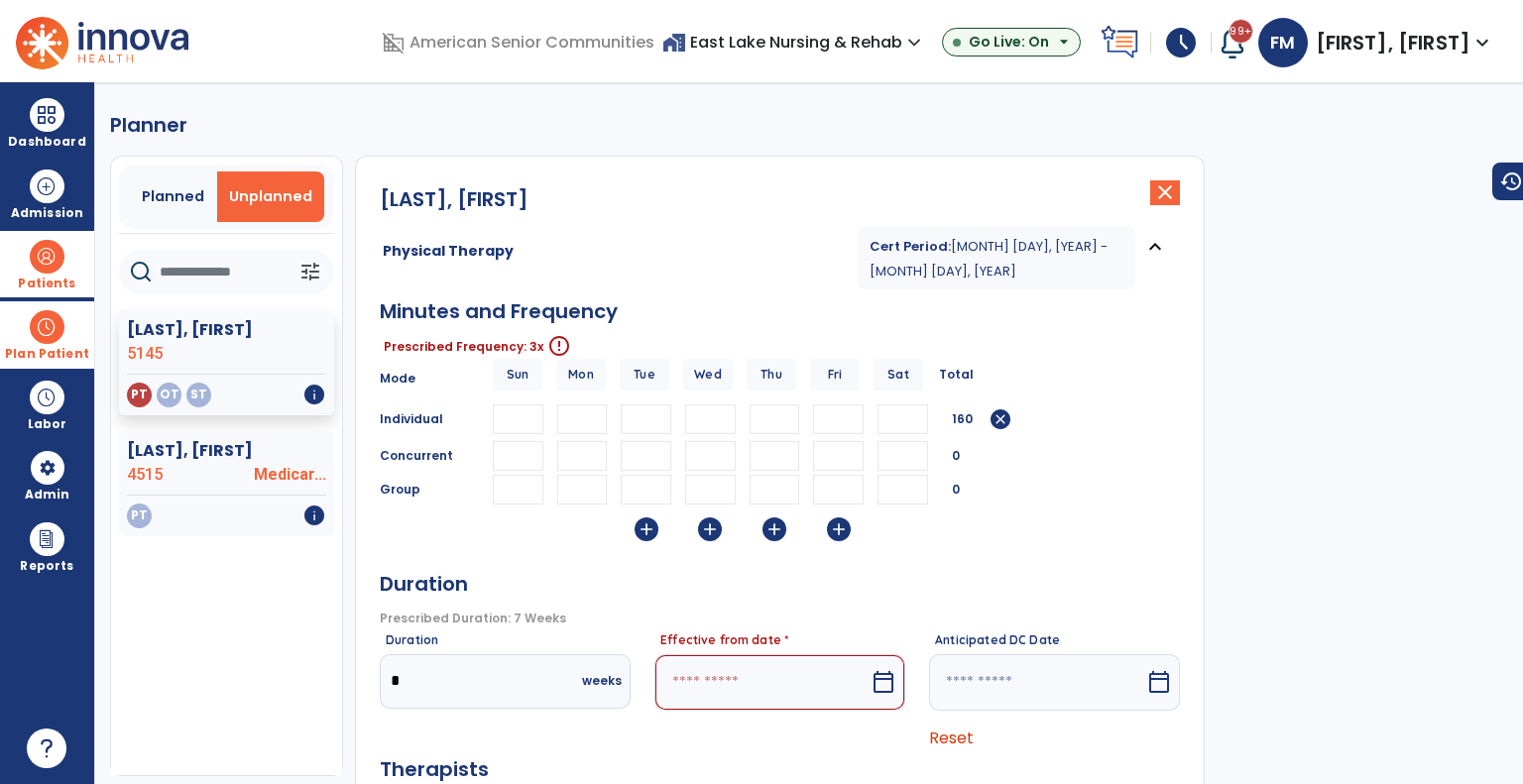 type 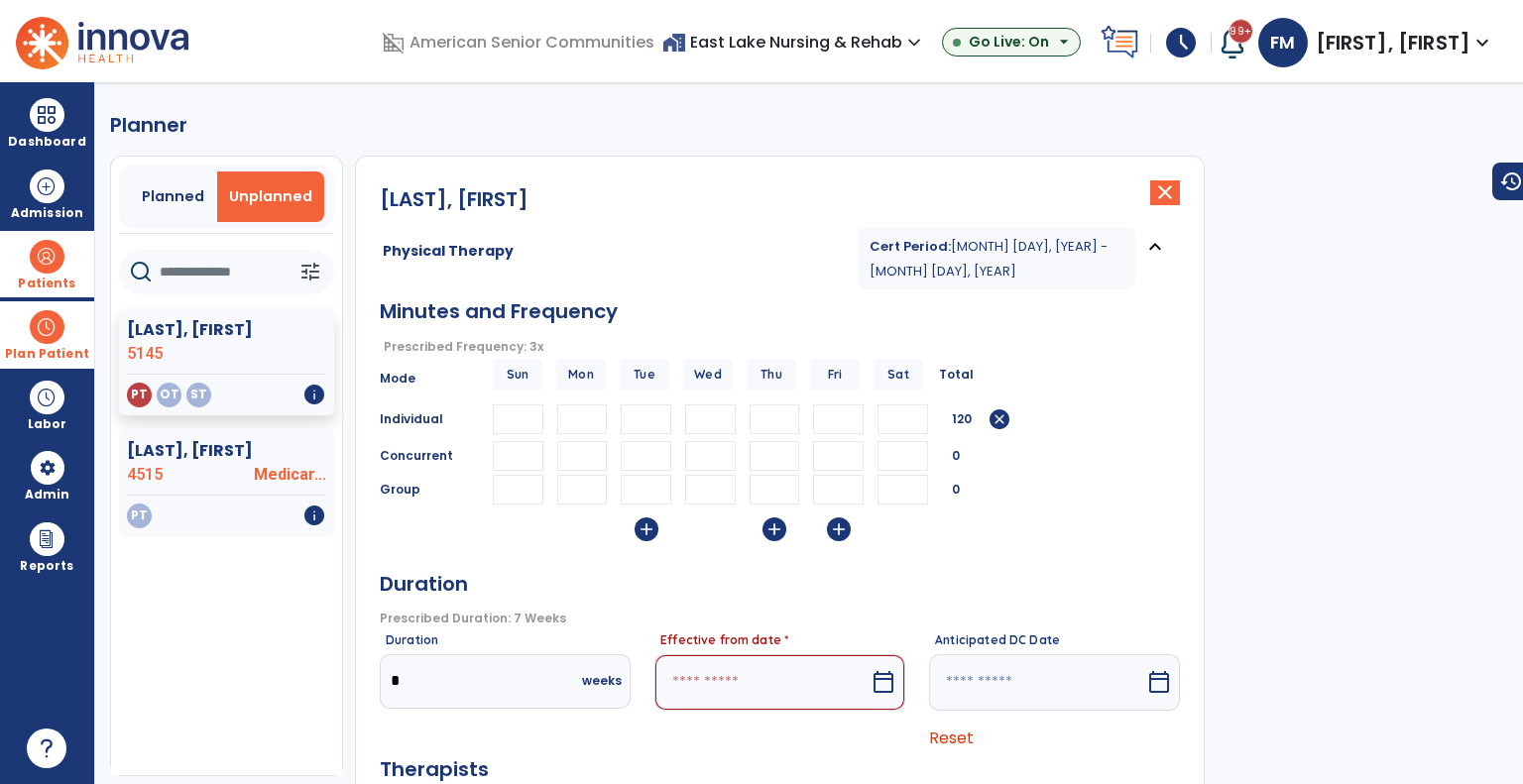 type 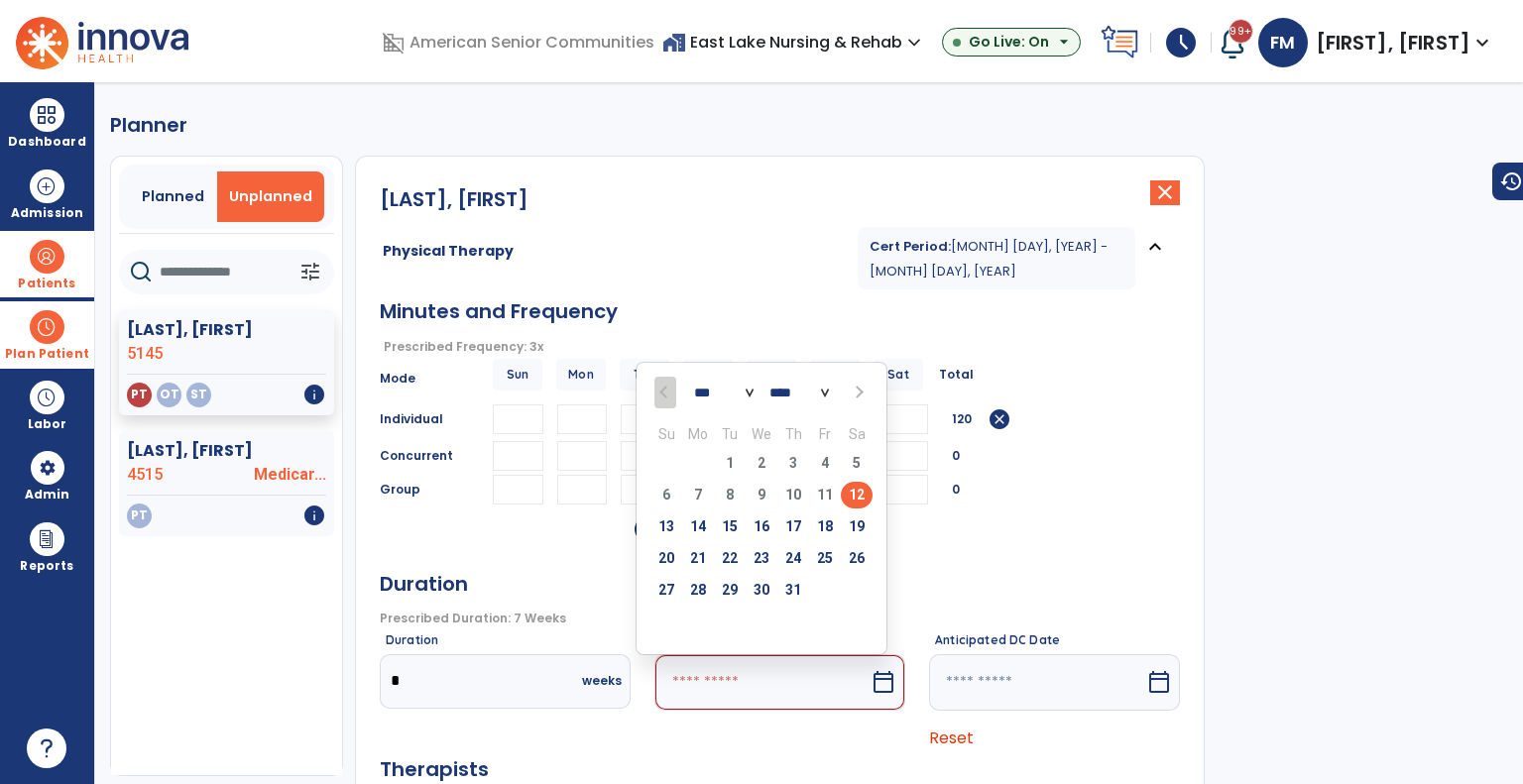 click on "12" at bounding box center [857, 495] 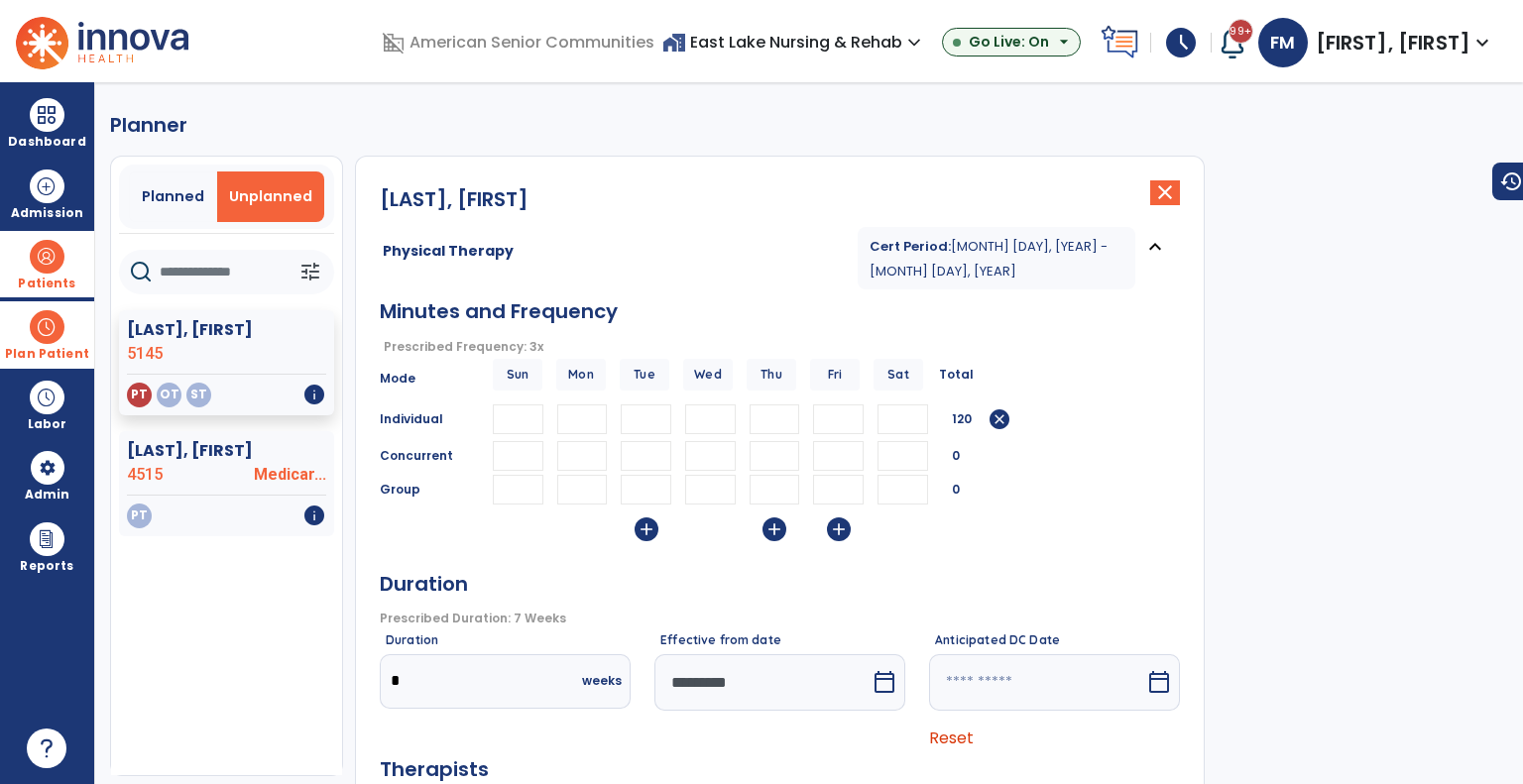 click on "Minutes and Frequency  Prescribed Frequency: 3x   error_outline  Mode Sun Mon Tue Wed Thu Fri Sat Total Individual ** ** ** 120  cancel  Concurrent 0 Group 0  add   add   add   Duration   Prescribed Duration: 7 Weeks   error_outline  Duration *  weeks  Effective from date  *********  calendar_today  Anticipated DC Date   calendar_today  Reset Therapists Supervising Therapist [LAST], [FIRST] Dawar Aditi  PT   NPI #  N/A   License #  [NUMBER] [LAST] Erica  PT   NPI #  N/A   License #  [NUMBER] [LAST] Angela  PT   NPI #  [NUMBER]  License #  [NUMBER] [LAST] [FIRST]  PT   NPI #  [NUMBER]  License #  [NUMBER] [LAST] [FIRST]  PT   NPI #  N/A   License #  [NUMBER] [LAST] [FIRST]  PT   NPI #  N/A   License #  [NUMBER] [LAST] [FIRST]  PT   NPI #  N/A   License #  [NUMBER] [LAST] [FIRST]  PT   NPI #  N/A   License #  [NUMBER] [LAST] [FIRST]  PT   NPI #  N/A   License #  [NUMBER] [LAST] [FIRST]  PT   NPI #  N/A   License #  [NUMBER] [LAST] [FIRST]  PT   NPI #  N/A   License #  [NUMBER] Evaluating Therapist [LAST], [FIRST] Dawar Aditi  PT   NPI #  N/A   License #  [NUMBER] [LAST] Erica  PT   NPI #  N/A" at bounding box center (779, 637) 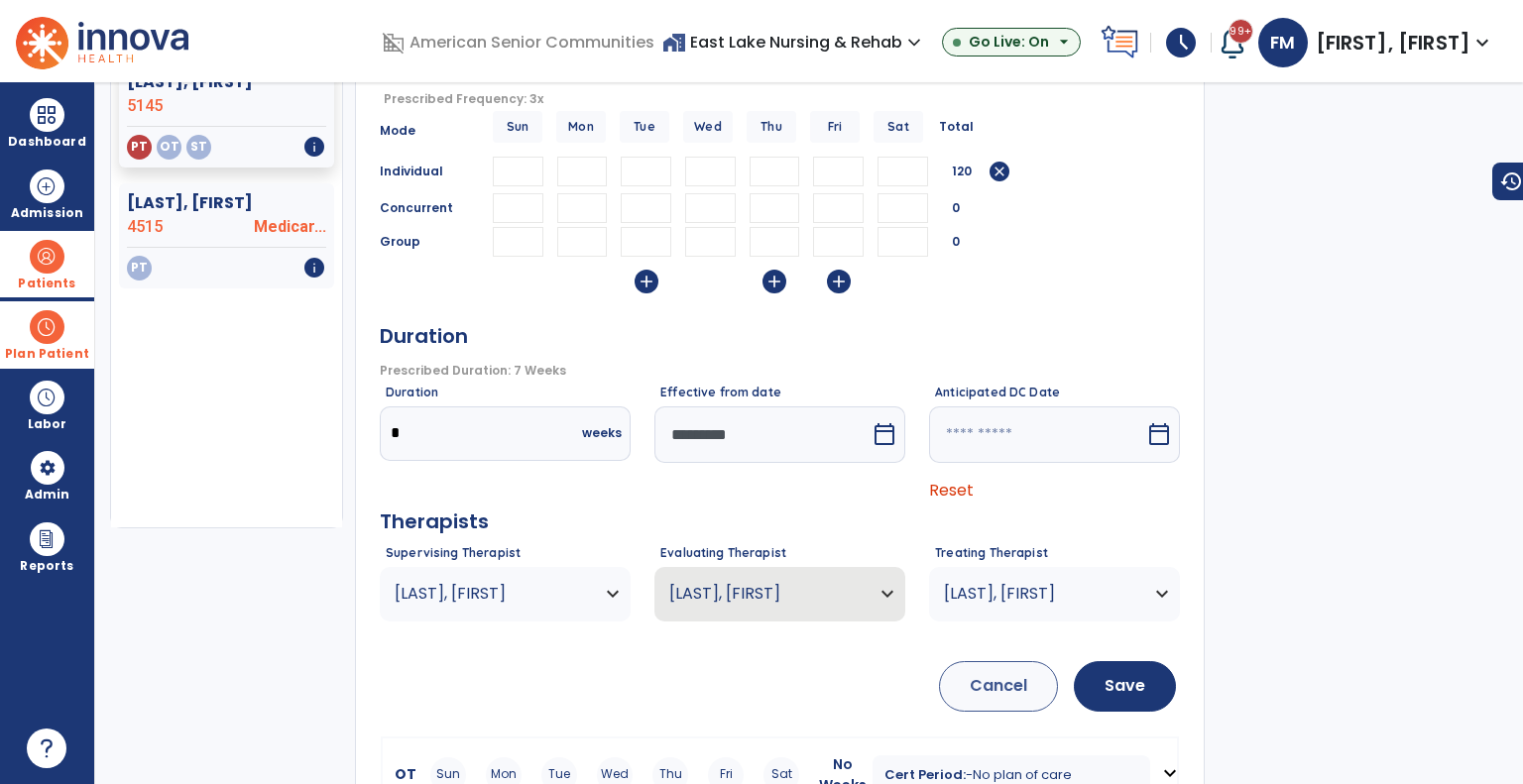 scroll, scrollTop: 354, scrollLeft: 0, axis: vertical 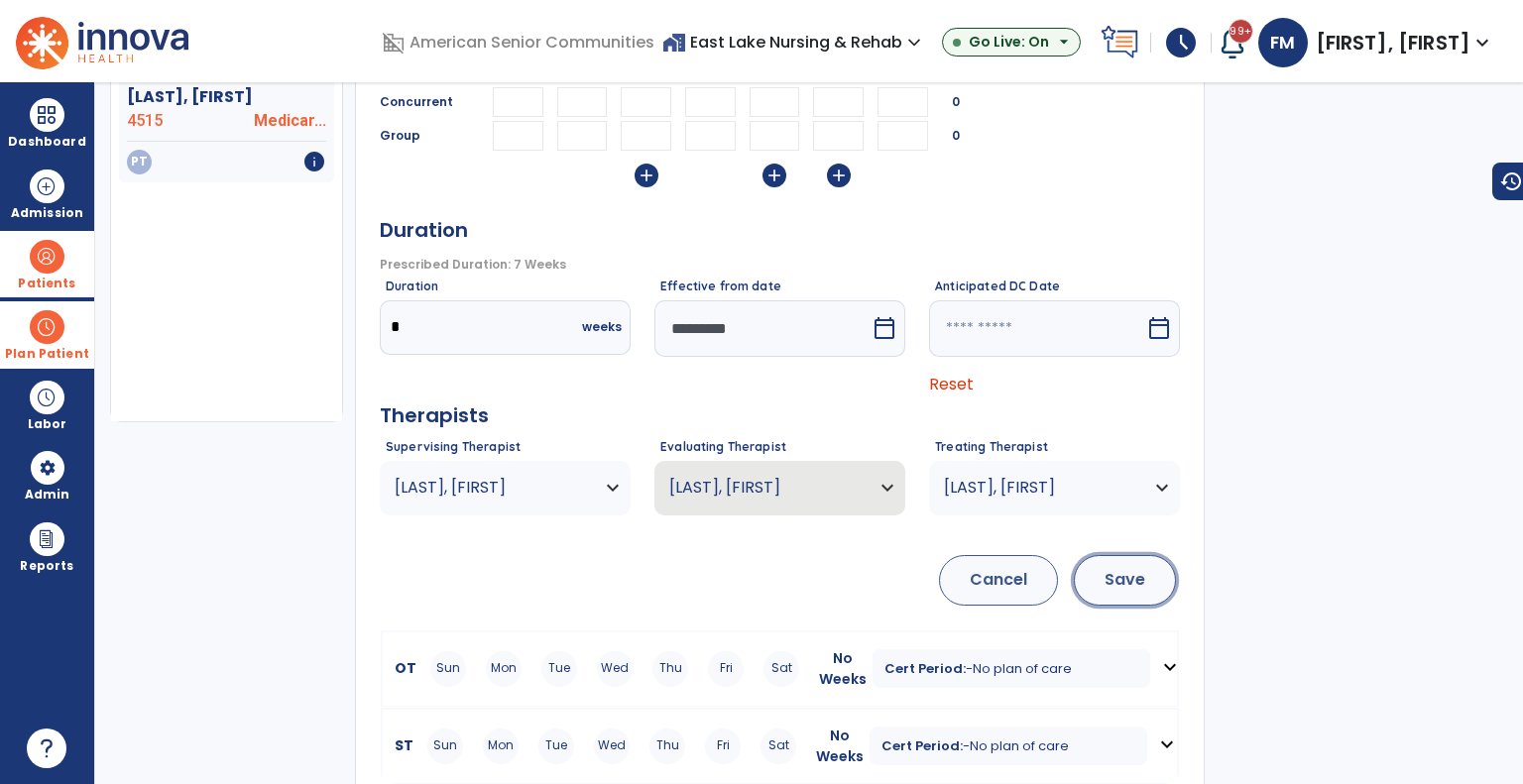 click on "Save" at bounding box center (1124, 580) 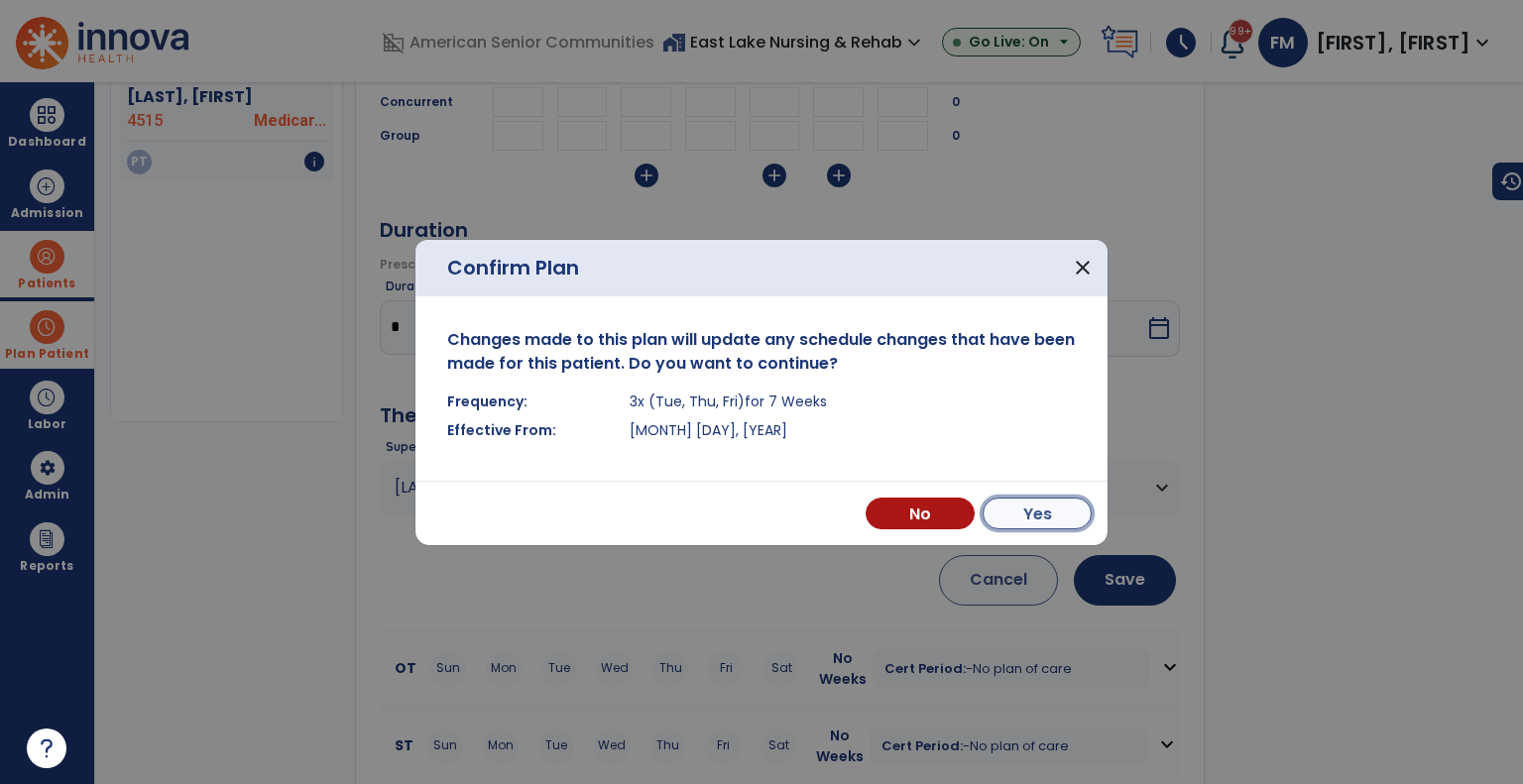 click on "Yes" at bounding box center [1037, 513] 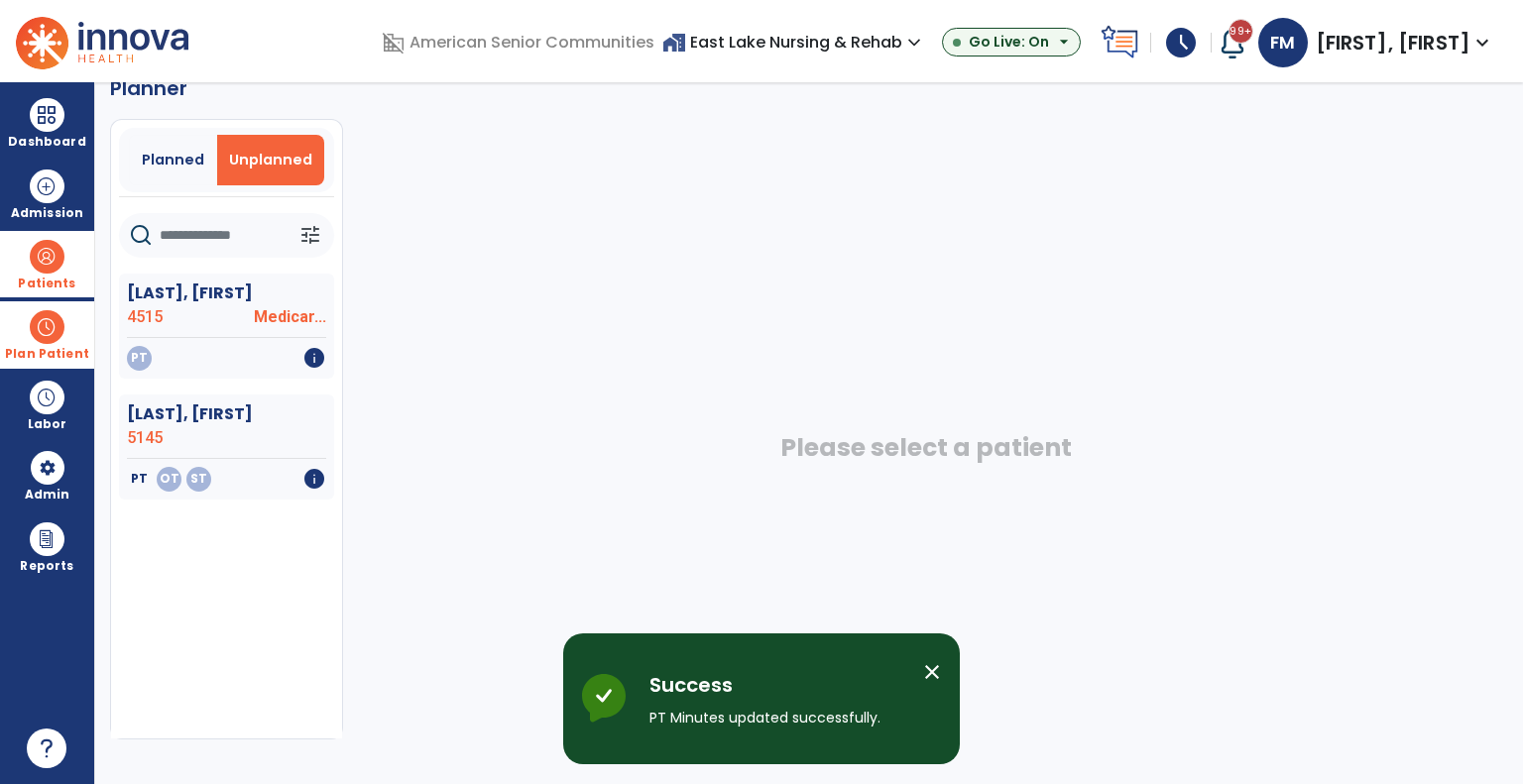 scroll, scrollTop: 36, scrollLeft: 0, axis: vertical 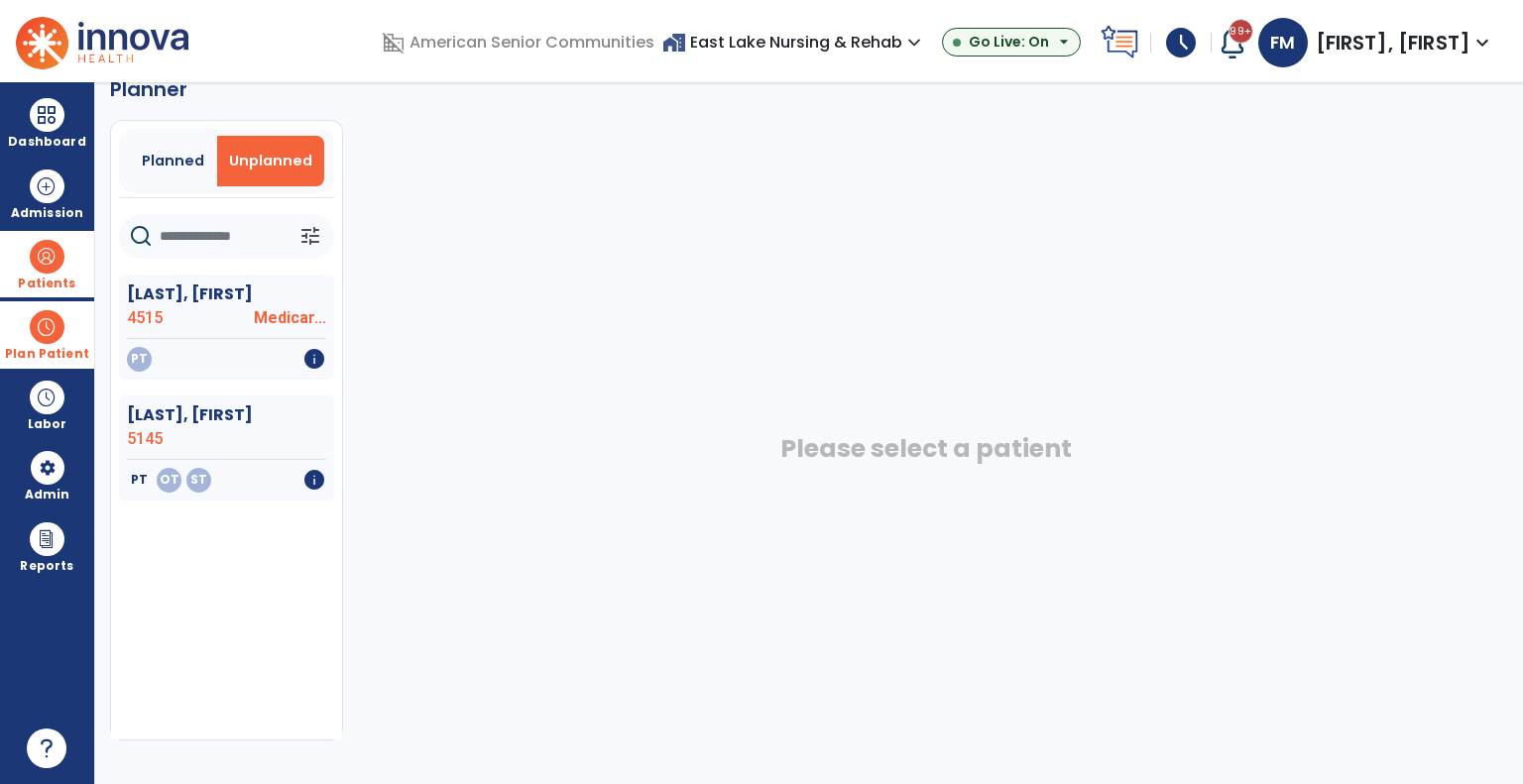click on "Plan Patient" at bounding box center (47, 354) 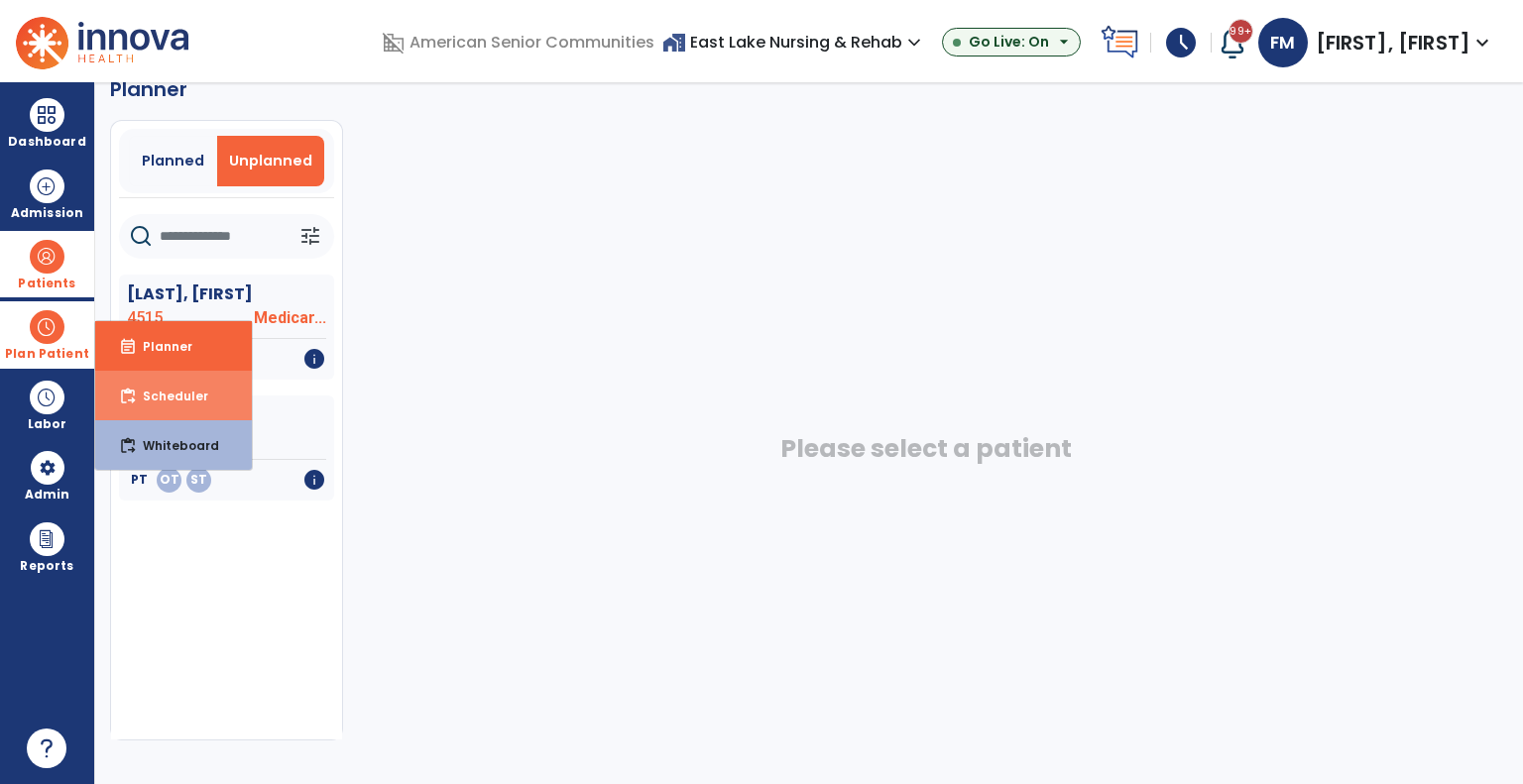 click on "Scheduler" at bounding box center (168, 395) 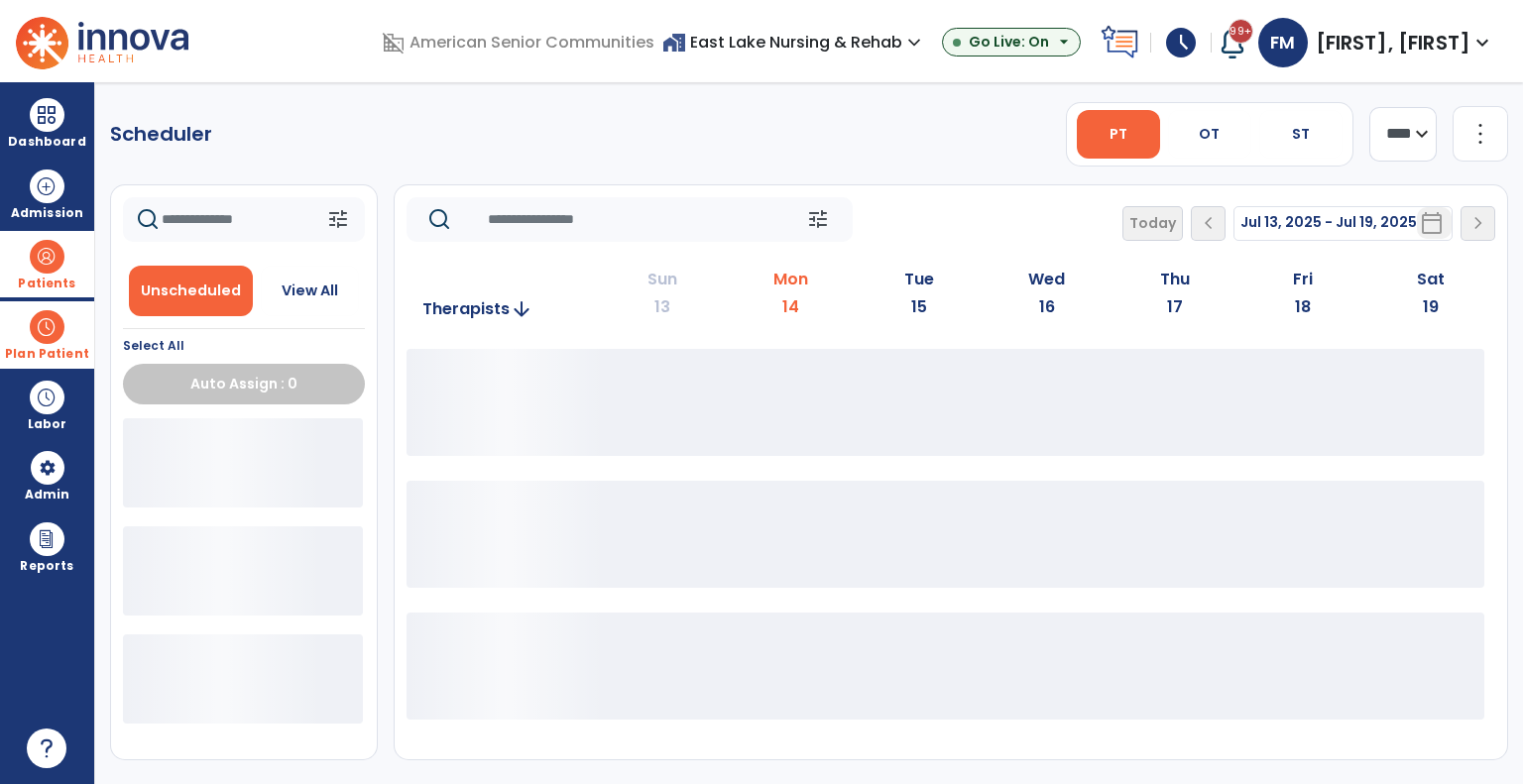 scroll, scrollTop: 0, scrollLeft: 0, axis: both 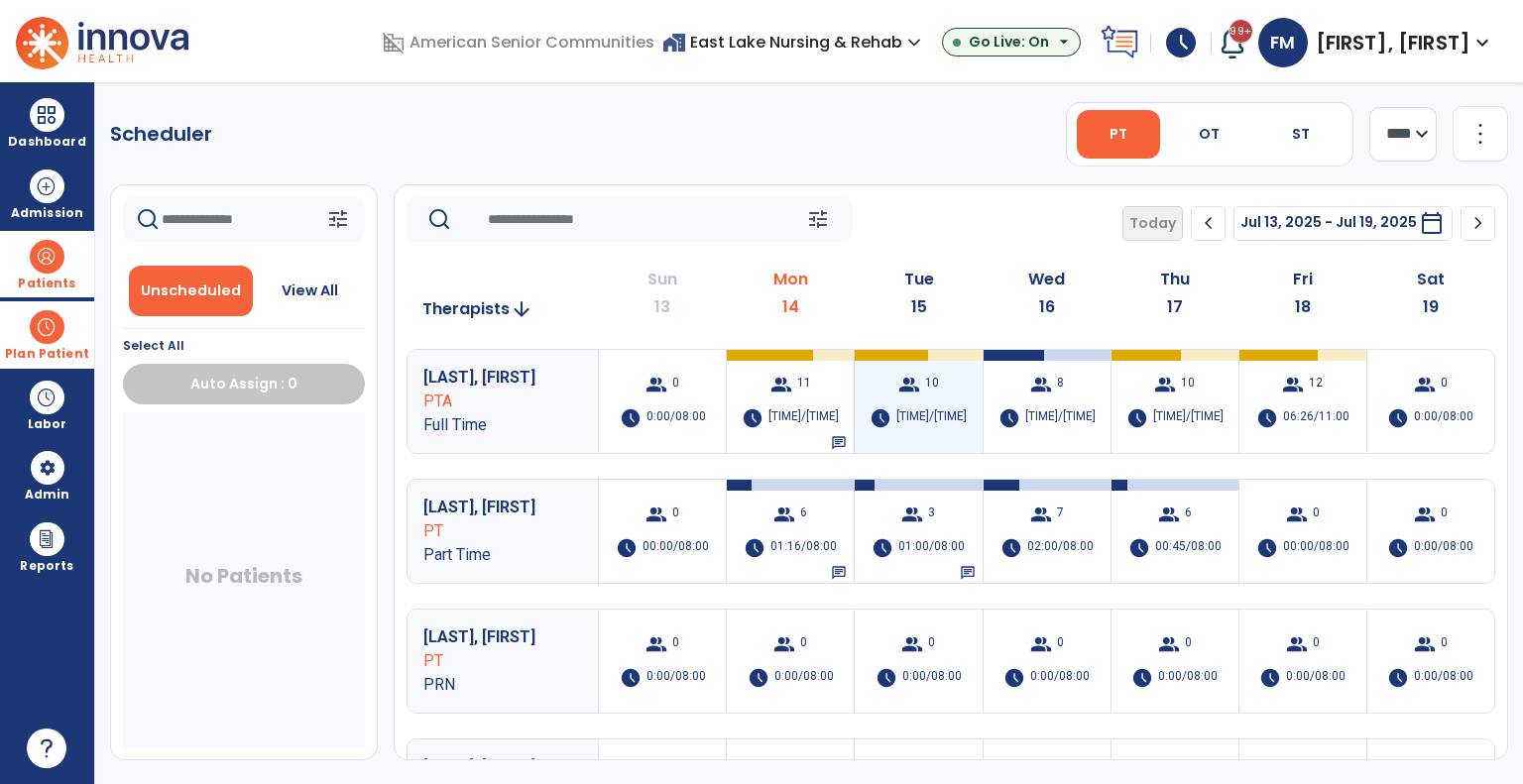 click on "[TIME]/[TIME]" at bounding box center (931, 418) 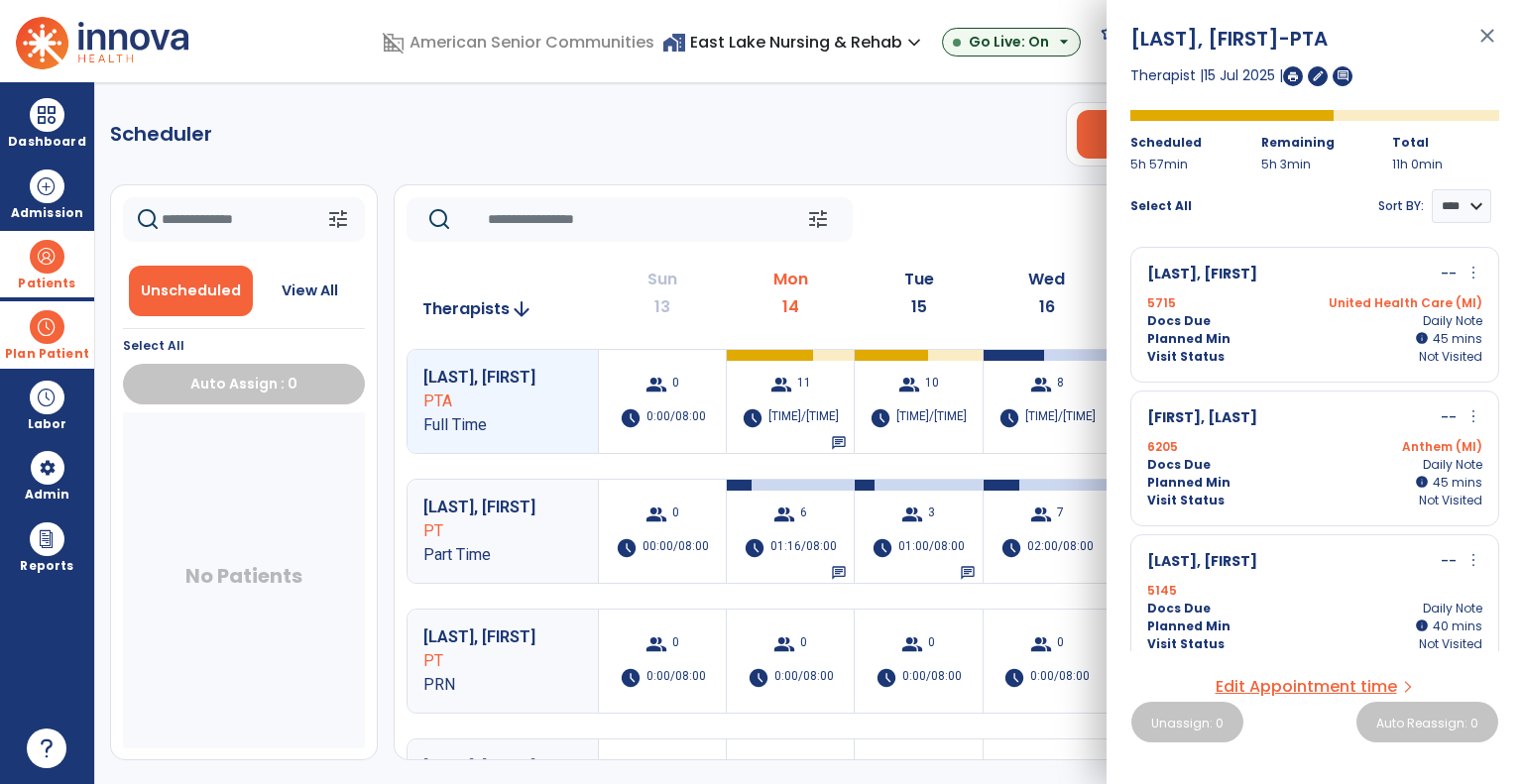 click on "more_vert" at bounding box center [1473, 416] 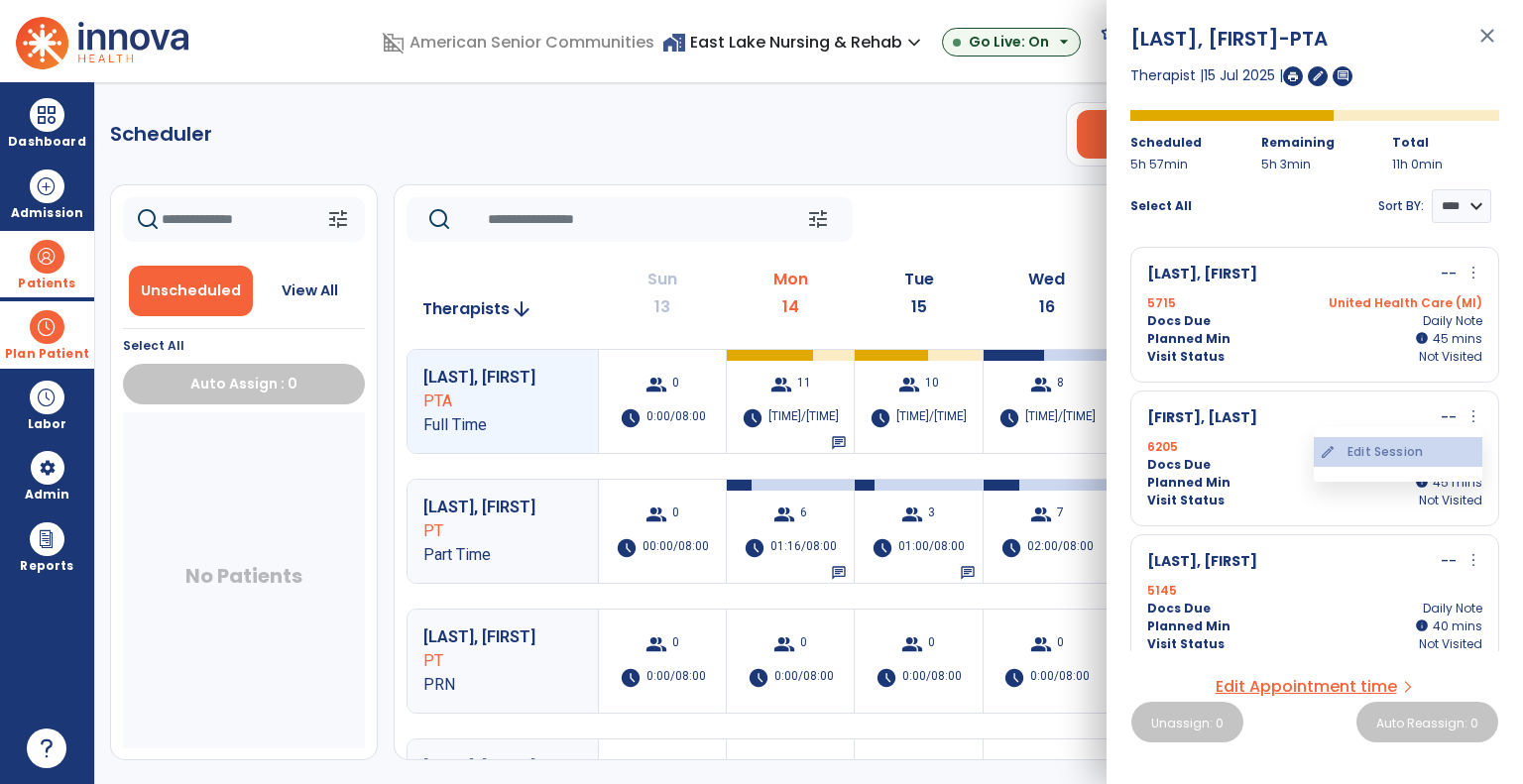 click on "edit   Edit Session" at bounding box center (1398, 452) 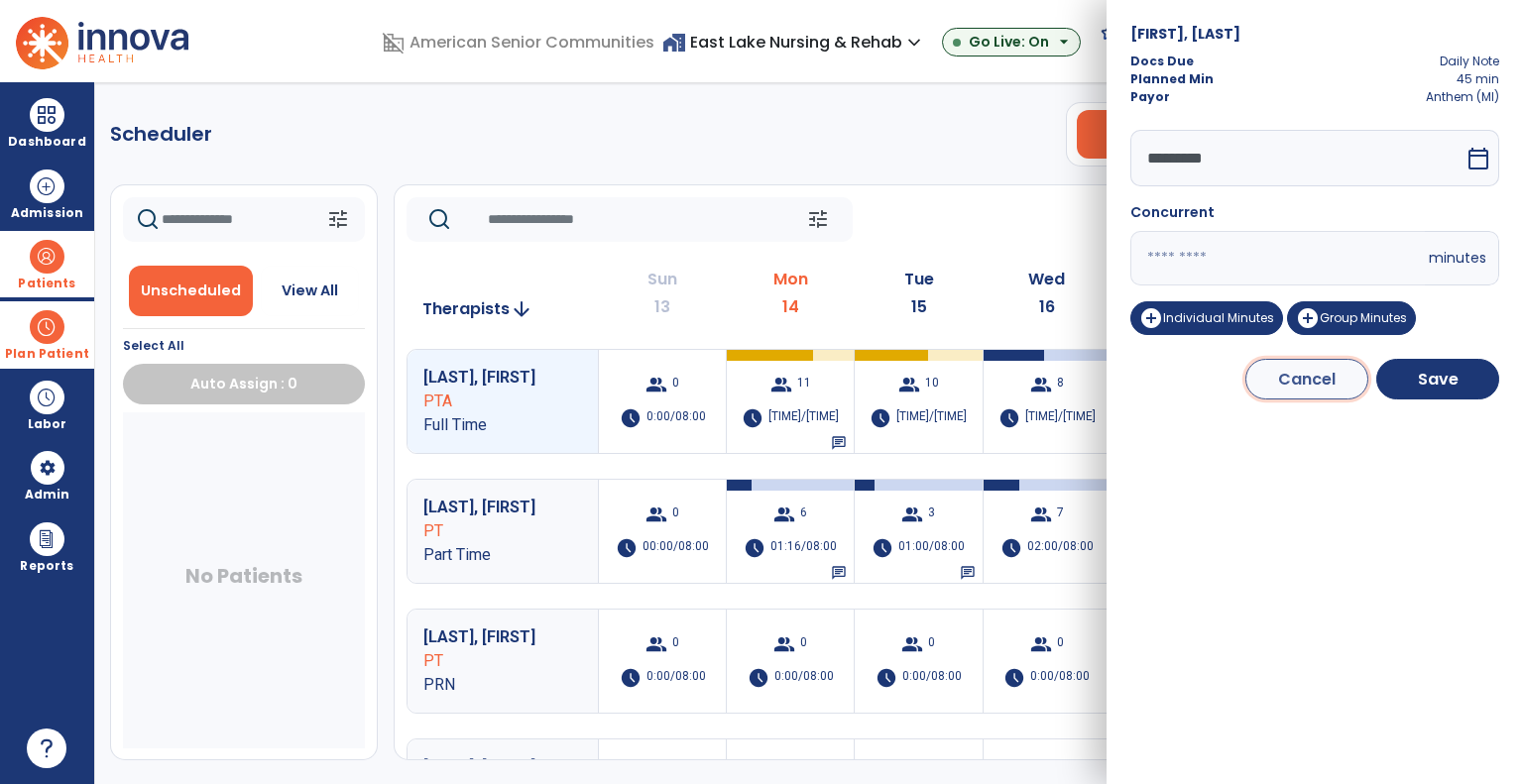 click on "Cancel" at bounding box center [1307, 379] 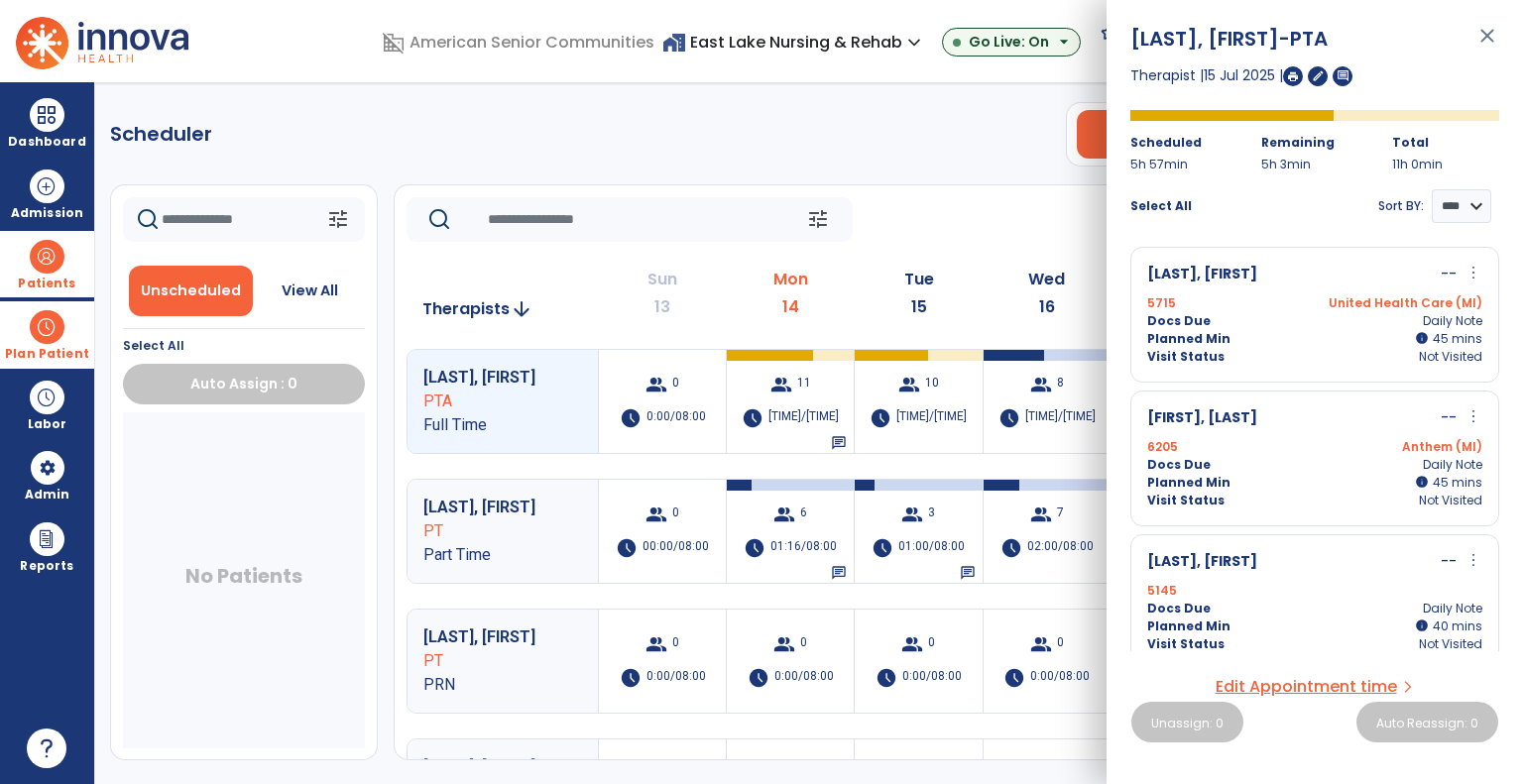 click on "Docs Due Daily Note" at bounding box center [1315, 465] 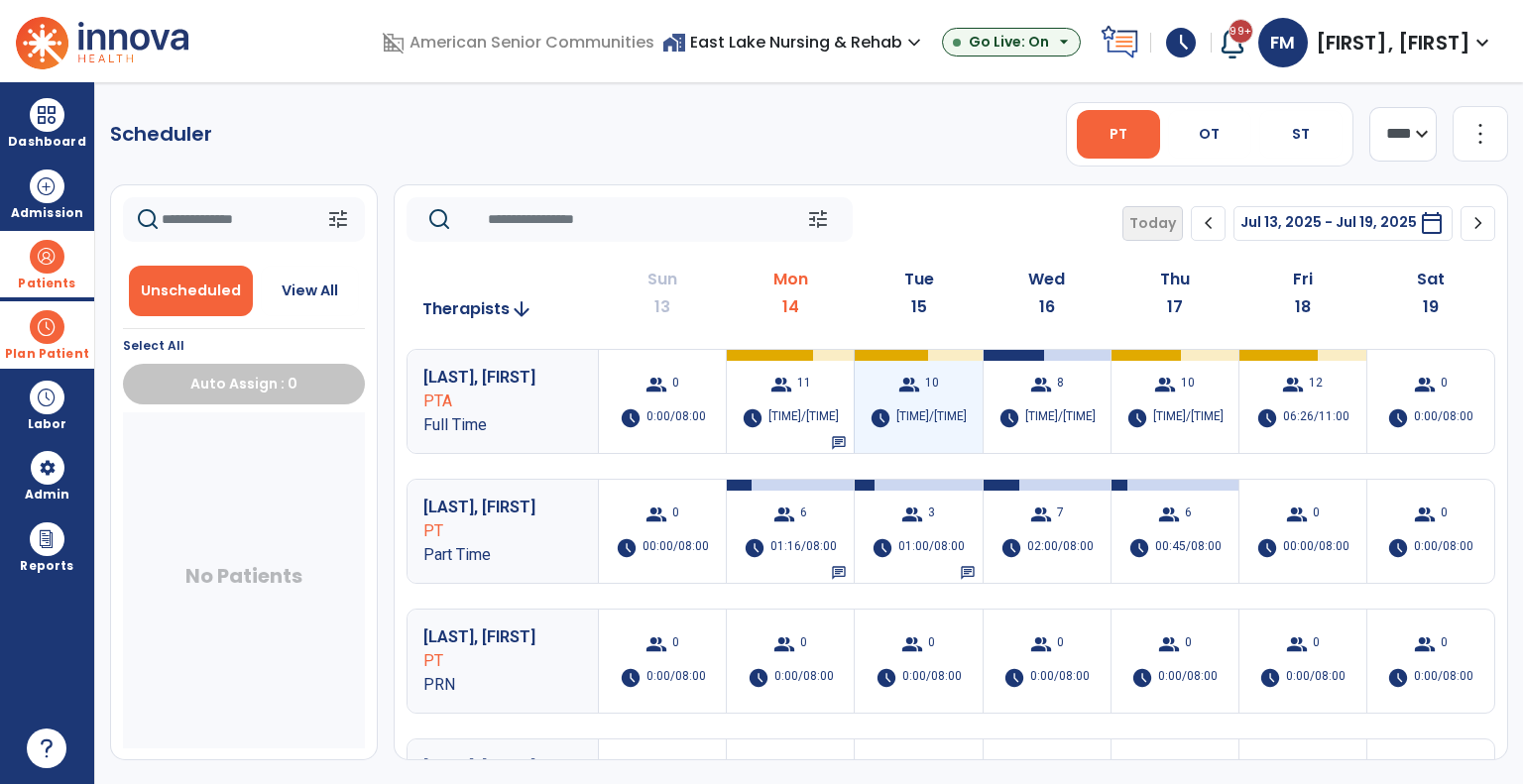 click on "[TIME]/[TIME]" at bounding box center [931, 418] 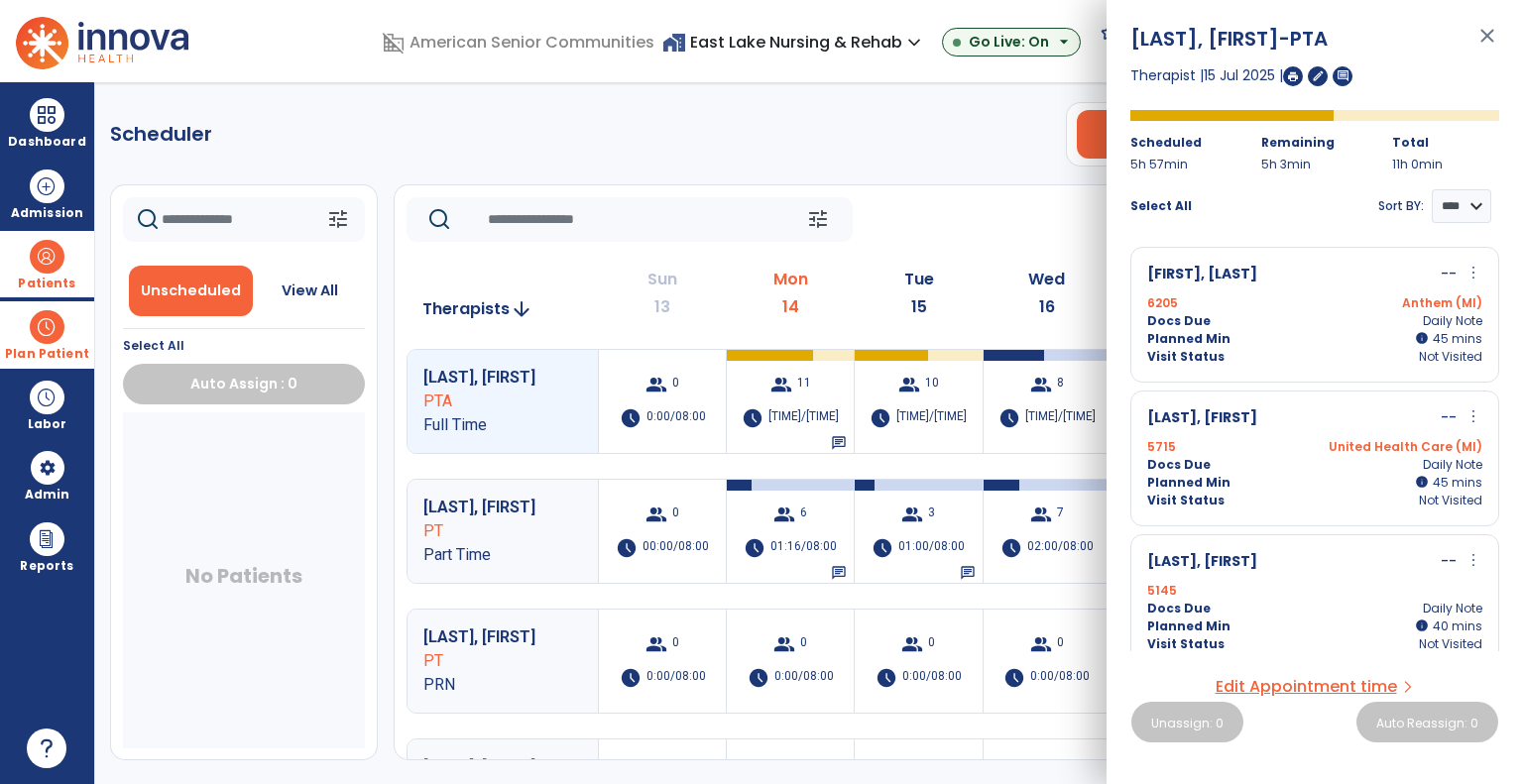 click on "Docs Due Daily Note" at bounding box center (1315, 321) 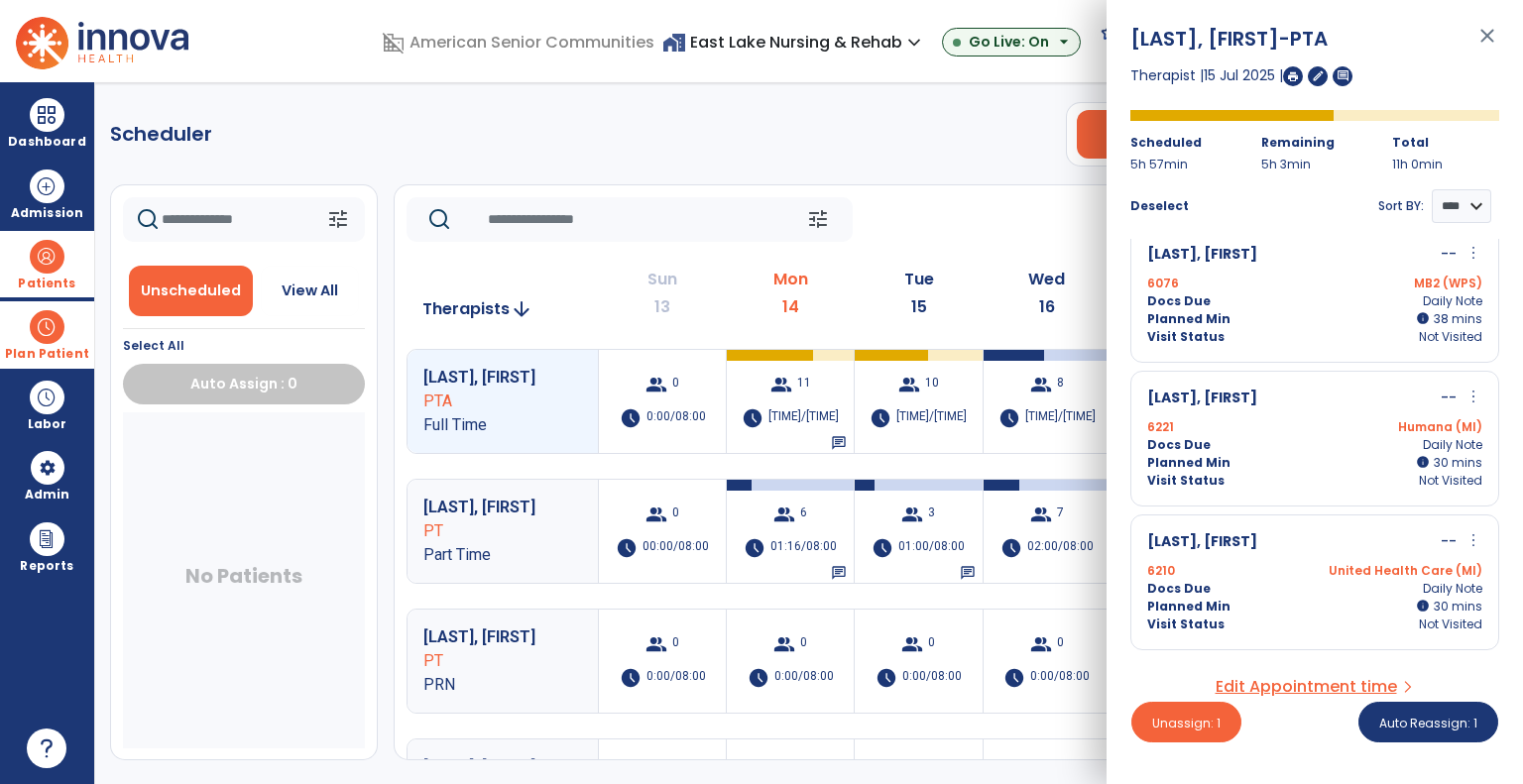 scroll, scrollTop: 694, scrollLeft: 0, axis: vertical 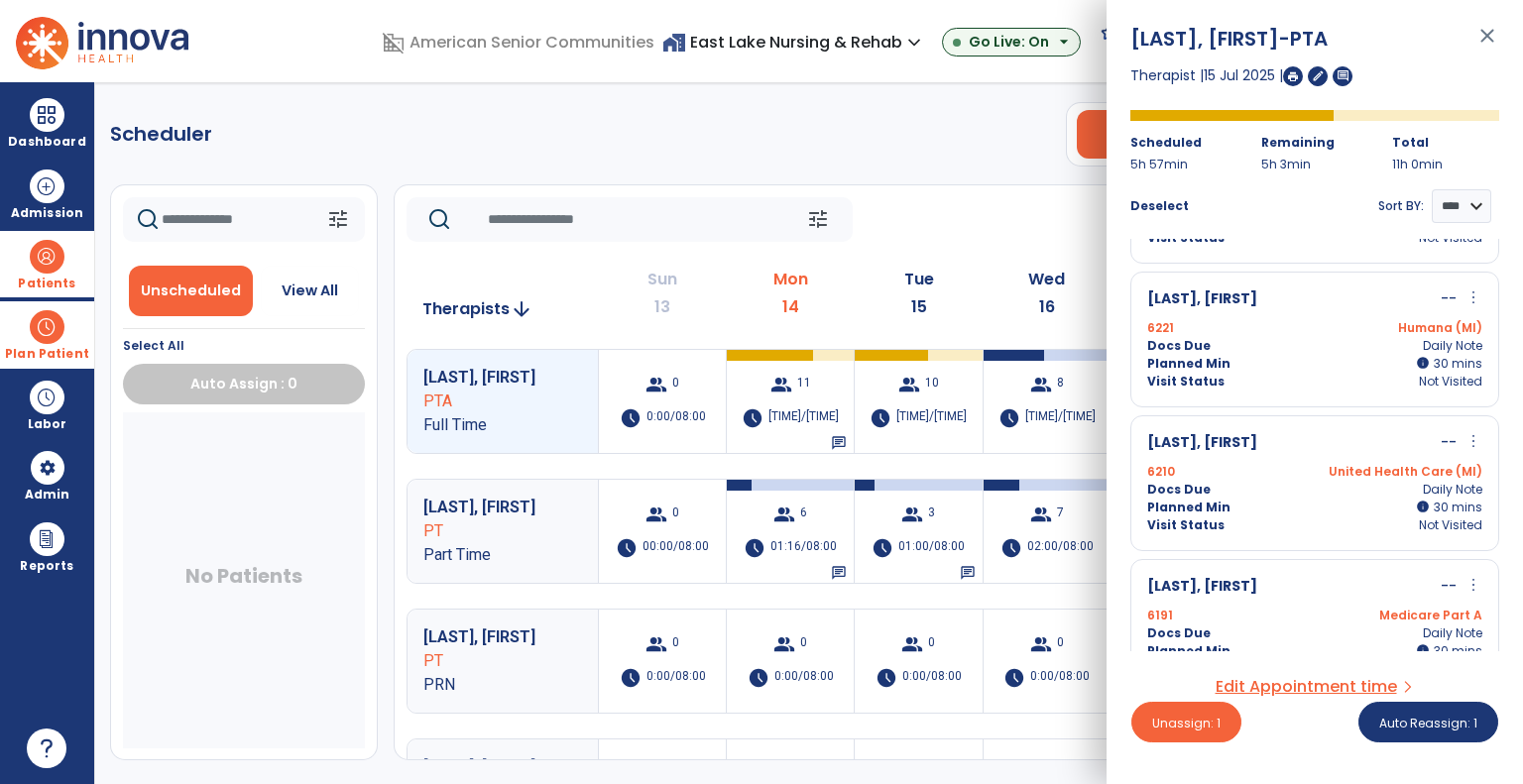 click on "Docs Due Daily Note" at bounding box center (1315, 490) 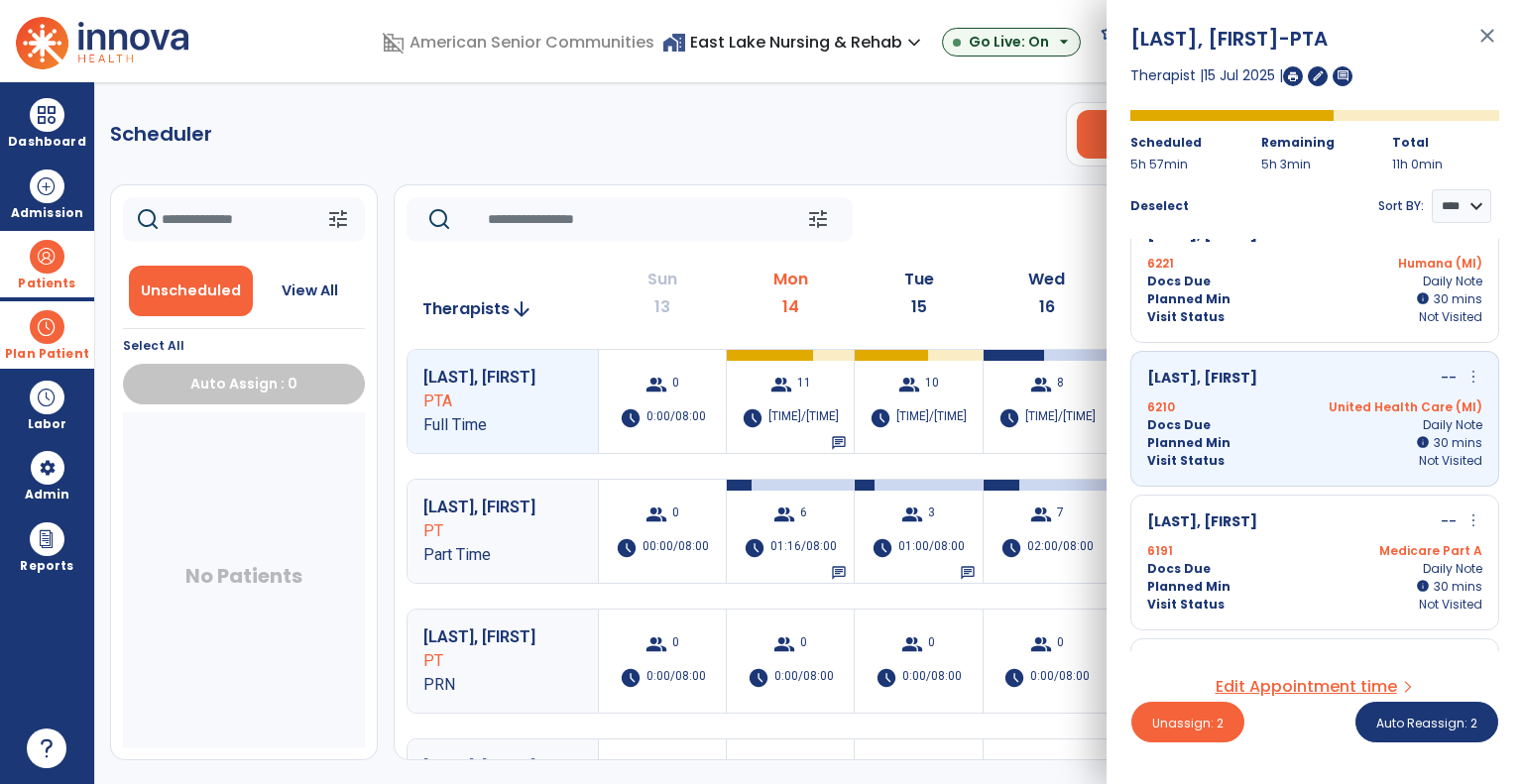 scroll, scrollTop: 892, scrollLeft: 0, axis: vertical 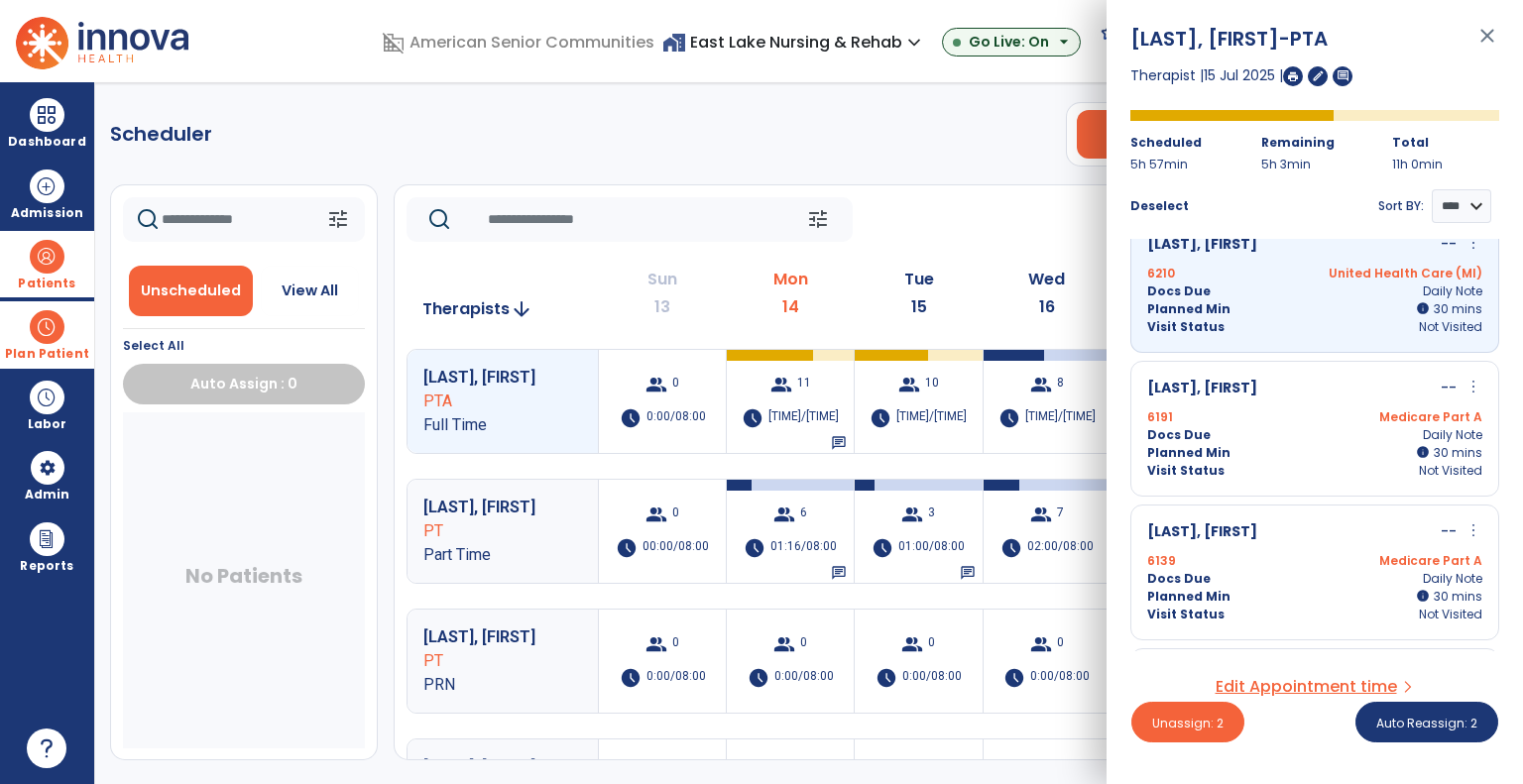 click on "Planned Min  info   30 I 30 mins" at bounding box center (1315, 453) 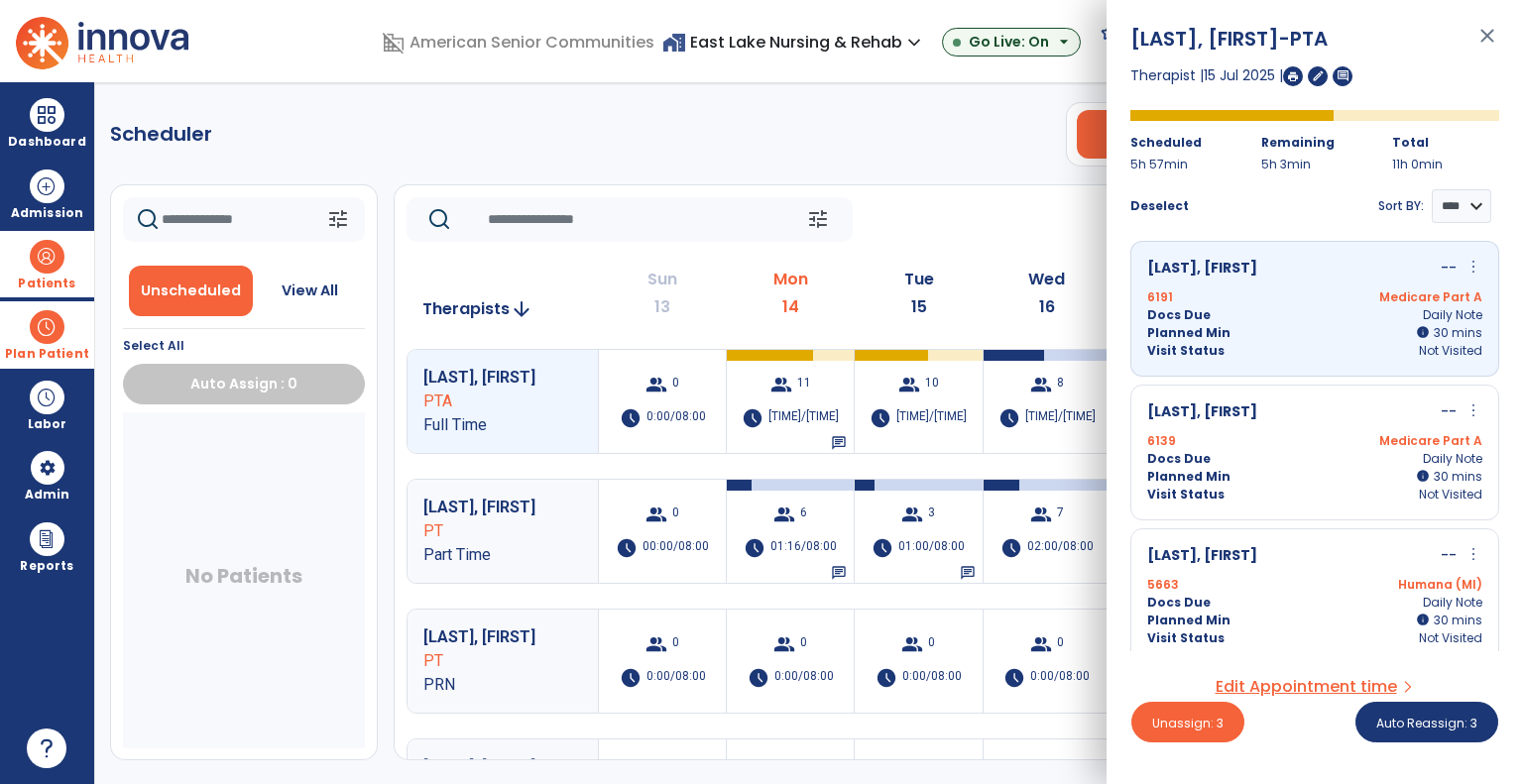 scroll, scrollTop: 1019, scrollLeft: 0, axis: vertical 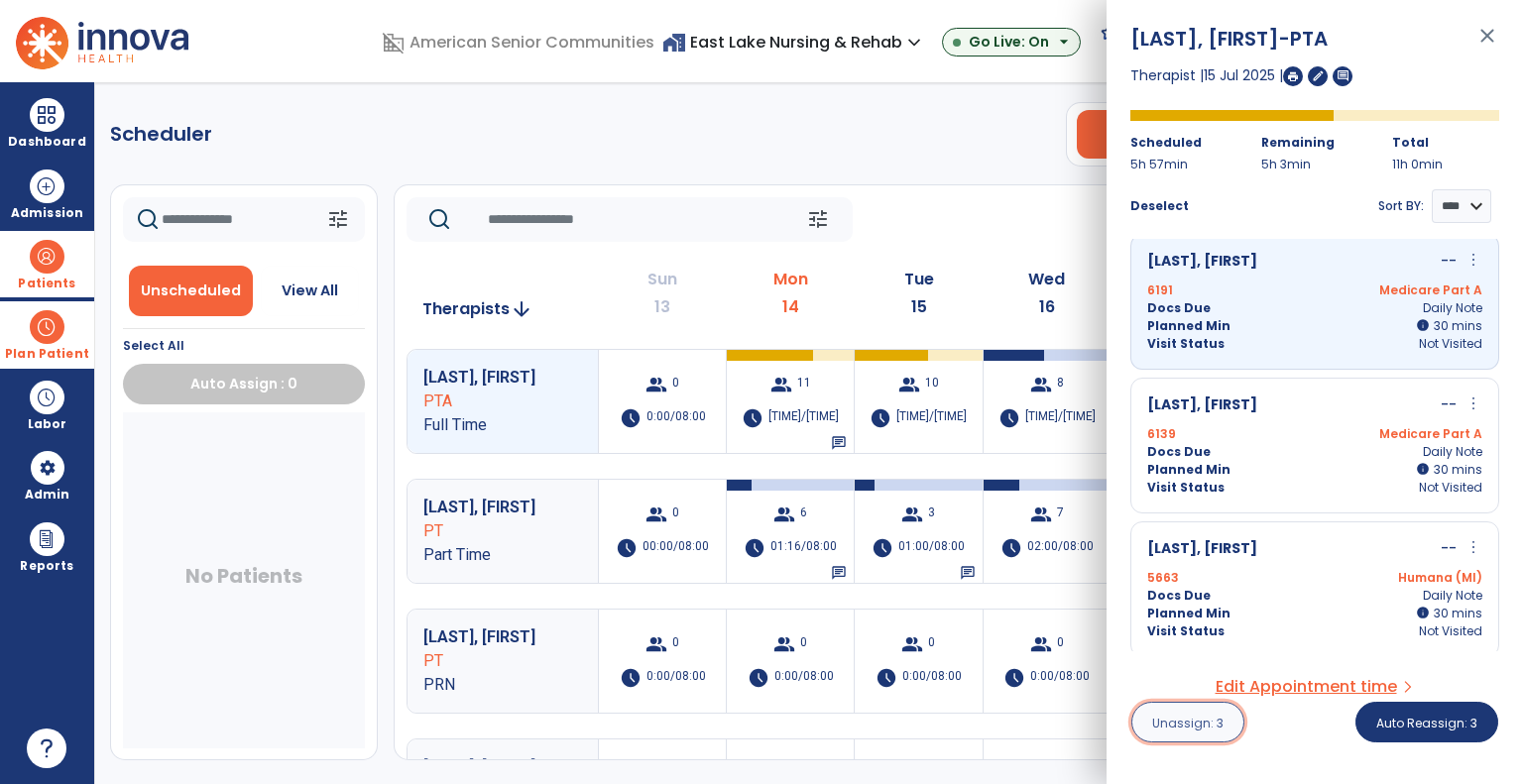 click on "Unassign: 3" at bounding box center [1188, 723] 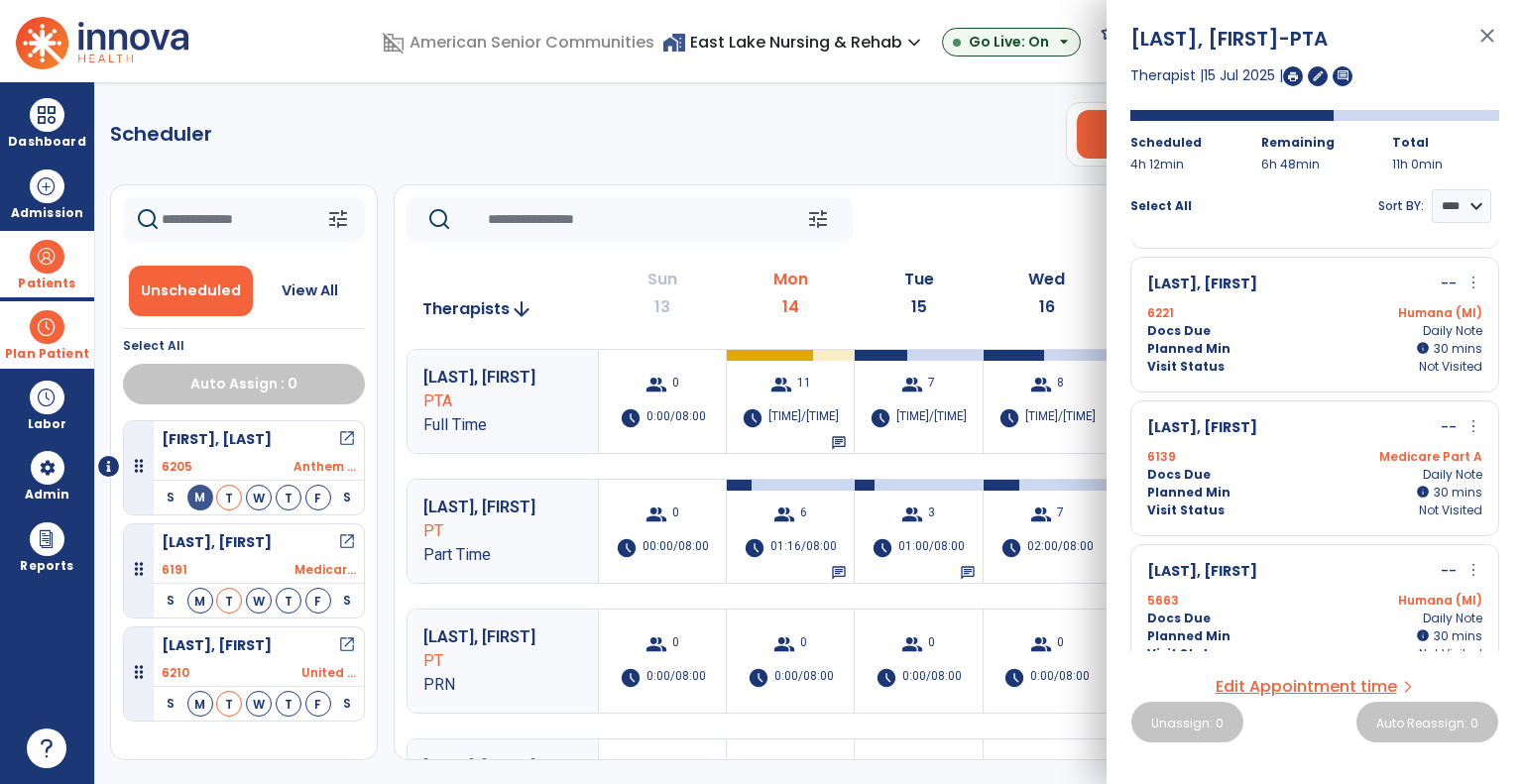 scroll, scrollTop: 589, scrollLeft: 0, axis: vertical 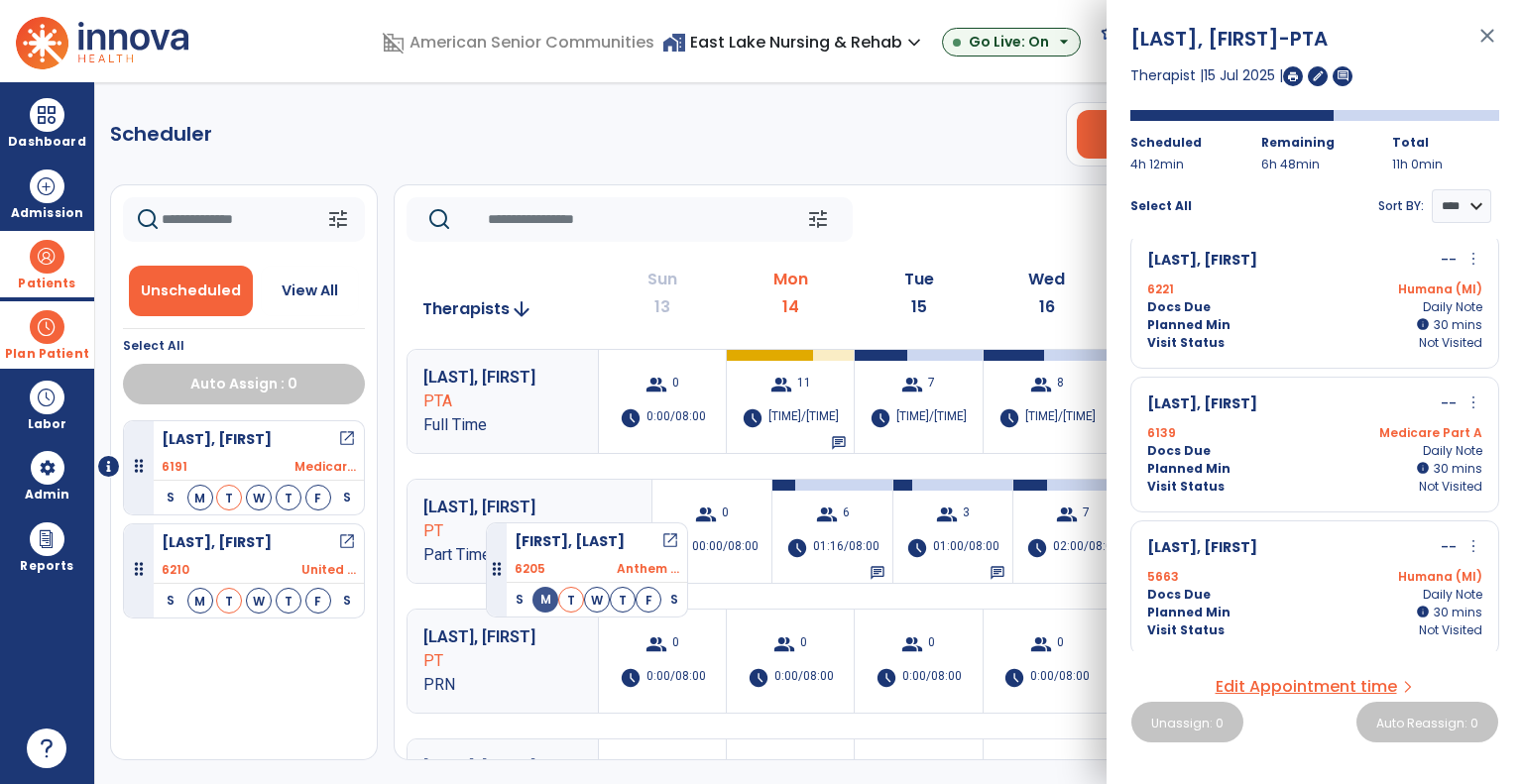drag, startPoint x: 238, startPoint y: 448, endPoint x: 486, endPoint y: 514, distance: 256.63203 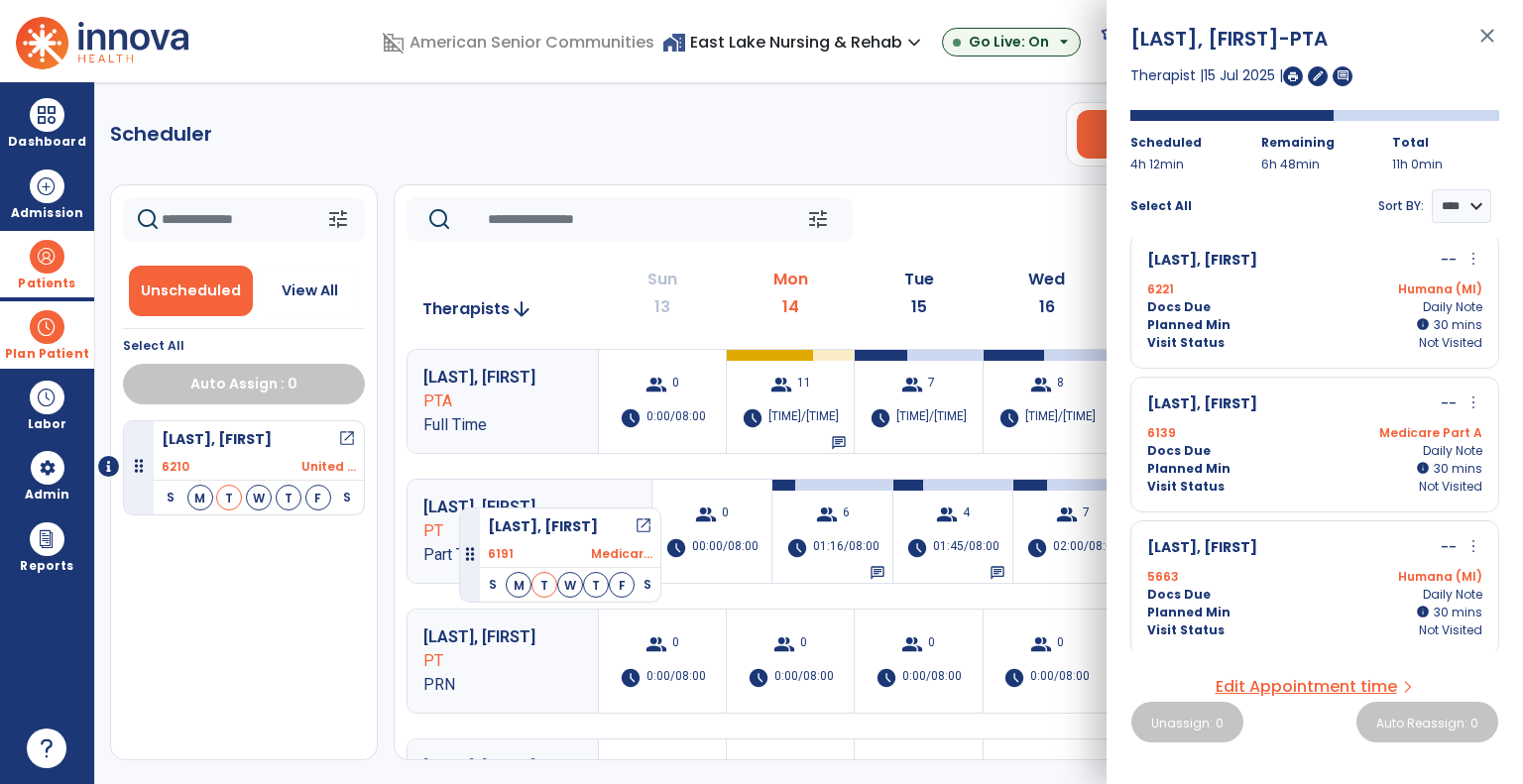 drag, startPoint x: 270, startPoint y: 471, endPoint x: 459, endPoint y: 500, distance: 191.21192 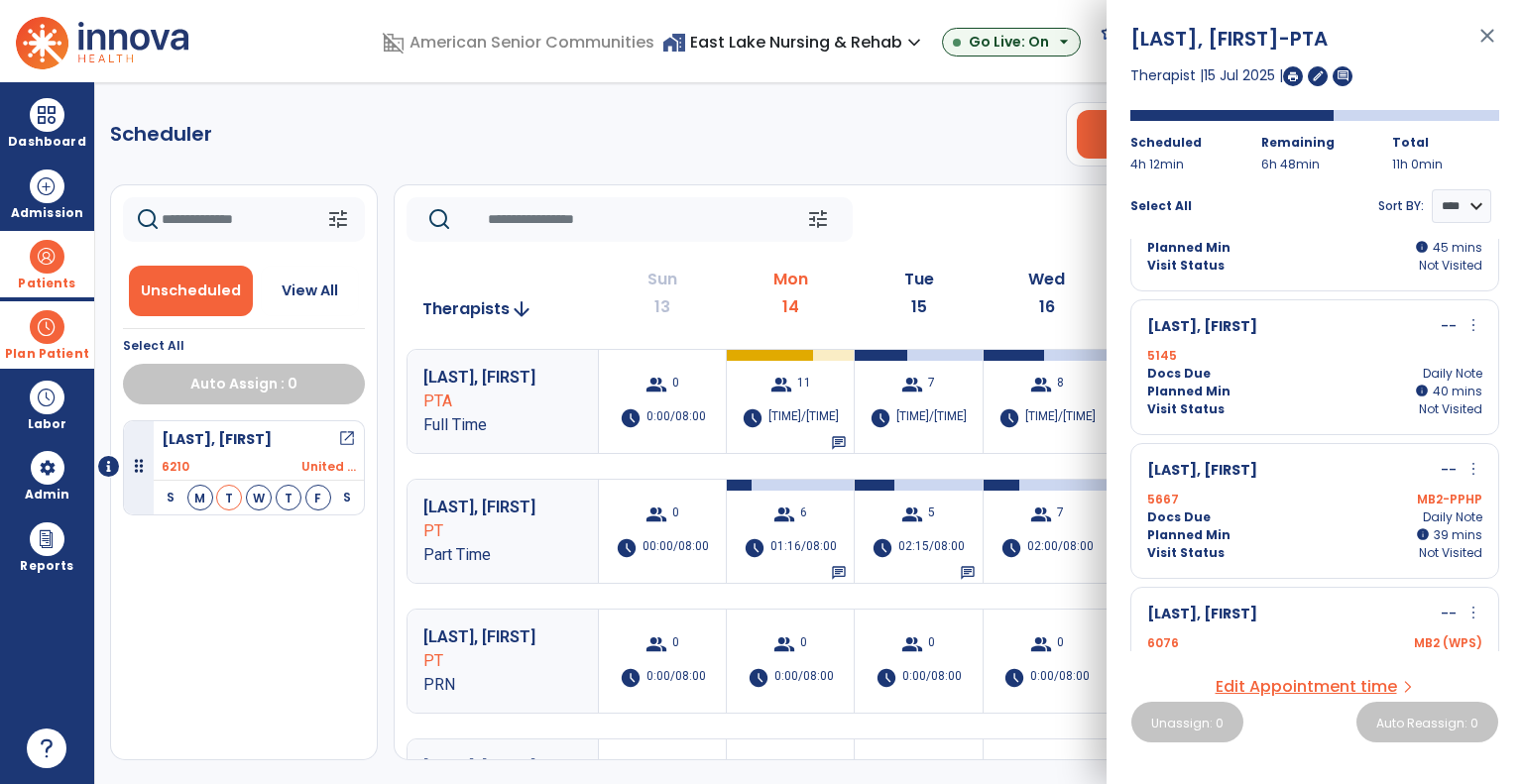 scroll, scrollTop: 0, scrollLeft: 0, axis: both 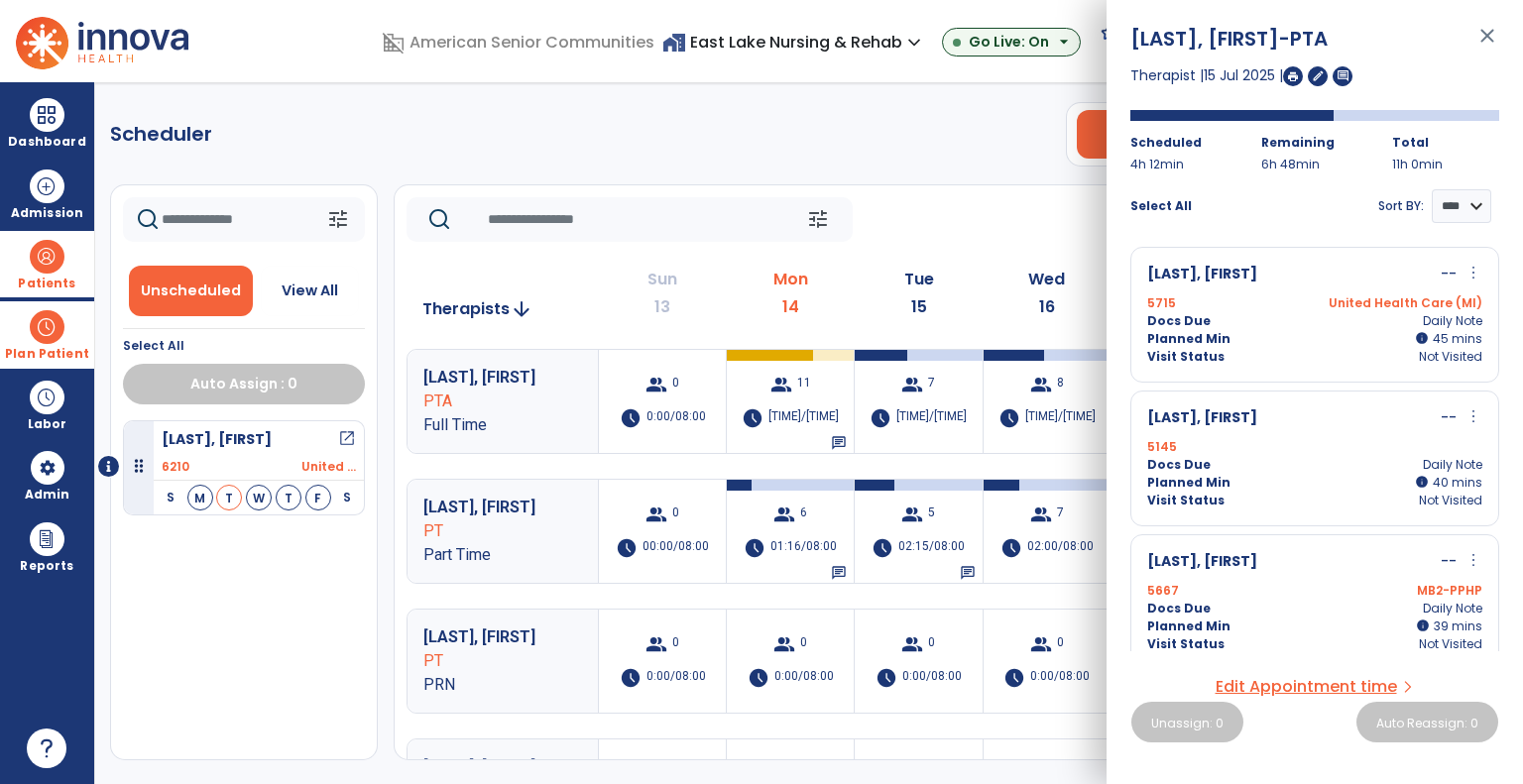 click on "more_vert" at bounding box center [1473, 416] 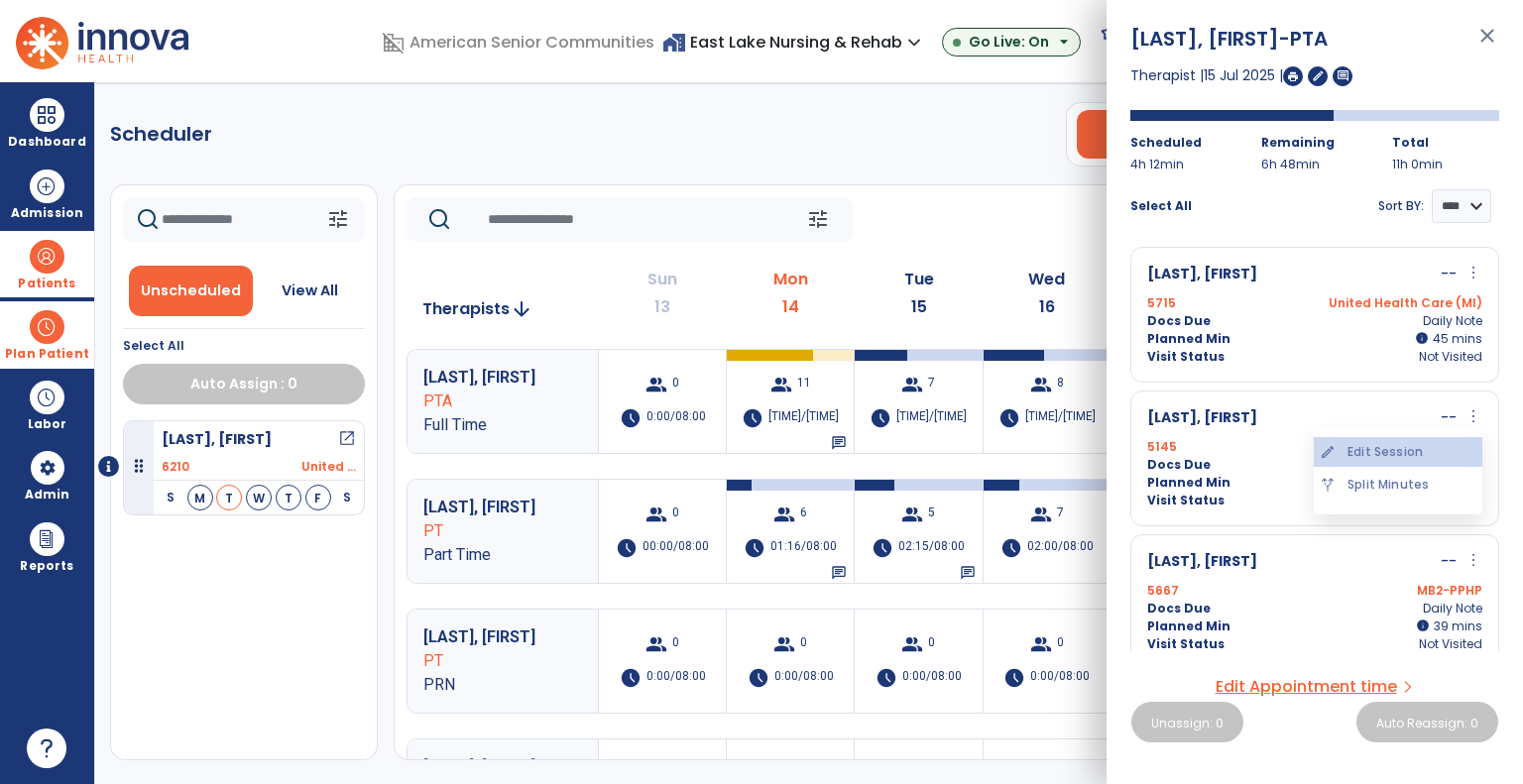 click on "edit   Edit Session" at bounding box center (1398, 452) 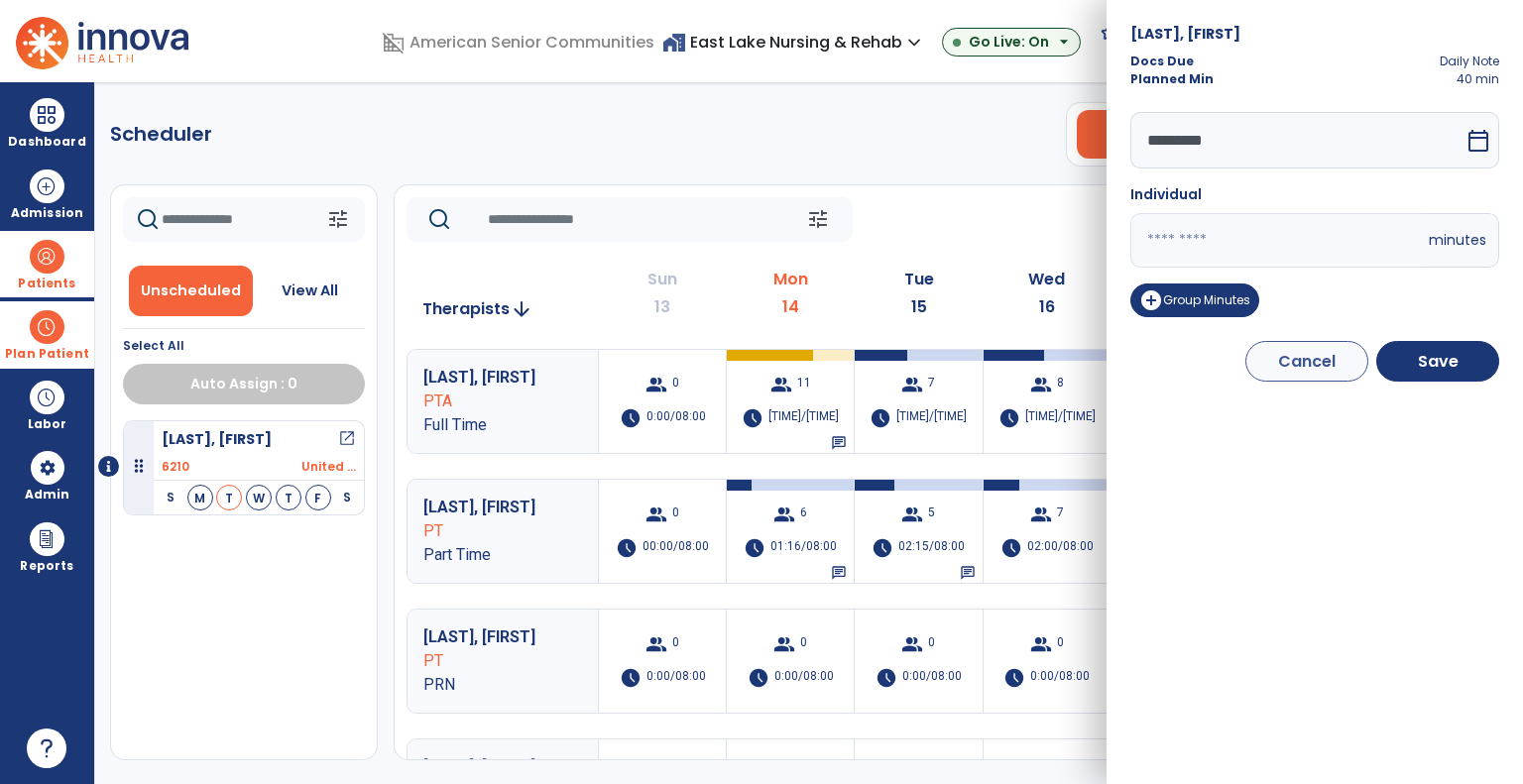 drag, startPoint x: 1184, startPoint y: 241, endPoint x: 1103, endPoint y: 233, distance: 81.3941 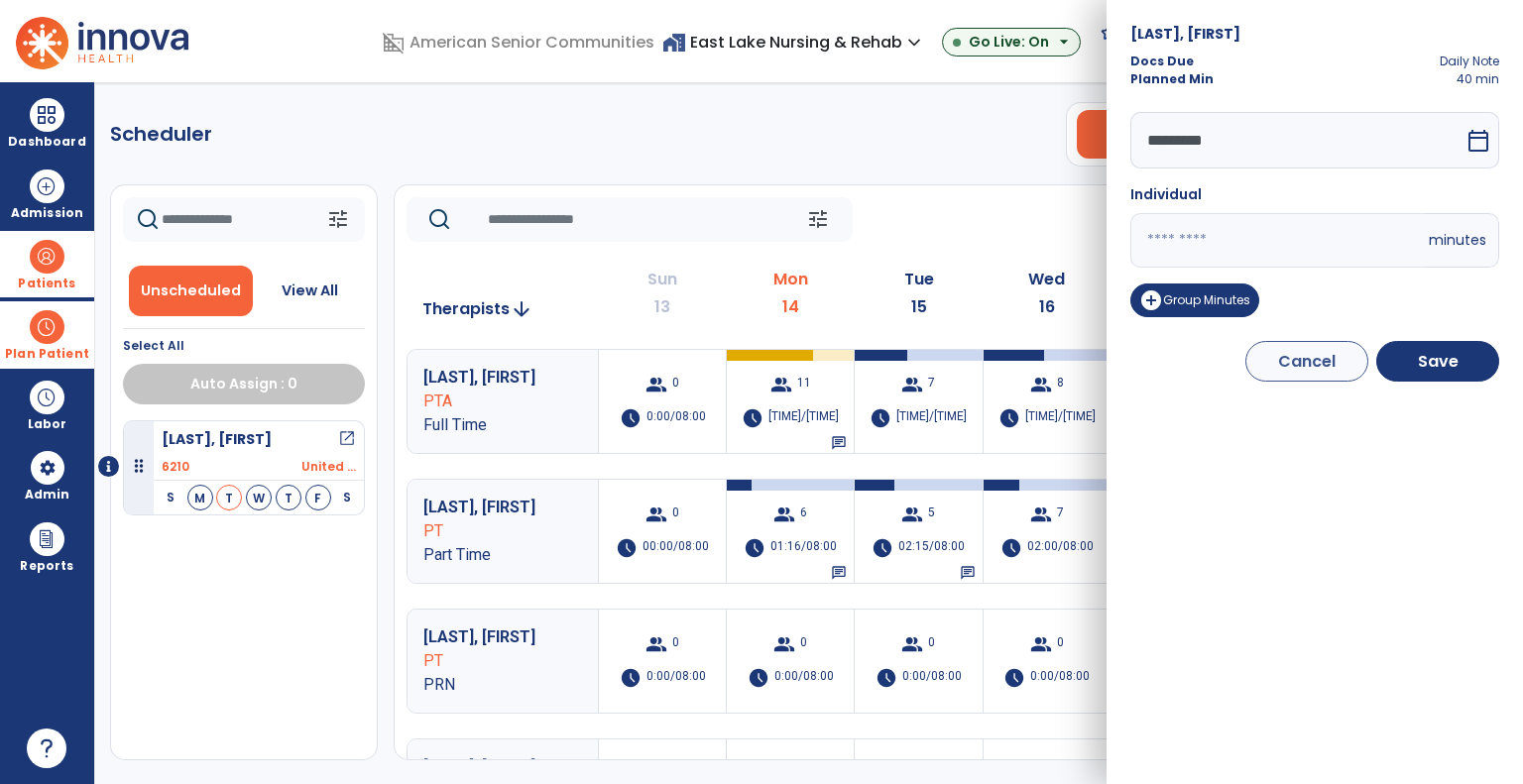 click on "domain_disabled   American Senior Communities   home_work   East Lake Nursing & Rehab   expand_more   East Lake Nursing & Rehab   Elkhart Meadows   Riverside Village  Go Live: On  arrow_drop_down  schedule My Time:   Monday, [DATE]   Open your timecard  arrow_right 99+ Notifications Mark as read Census Alert - A08 Today at 11:42 AM | Elkhart Meadows Planner Update Required due to Evaluation for Patient: [LAST], [FIRST], in PT Discipline Today at 10:33 AM | East Lake Nursing & Rehab Census Alert - A03 Today at 9:32 AM | Riverside Village Census Alert - A03 Today at 8:22 AM | East Lake Nursing & Rehab Census Alert - A01 Today at 8:22 AM | East Lake Nursing & Rehab See all Notifications  FM   [FIRST], [FIRST]   expand_more   home   Home   person   Profile   help   Help   logout   Log out  Dashboard  dashboard  Therapist Dashboard  view_quilt  Operations Dashboard Admission Patients  format_list_bulleted  Patient List  space_dashboard  Patient Board  insert_chart  PDPM Board Plan Patient  event_note  Planner S" at bounding box center (762, 392) 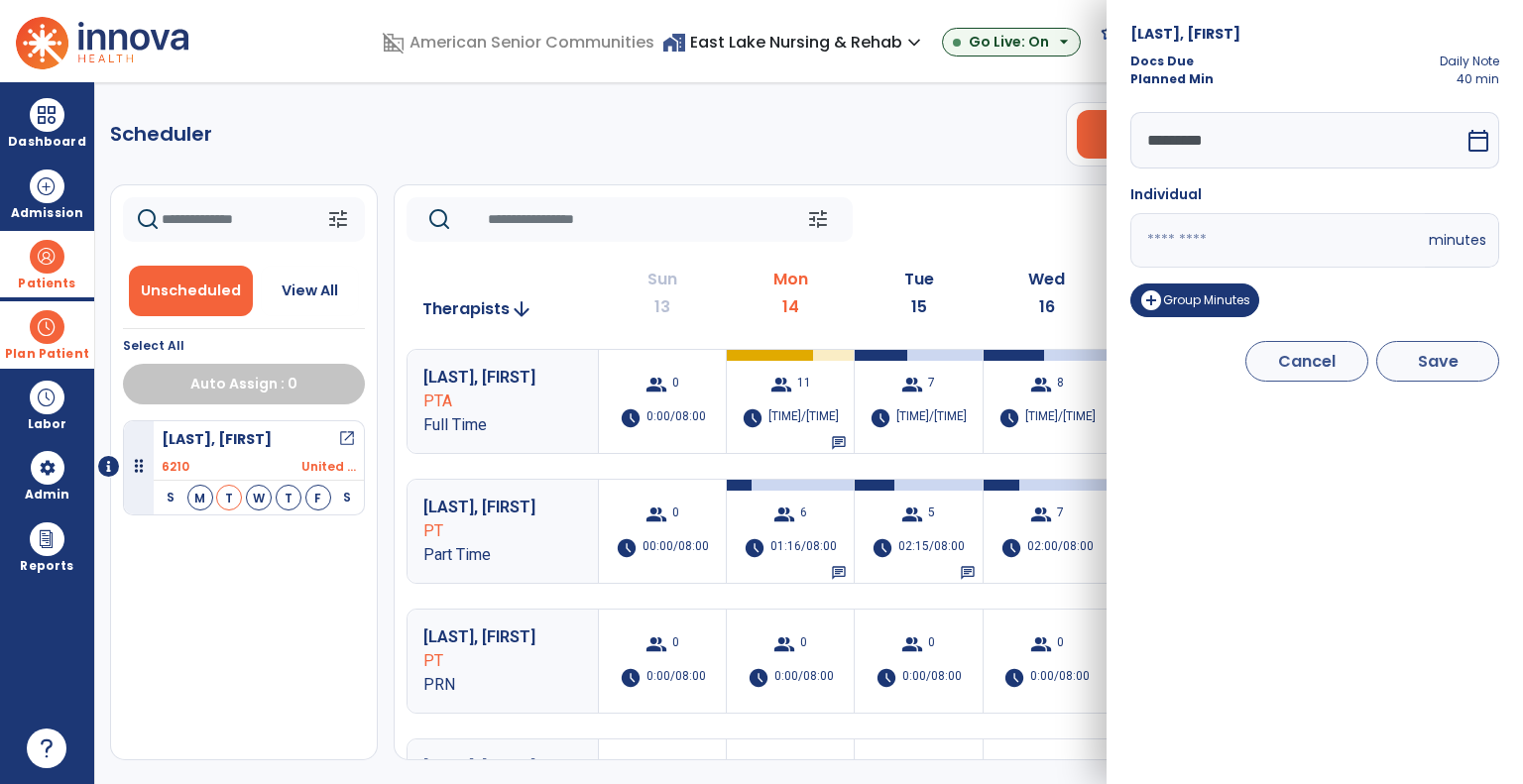 type on "**" 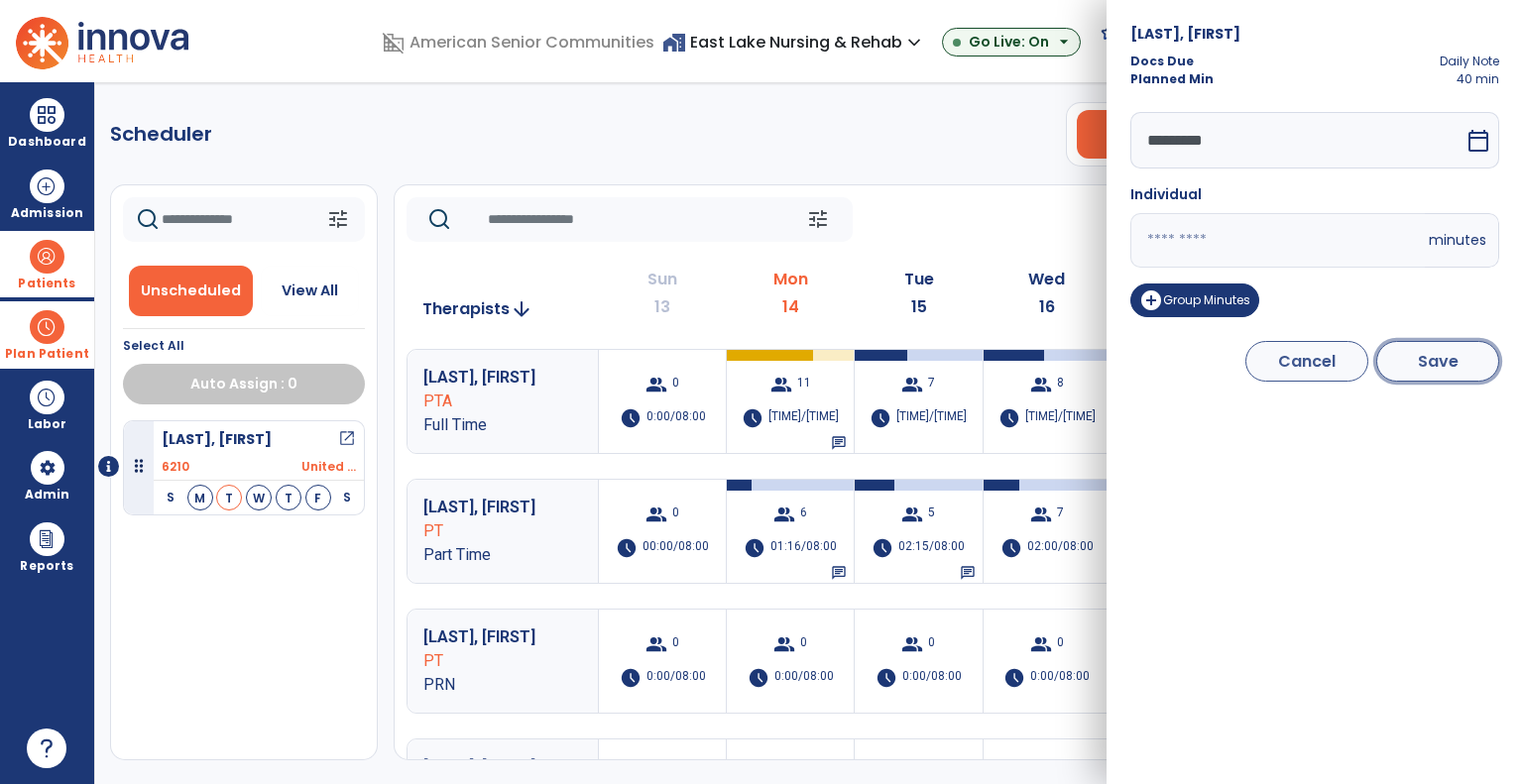 click on "Save" at bounding box center (1438, 361) 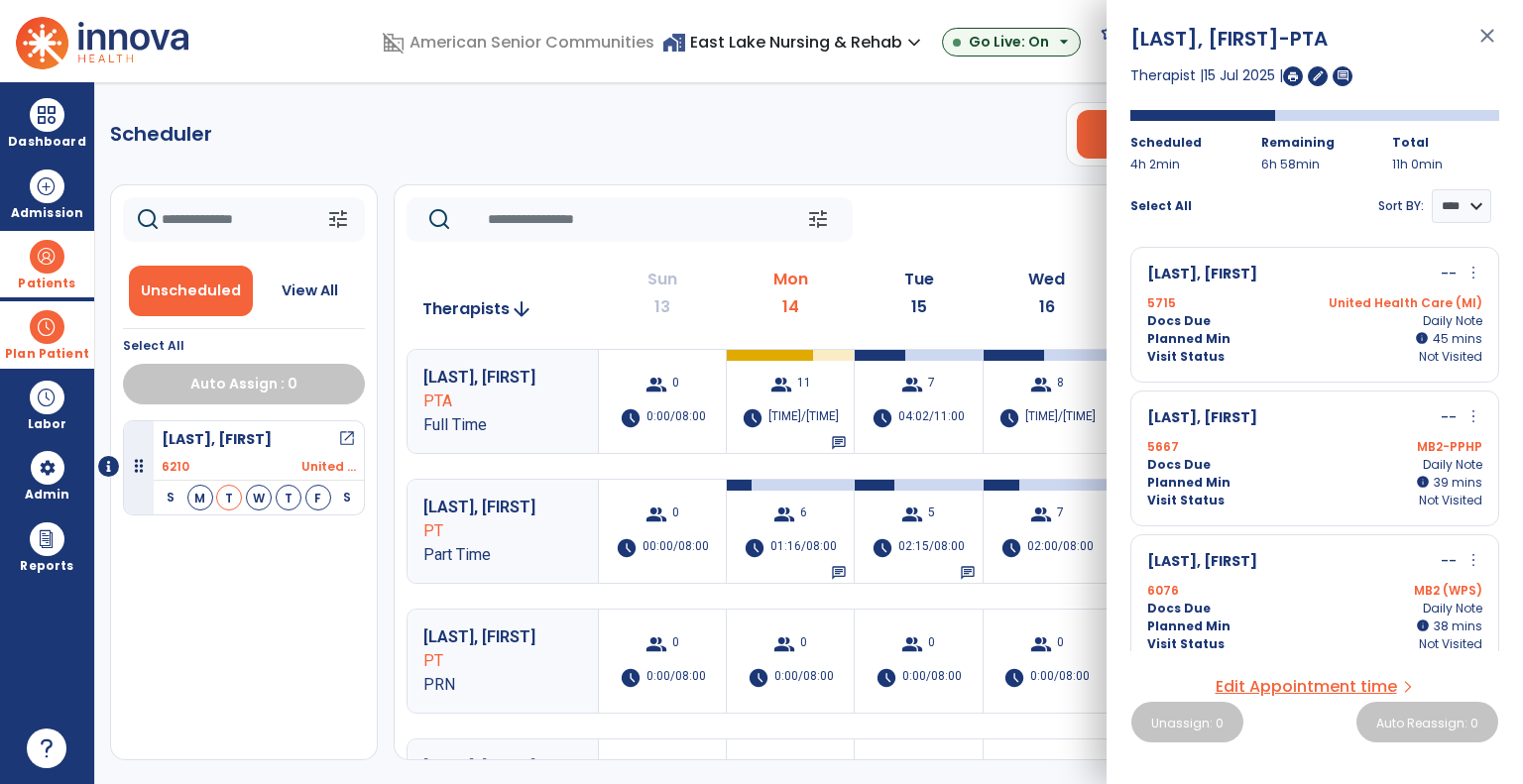 click on "tune   Today  chevron_left Jul 13, 2025 - Jul 19, 2025  *********  calendar_today  chevron_right" 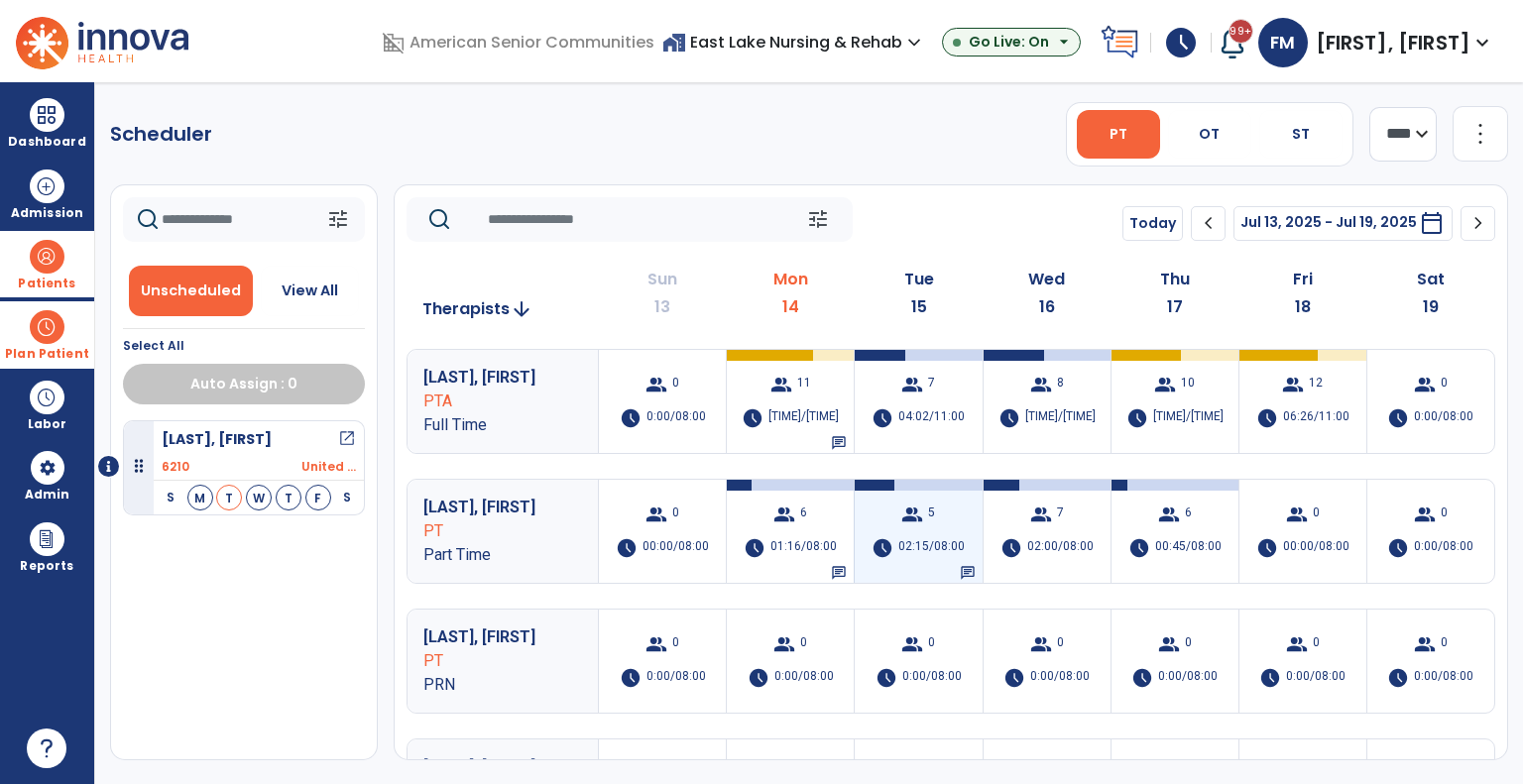 click on "02:15/08:00" at bounding box center [931, 548] 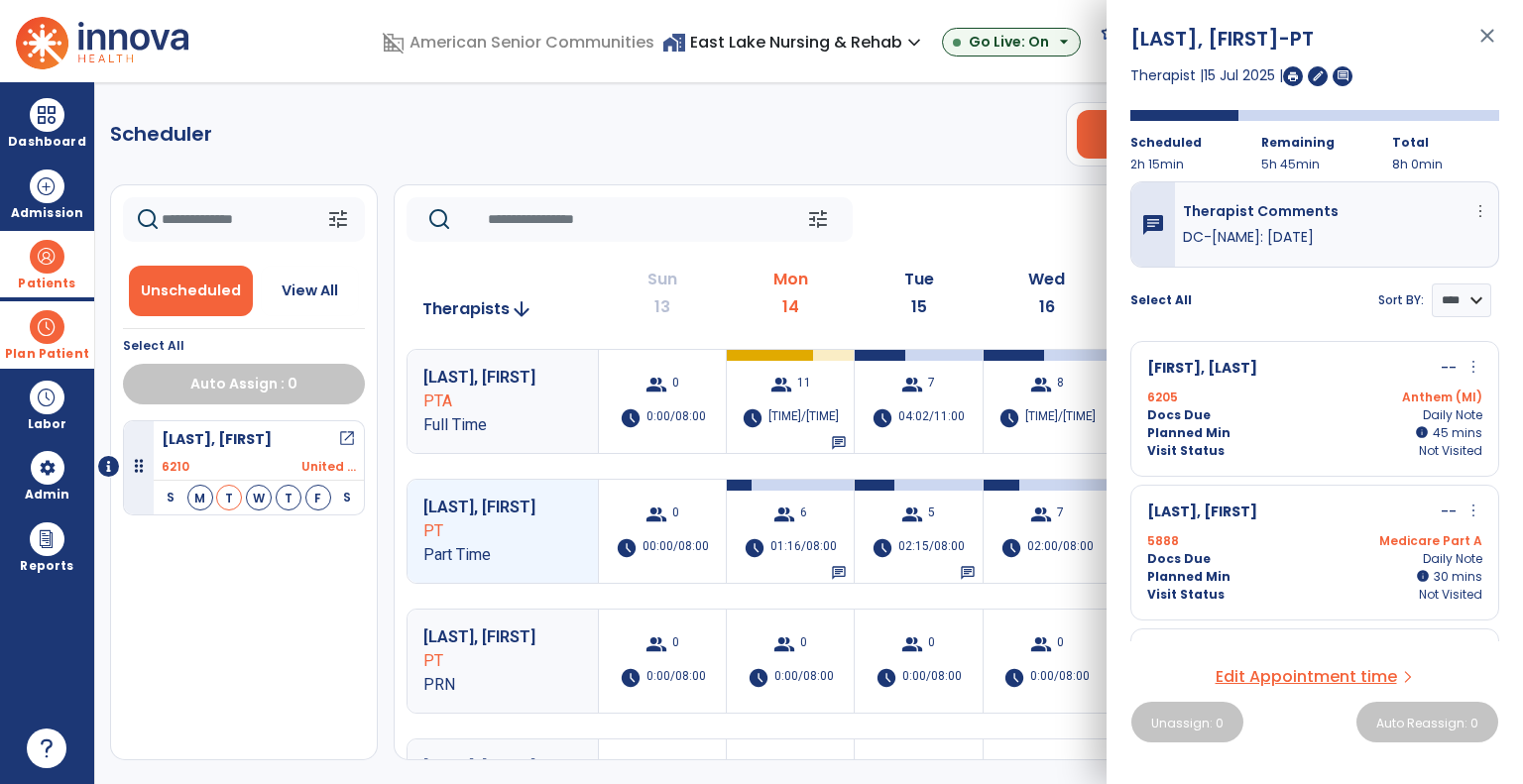 click on "Scheduler   PT   OT   ST  **** *** more_vert  Manage Labor   View All Therapists   Print" 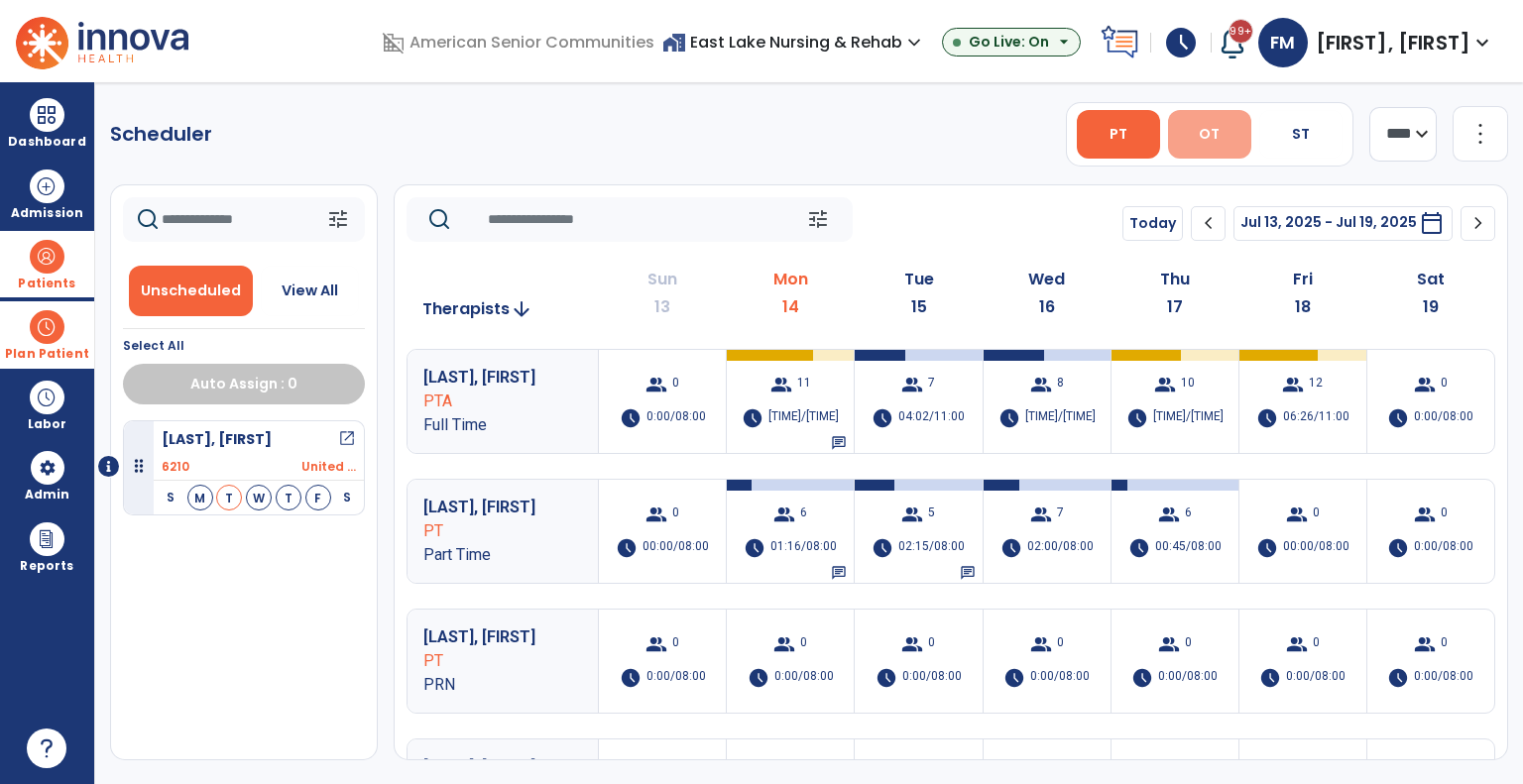 click on "OT" at bounding box center [1210, 134] 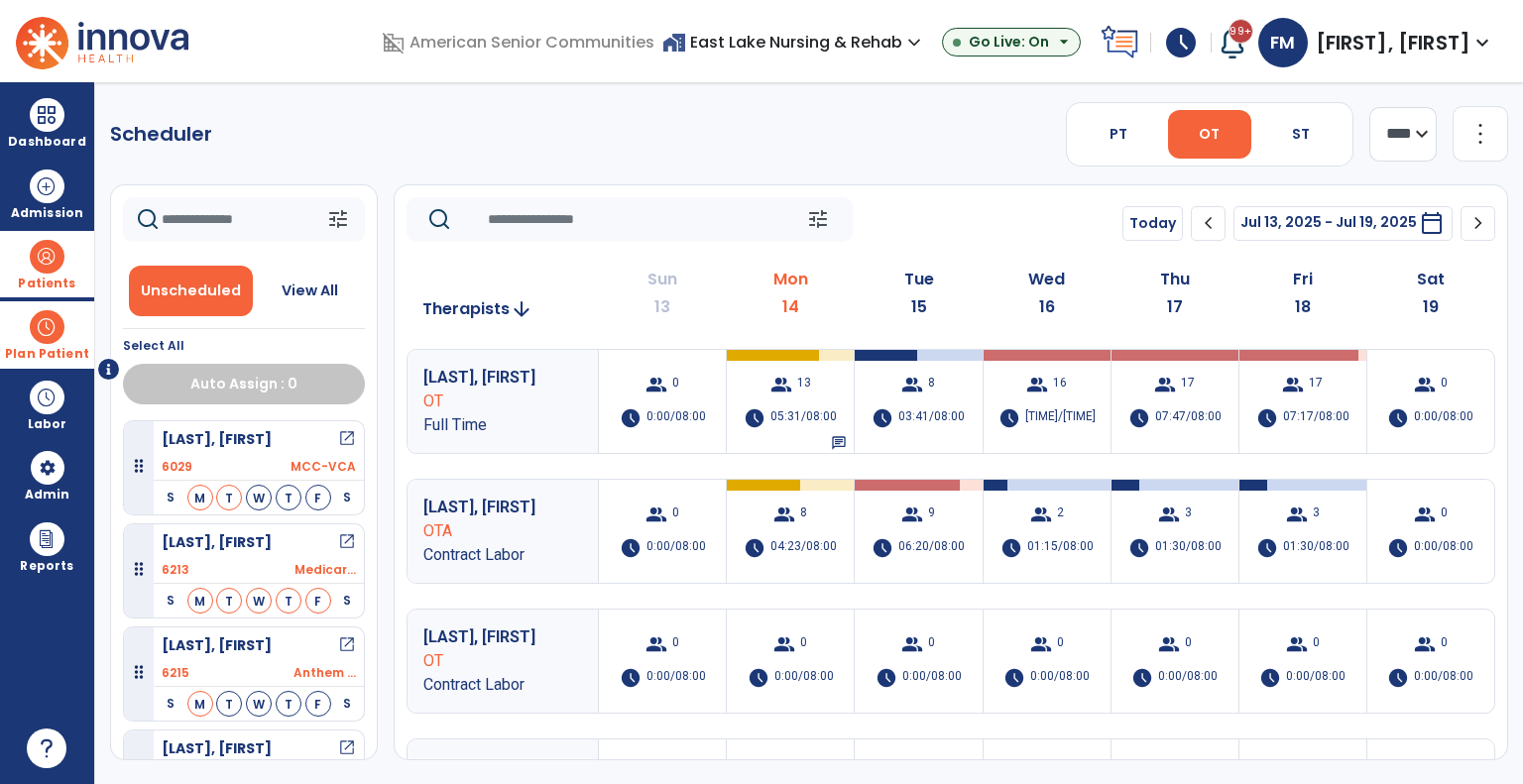 scroll, scrollTop: 0, scrollLeft: 0, axis: both 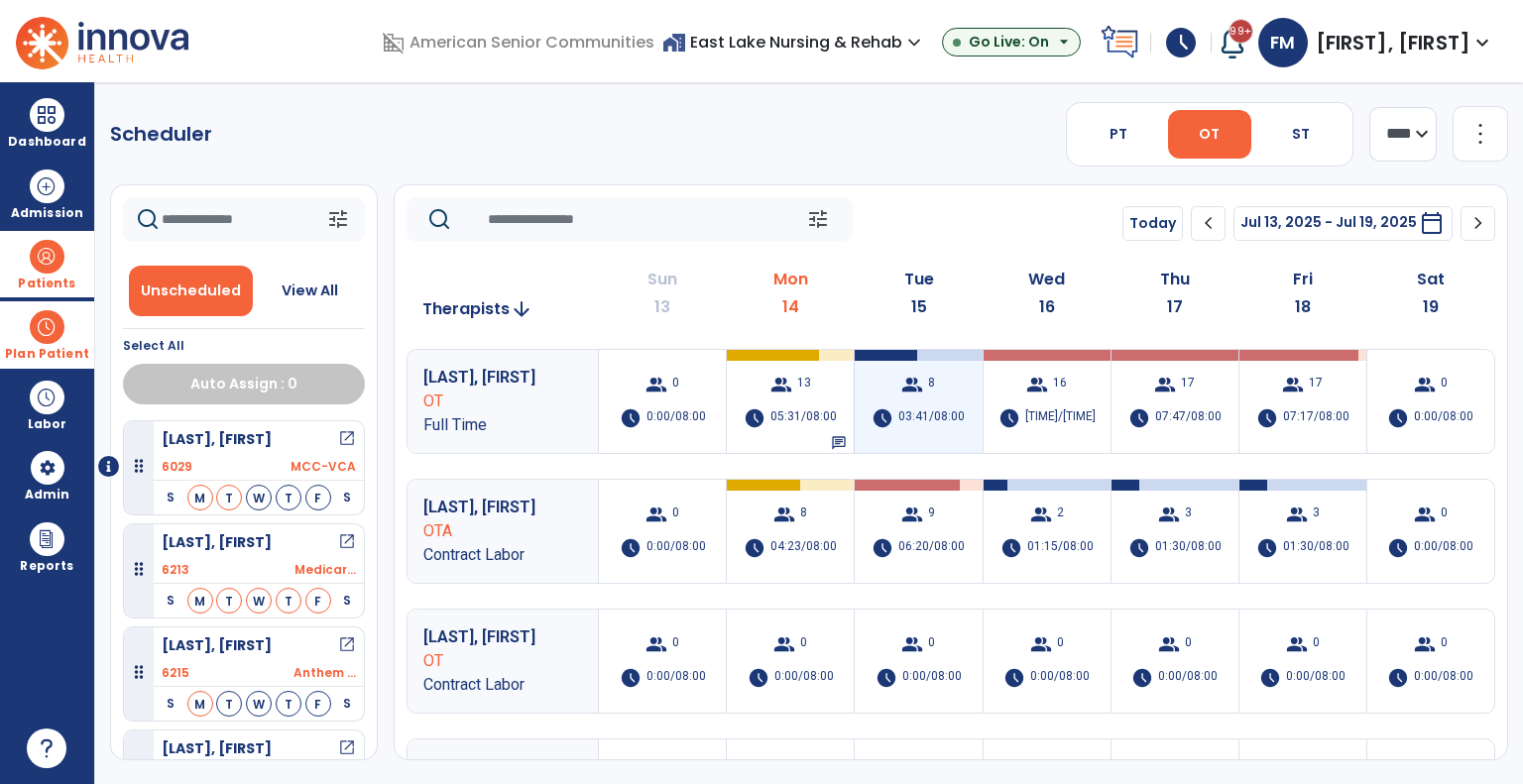 click on "group  8  schedule  [TIME]/[TIME]" at bounding box center (918, 401) 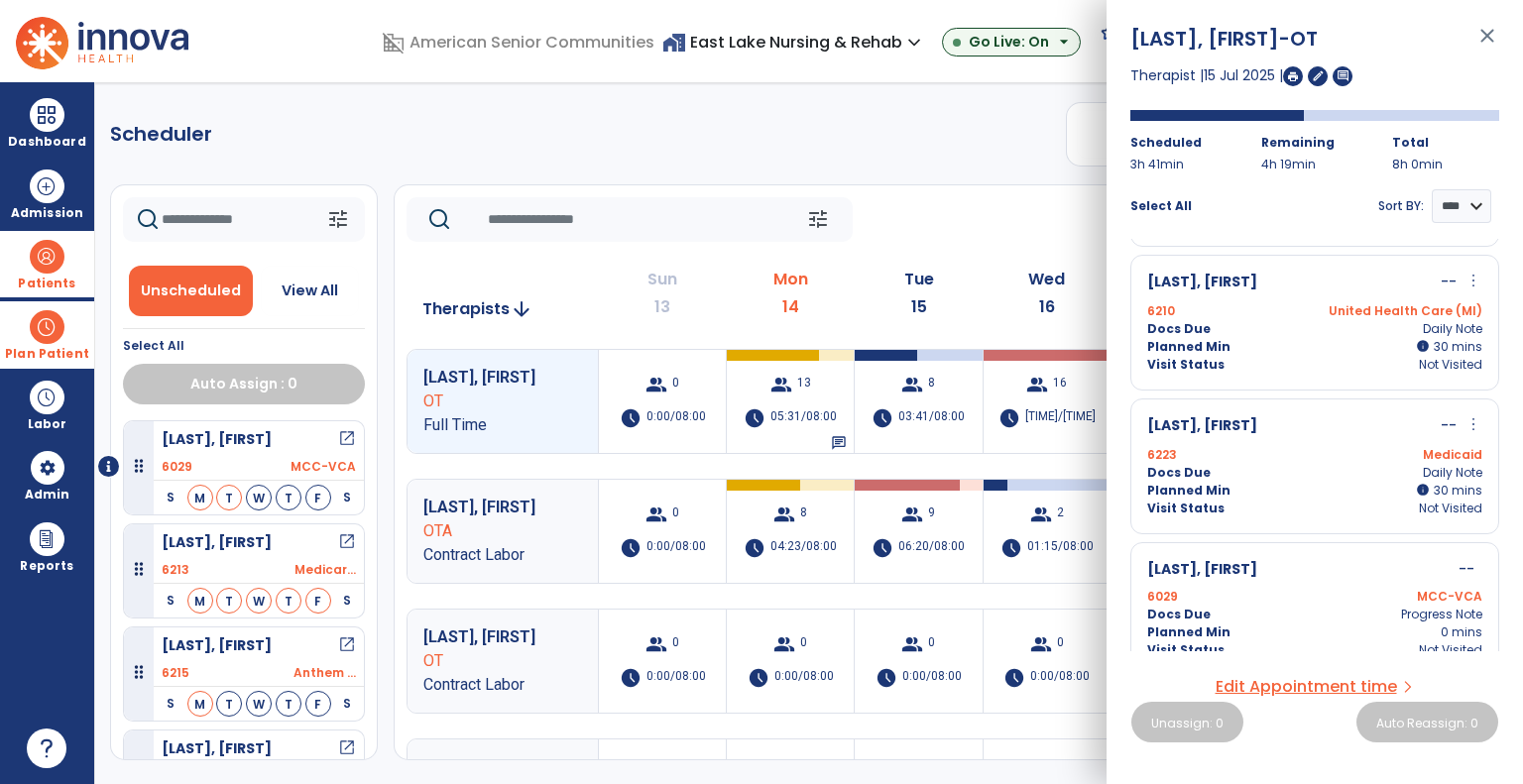 scroll, scrollTop: 595, scrollLeft: 0, axis: vertical 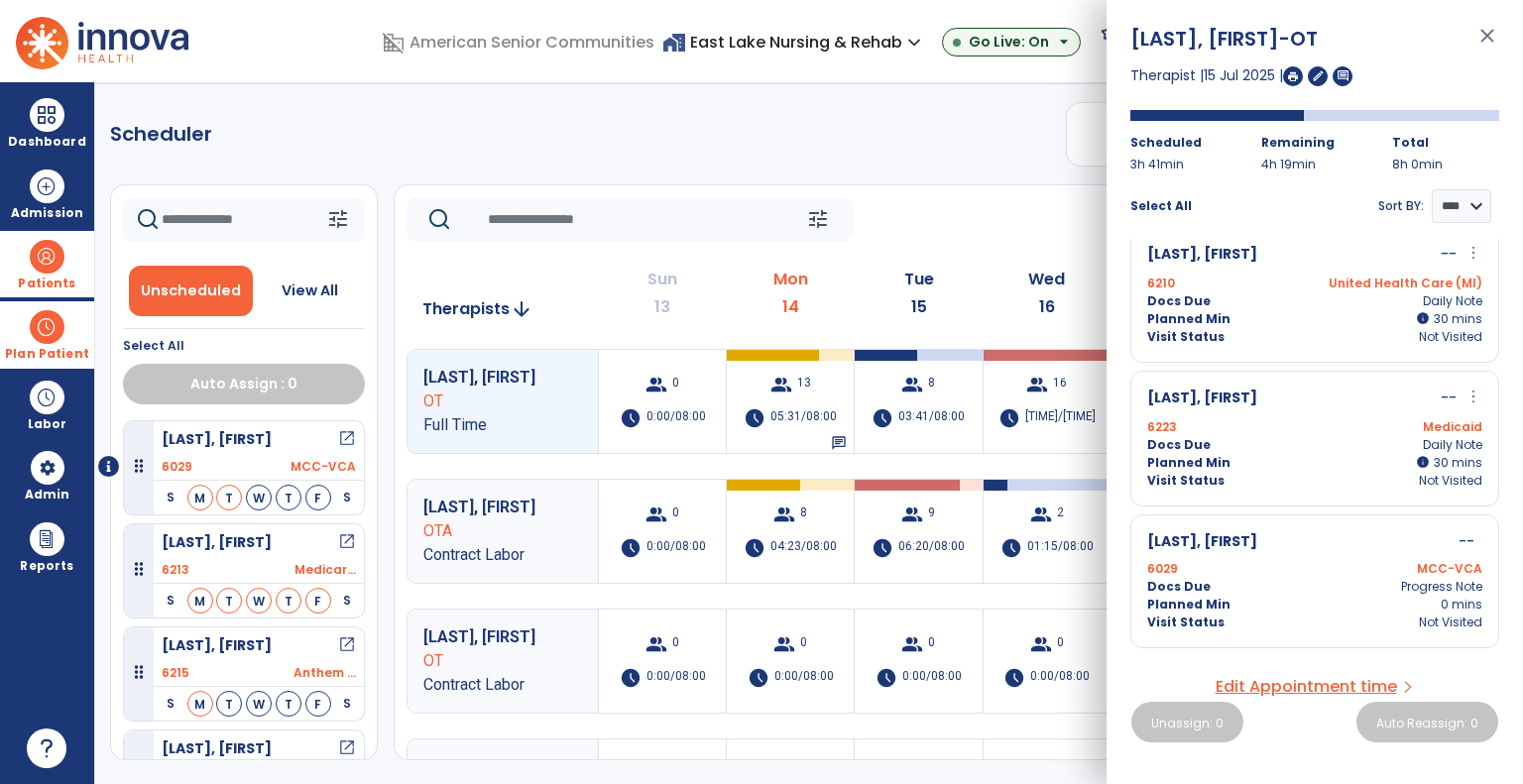 click on "tune   Today  chevron_left Jul 13, 2025 - Jul 19, 2025  *********  calendar_today  chevron_right" 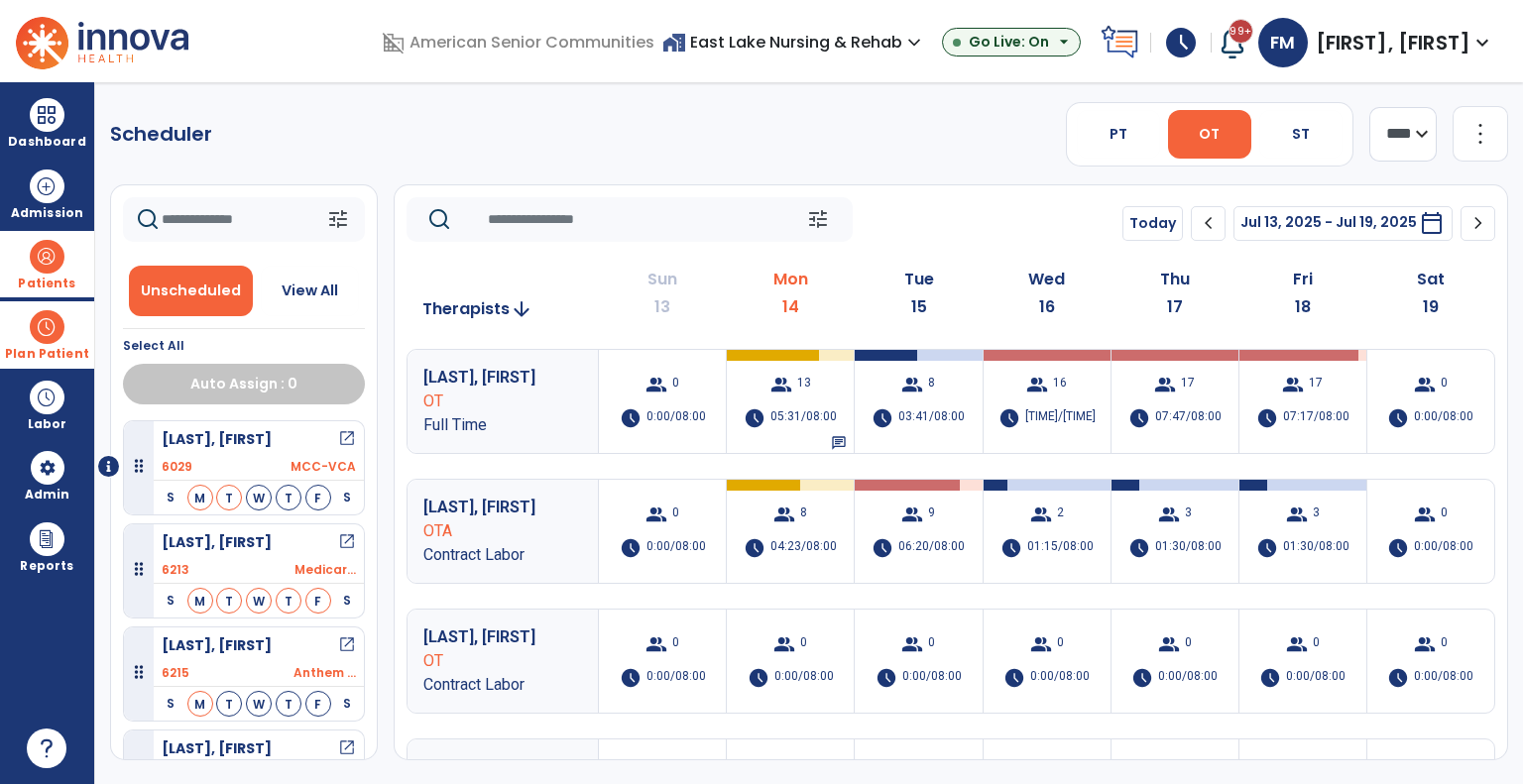 click at bounding box center (47, 327) 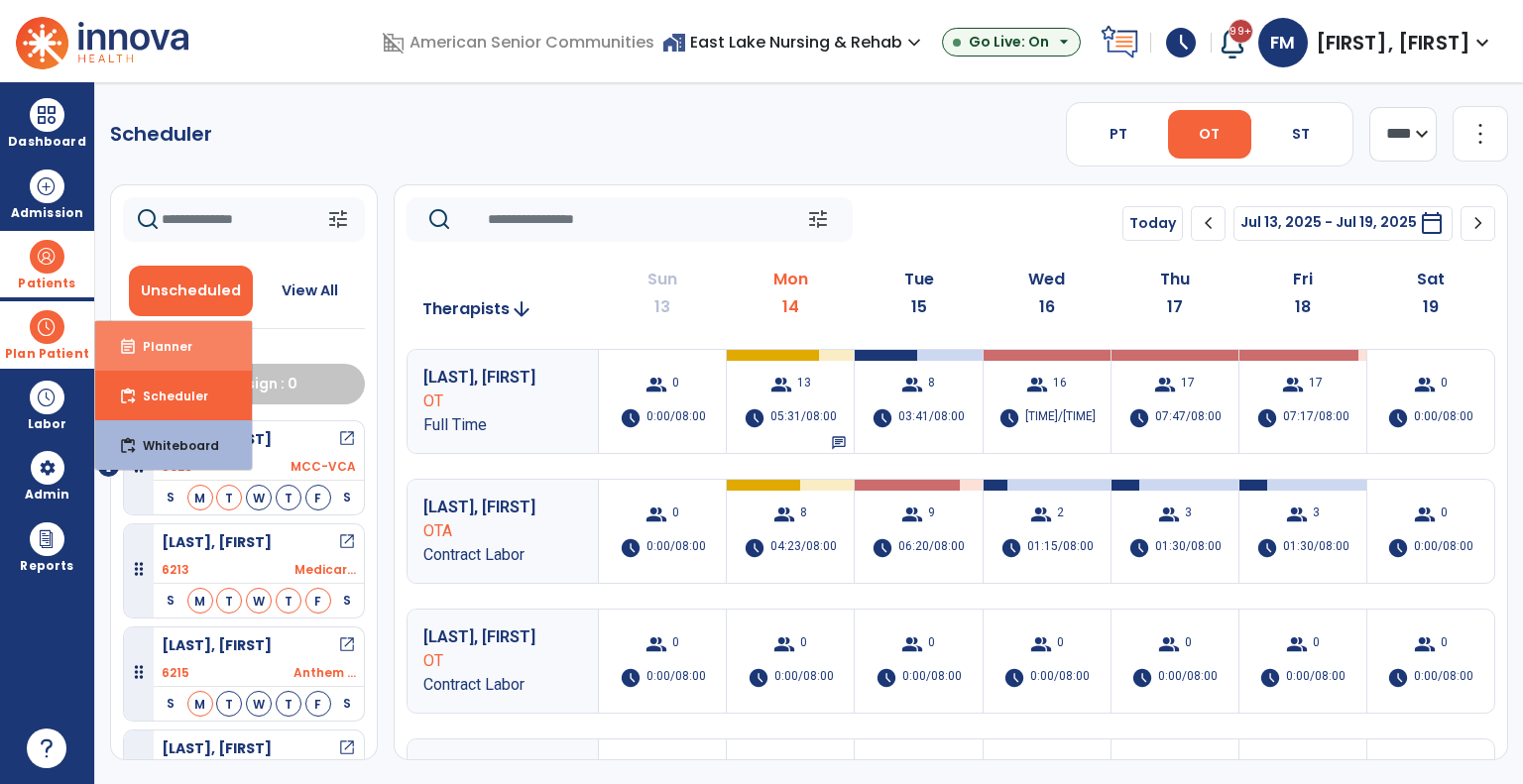 click on "event_note" at bounding box center [128, 347] 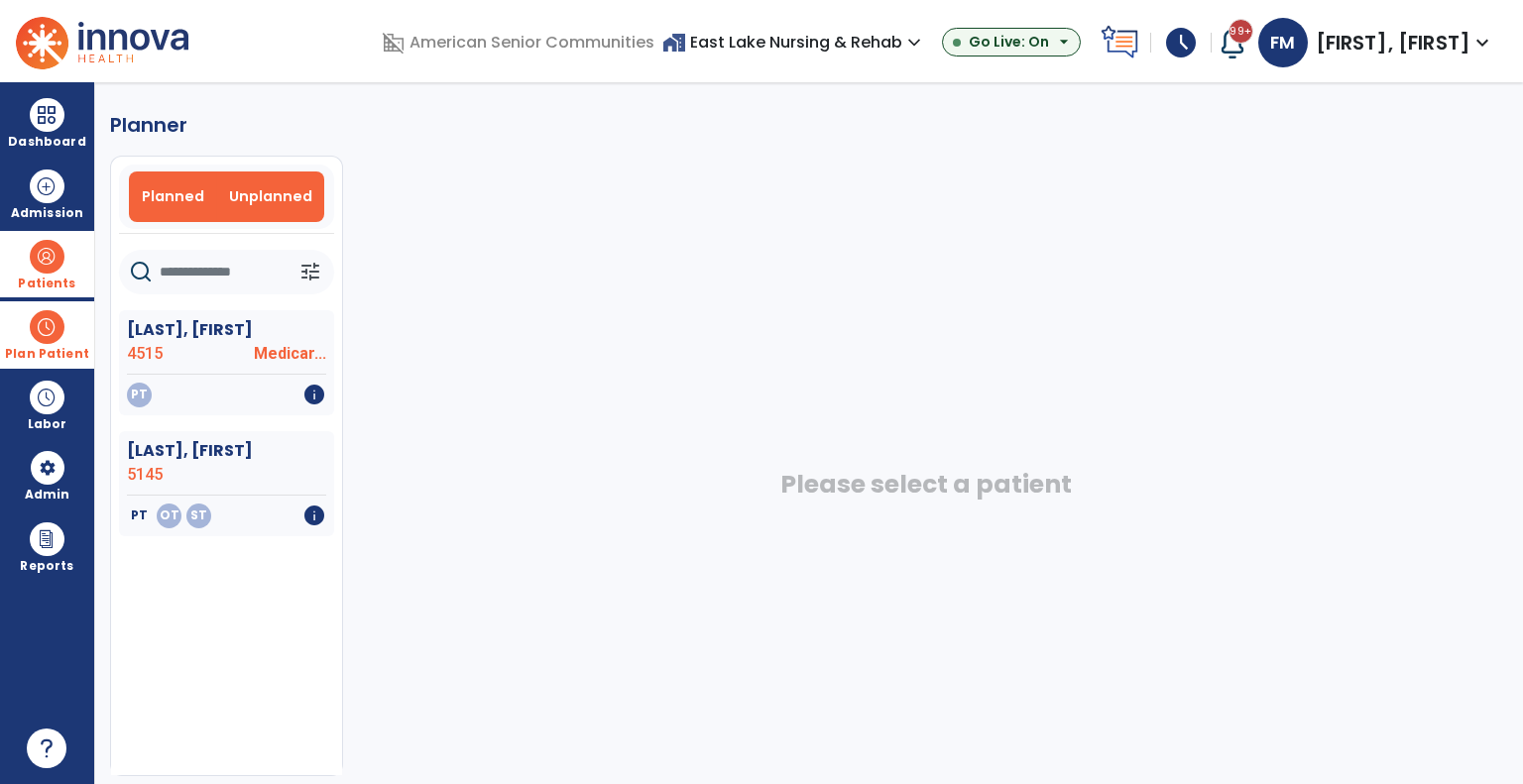 click on "Planned" at bounding box center (173, 196) 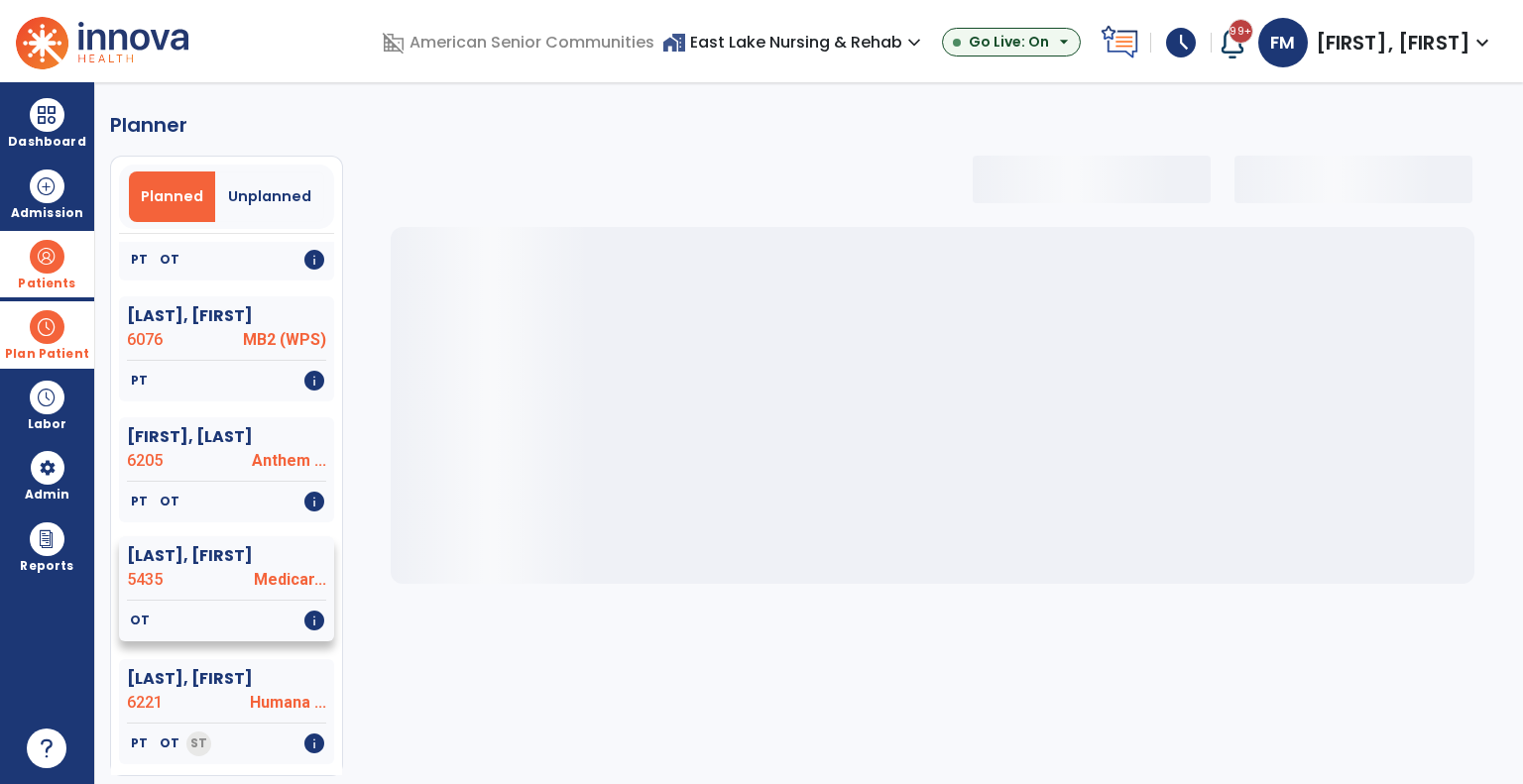 scroll, scrollTop: 198, scrollLeft: 0, axis: vertical 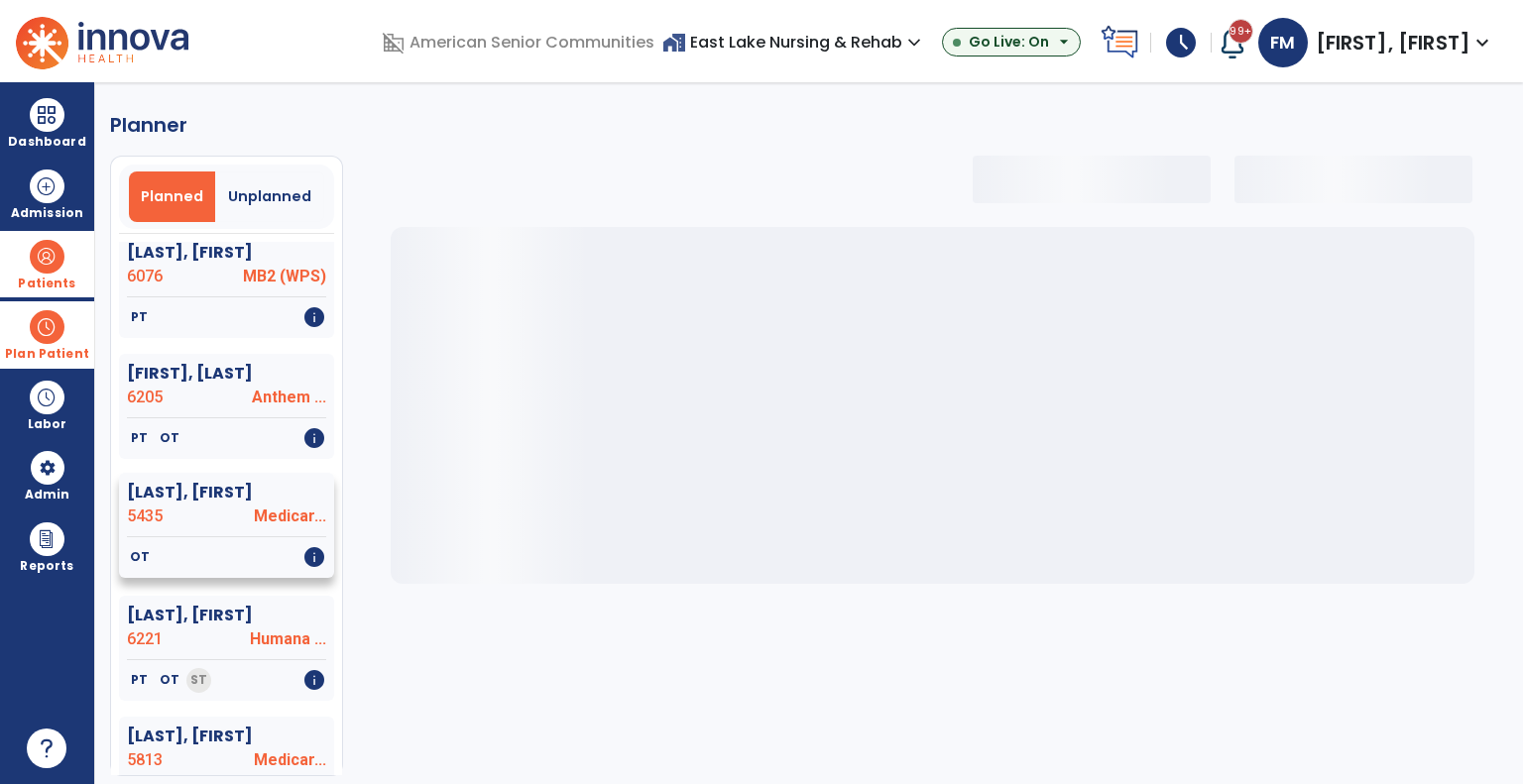 select on "***" 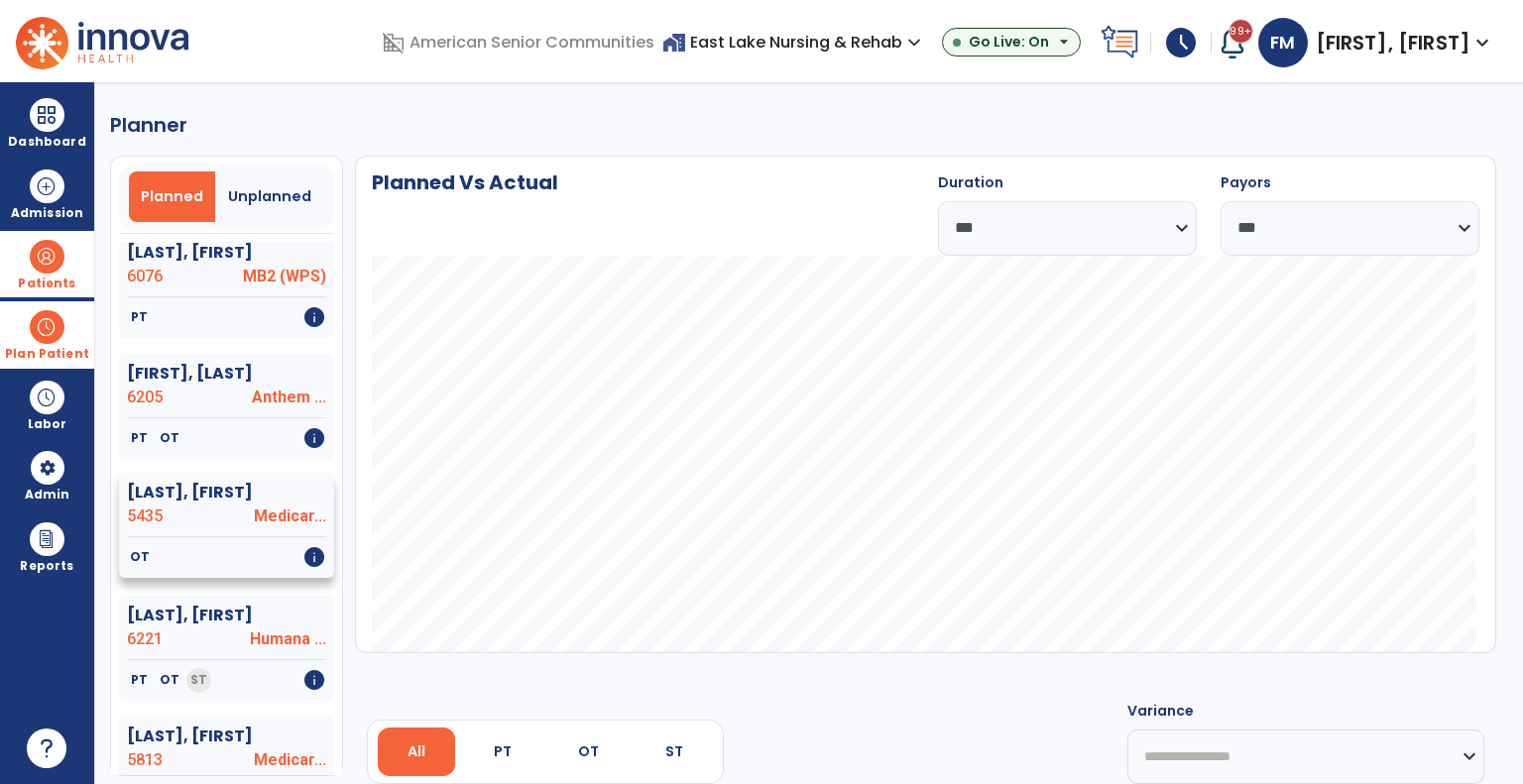 click on "OT   info" 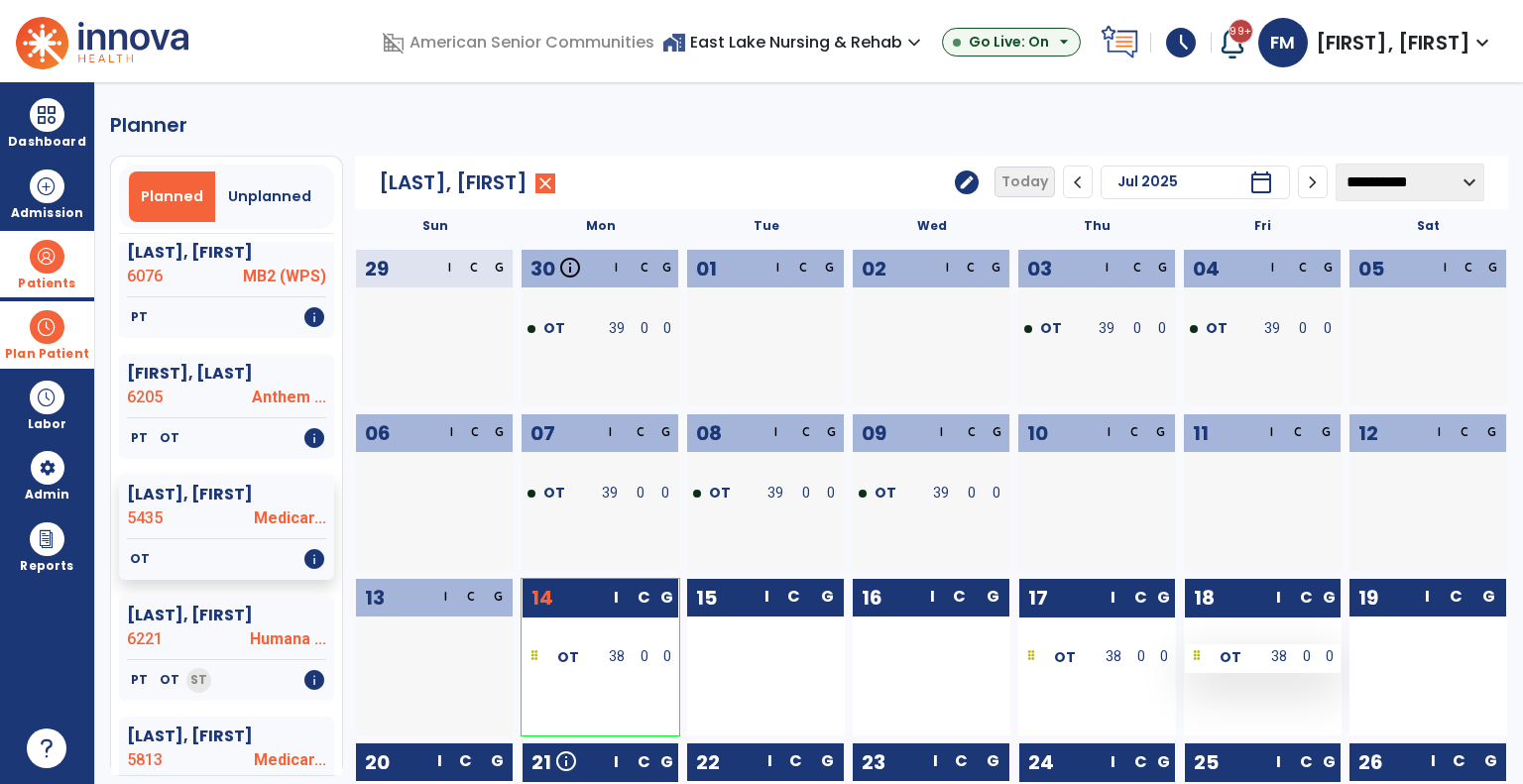 click at bounding box center [1197, 657] 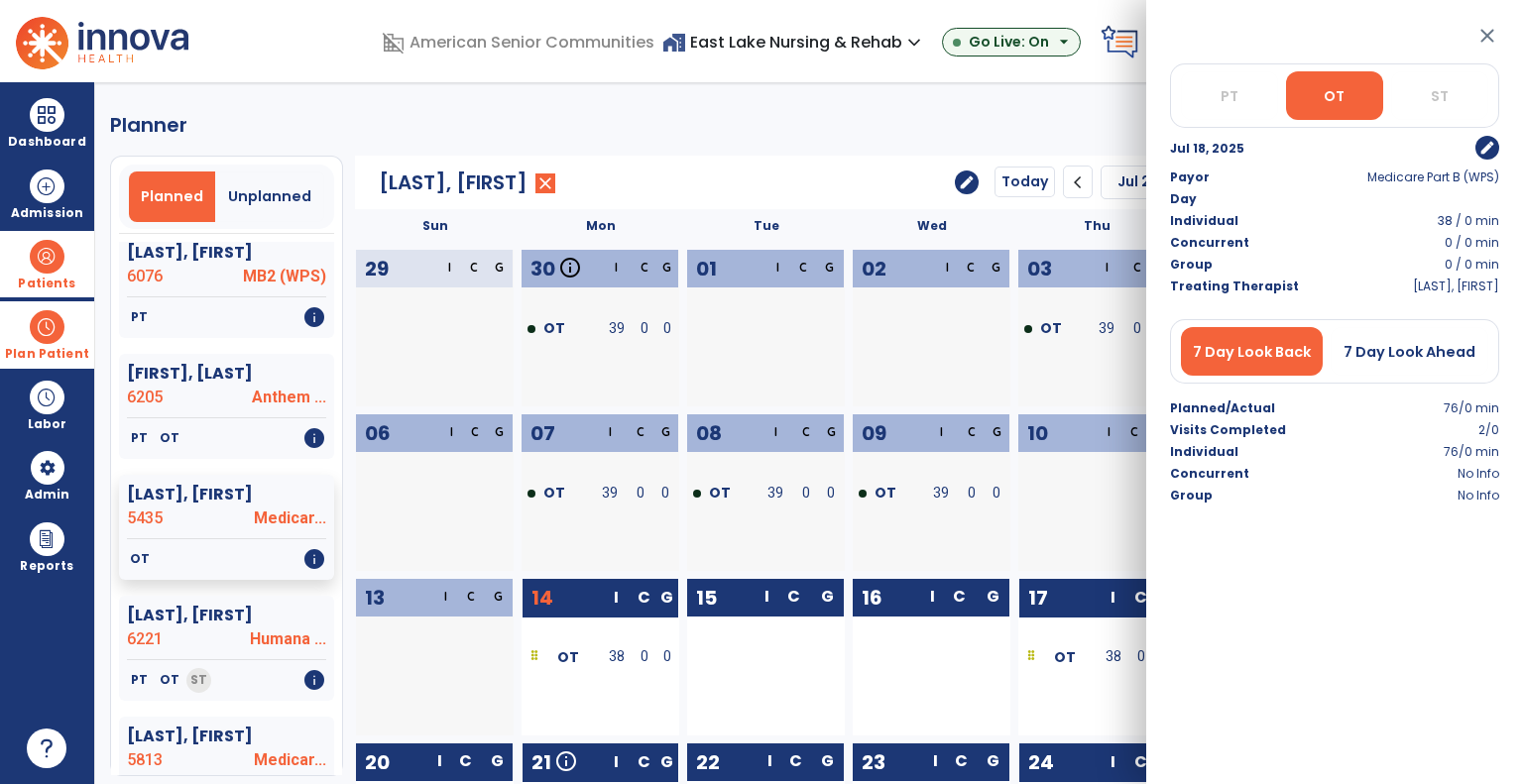 click on "edit" at bounding box center (1487, 148) 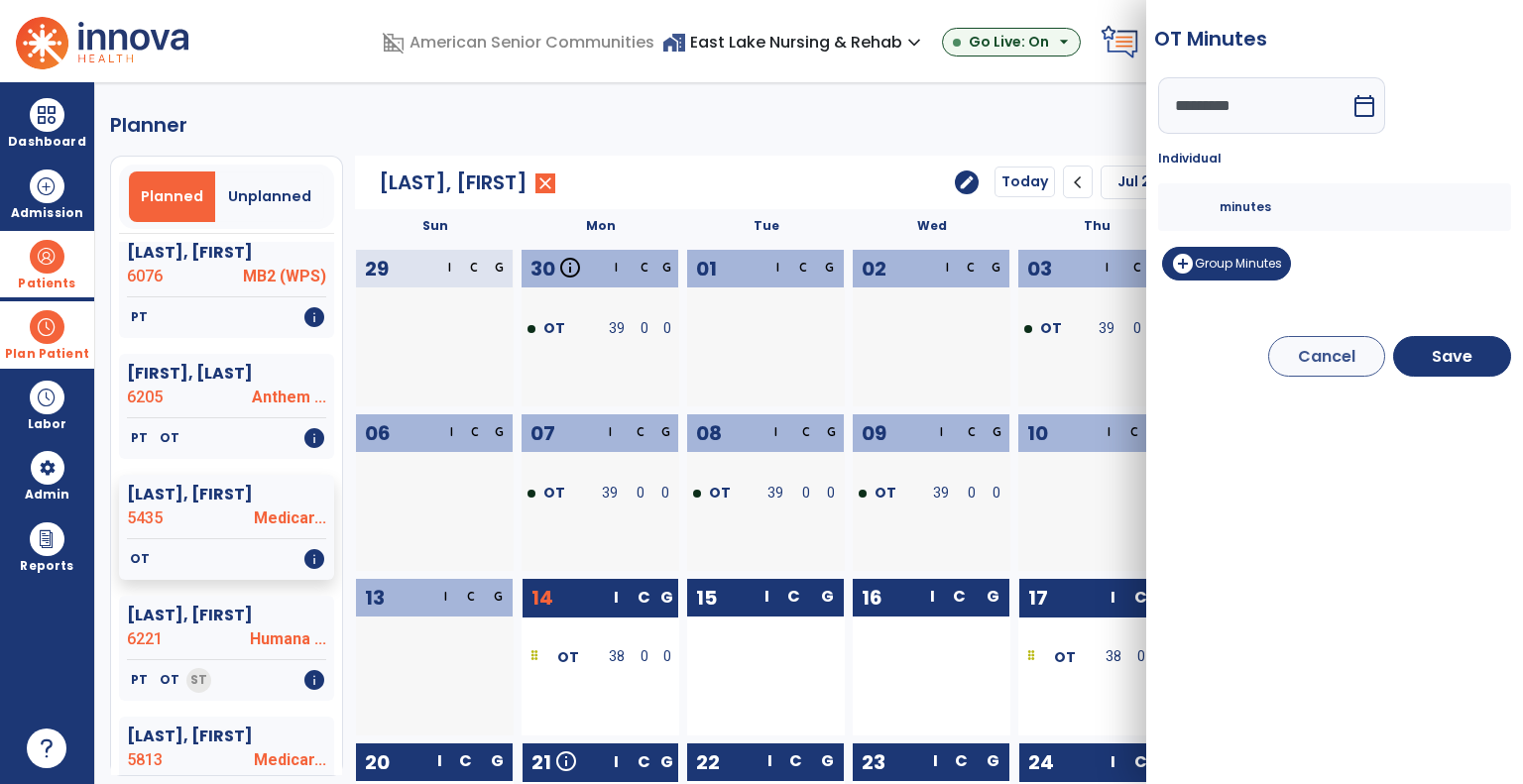 click on "calendar_today" at bounding box center (1364, 106) 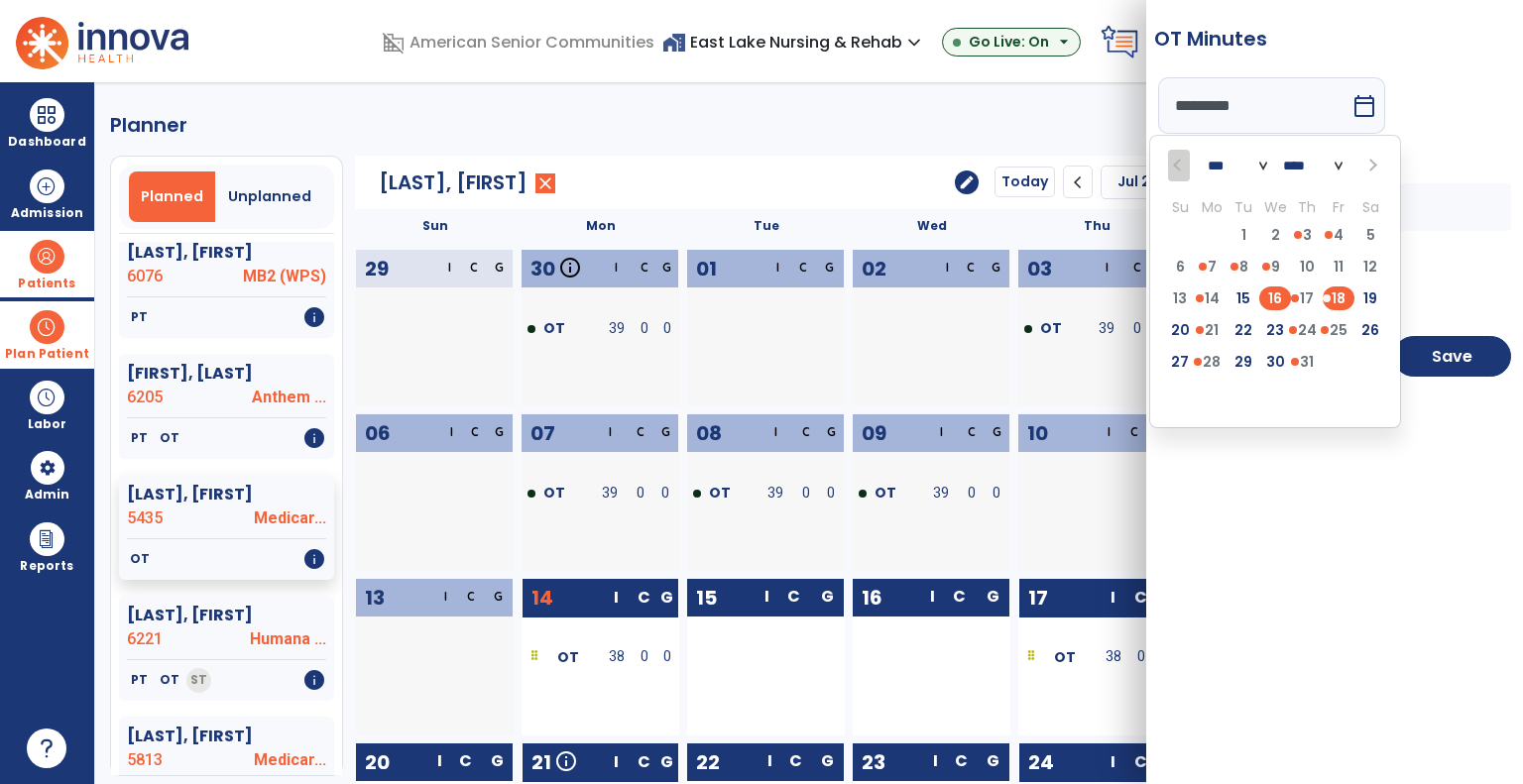 click on "16" at bounding box center (1275, 298) 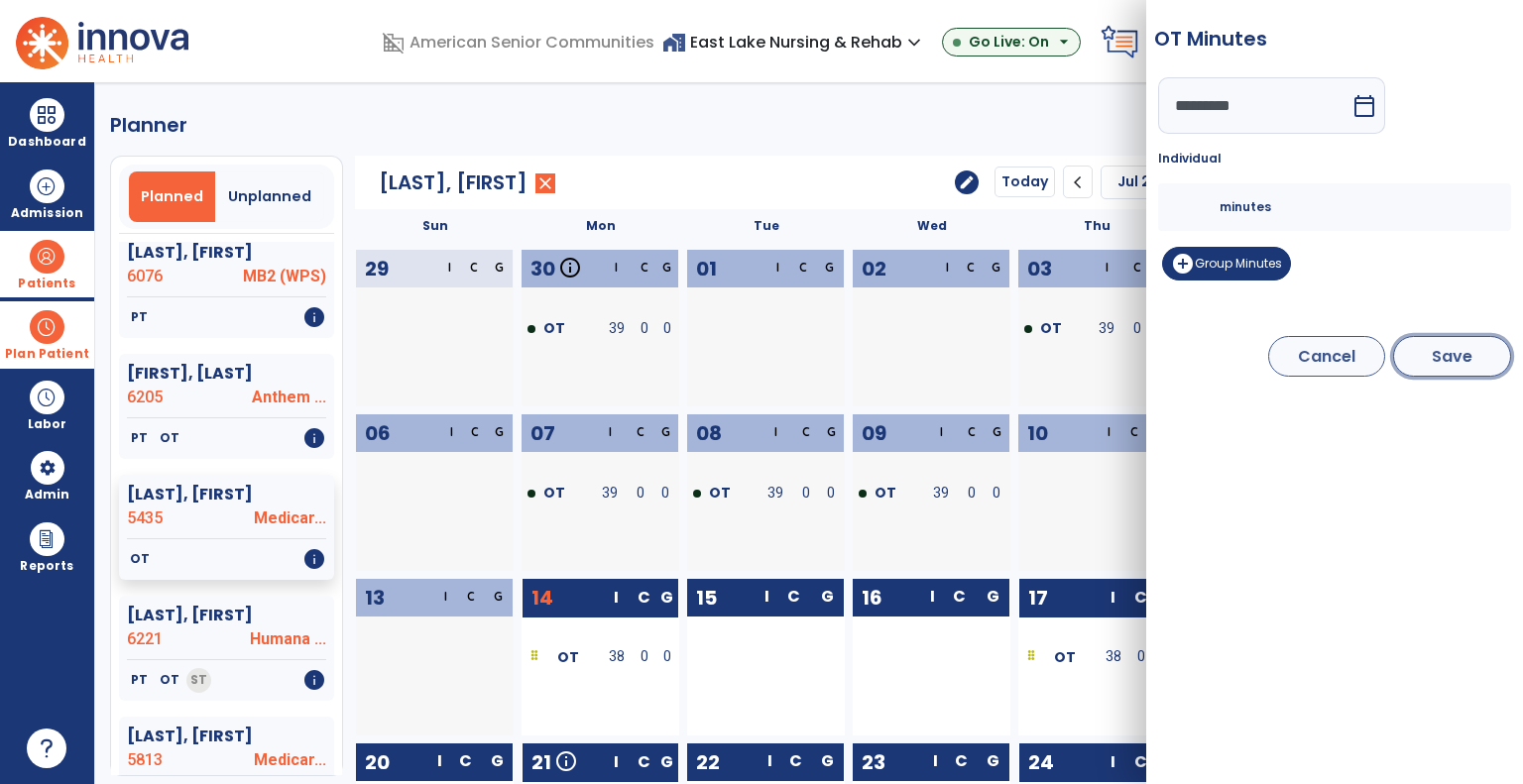 drag, startPoint x: 1460, startPoint y: 364, endPoint x: 1443, endPoint y: 369, distance: 17.720045 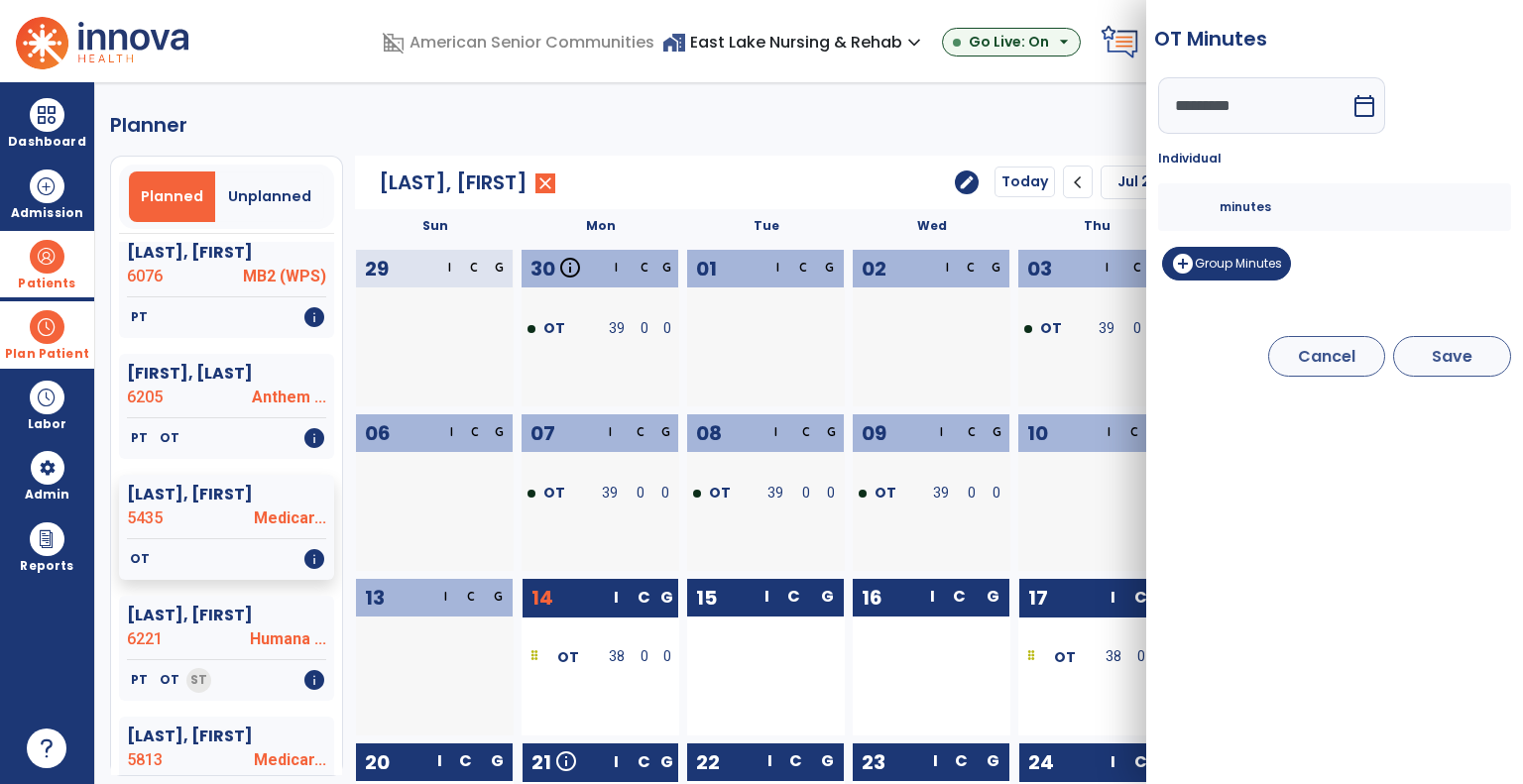 type on "*********" 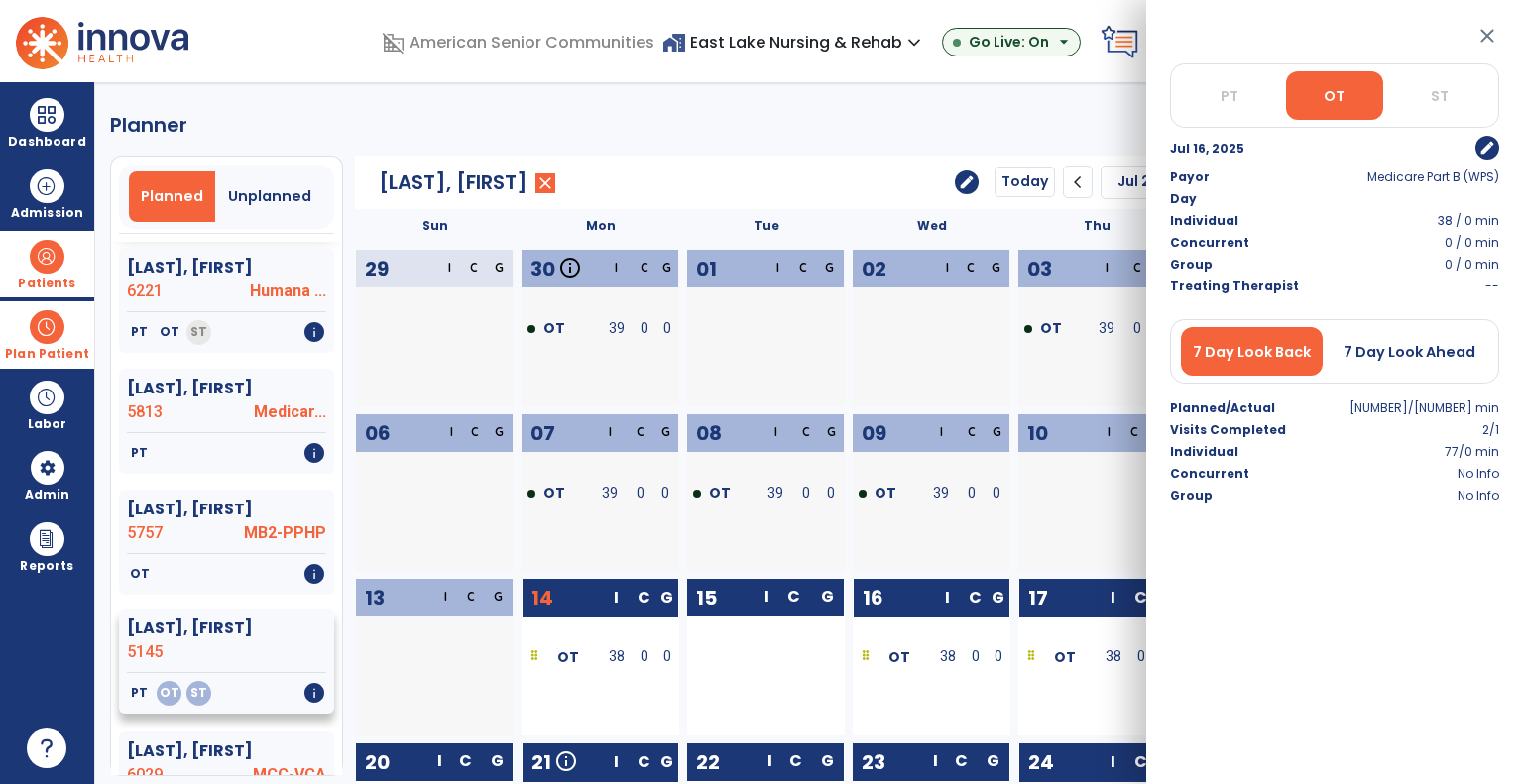 scroll, scrollTop: 595, scrollLeft: 0, axis: vertical 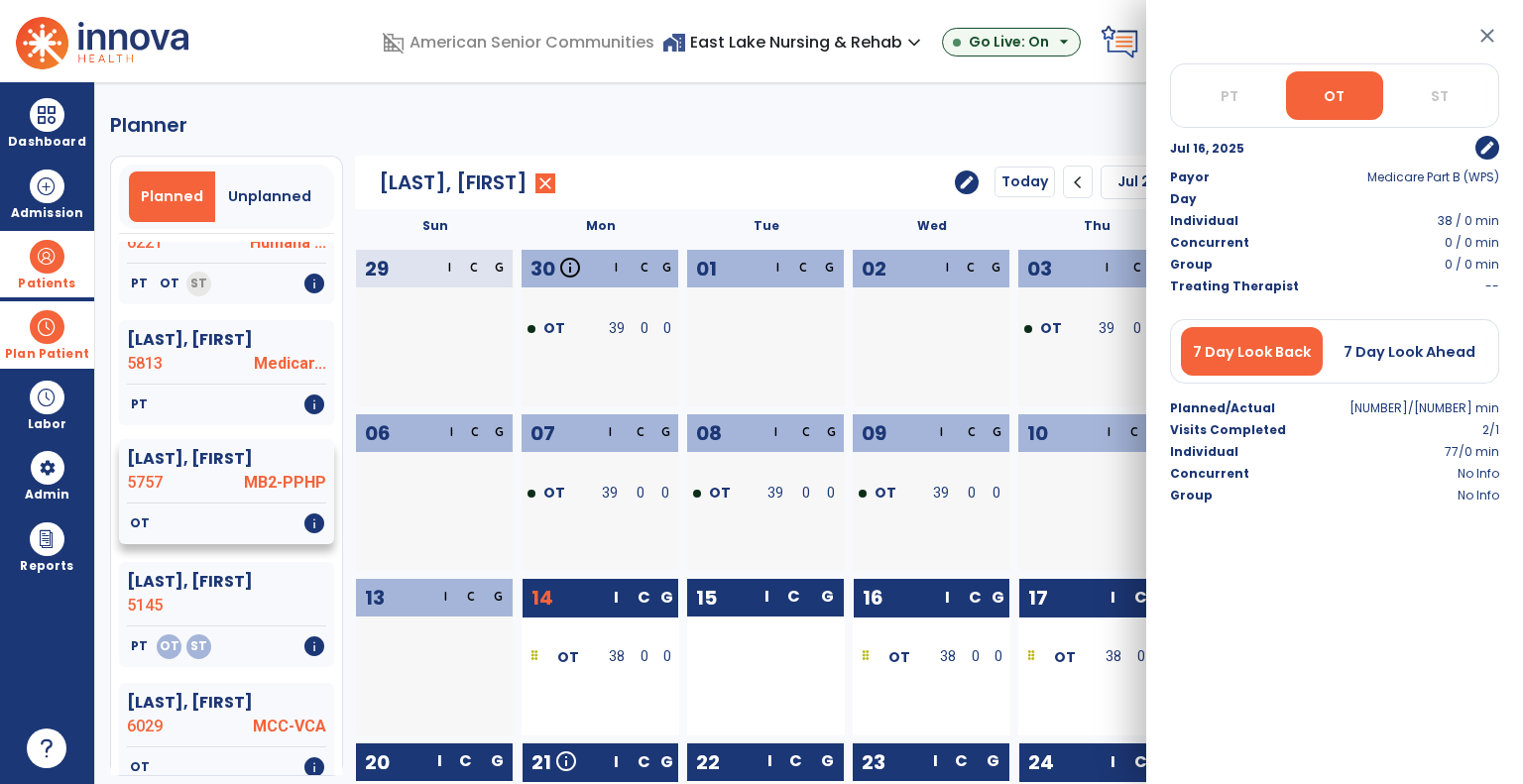 click on "OT   info" 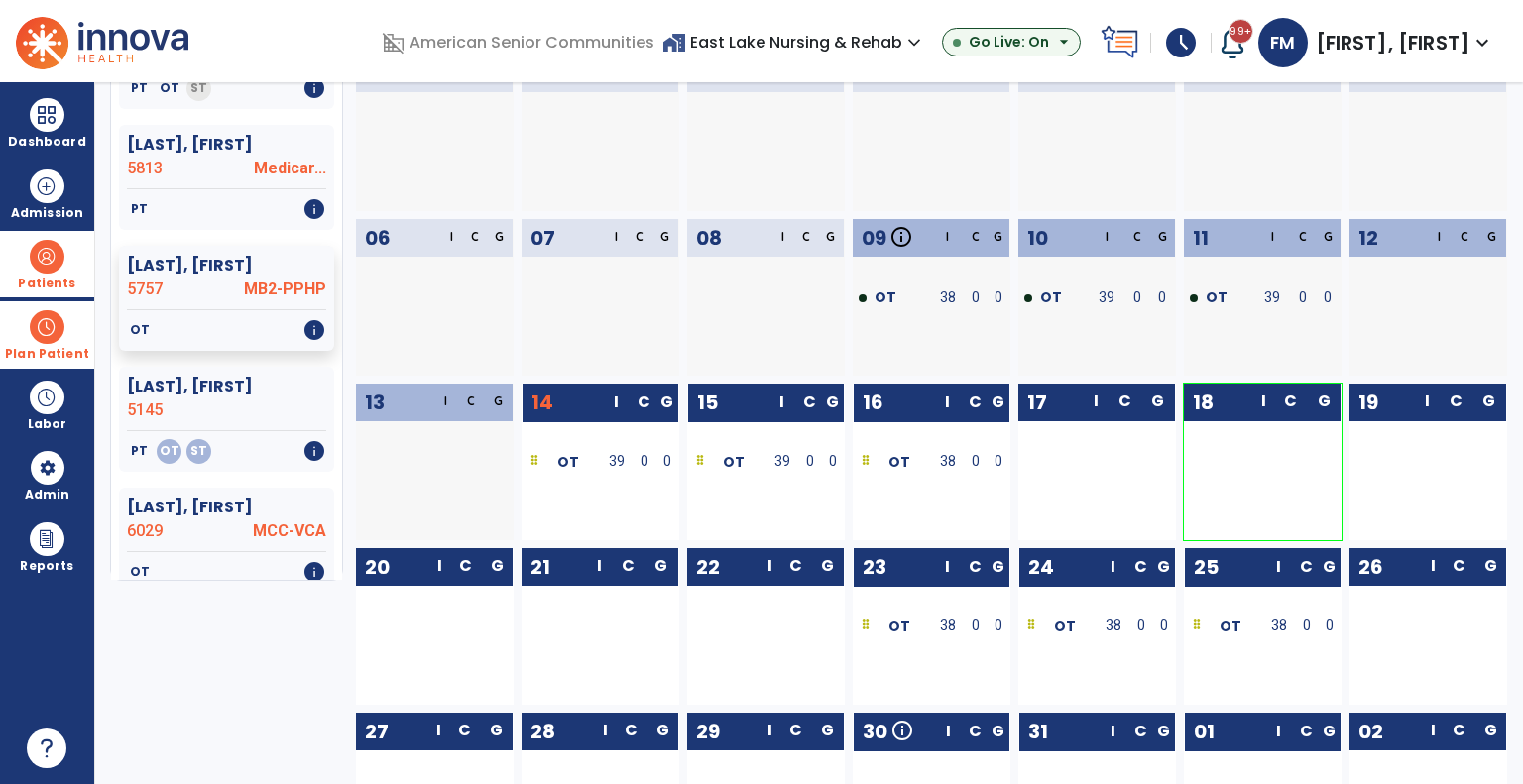 scroll, scrollTop: 198, scrollLeft: 0, axis: vertical 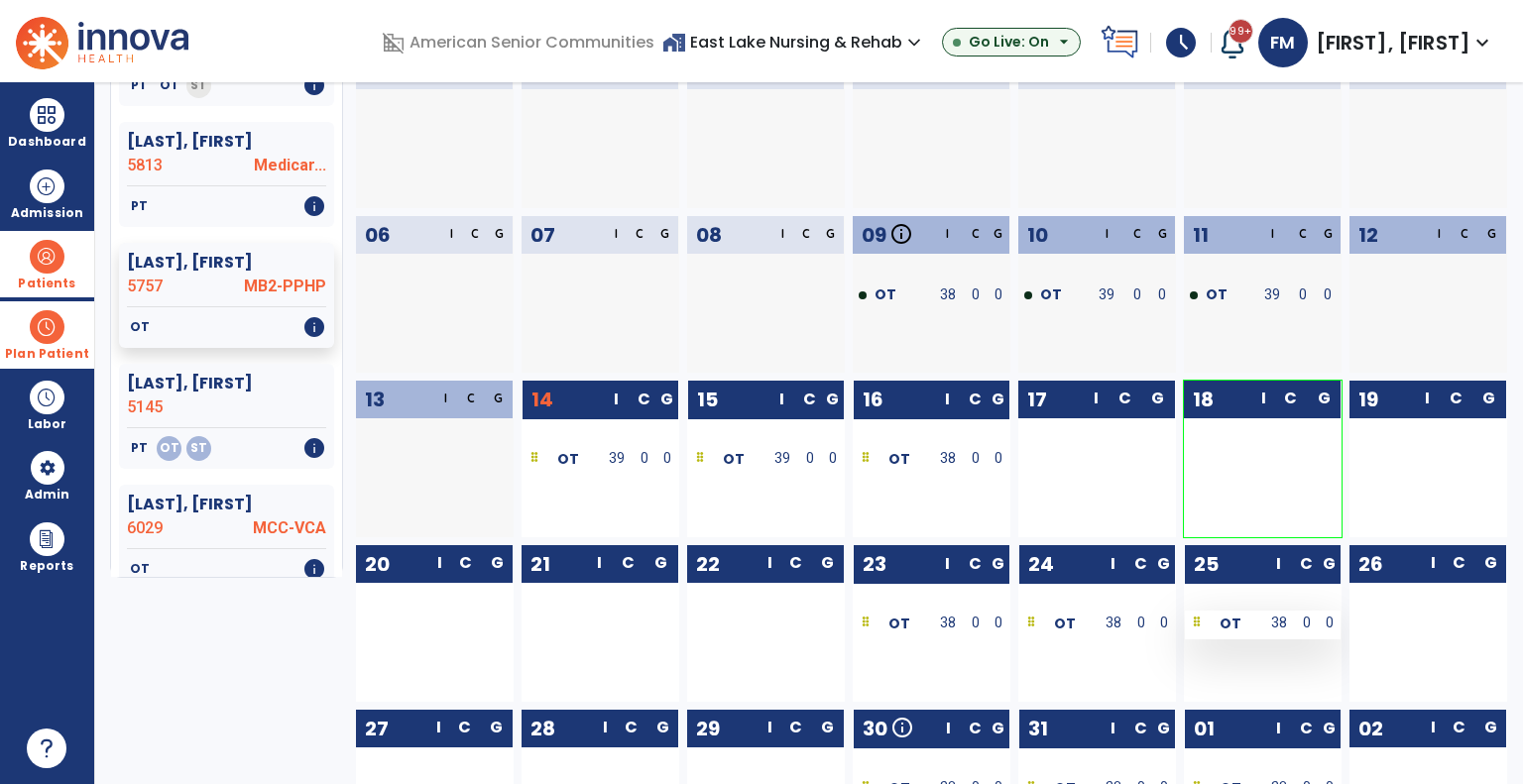 click at bounding box center [1197, 623] 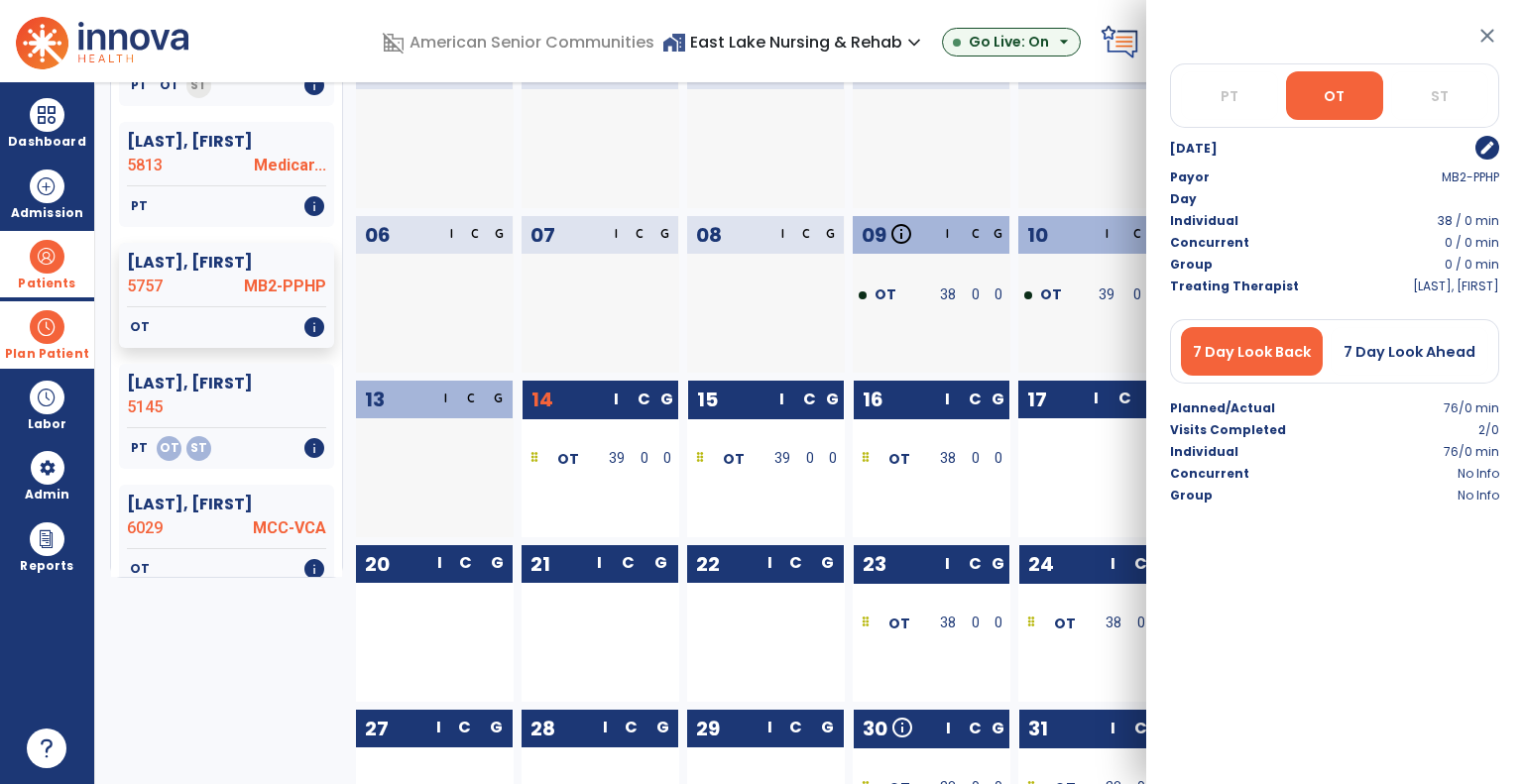 click on "edit" at bounding box center [1487, 148] 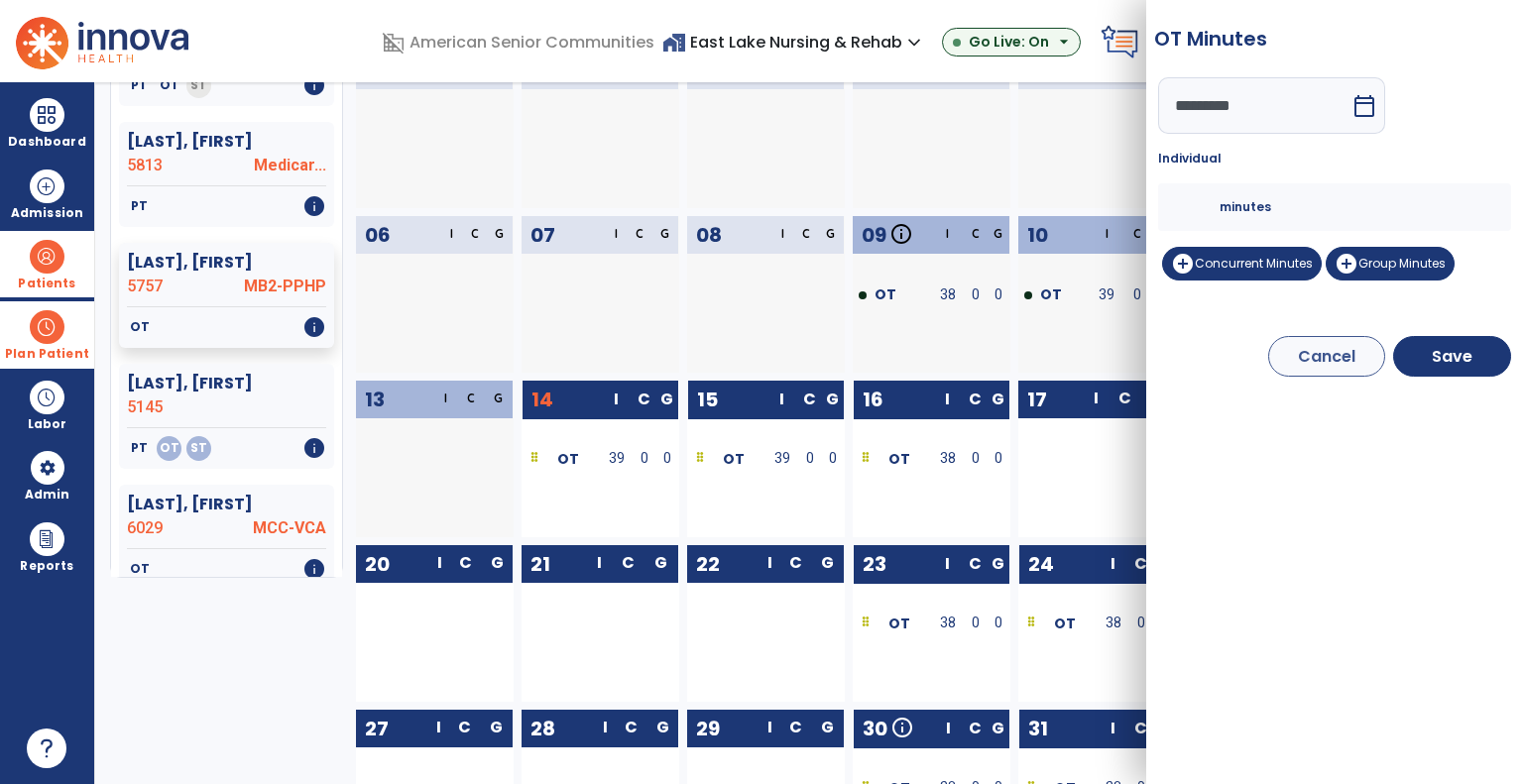 click on "calendar_today" at bounding box center (1366, 105) 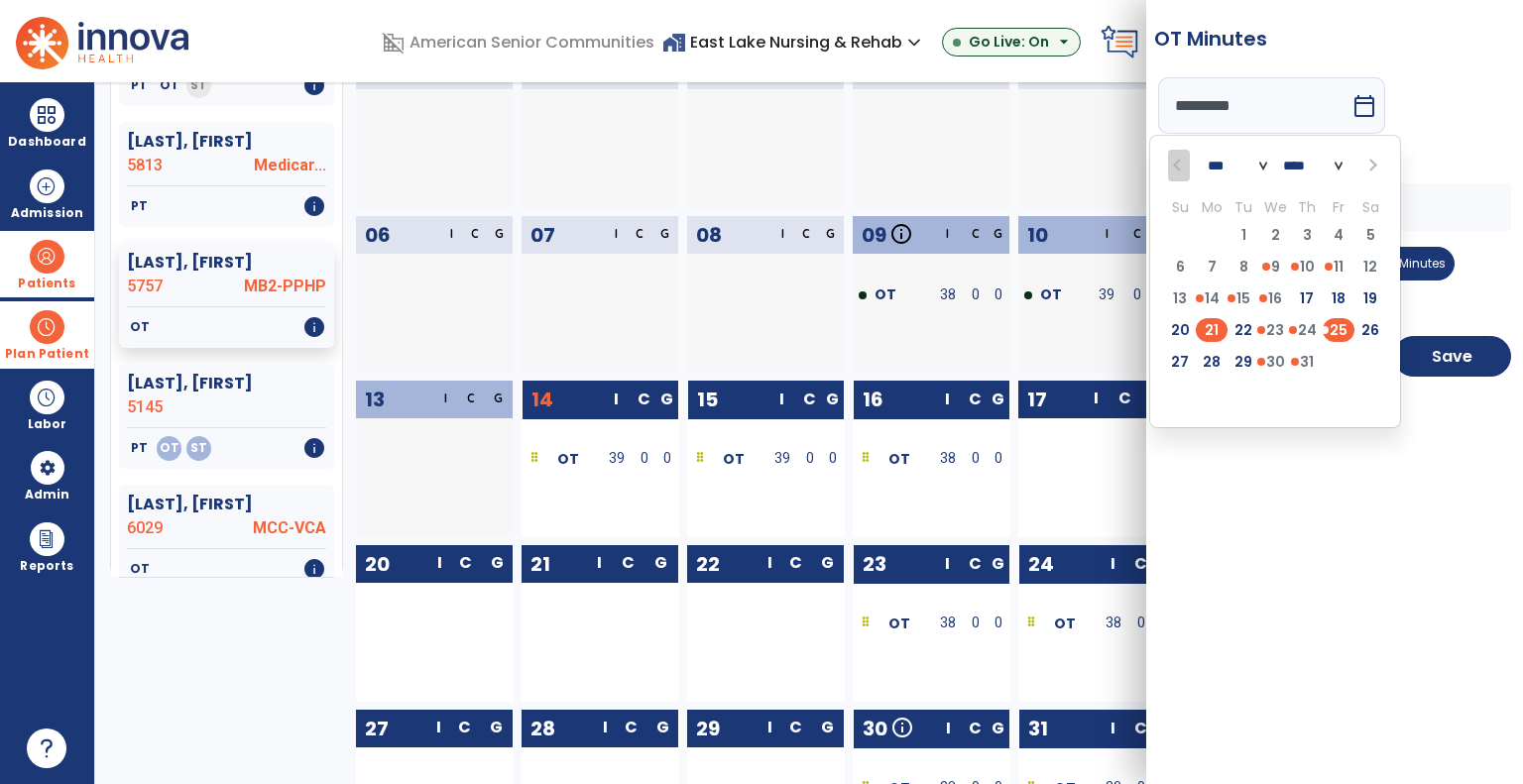 click on "21" at bounding box center [1212, 330] 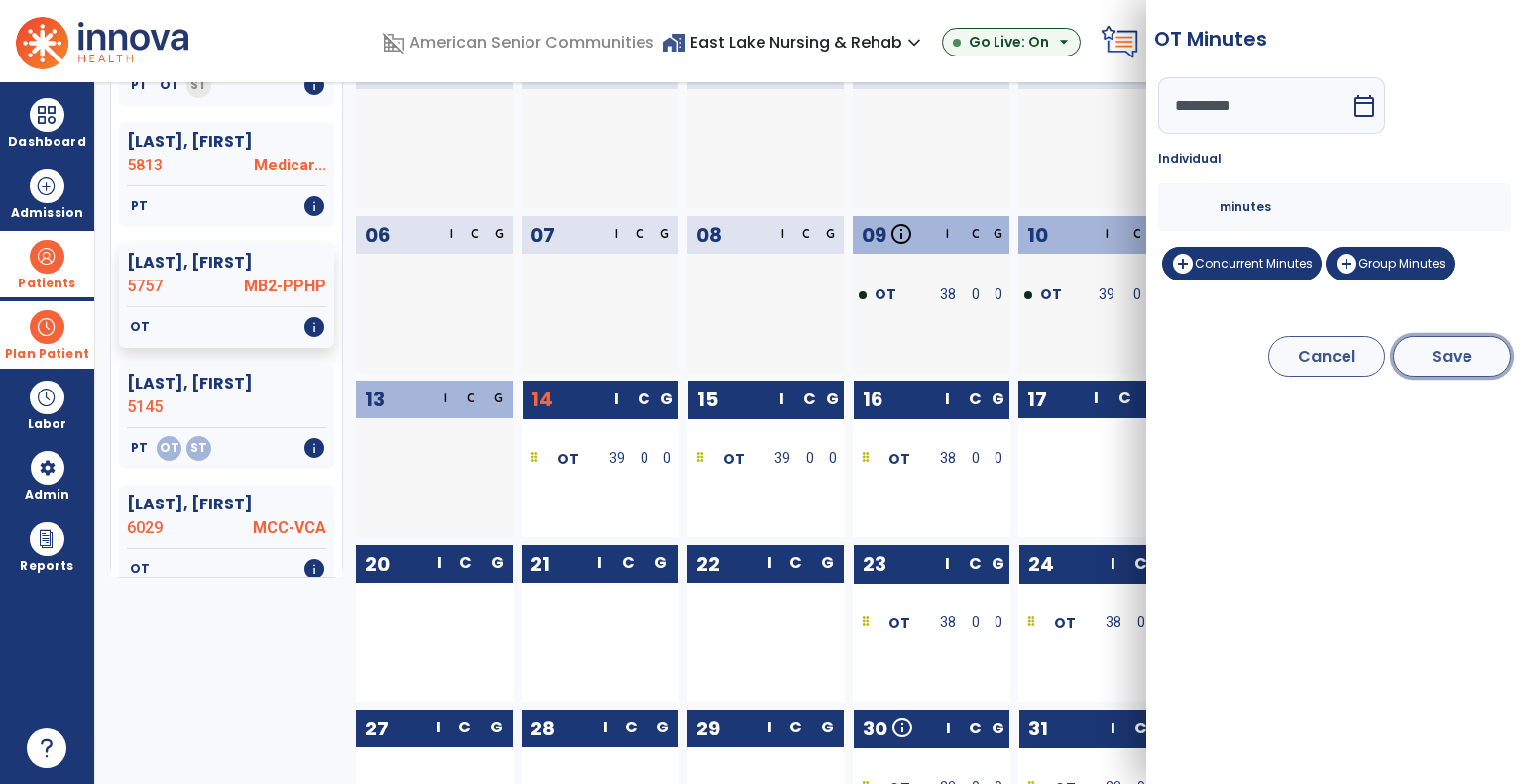 click on "Save" at bounding box center (1452, 356) 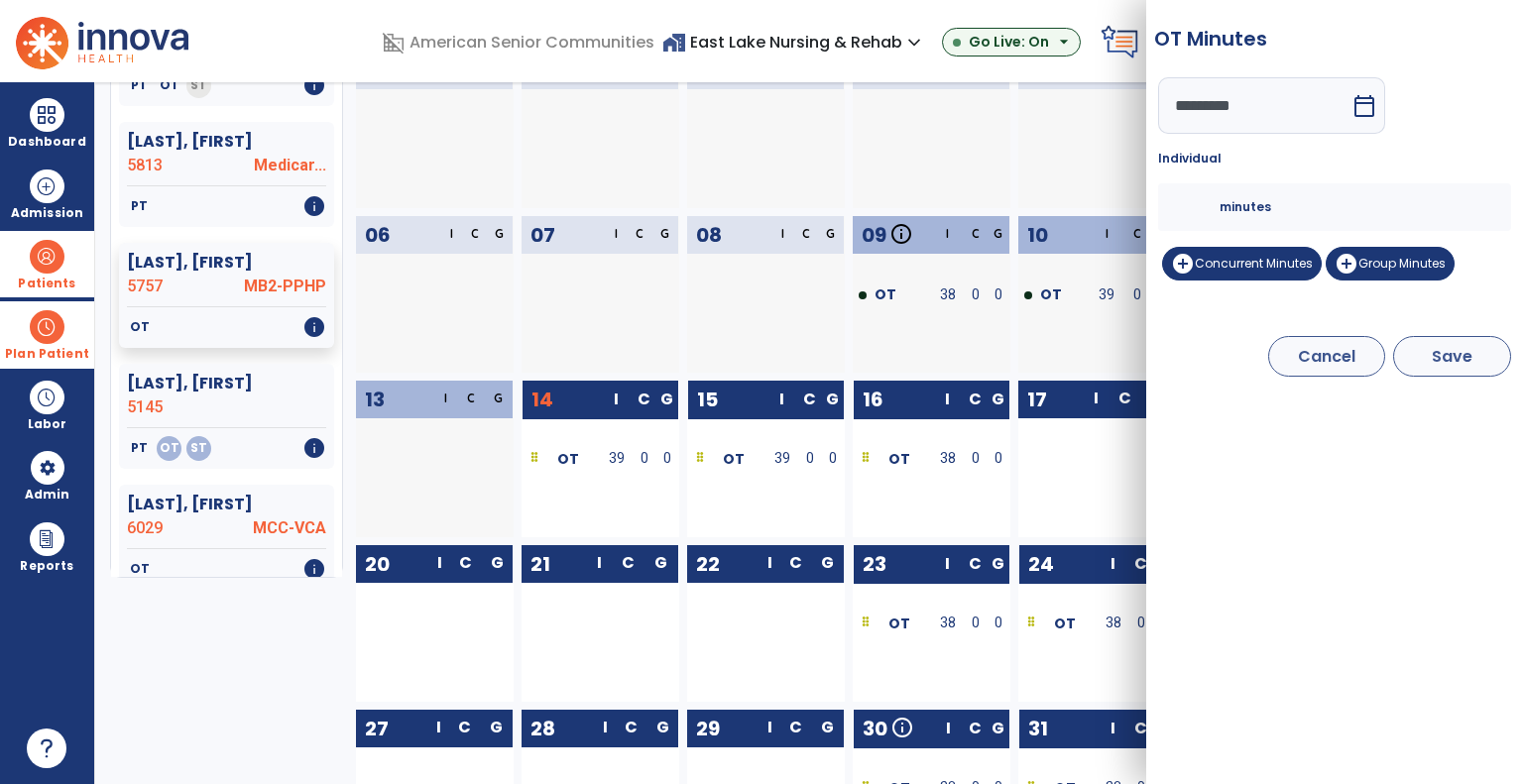 type on "*********" 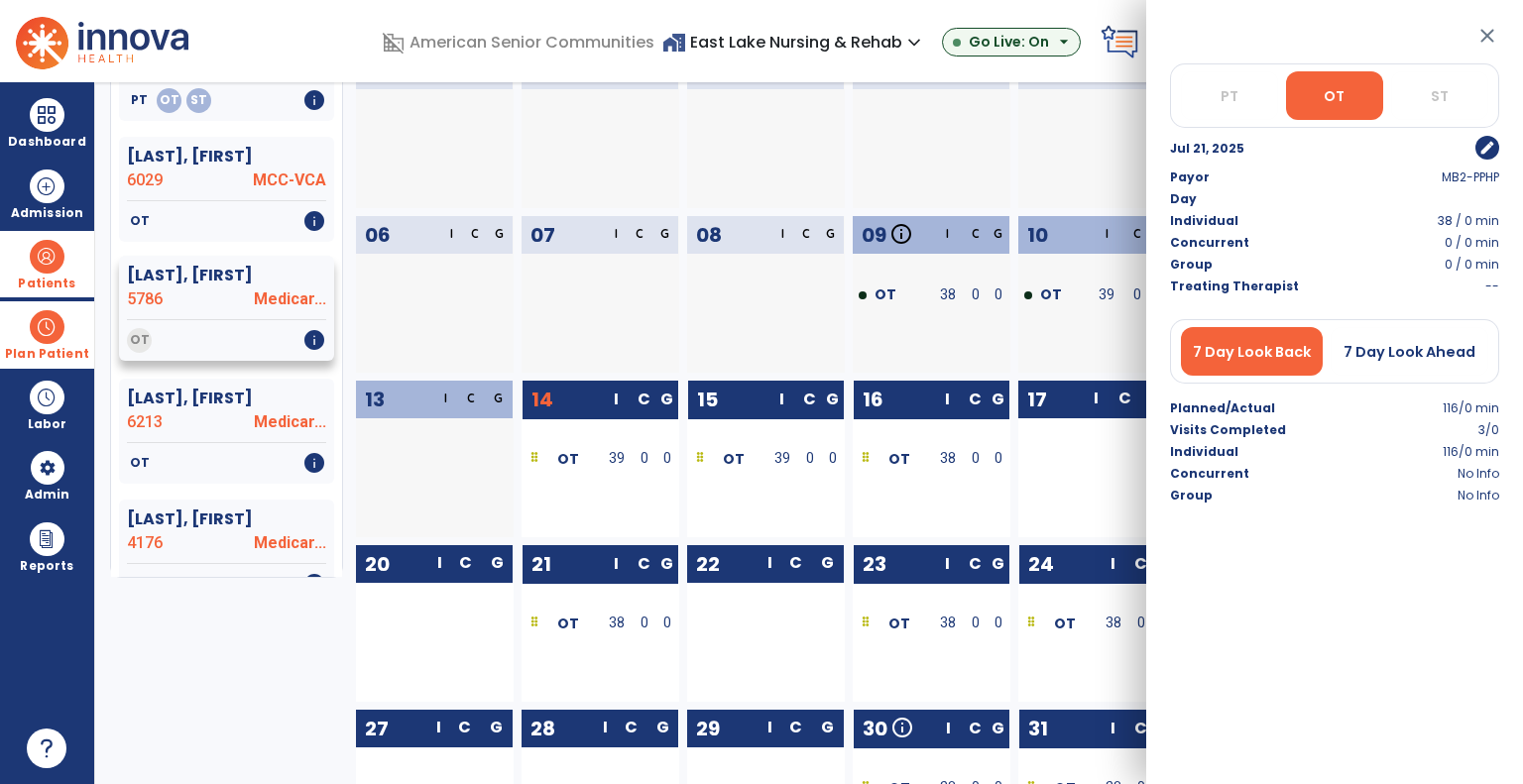 scroll, scrollTop: 991, scrollLeft: 0, axis: vertical 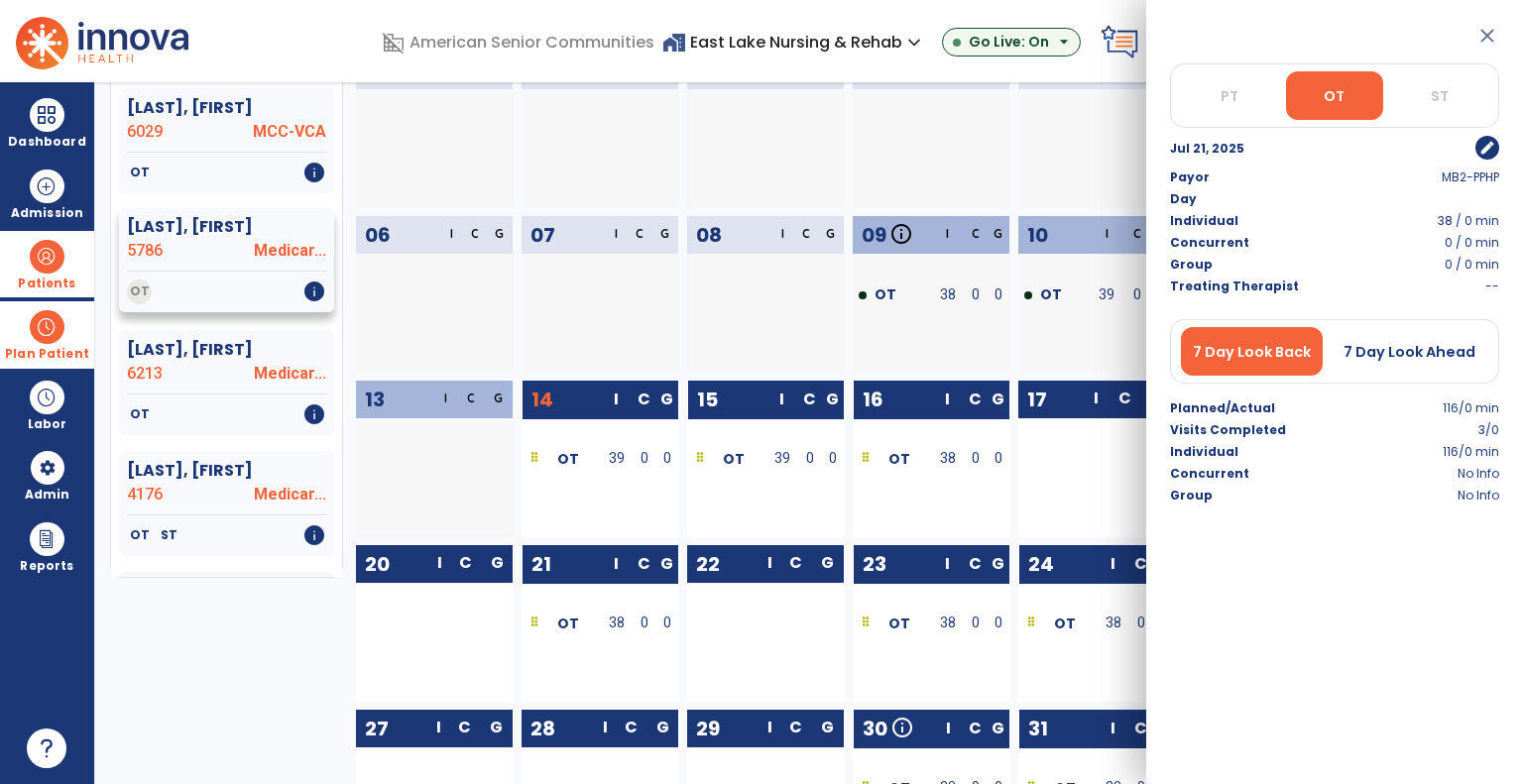 click on "5786" 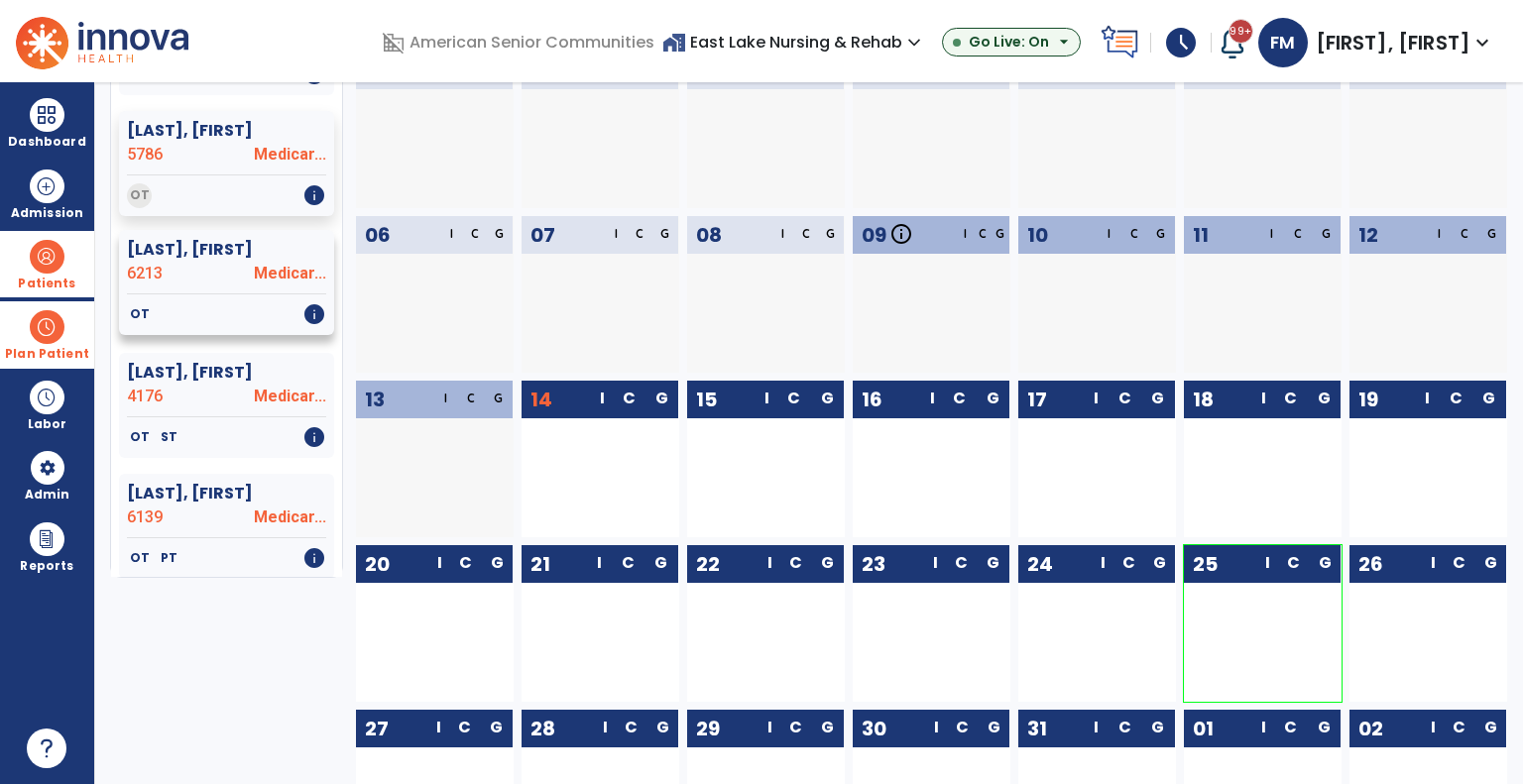scroll, scrollTop: 1090, scrollLeft: 0, axis: vertical 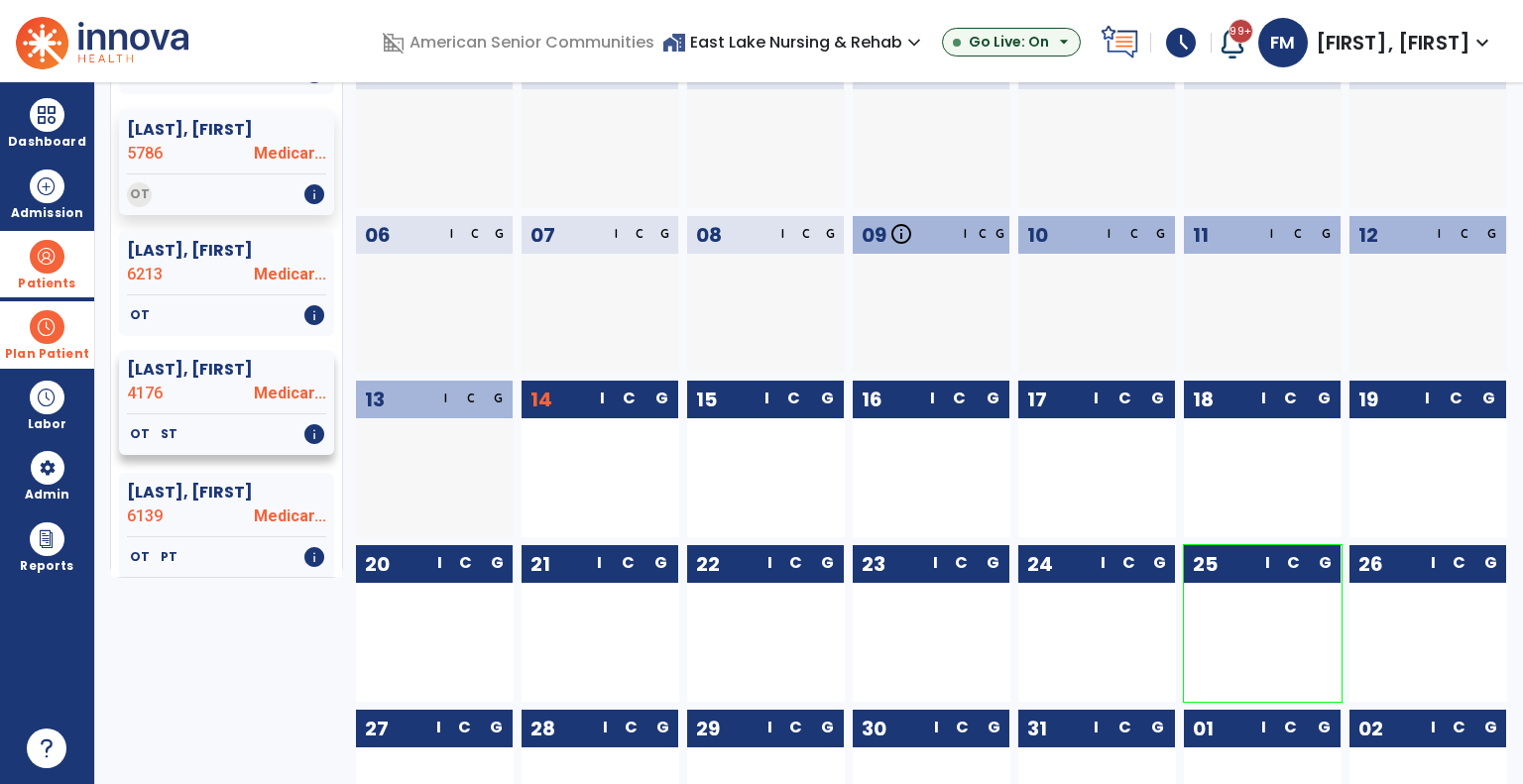 click on "[LAST], [FIRST] [NUMBER]" 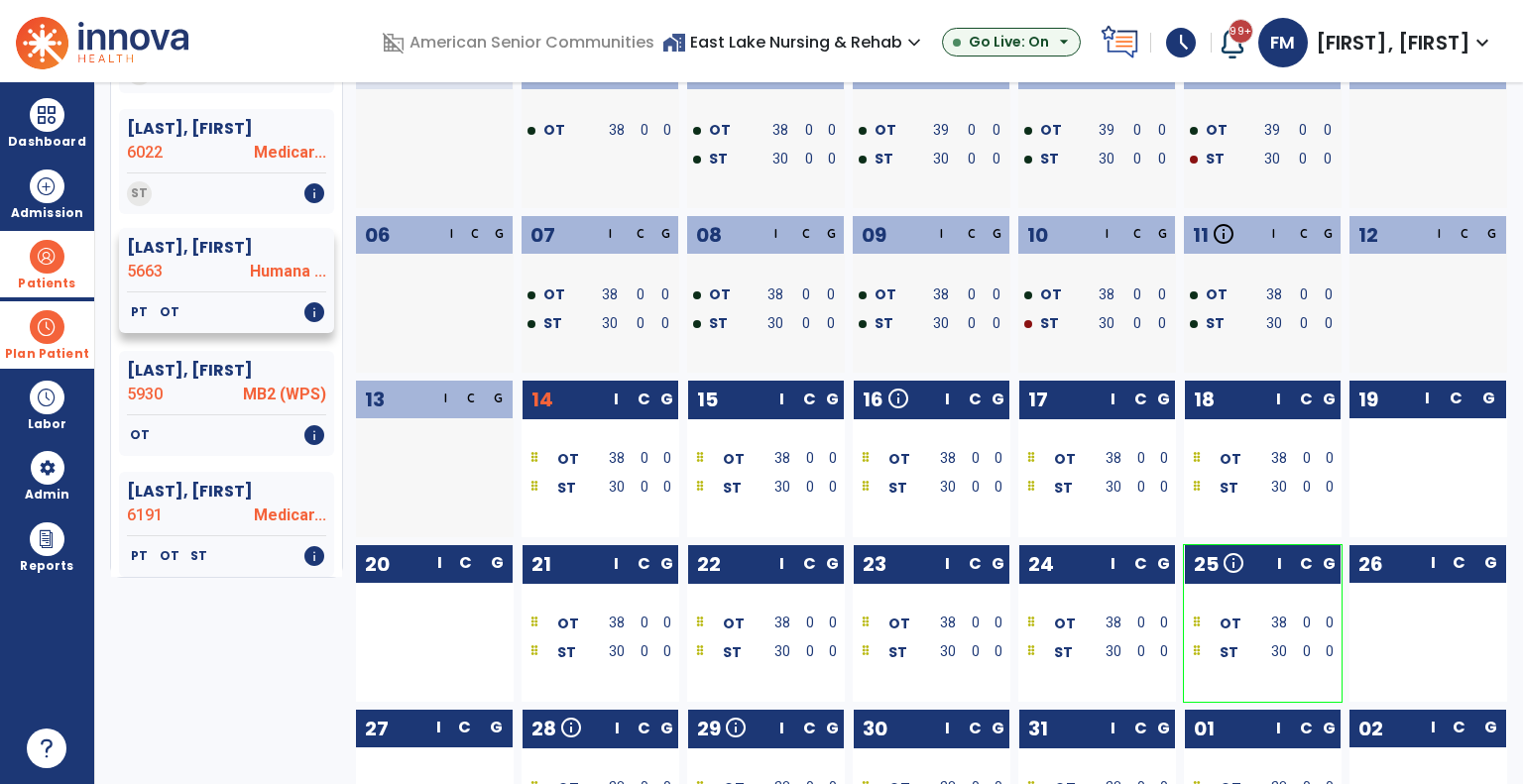 scroll, scrollTop: 2181, scrollLeft: 0, axis: vertical 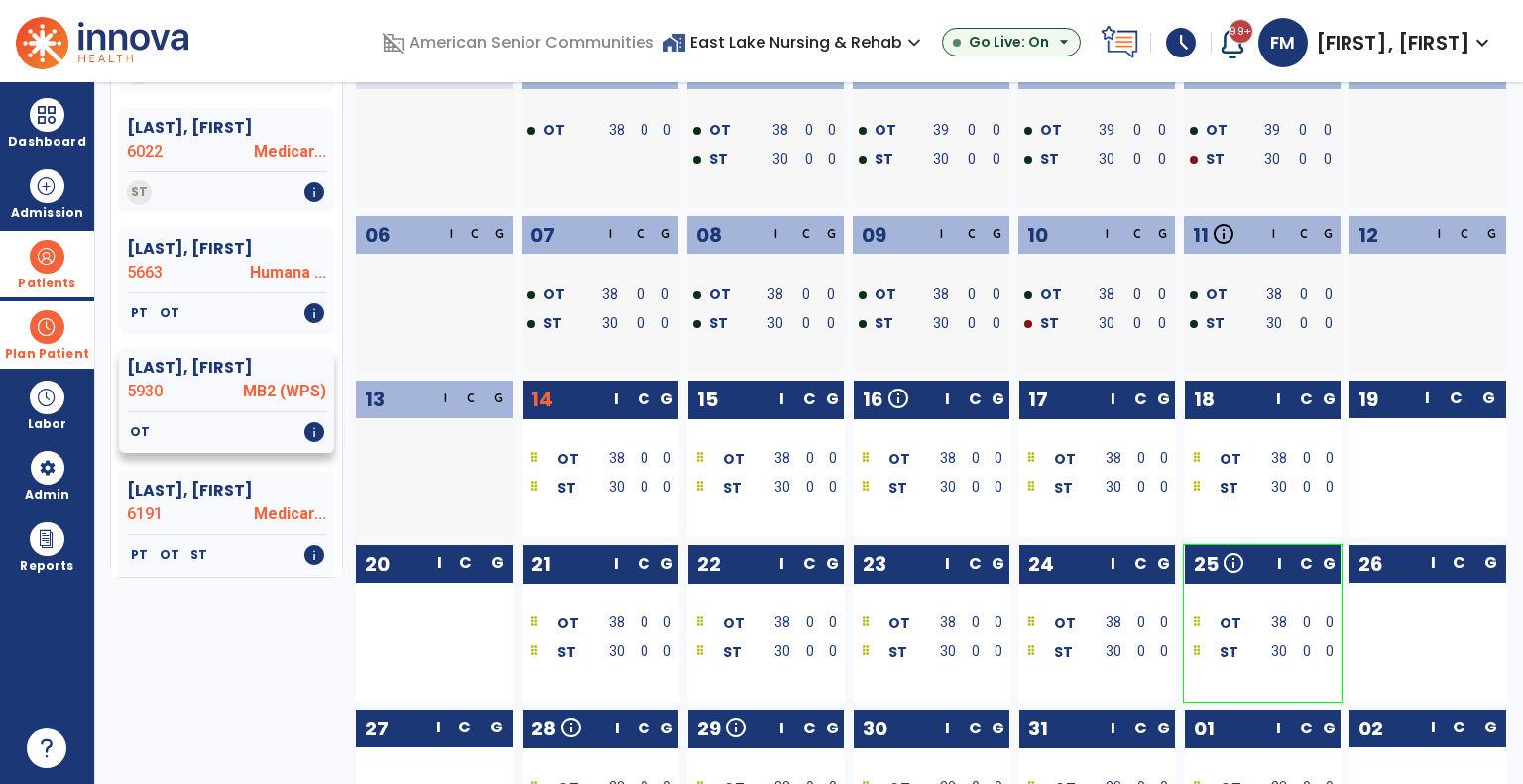 click on "[LAST], [FIRST] [NUMBER] MB2 ([STATE])" 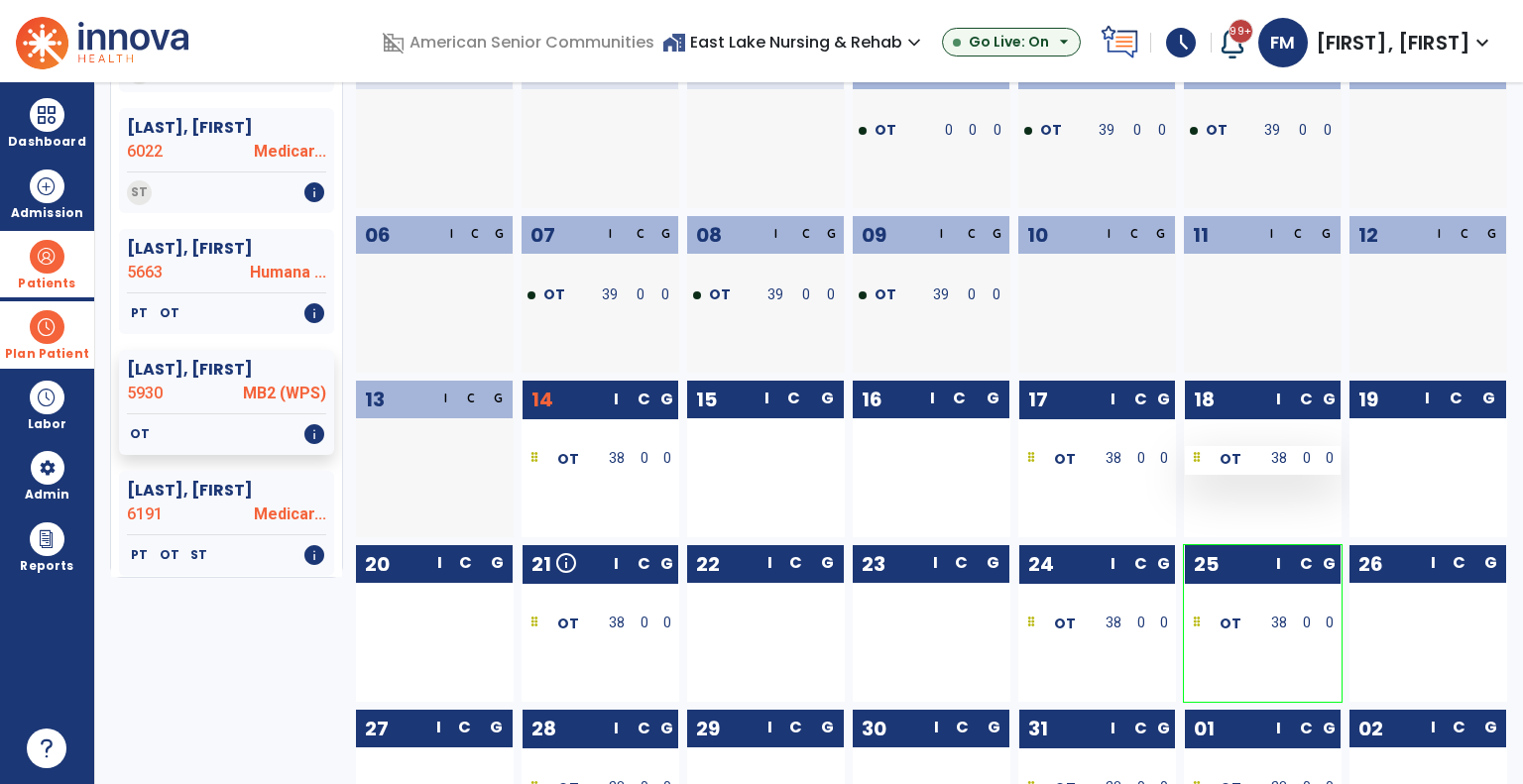click at bounding box center [1197, 459] 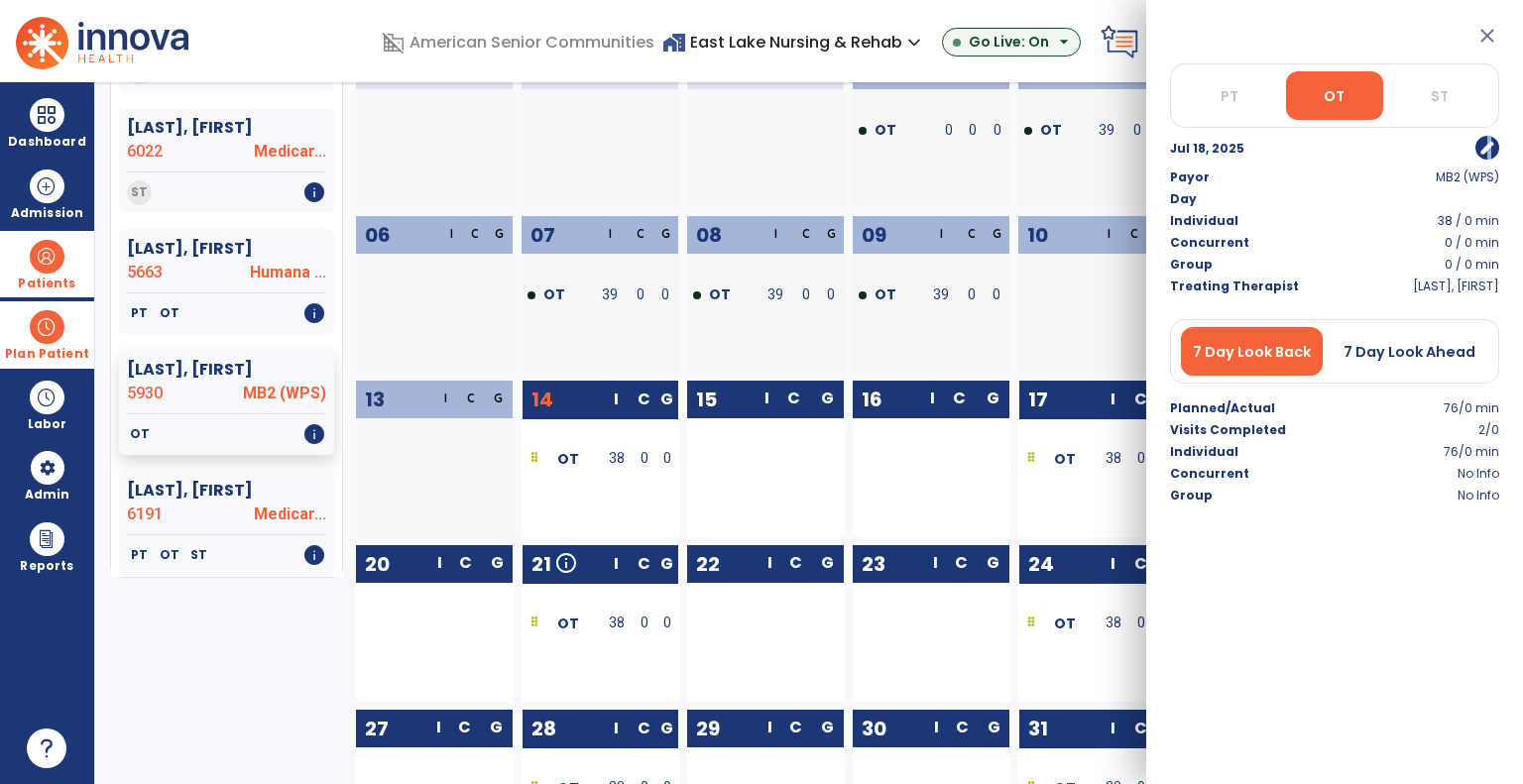 click on "edit" at bounding box center (1487, 148) 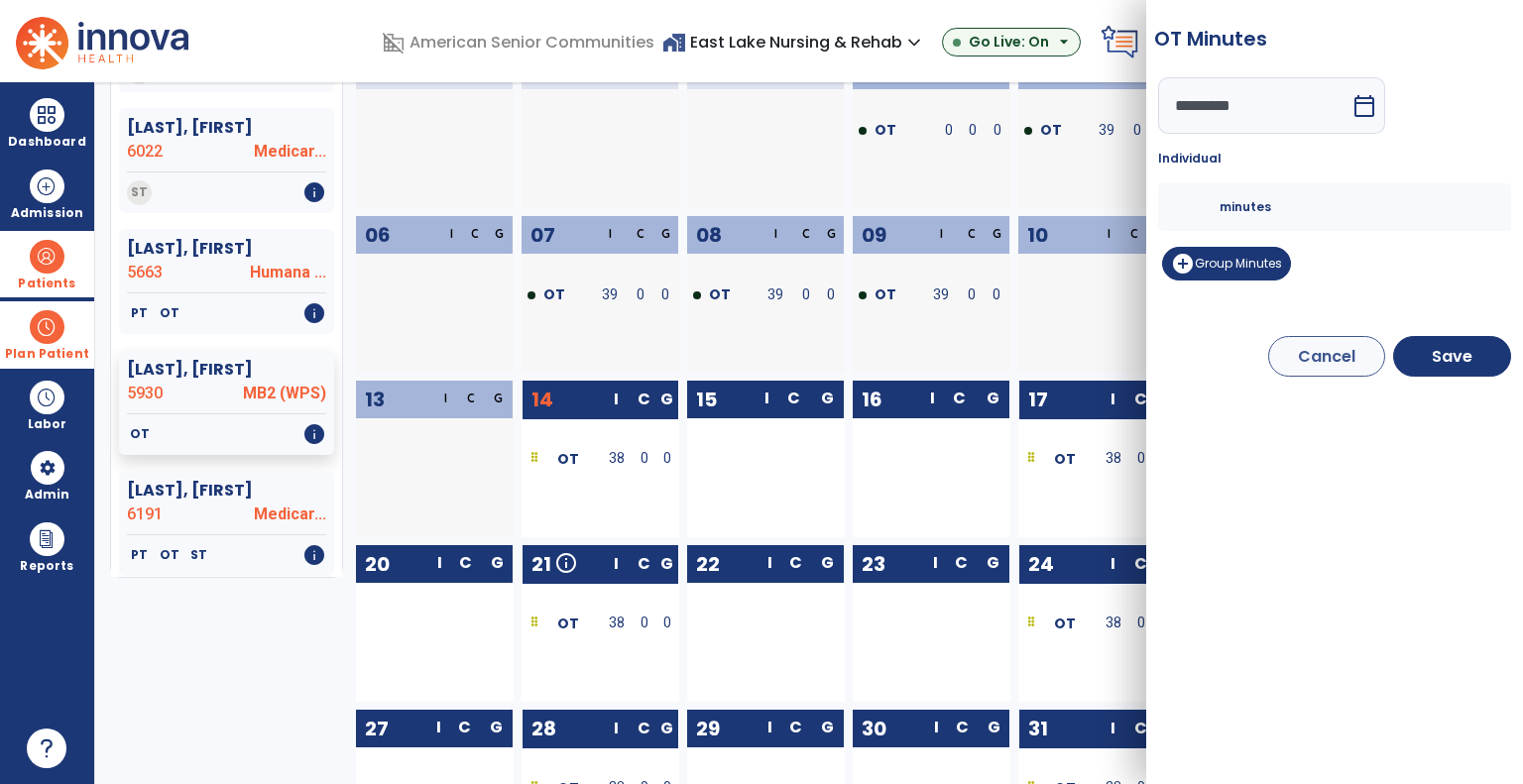 click on "calendar_today" at bounding box center (1364, 106) 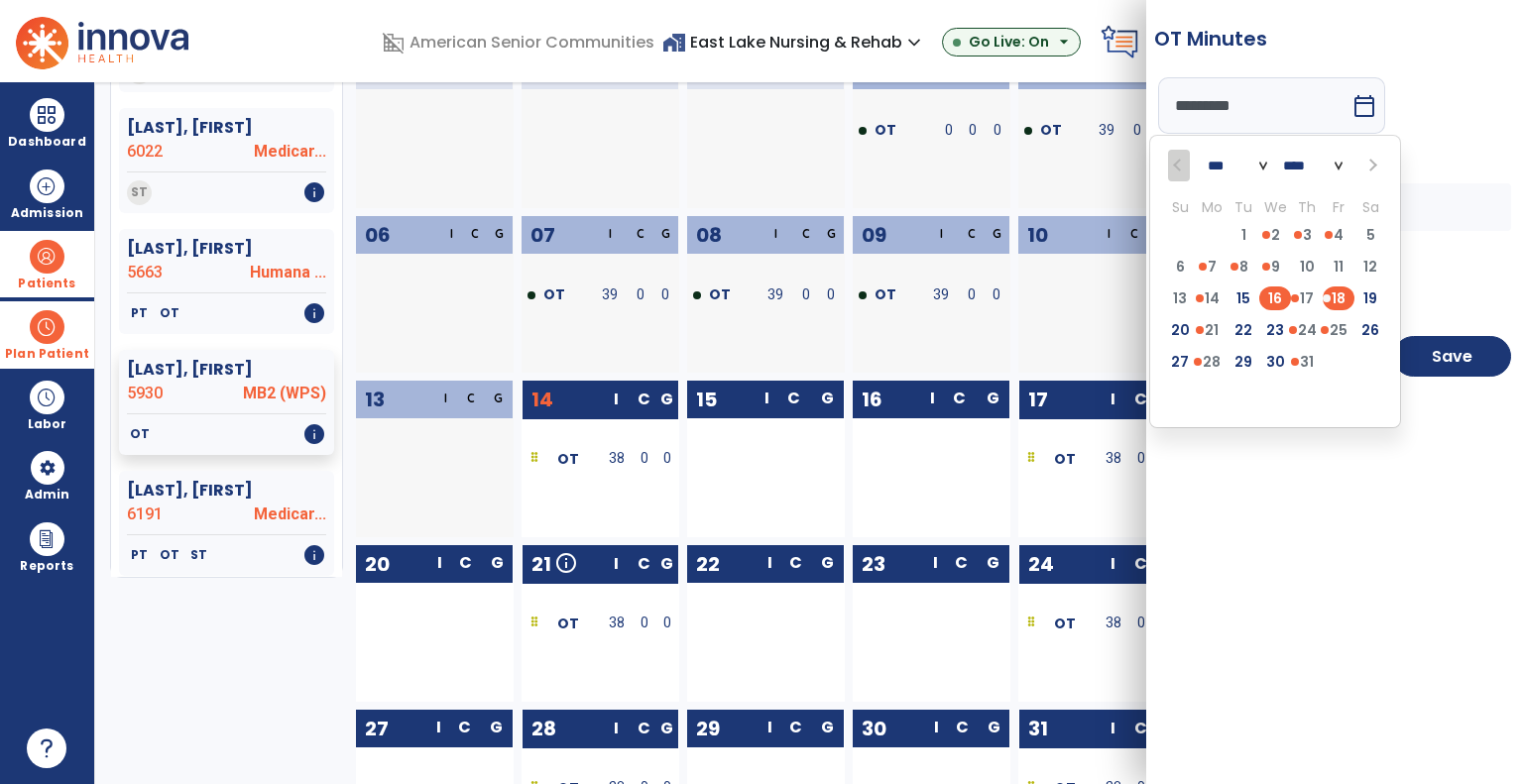 click on "16" at bounding box center [1275, 298] 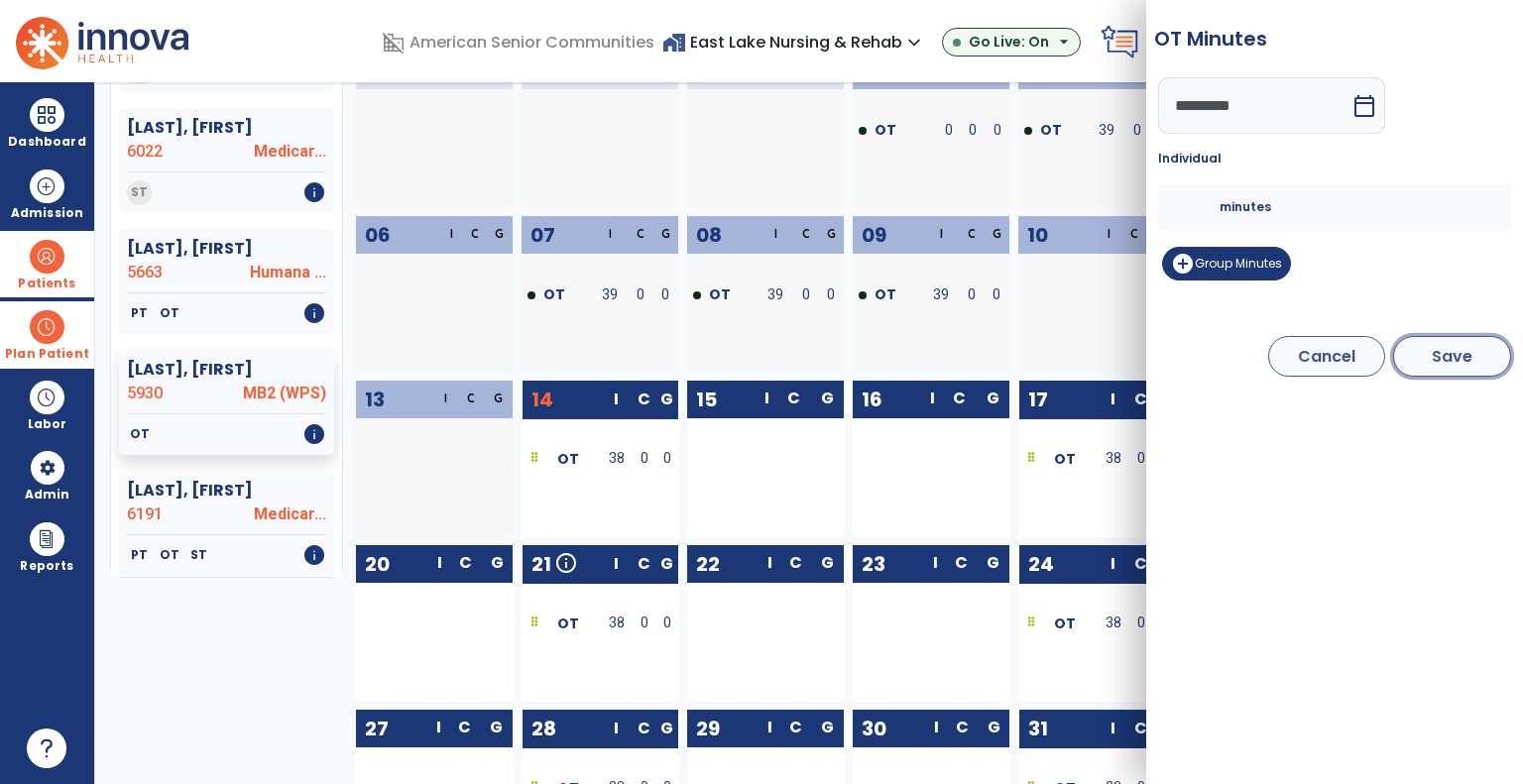 click on "Save" at bounding box center (1452, 356) 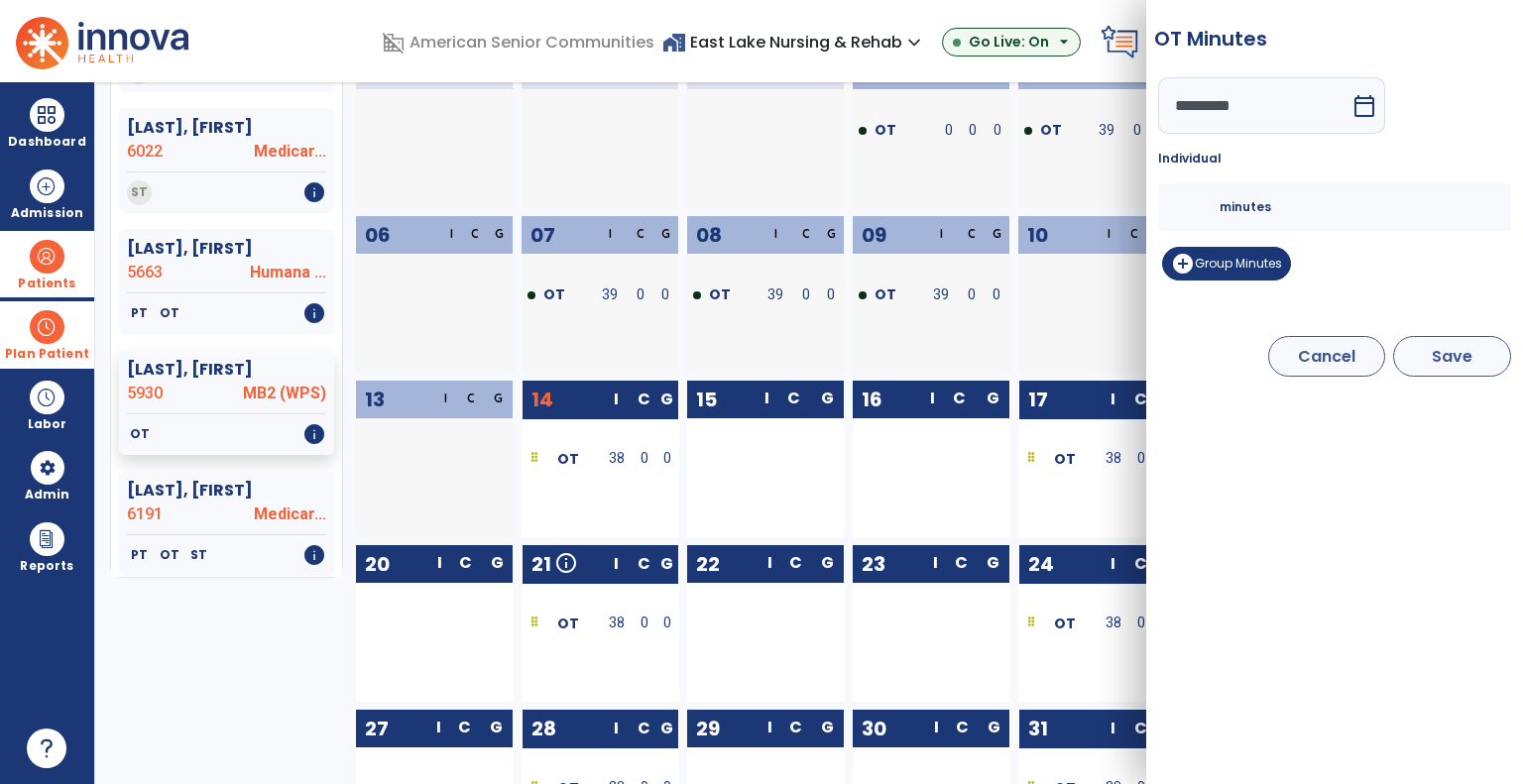 type on "*********" 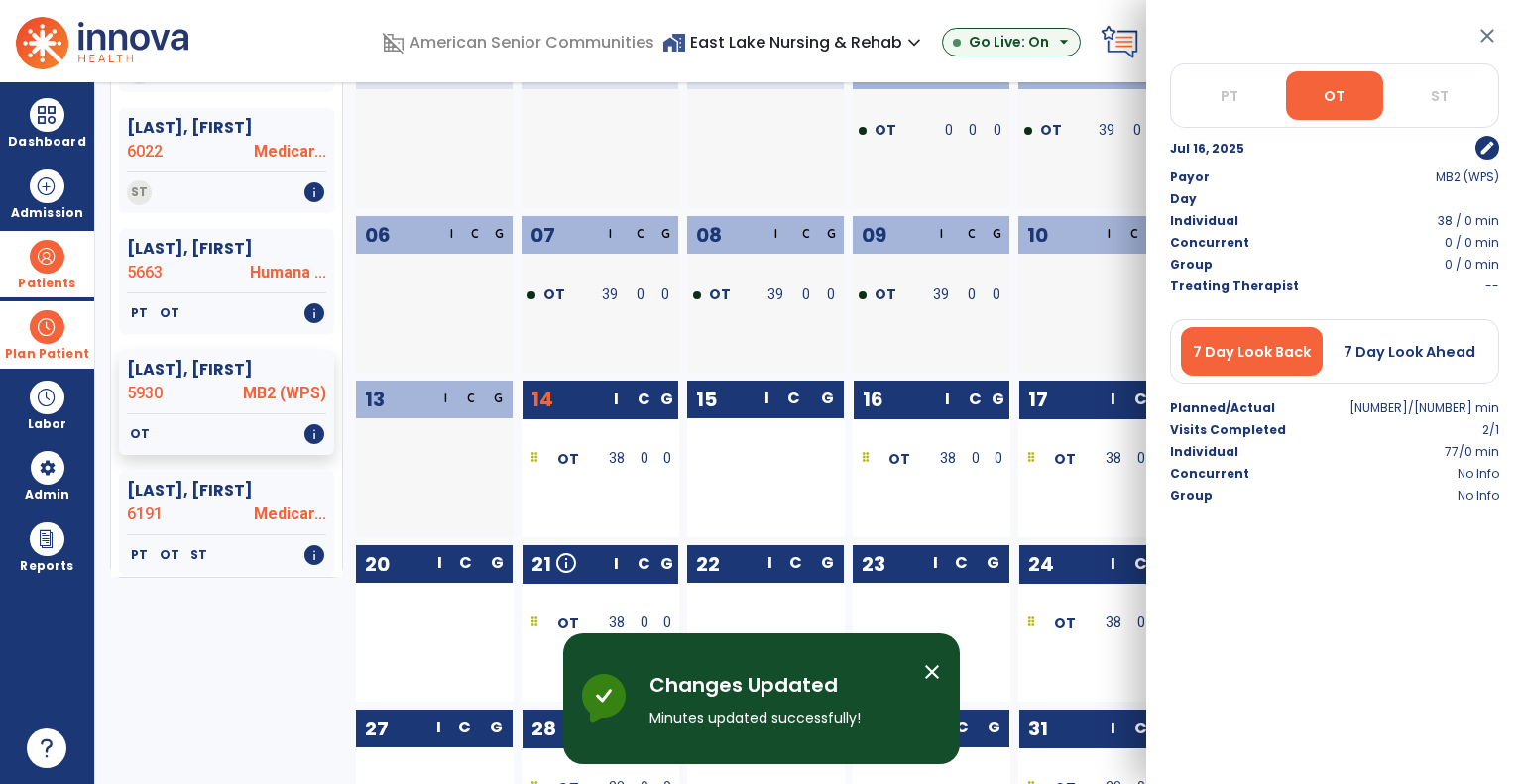 click on "edit" at bounding box center [1487, 148] 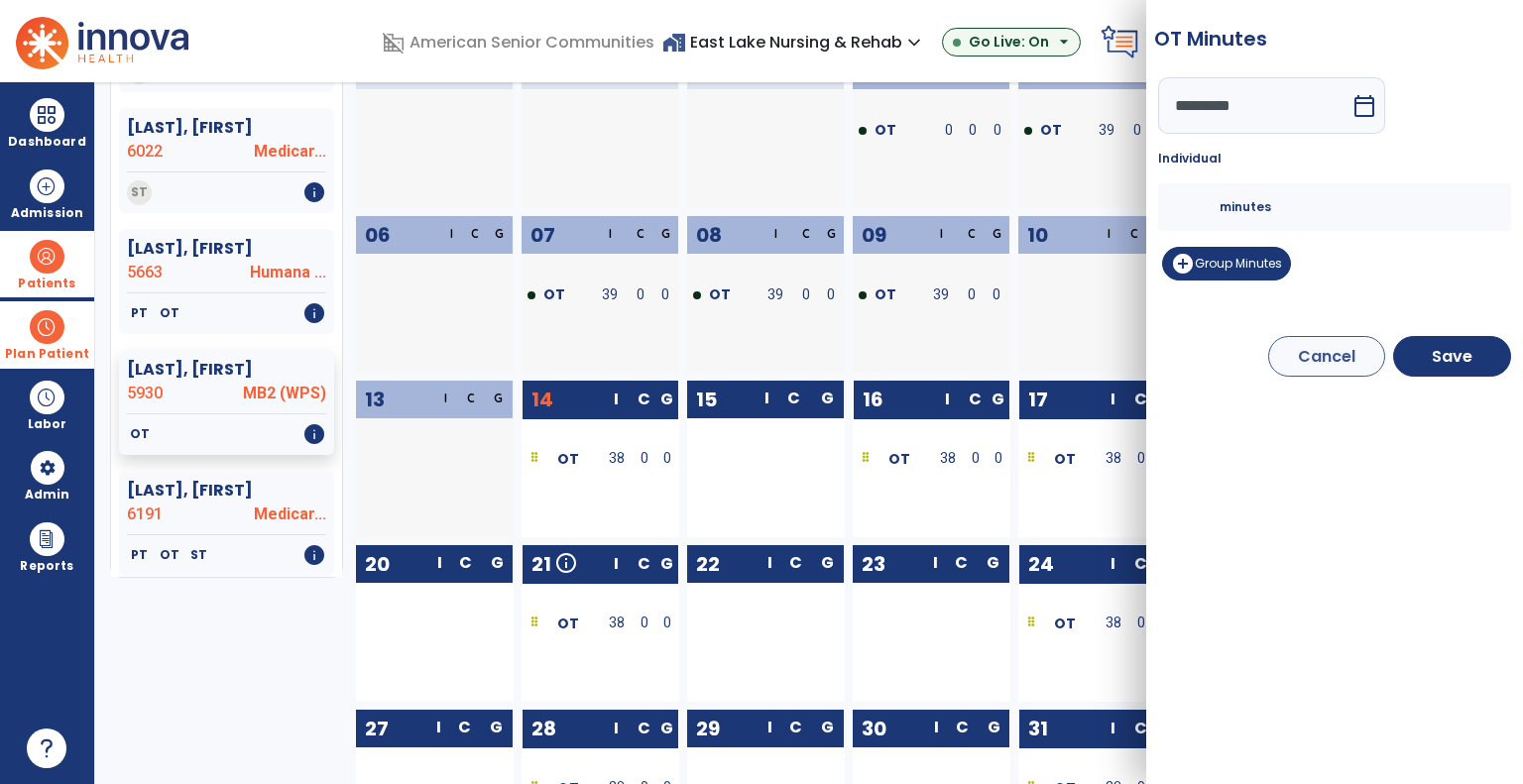 click on "calendar_today" at bounding box center [1364, 106] 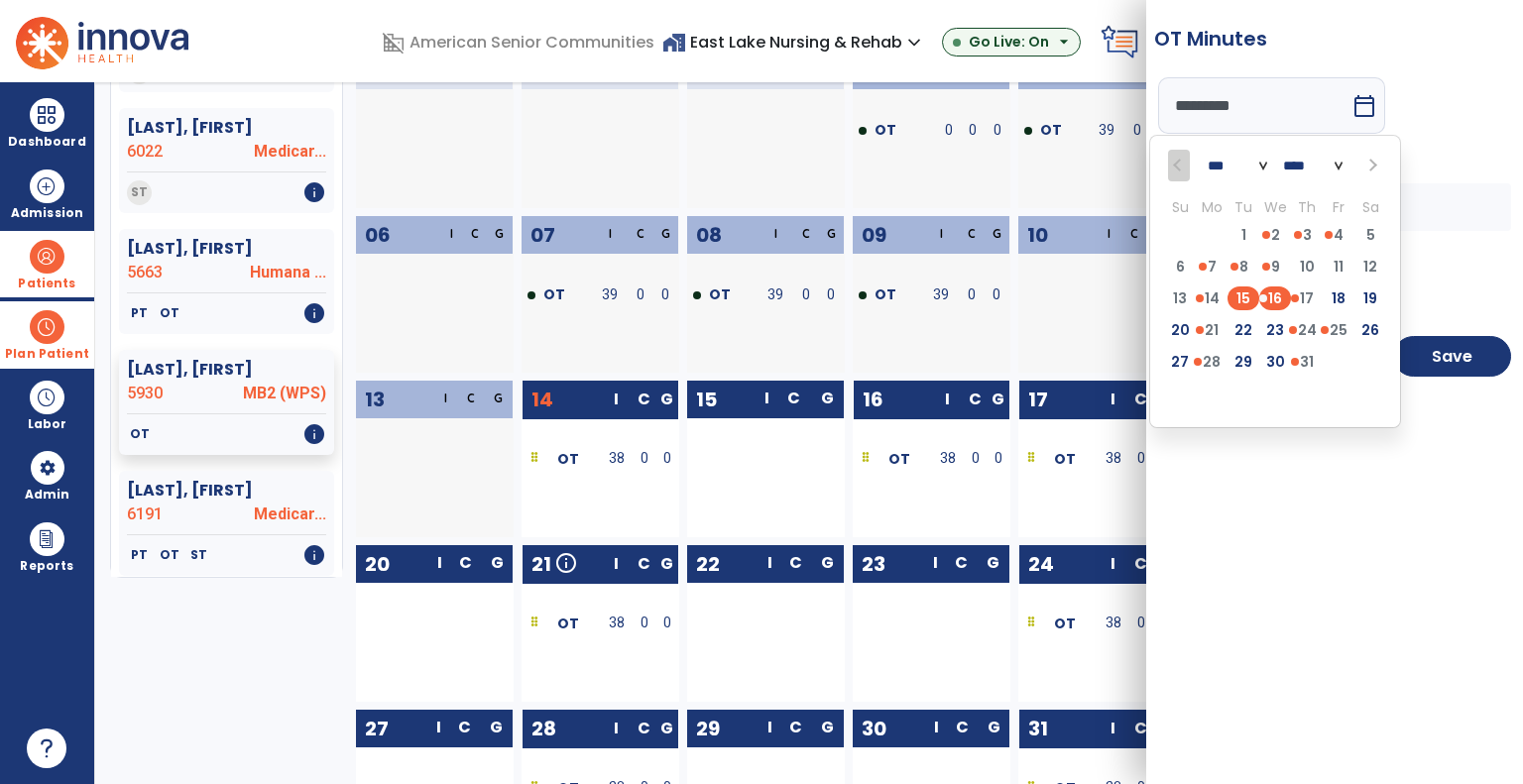 click on "15" at bounding box center (1243, 298) 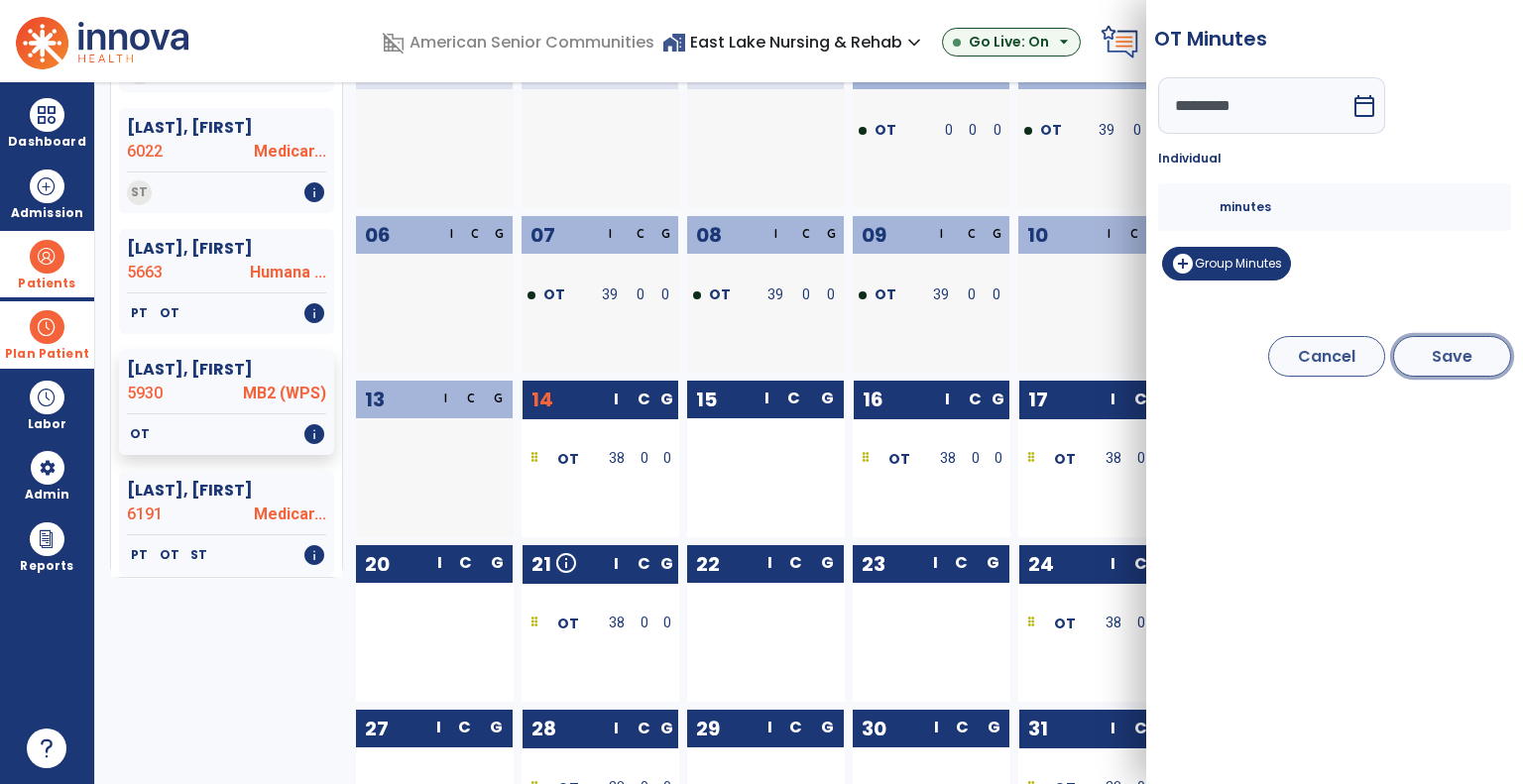 click on "Save" at bounding box center [1452, 356] 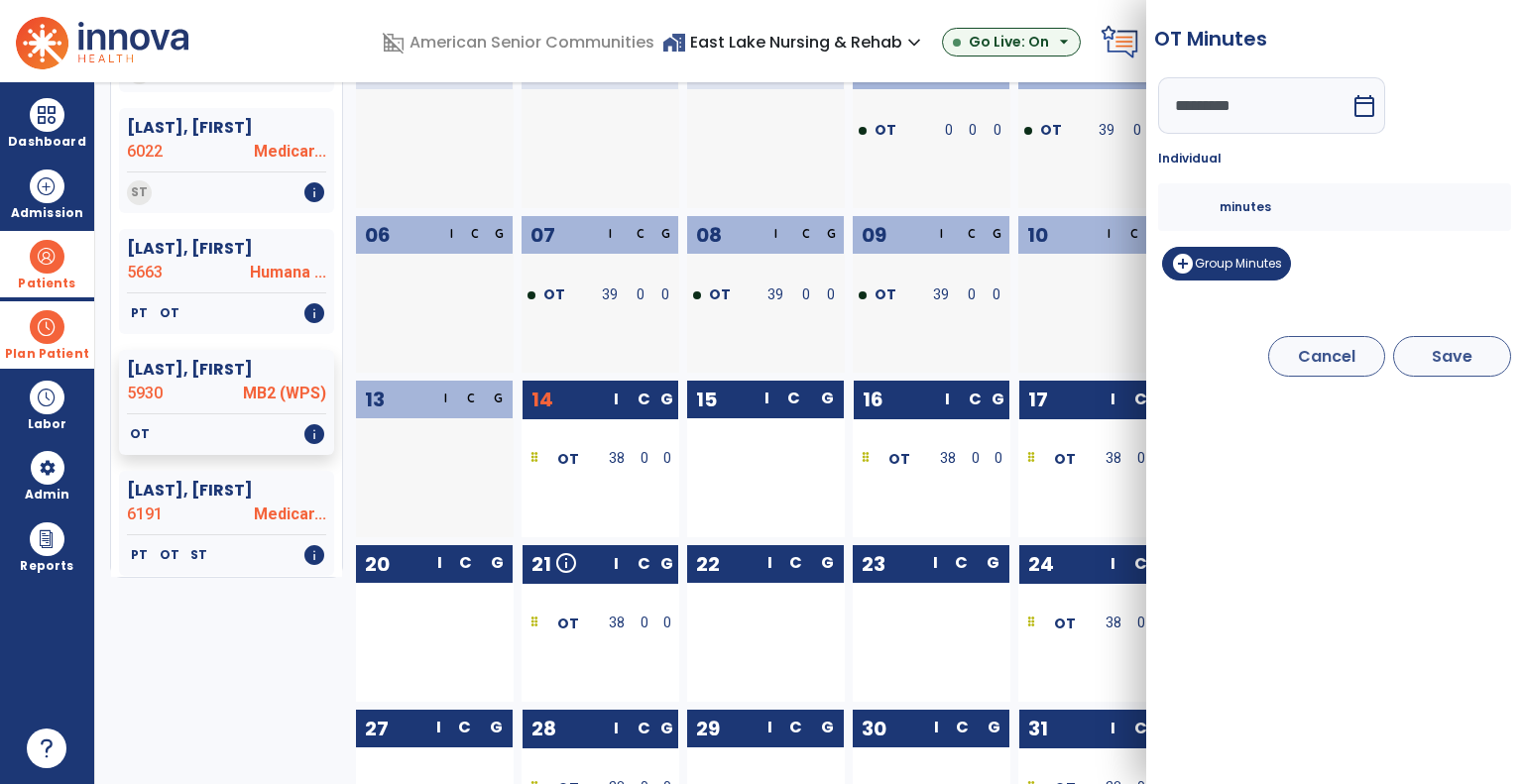 type on "*********" 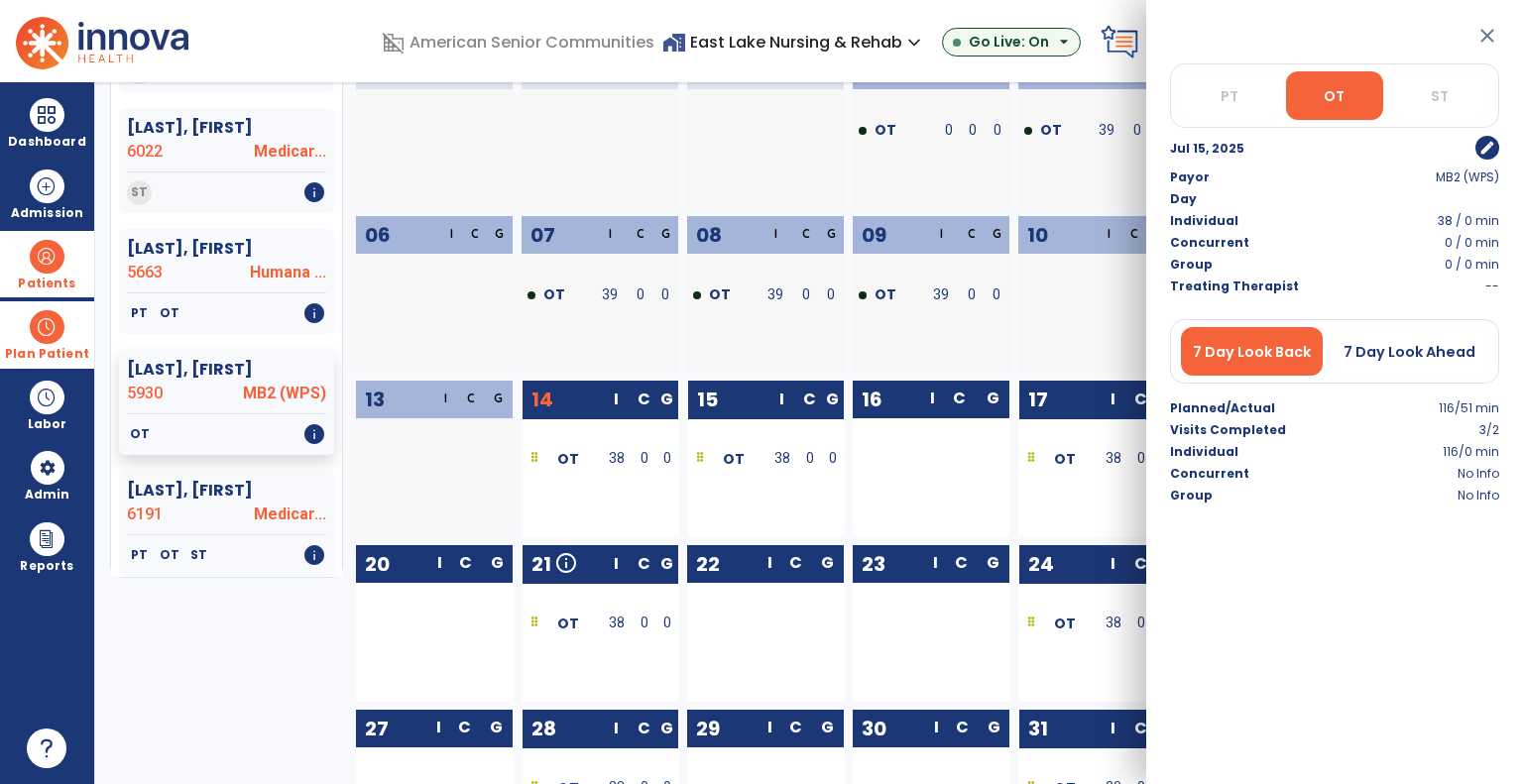 click at bounding box center (1031, 459) 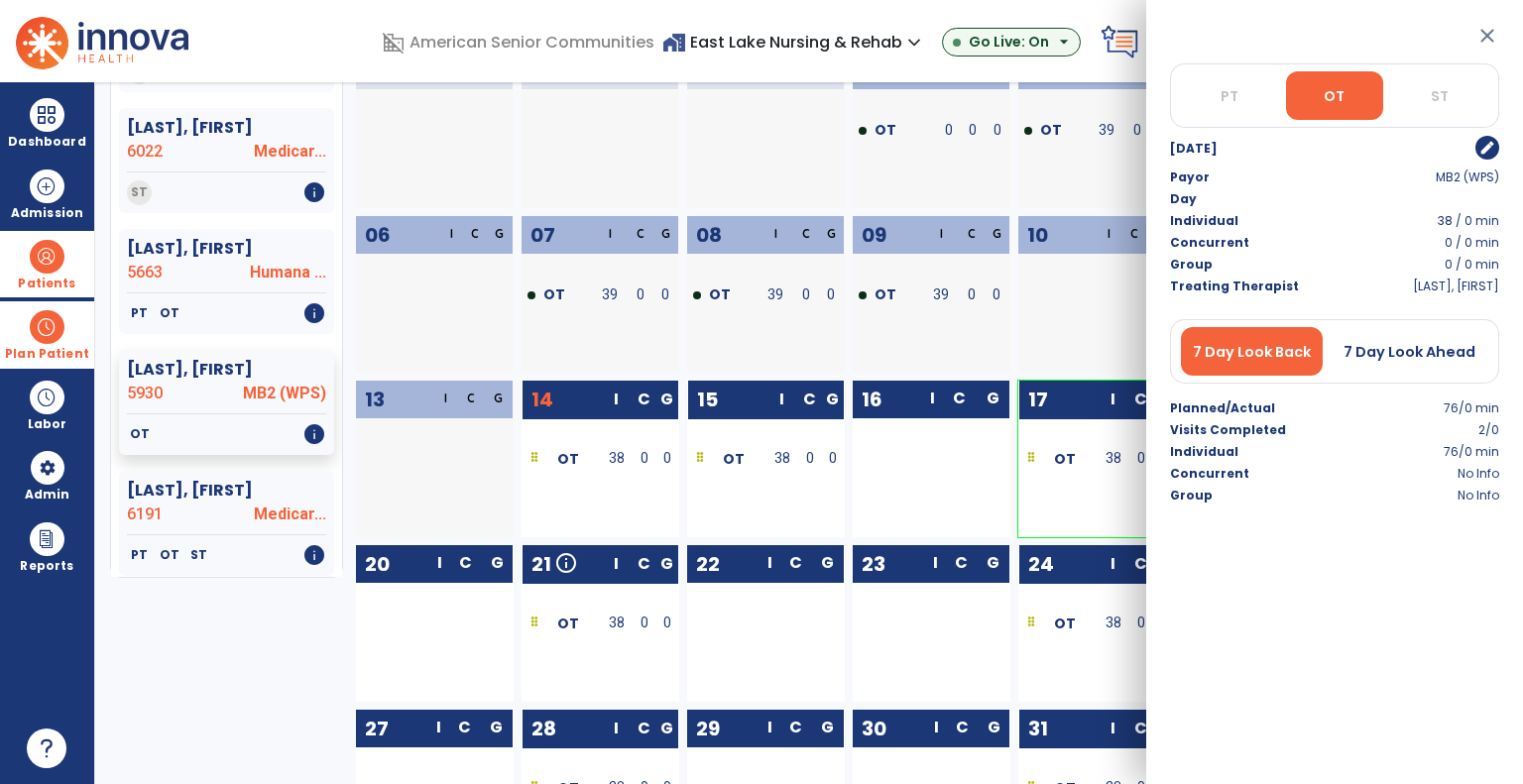 click on "edit" at bounding box center (1487, 148) 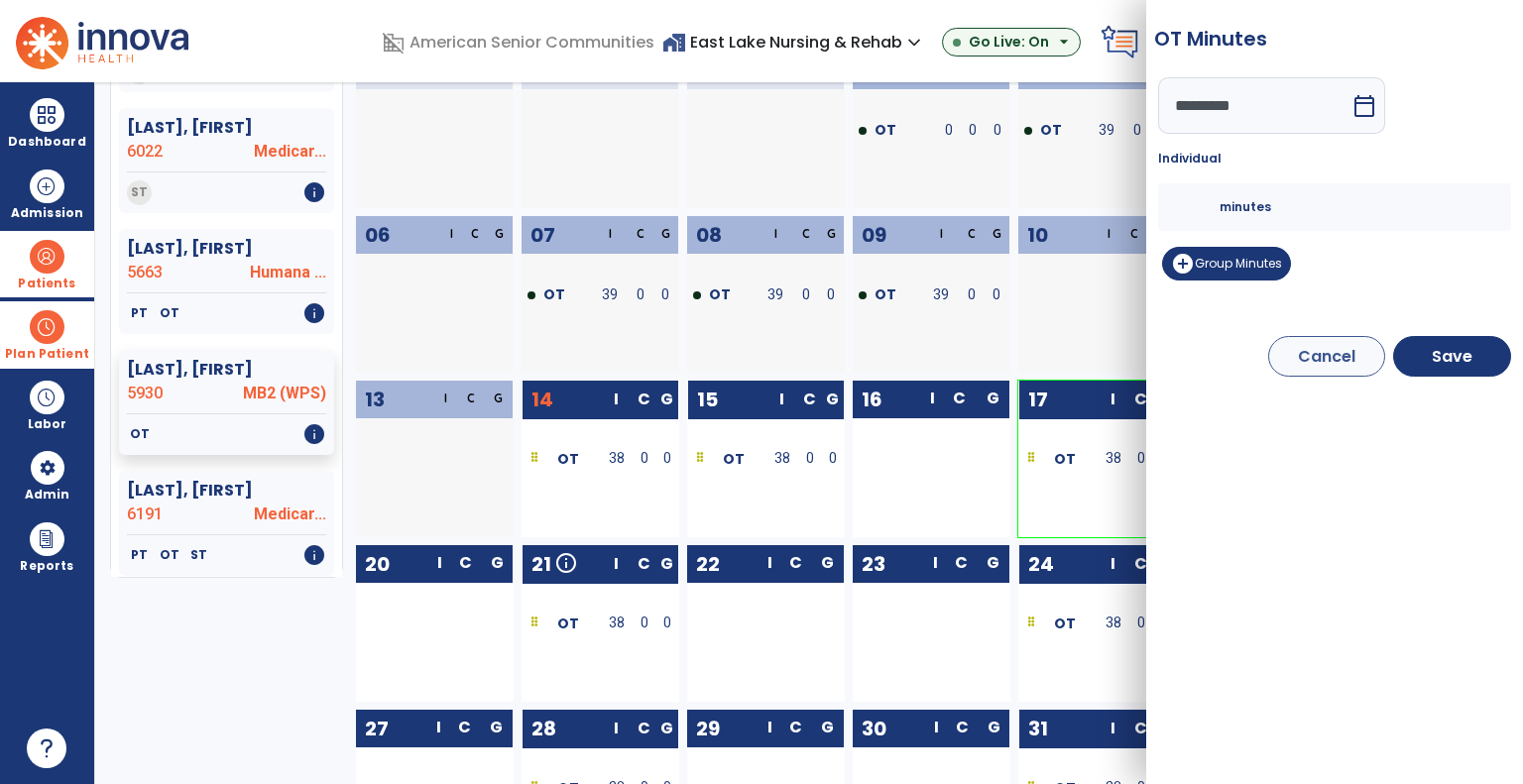 click on "calendar_today" at bounding box center [1364, 106] 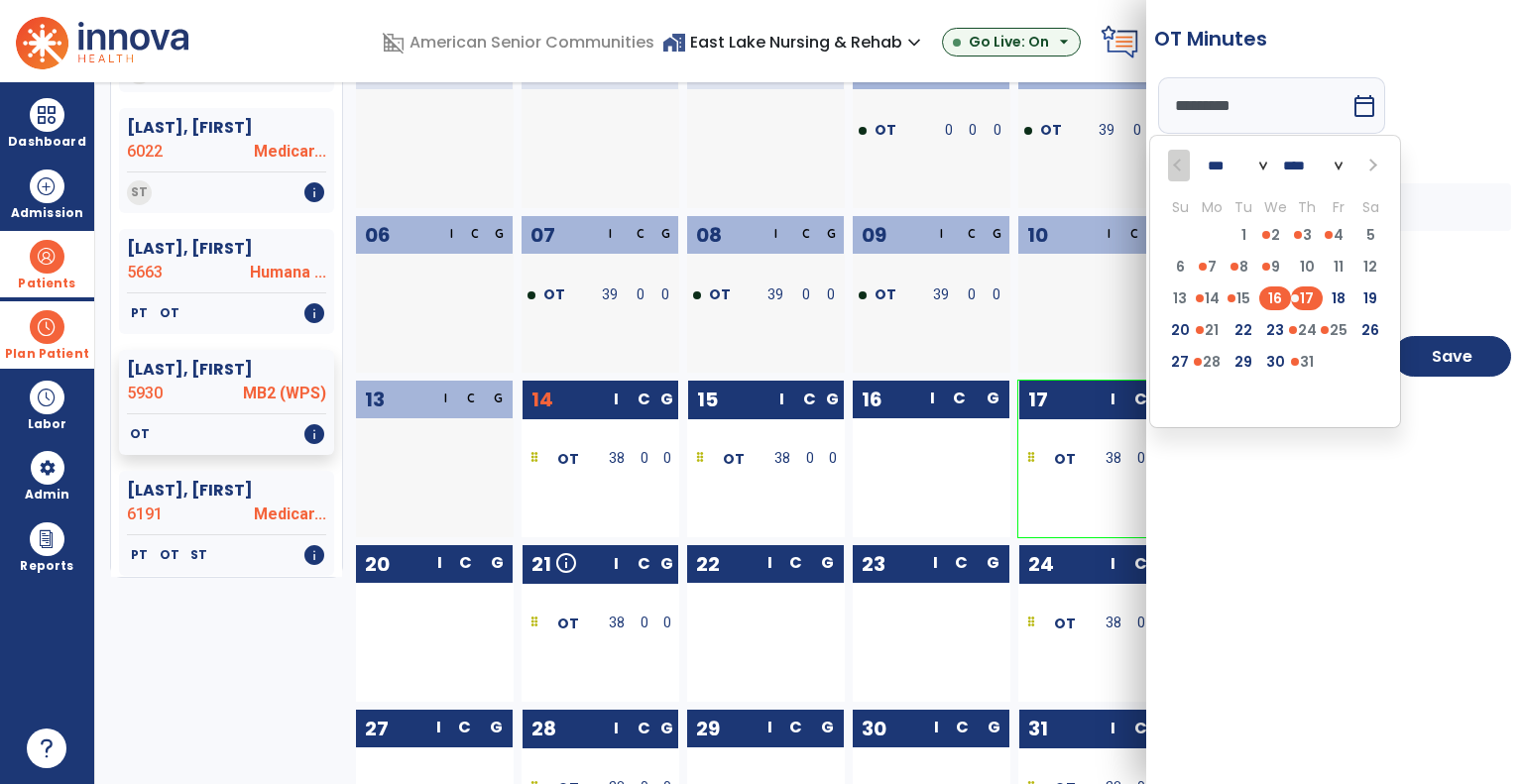 click on "16" at bounding box center [1275, 298] 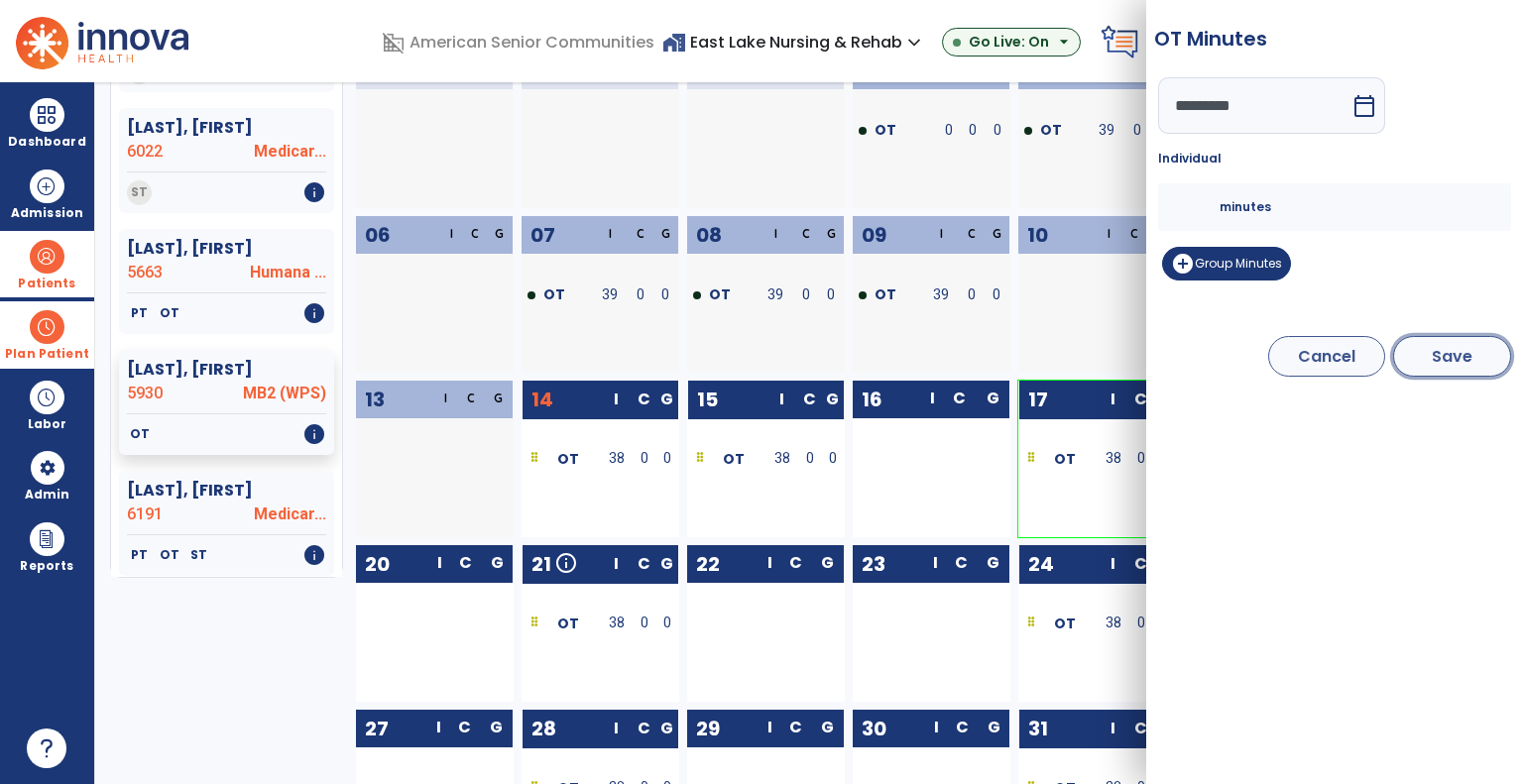 click on "Save" at bounding box center (1452, 356) 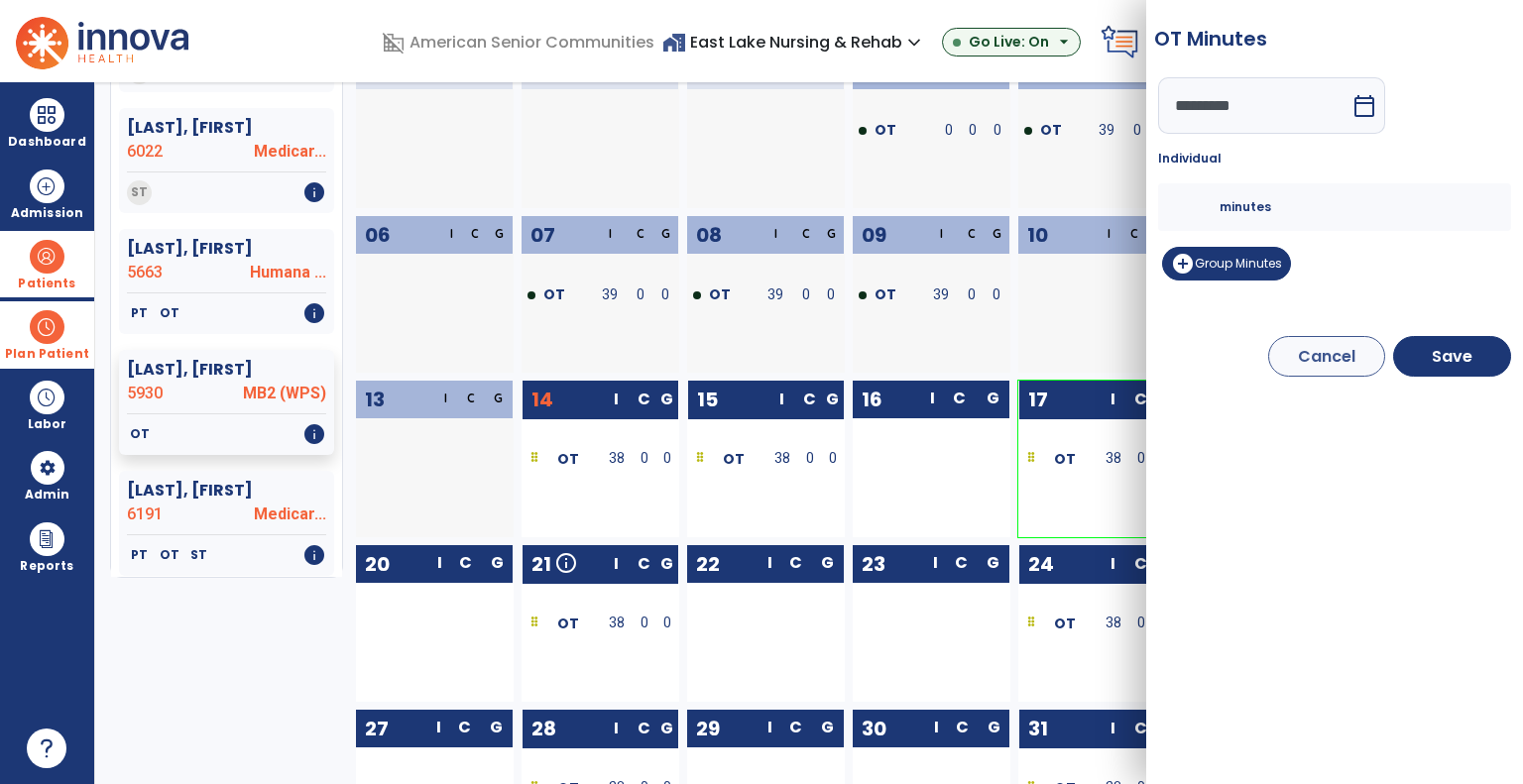 type on "*********" 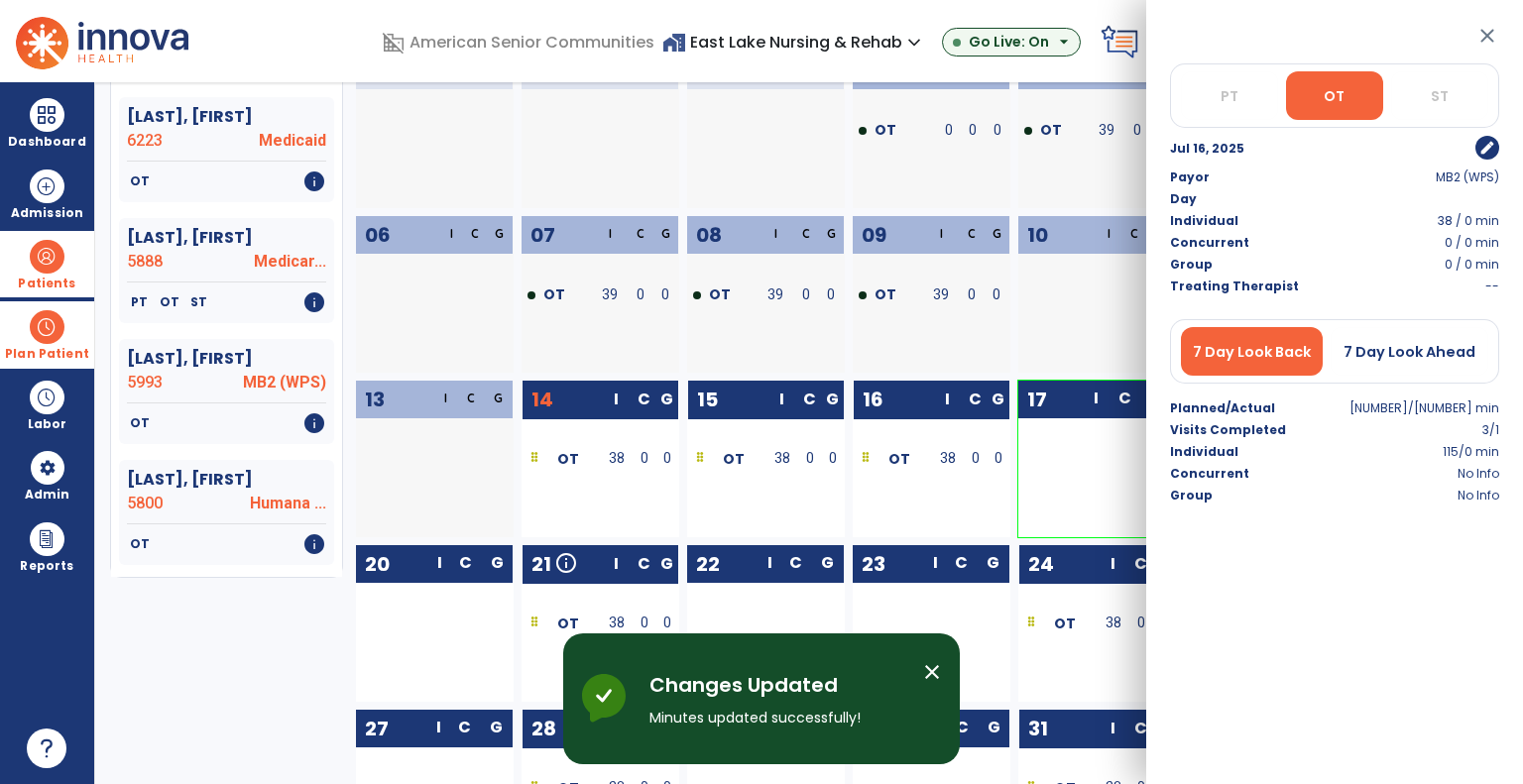 scroll, scrollTop: 2676, scrollLeft: 0, axis: vertical 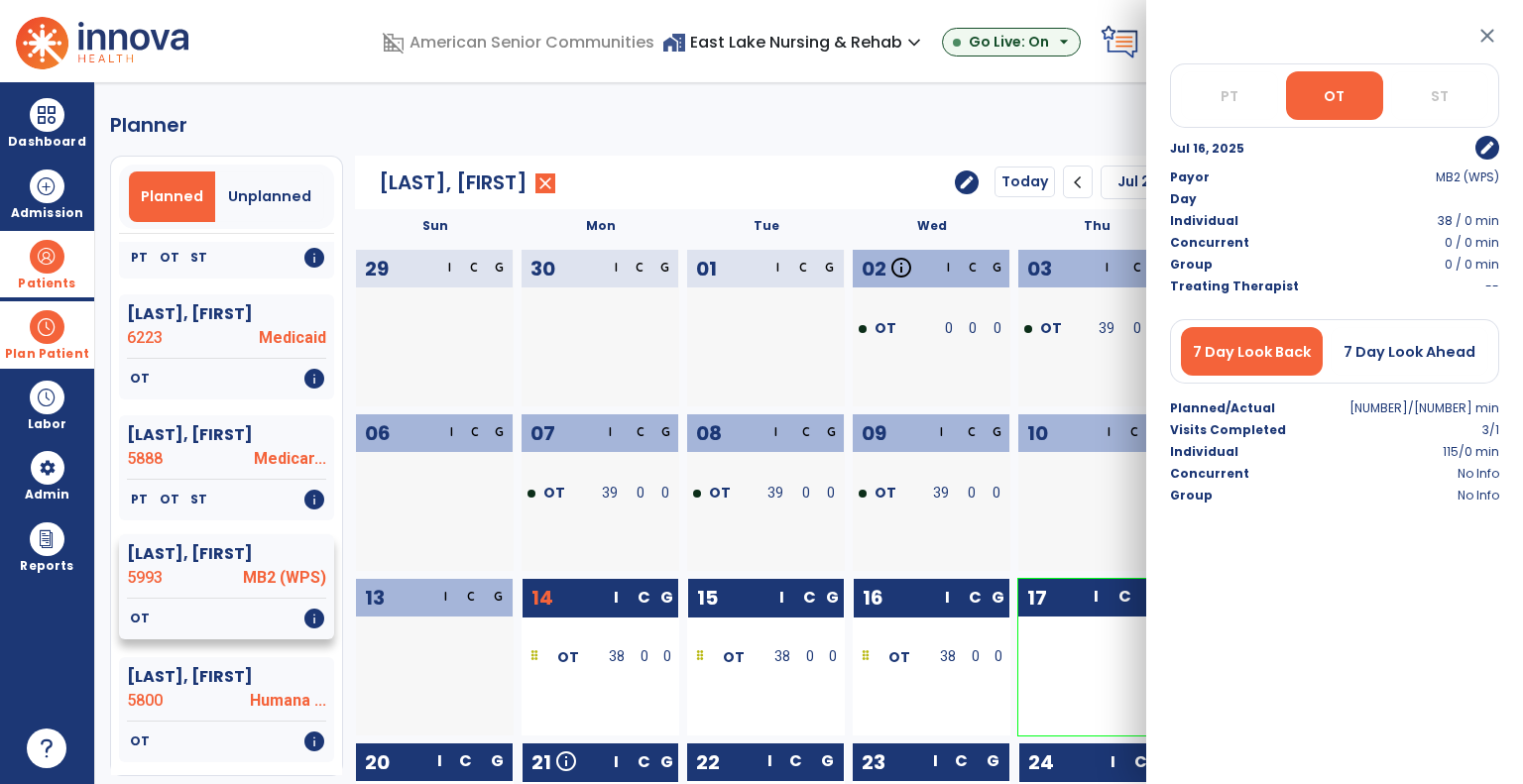 click on "[LAST], [FIRST] [NUMBER] MB2 ([STATE])" 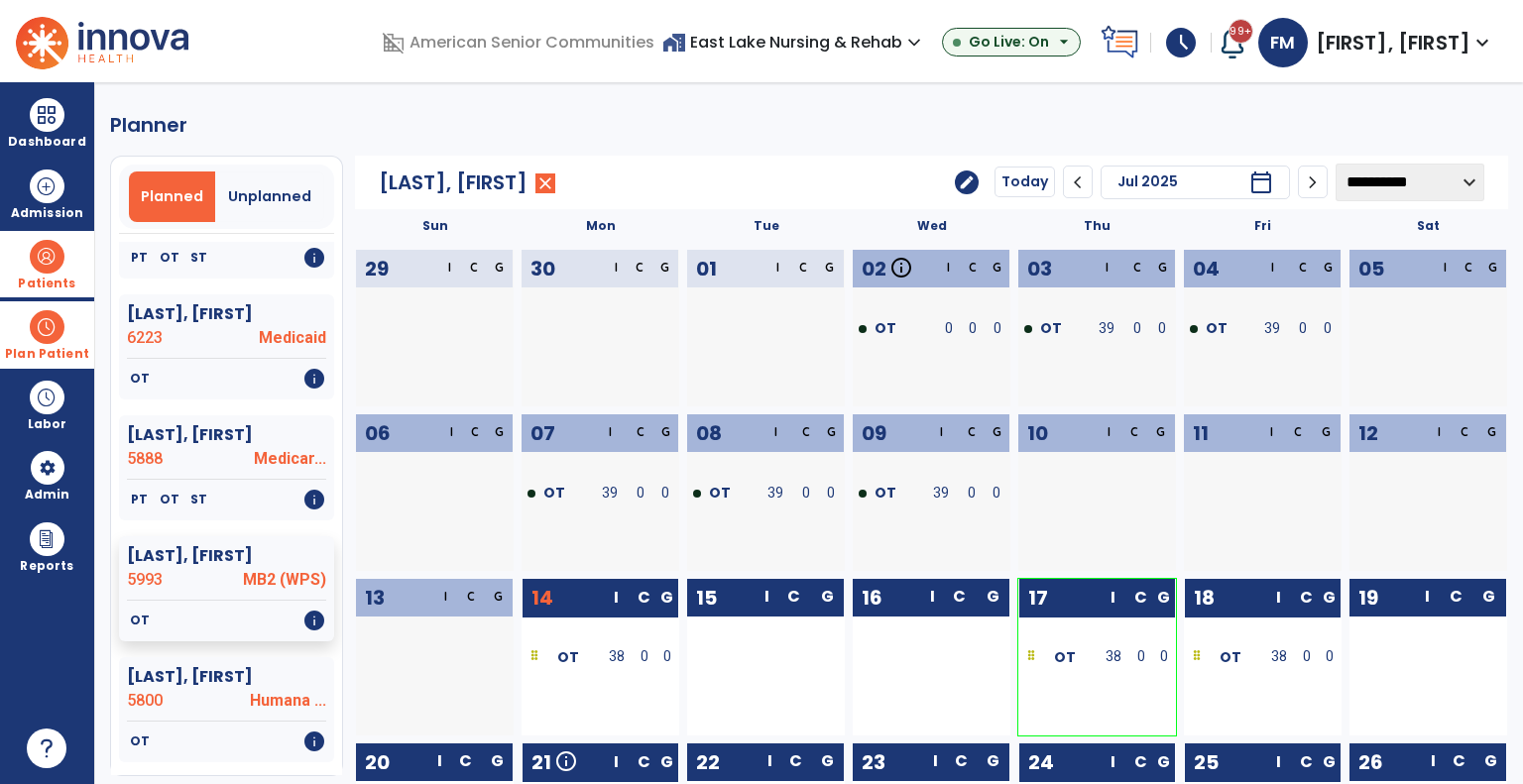 click at bounding box center [1197, 657] 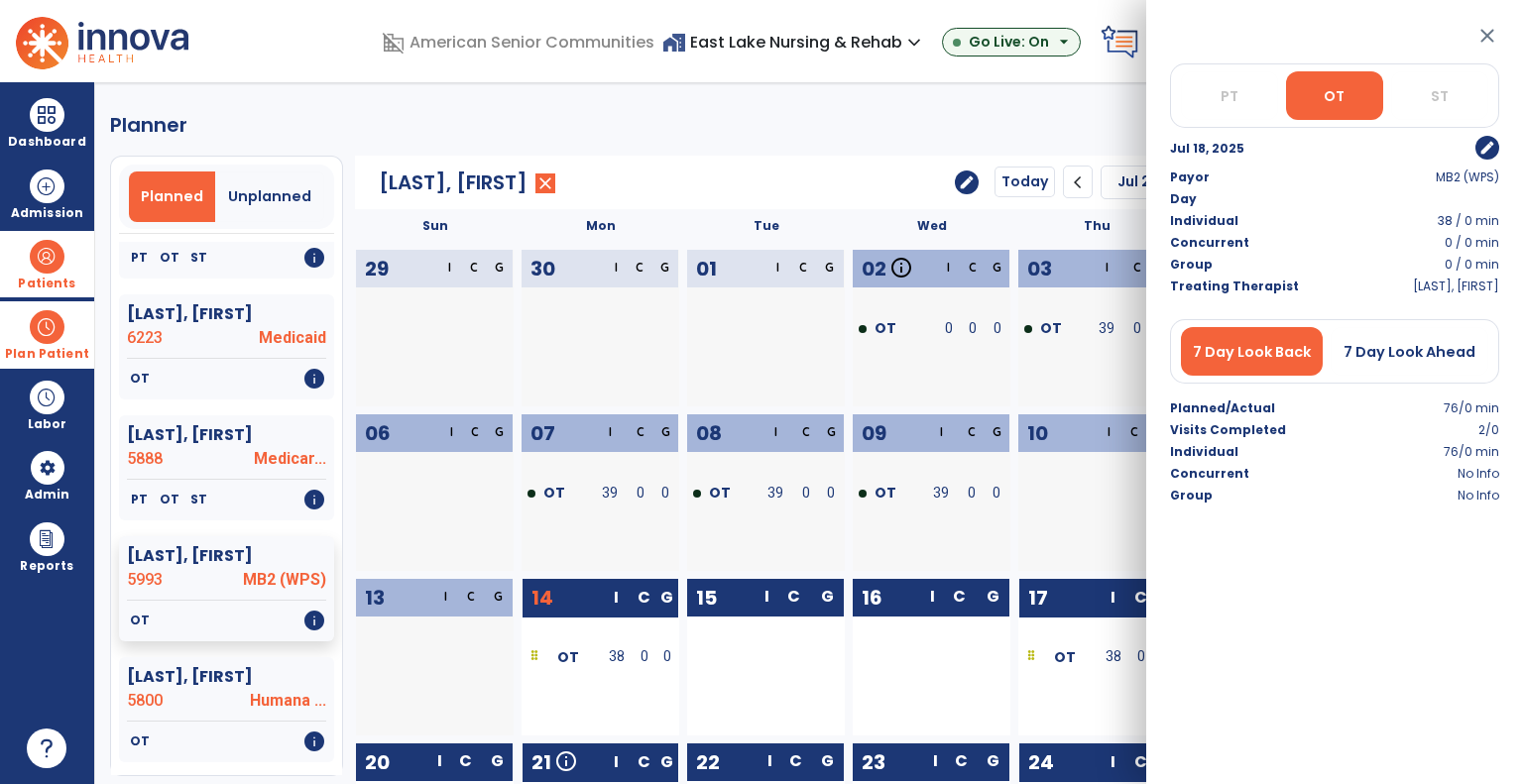 click on "**********" 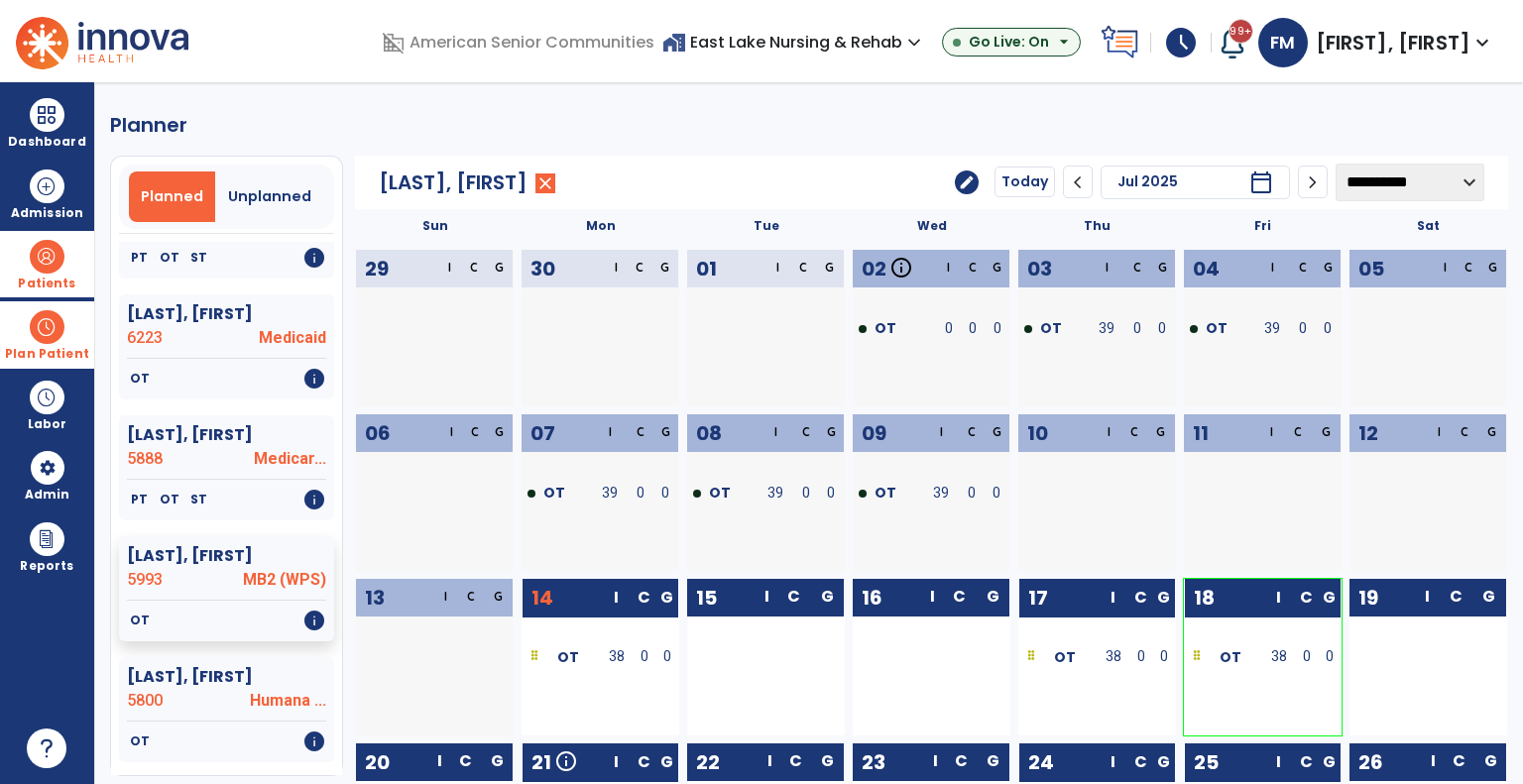 click on "Planner Planned Unplanned tune Arguijo, [LAST] 6182 Managed... PT OT info Bannow, Colleen 6076 MB2 (WPS) PT info Blue, Robert 6205 Anthem ... PT OT info Brooks, Minnette 5435 Medicar... OT info Brown, Sylvia 6221 Humana ... PT OT ST info Butler, Clara 5813 Medicar... PT info Cook, Dorothy 5757 MB2-PPHP OT info Crow, Larry 5145 PT OT ST info Crume, Raymond 6029 MCC-VCA OT info Daniels, Mary 5786 Medicar... OT info Grimes, Joan 6213 Medicar... OT info Heiser, Roger 4176 Medicar... OT ST info Hershberger, Van 6139 Medicar... OT PT info Hochstetler, David 6215 Anthem ... OT info Kelley, Michael 6203 Medicar... PT OT info Mansfield, William 6120 MB2-VCA OT info Martin, Donald 5715 United ... PT OT ST info Mckee, Anneliese 6066 MB2 (WPS) ST info Miller, Richard 6022 Medicar... ST info Myers, Cynthia 5663 Humana ... PT OT info Myers, Doris 5930" 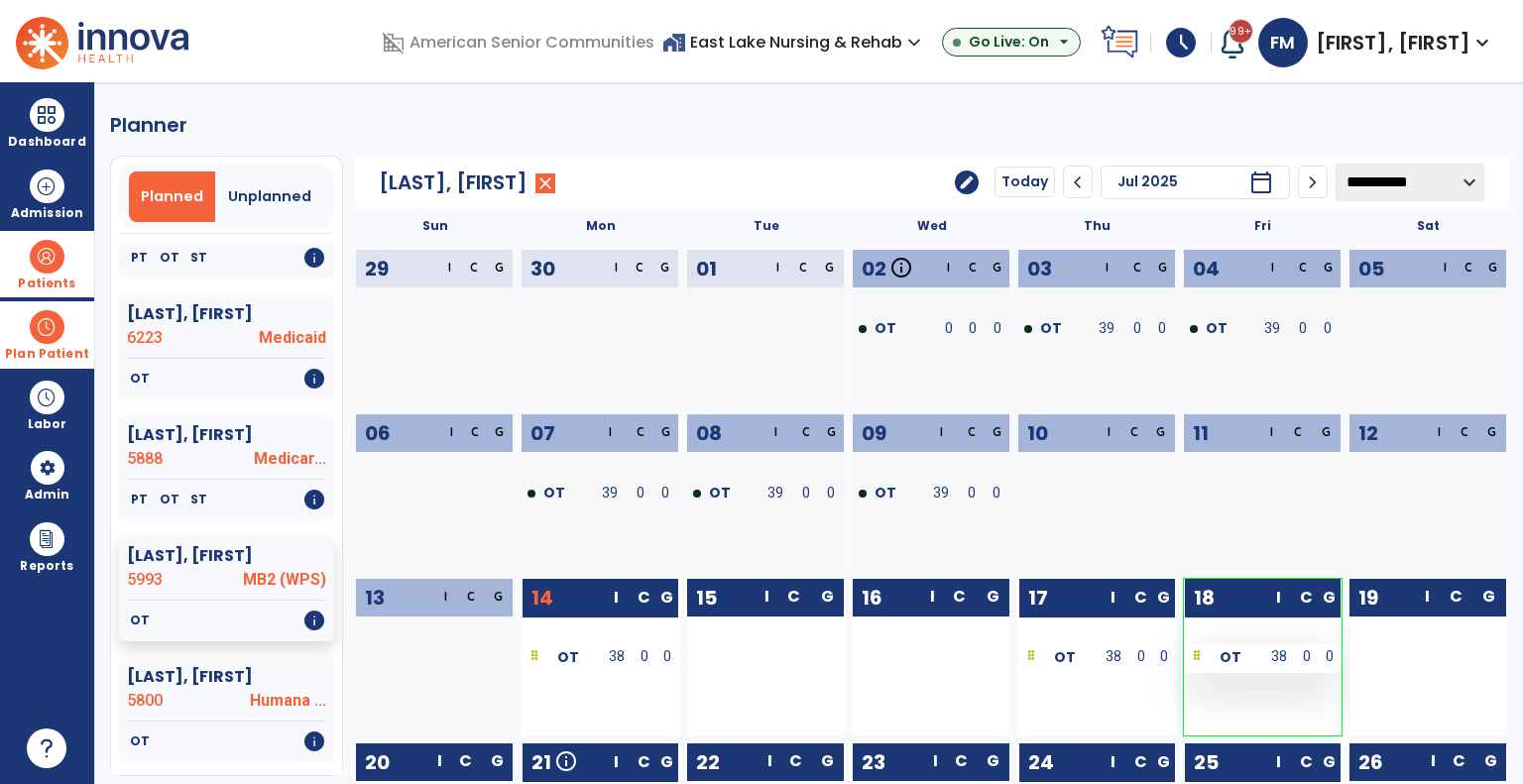 click at bounding box center (1197, 657) 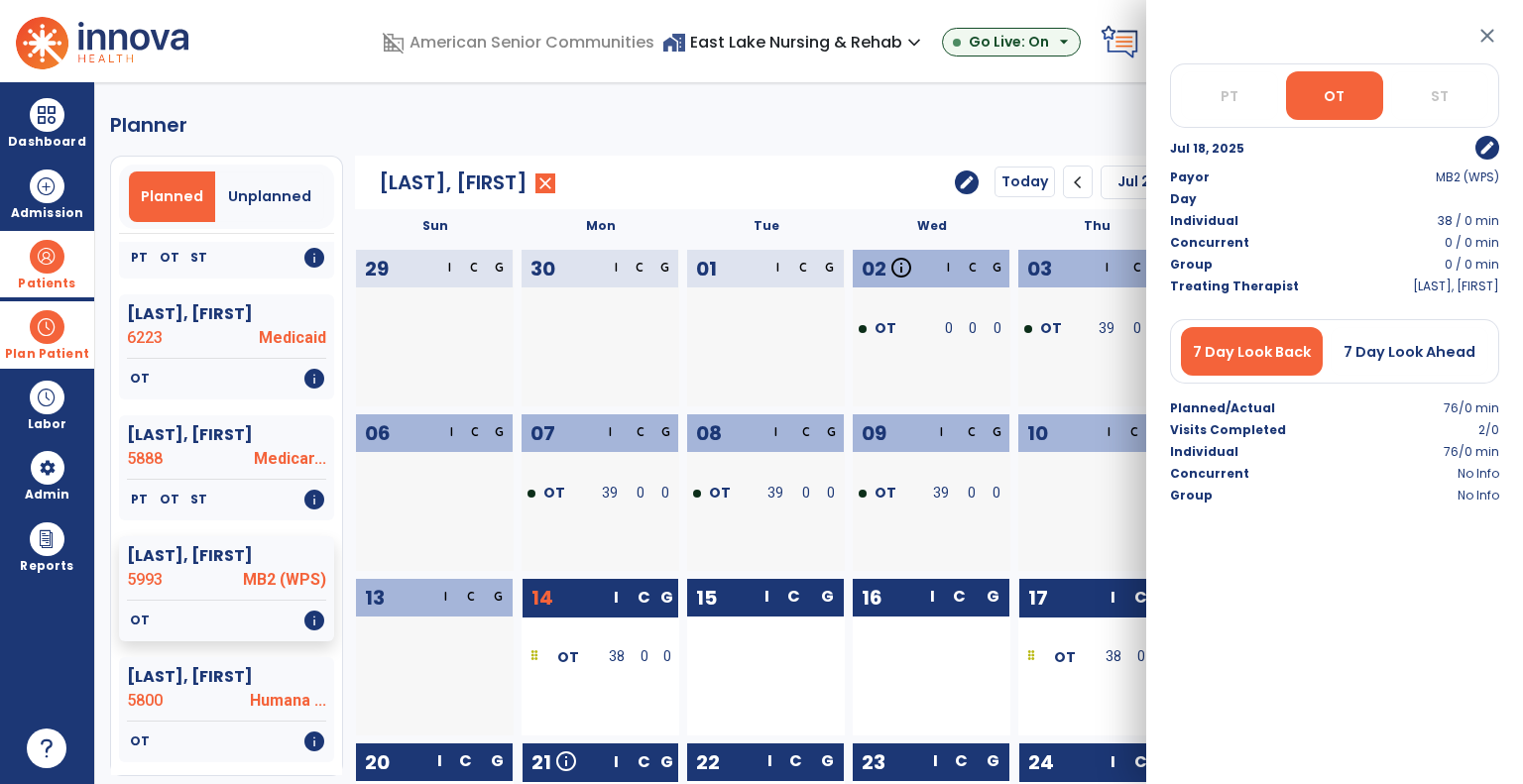 click on "edit" at bounding box center (1423, 148) 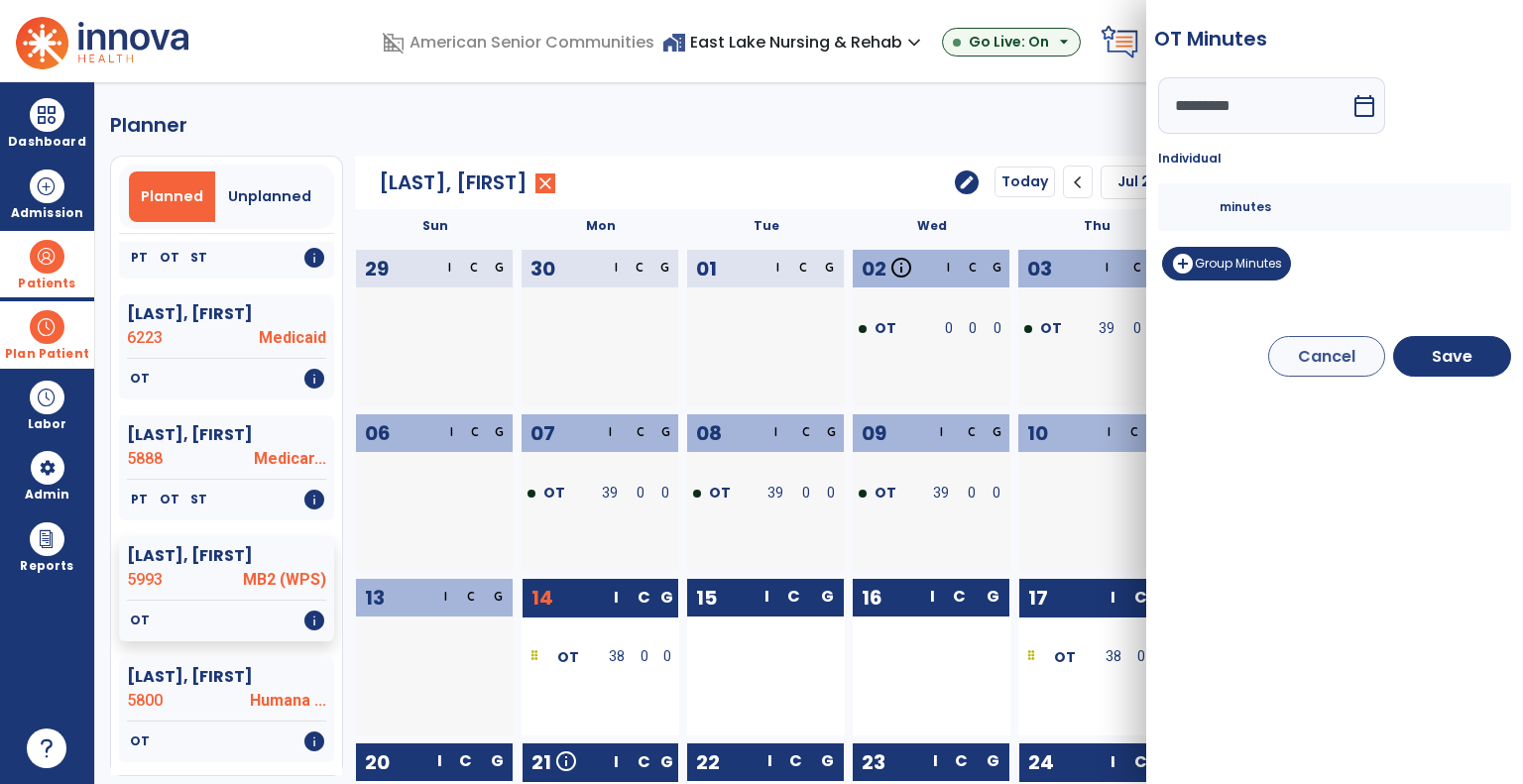 click on "calendar_today" at bounding box center (1366, 105) 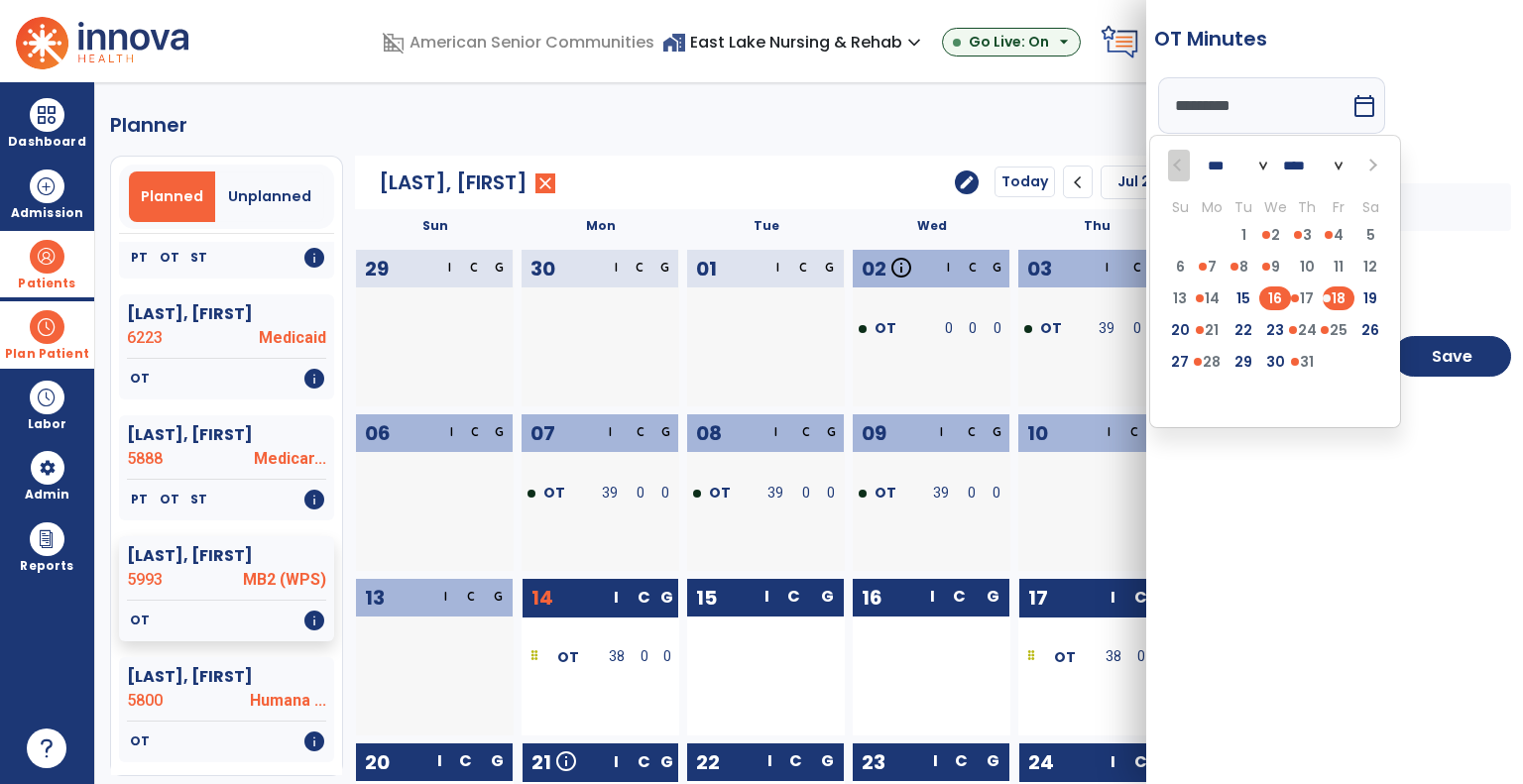 click on "16" at bounding box center (1275, 298) 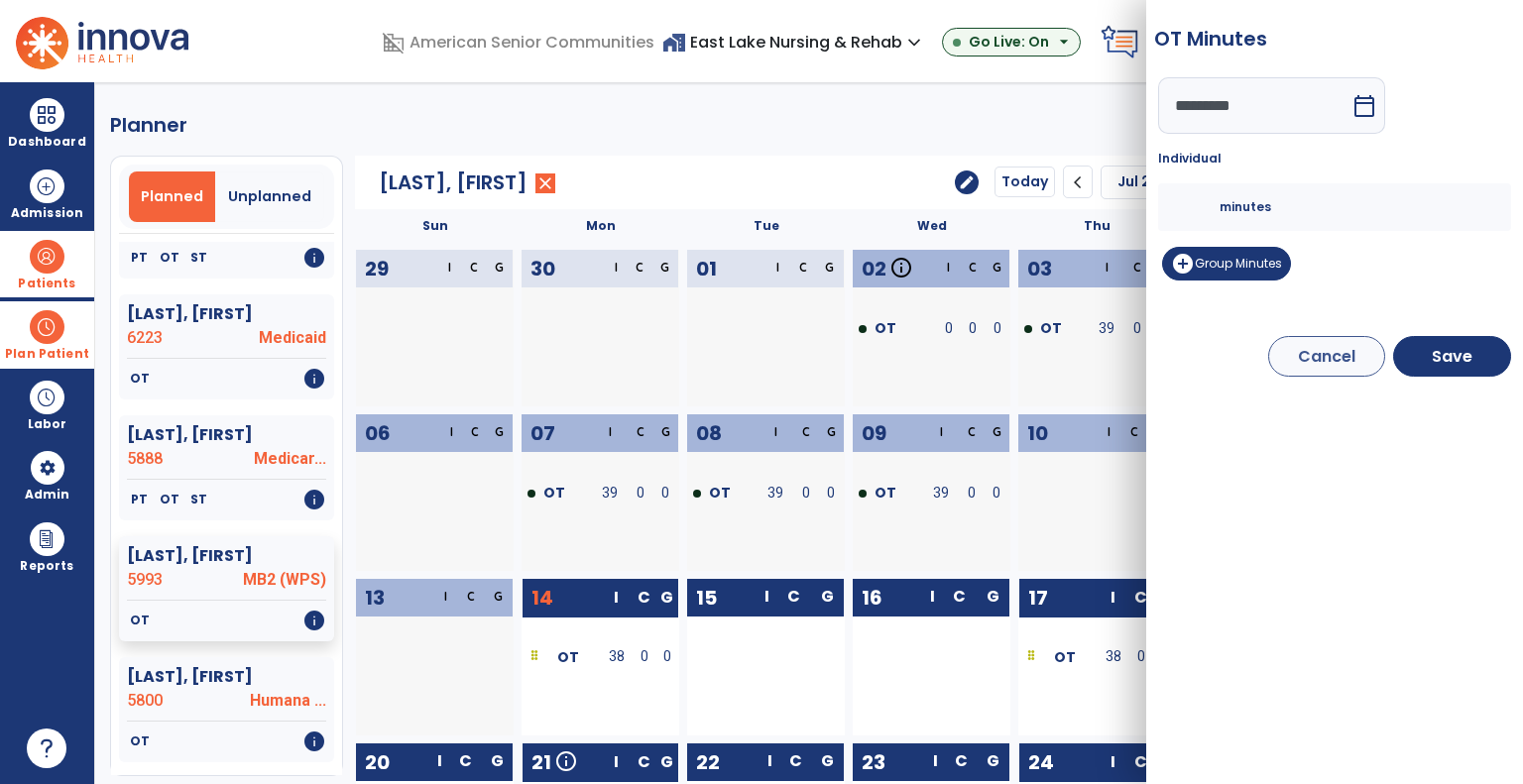 click on "calendar_today" at bounding box center (1364, 106) 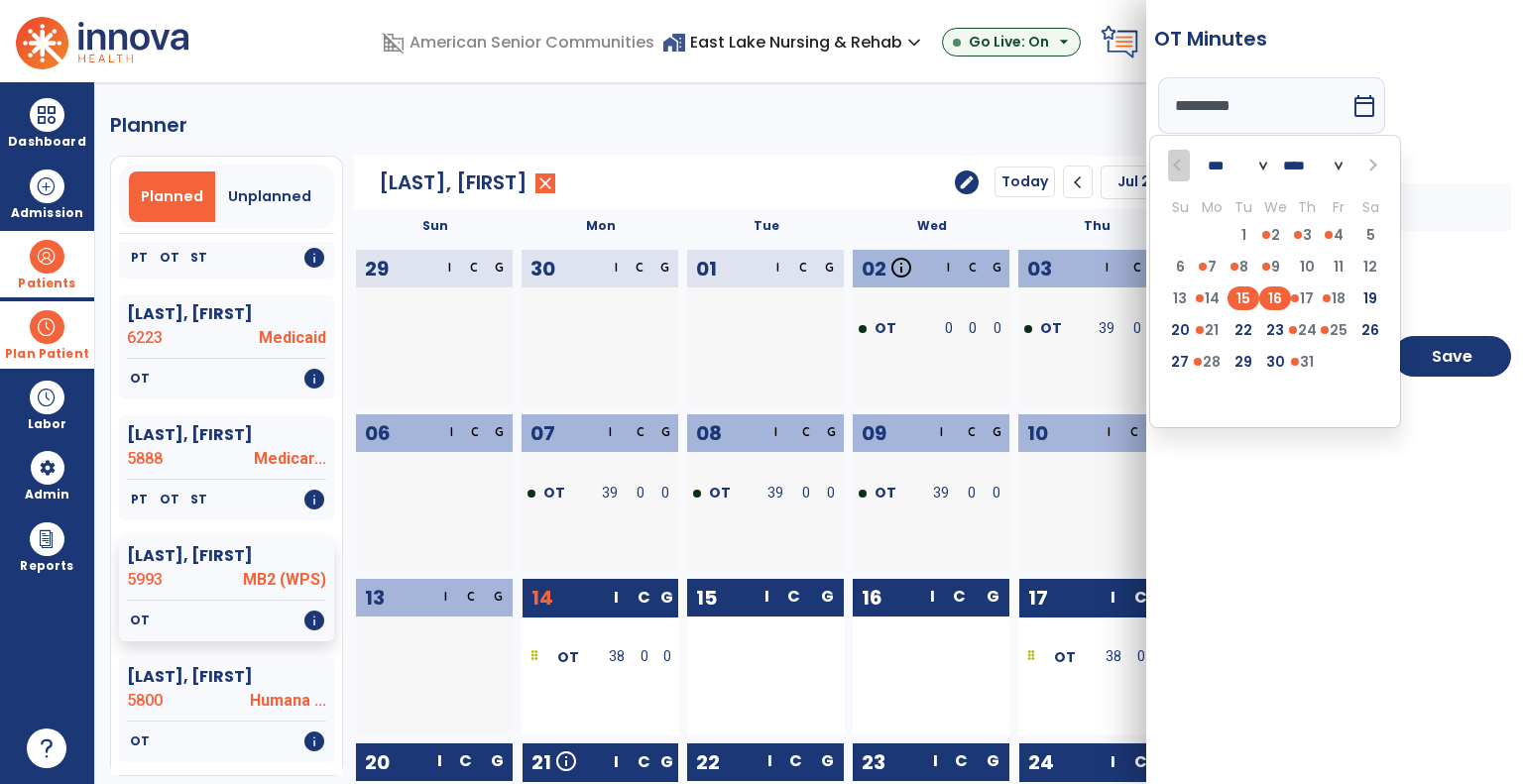 click on "15" at bounding box center [1243, 298] 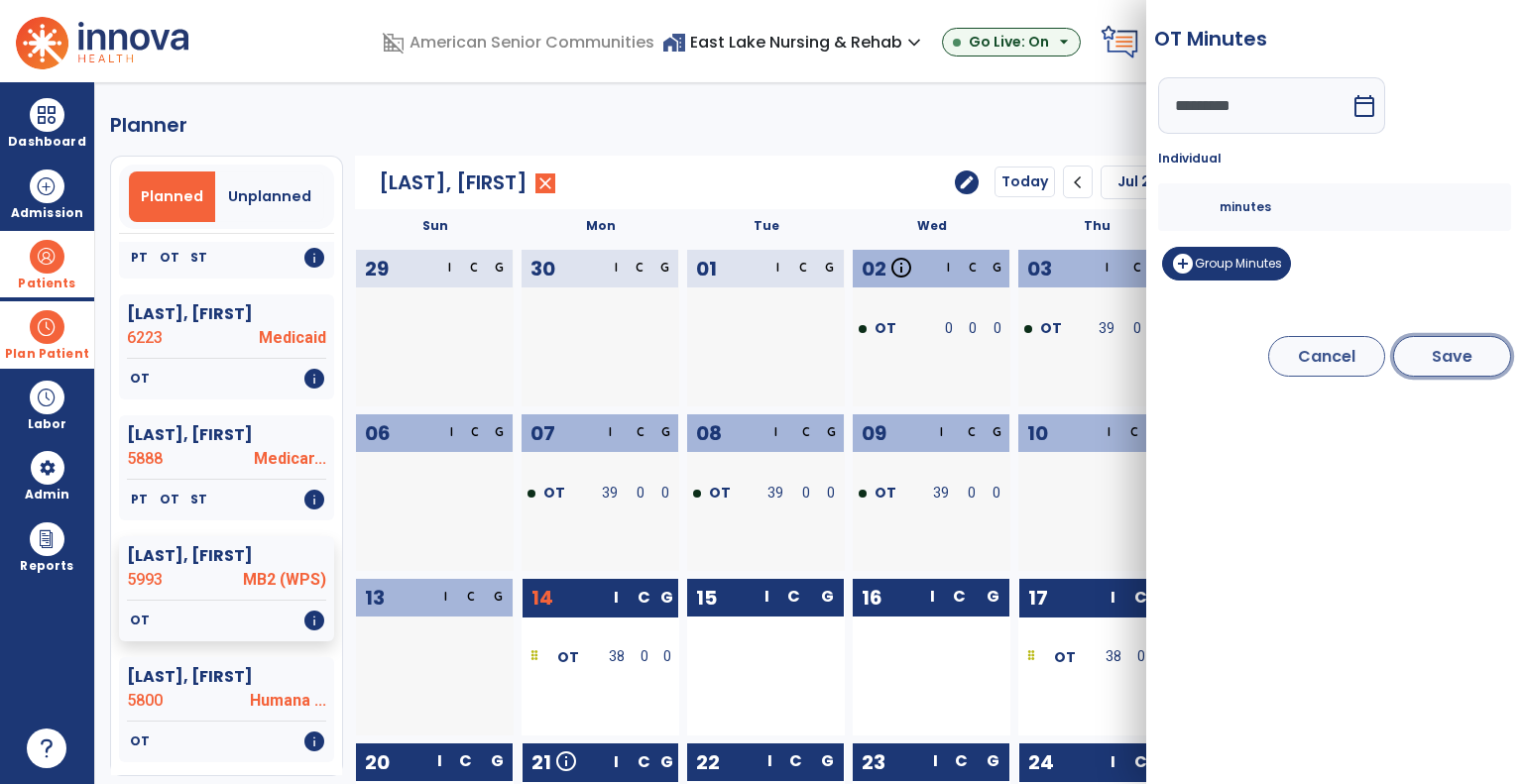 click on "Save" at bounding box center [1452, 356] 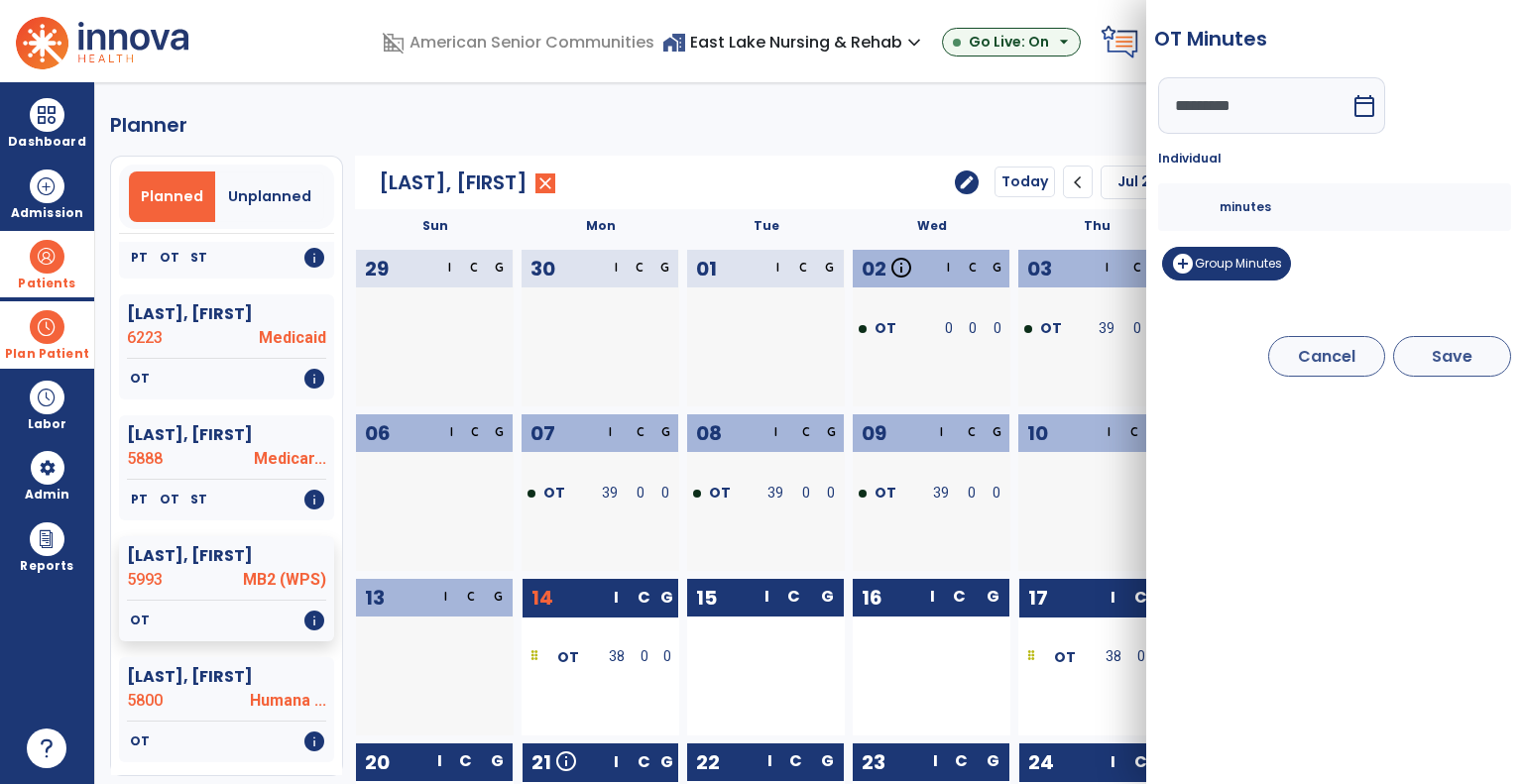 type on "*********" 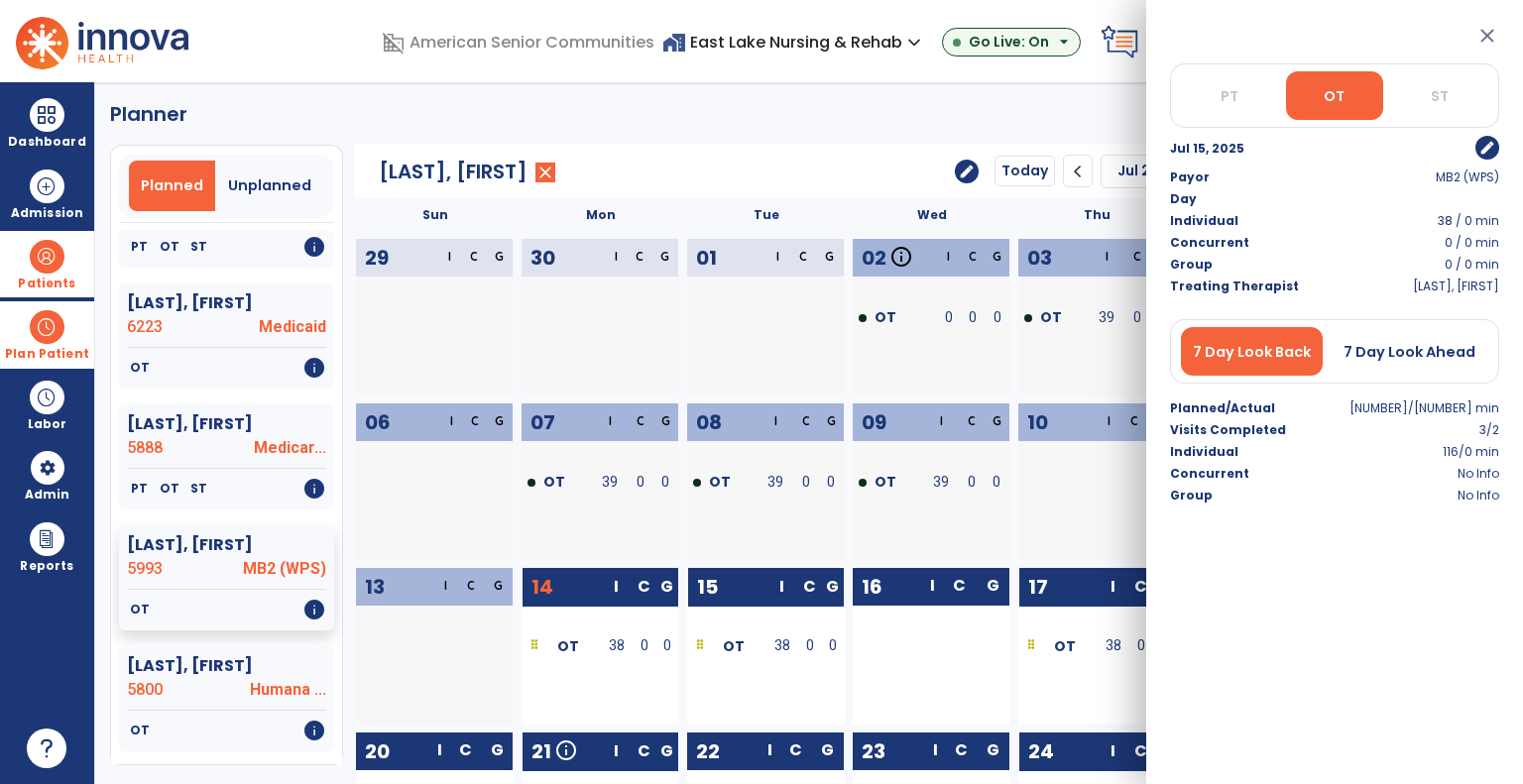 scroll, scrollTop: 0, scrollLeft: 0, axis: both 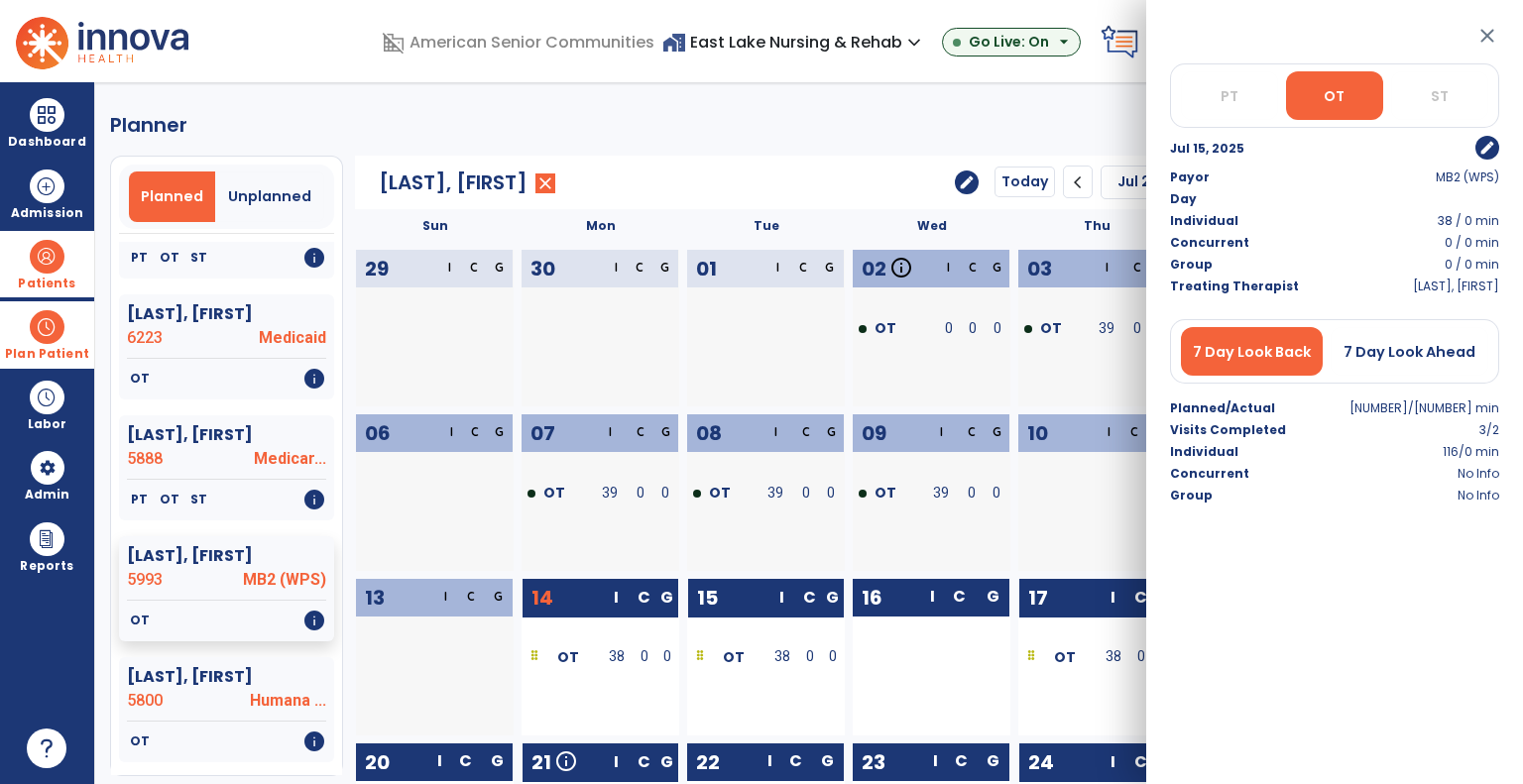 click on "**********" 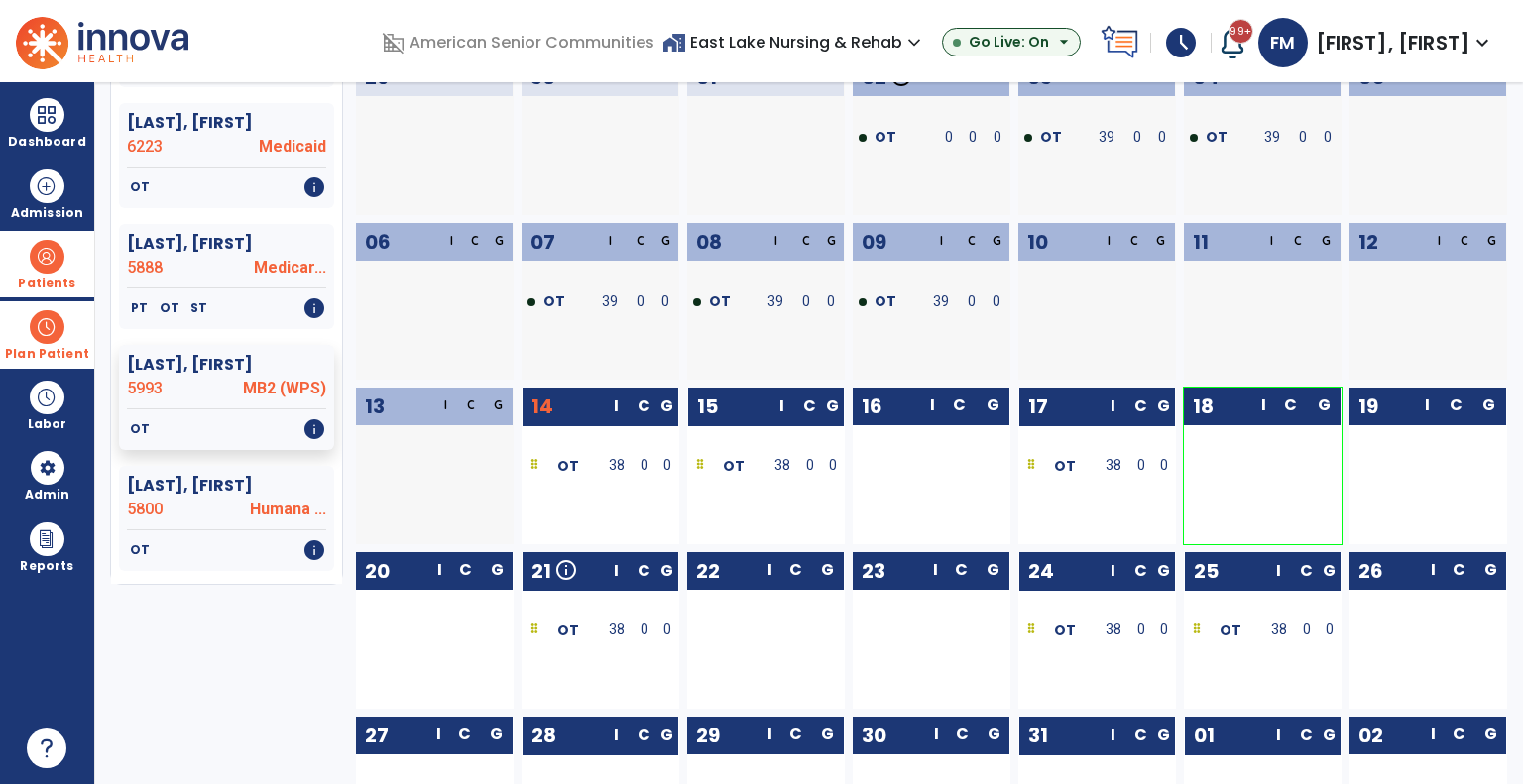 scroll, scrollTop: 280, scrollLeft: 0, axis: vertical 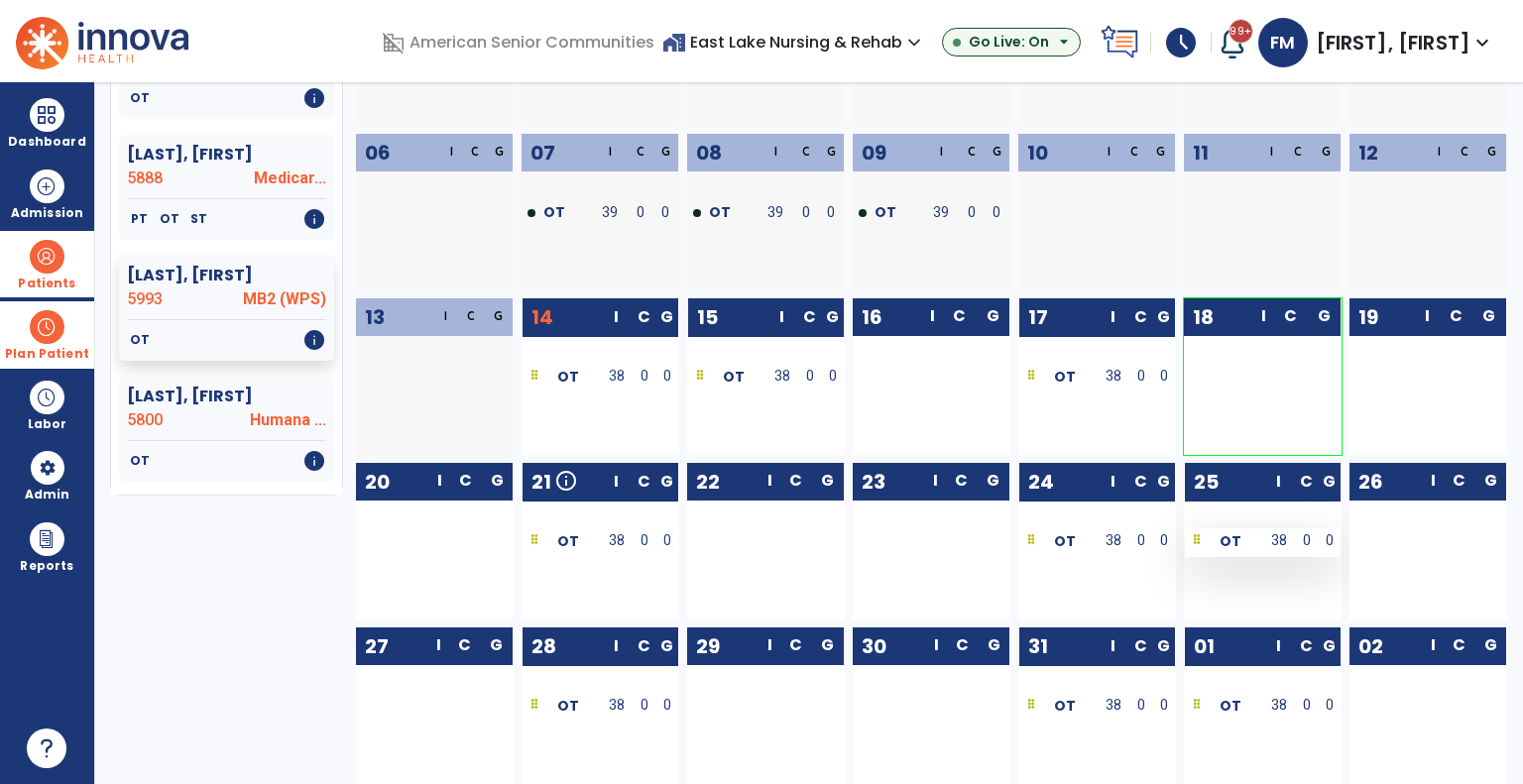 click on "OT" at bounding box center (1224, 542) 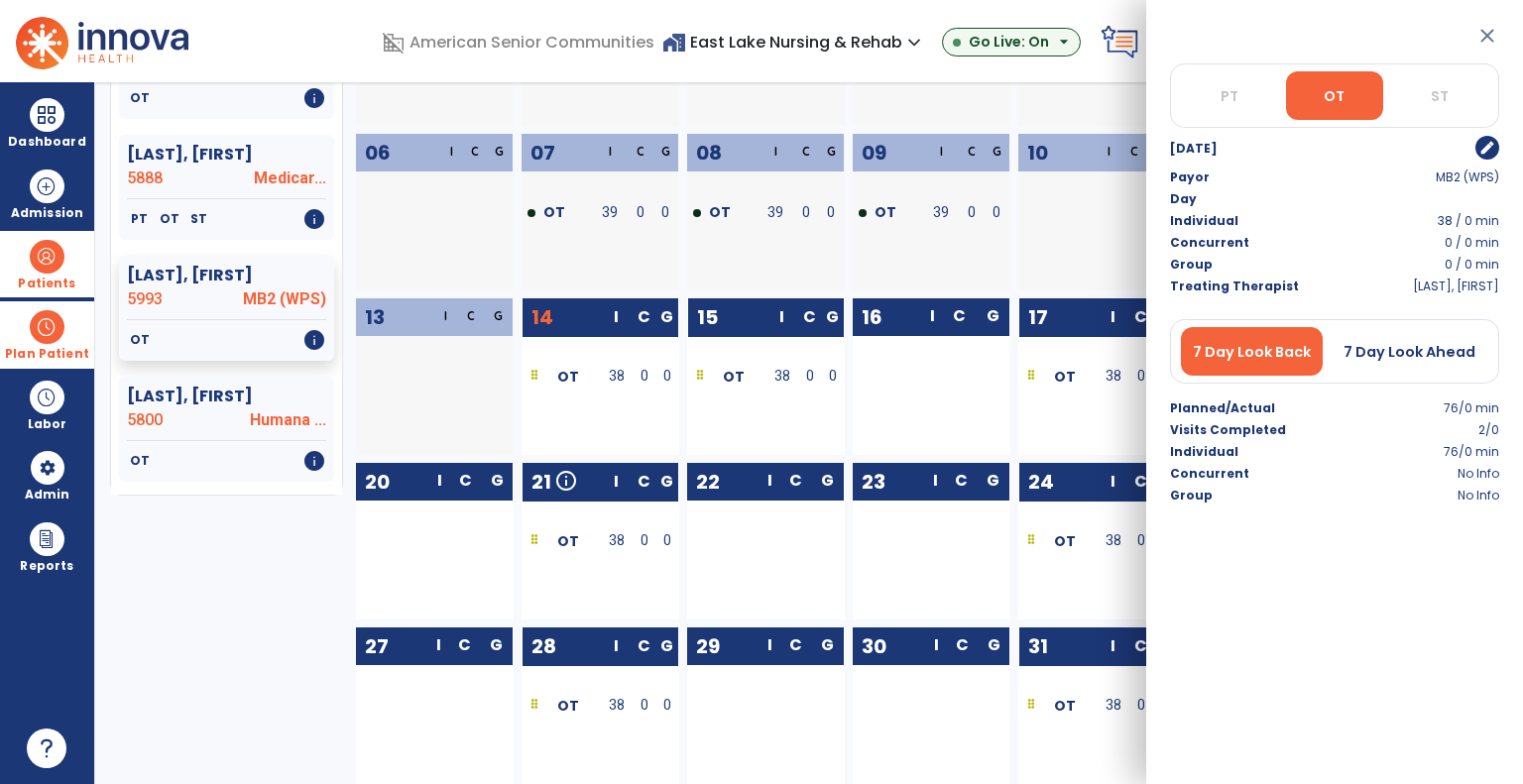 click on "03  I C G OT 39 0 0" 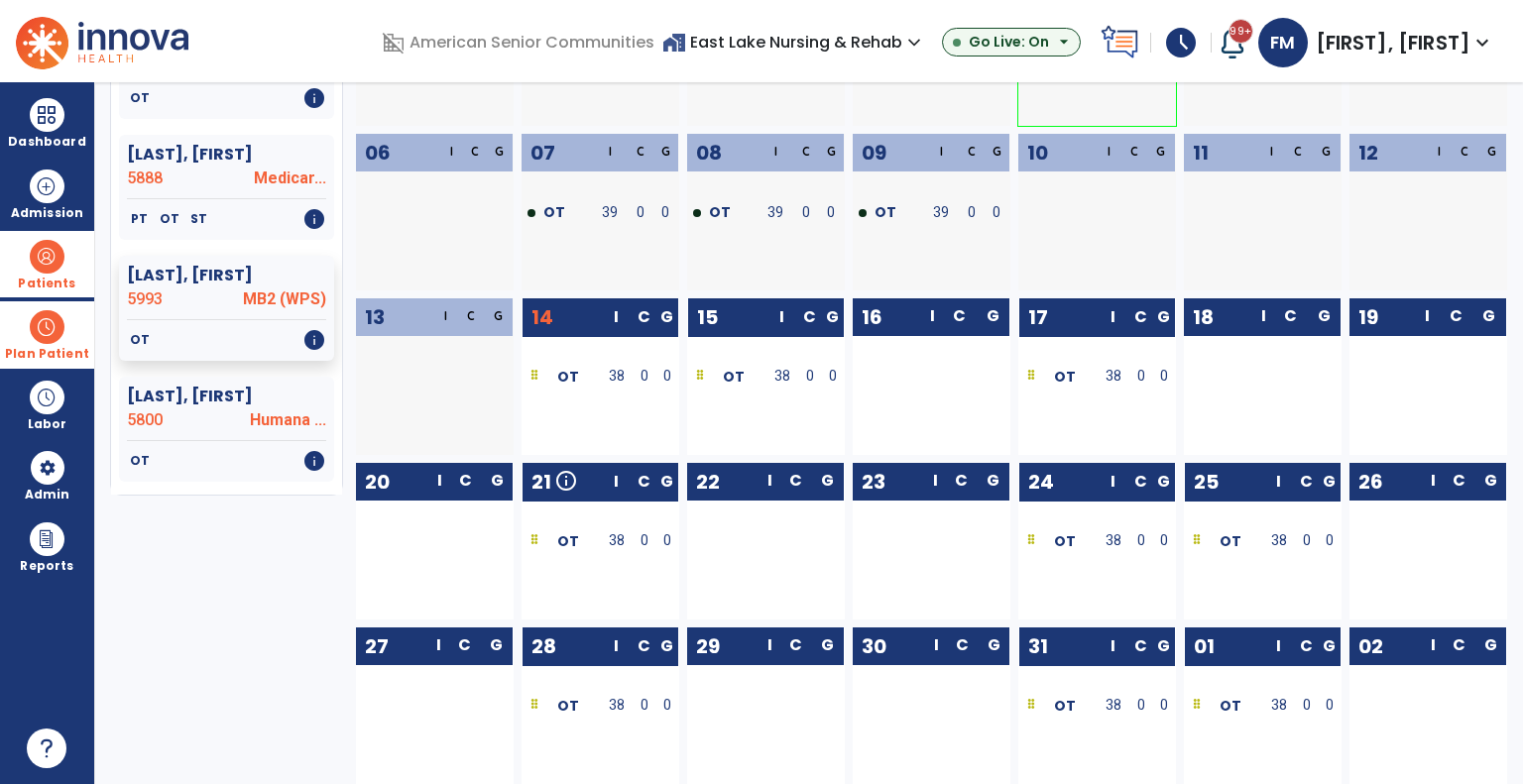 scroll, scrollTop: 181, scrollLeft: 0, axis: vertical 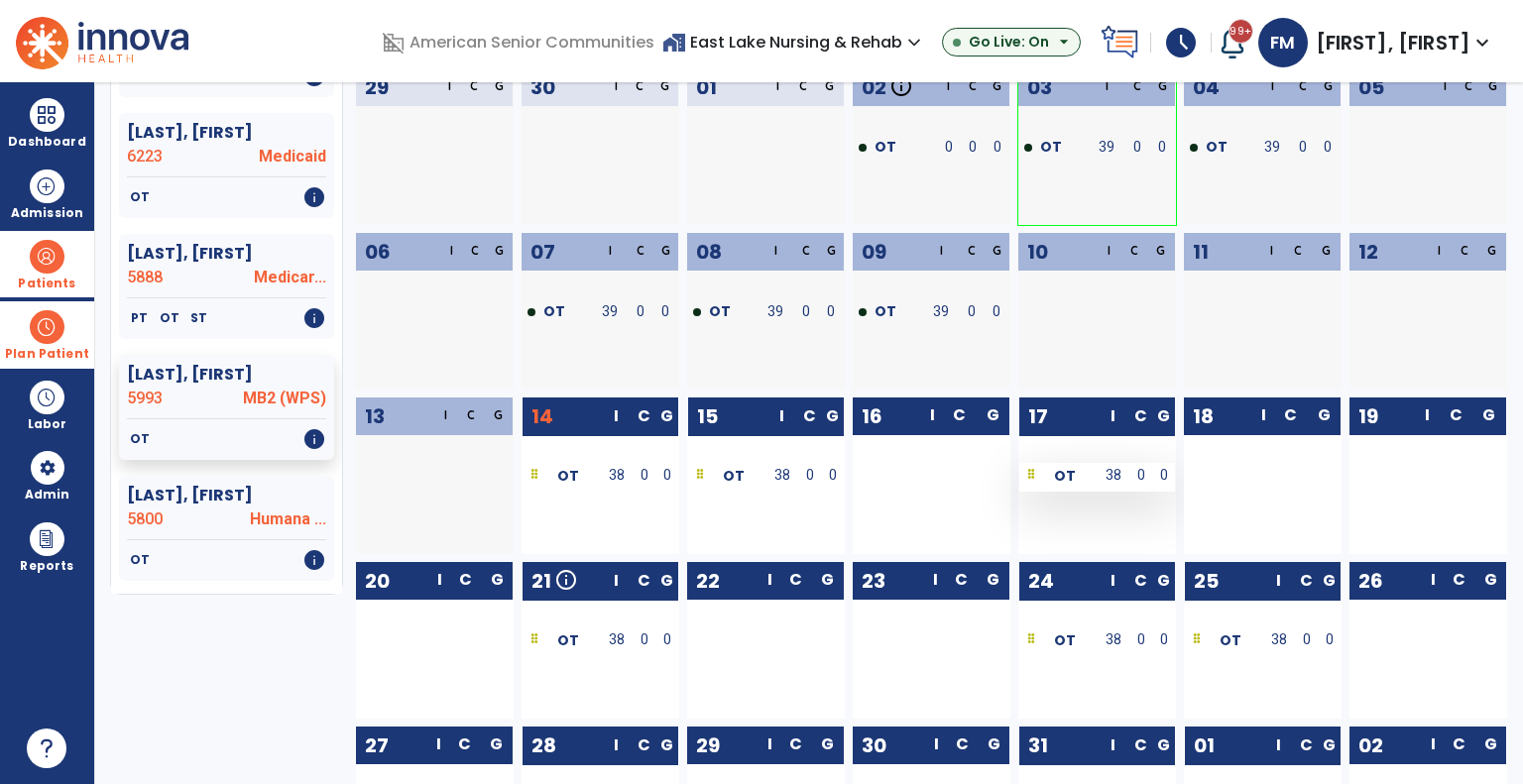 click at bounding box center [1031, 476] 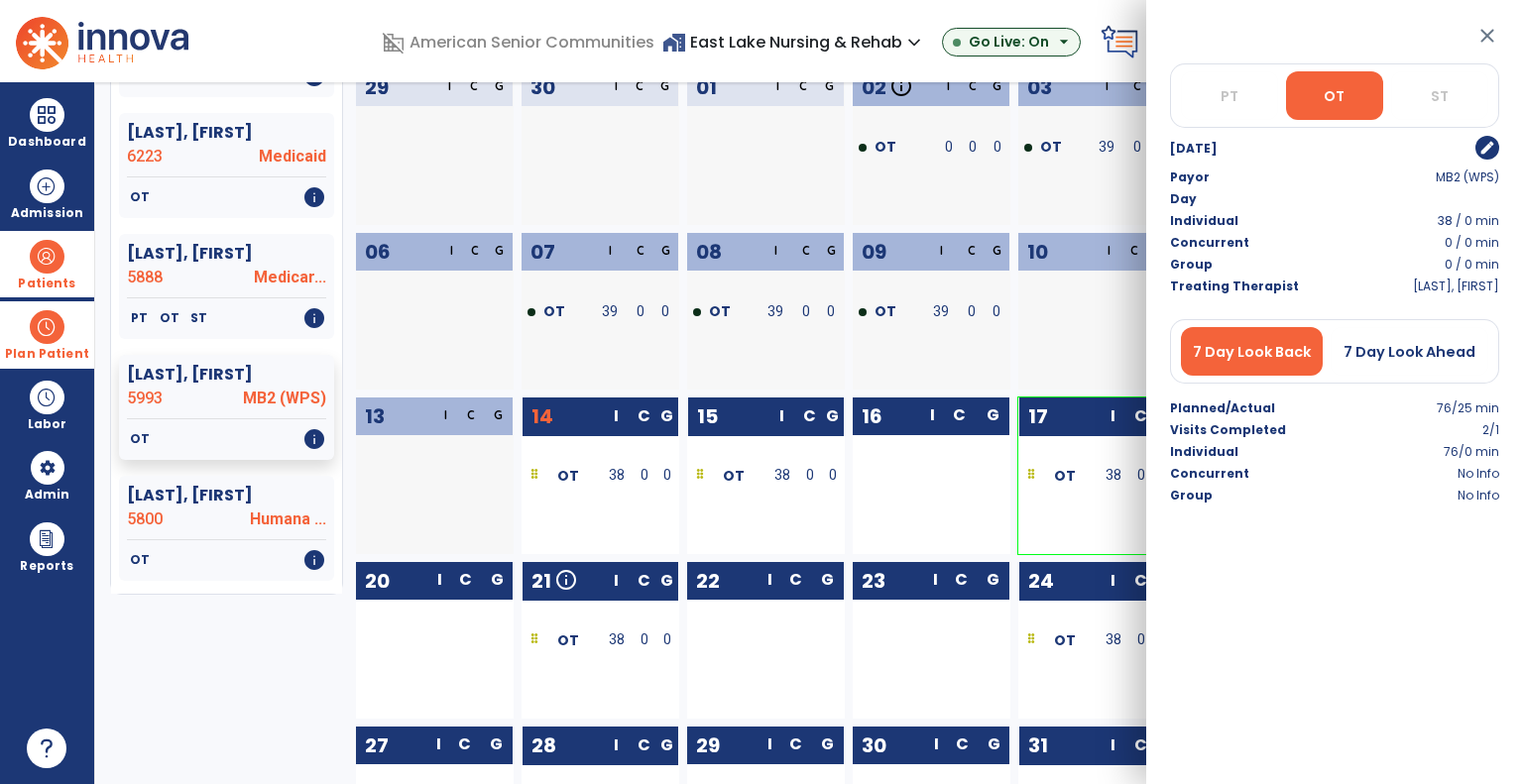 click on "edit" at bounding box center [1487, 148] 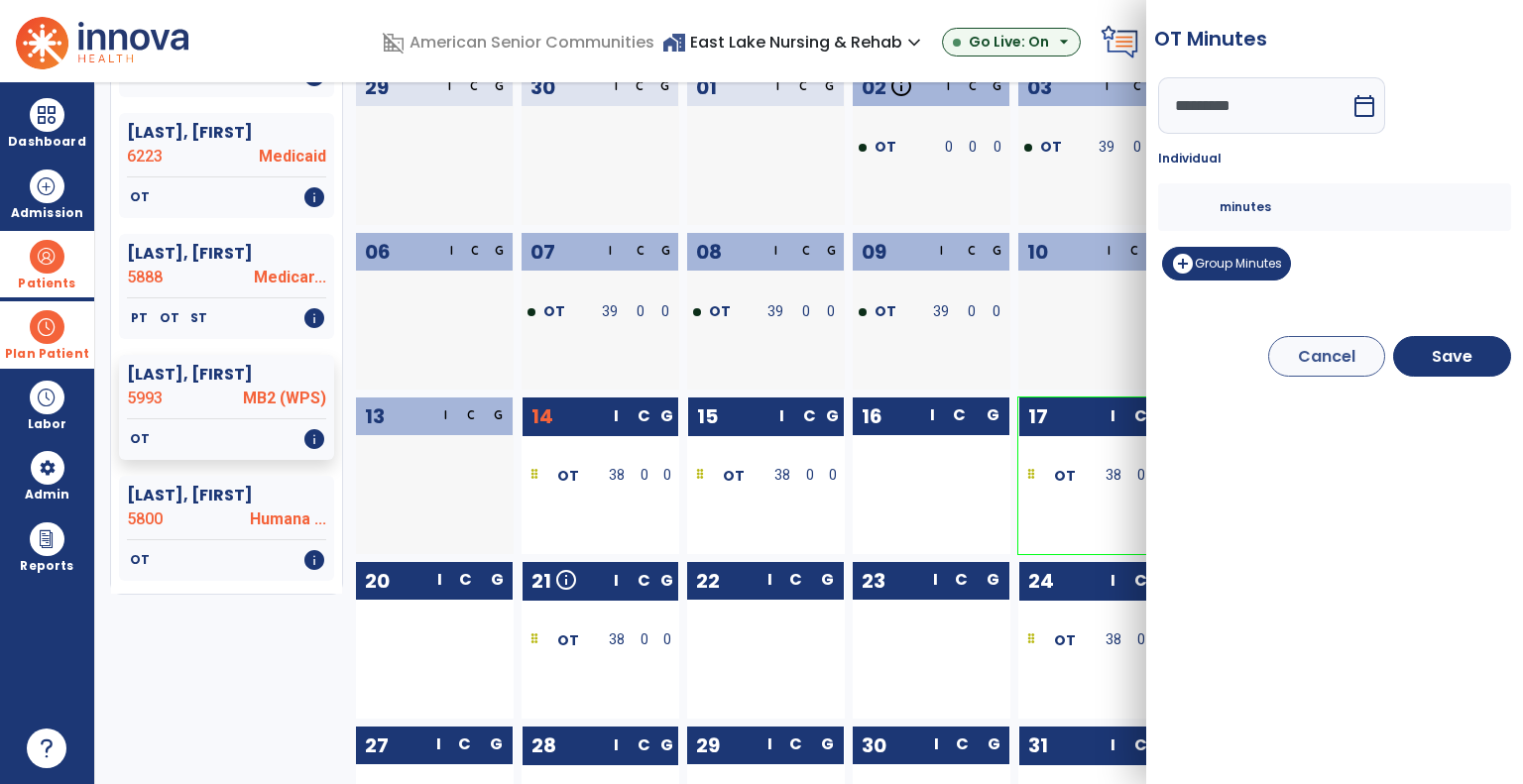 click on "calendar_today" at bounding box center [1366, 105] 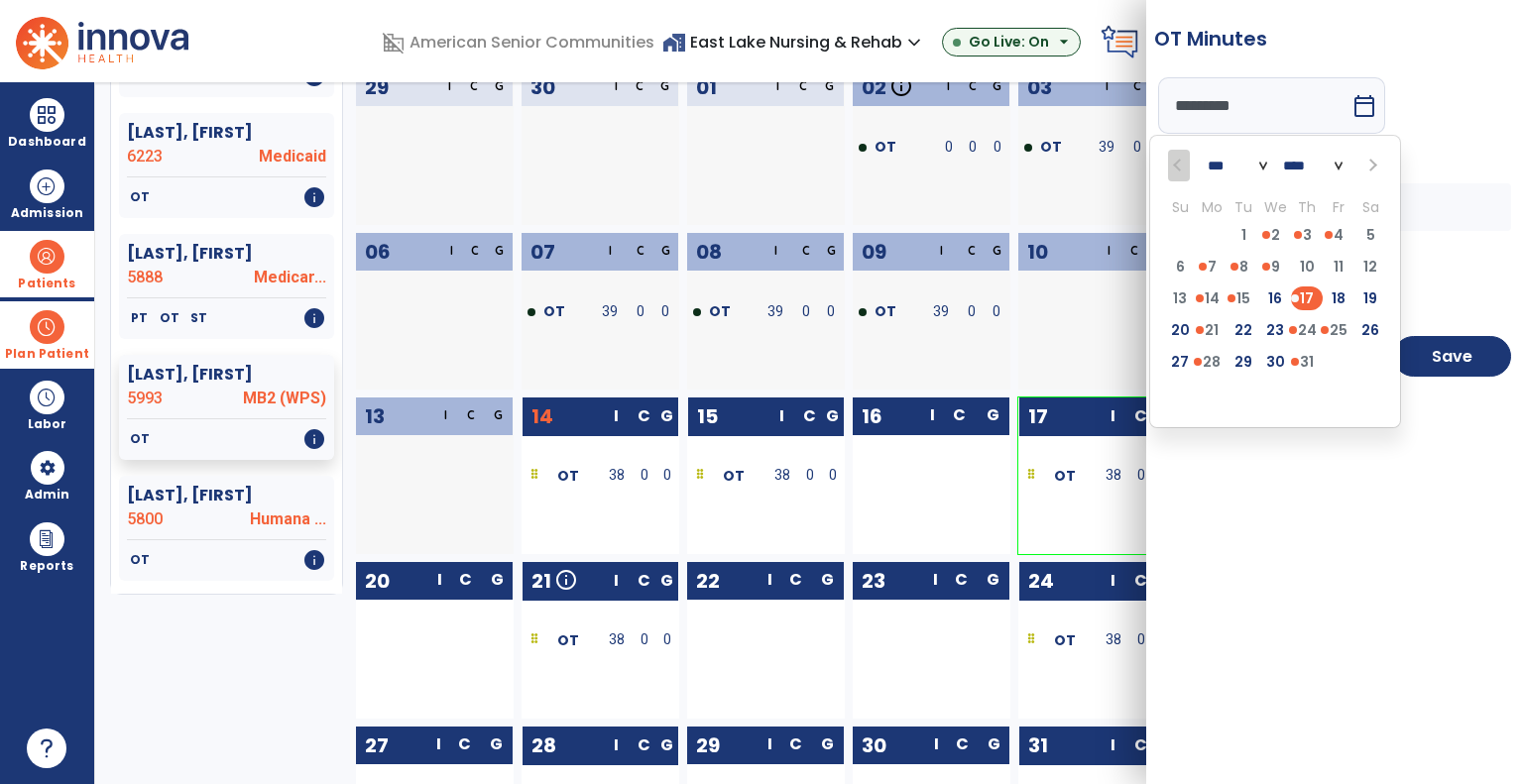click on "16" at bounding box center (1275, 298) 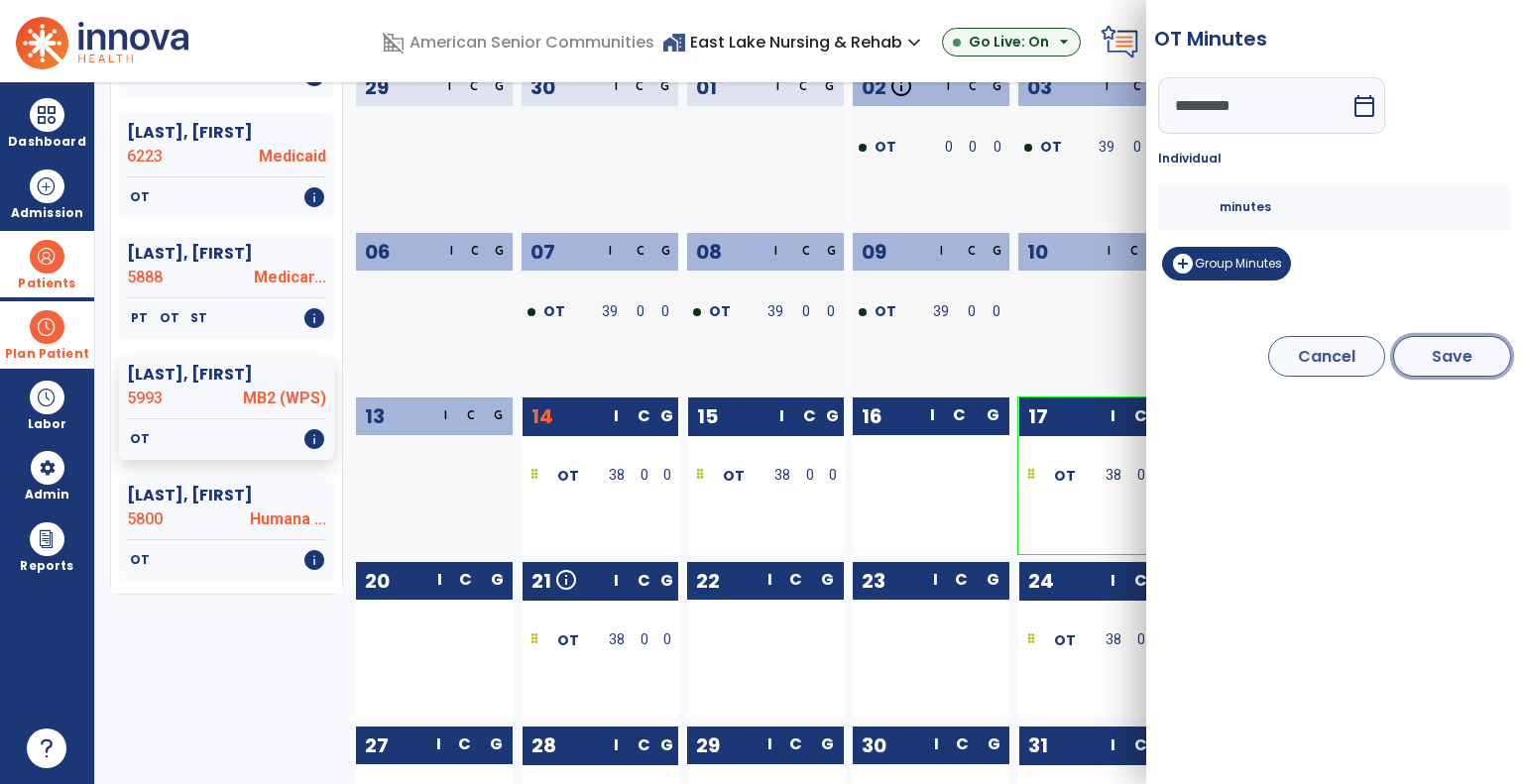 click on "Save" at bounding box center (1452, 356) 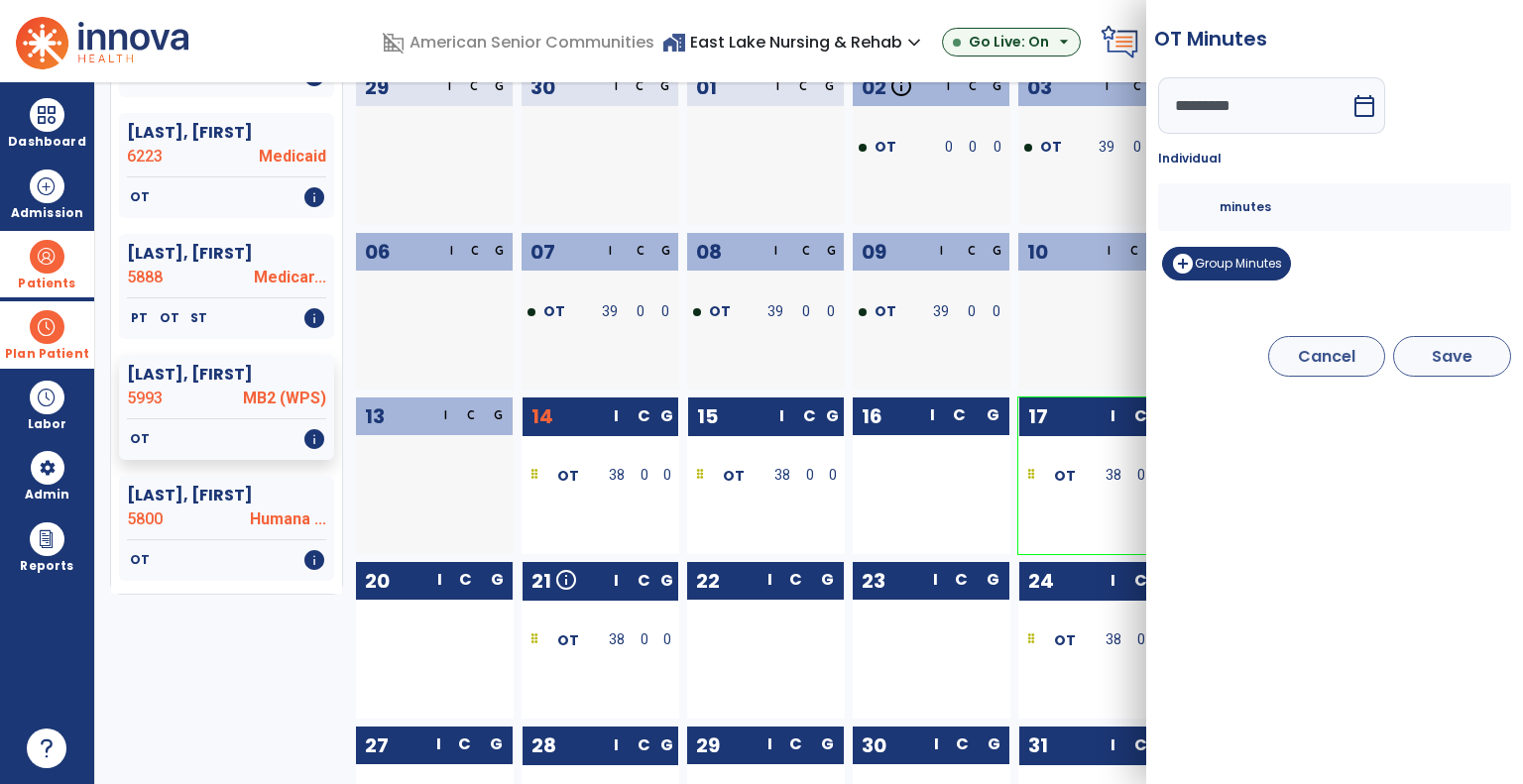 type on "*********" 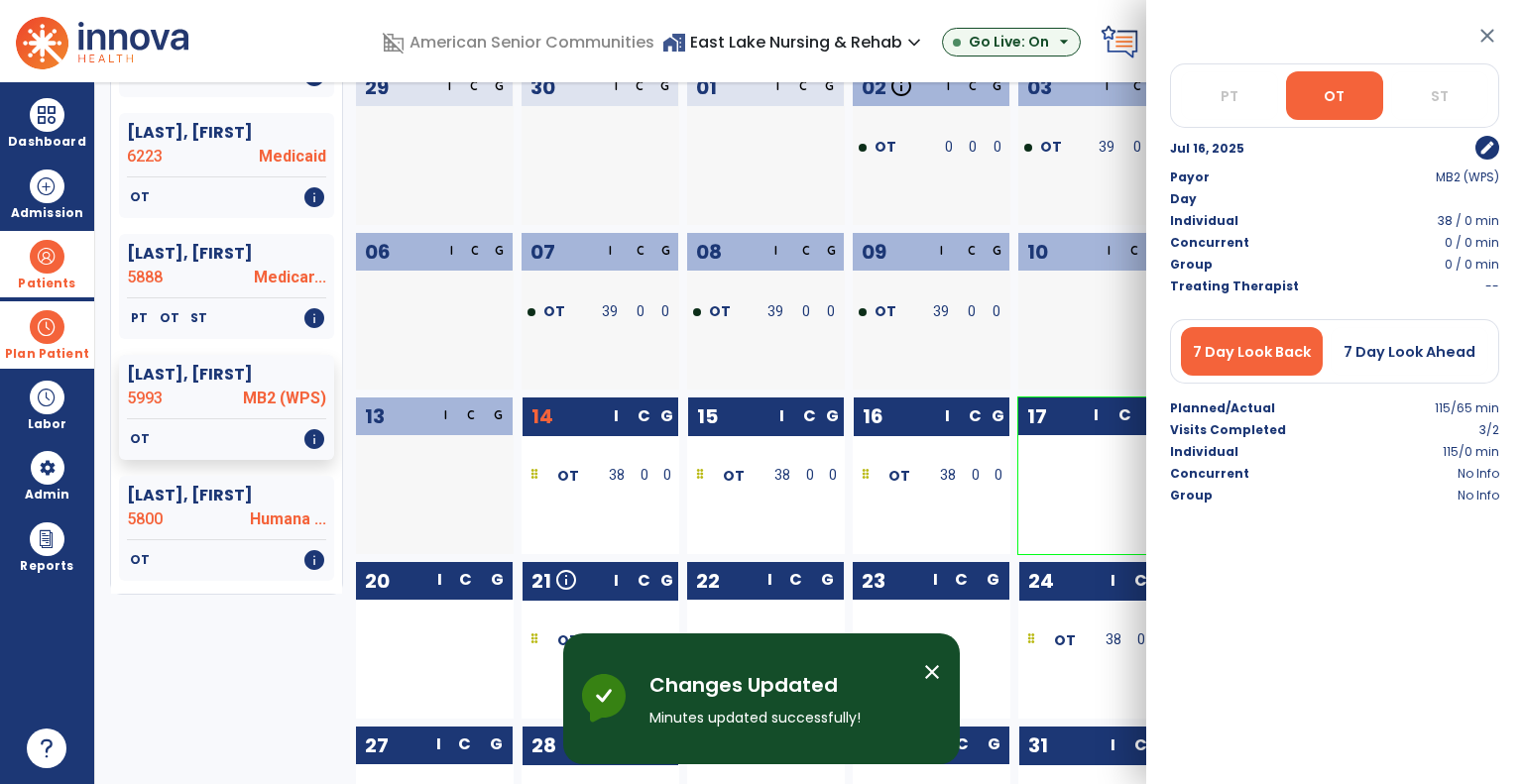 click on "close" at bounding box center (1487, 36) 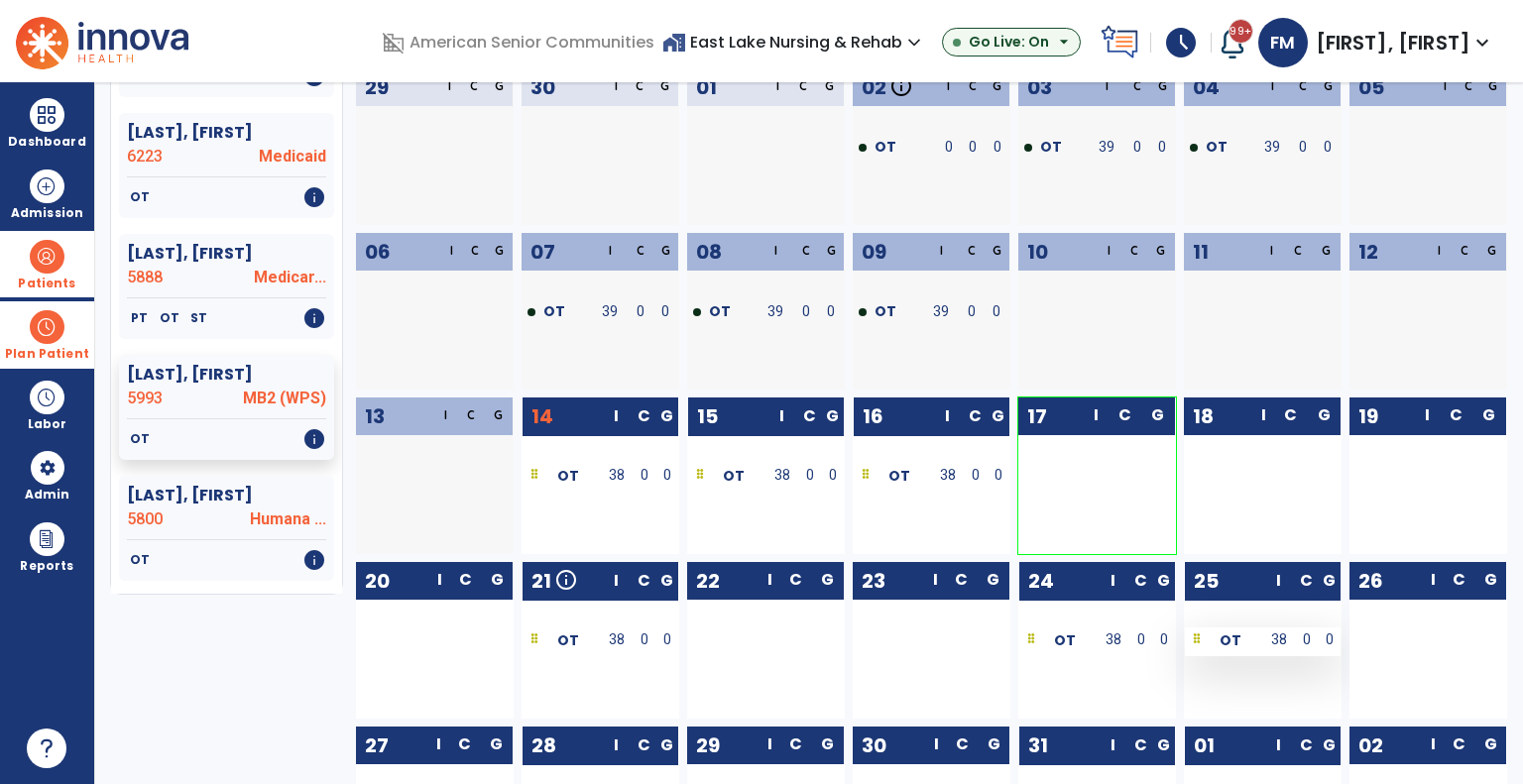 click at bounding box center [1197, 640] 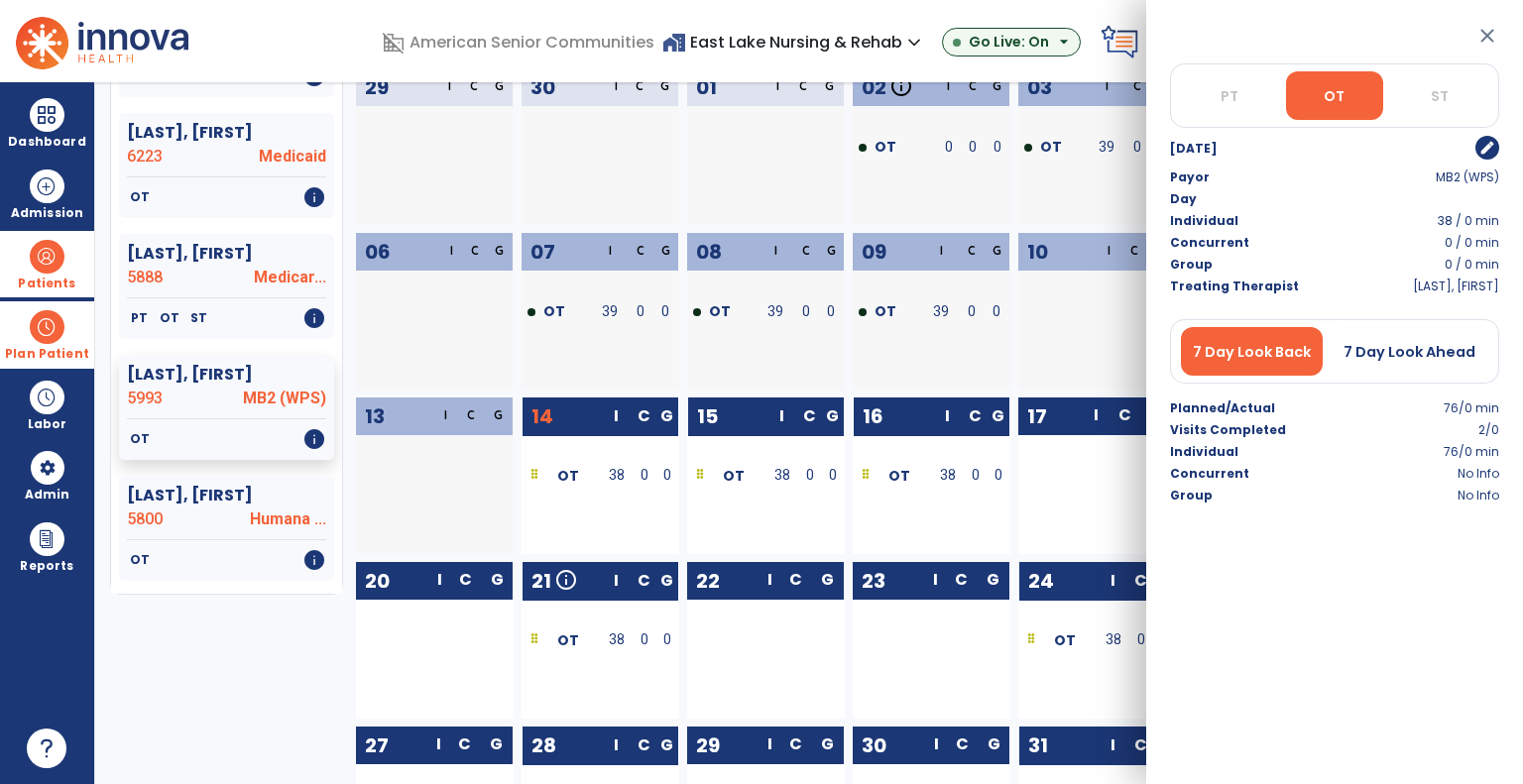 click on "edit" at bounding box center [1487, 148] 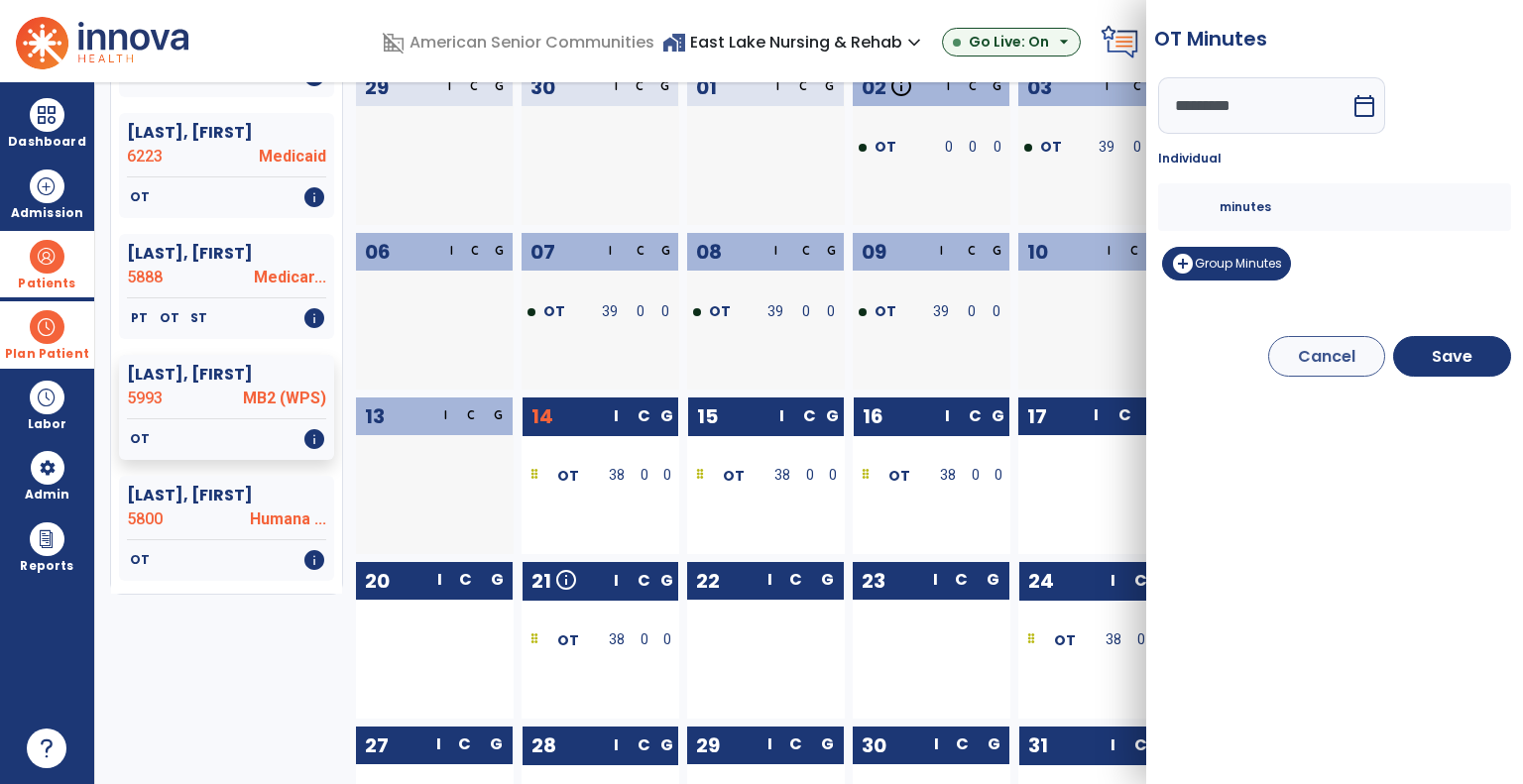 click on "calendar_today" at bounding box center [1364, 106] 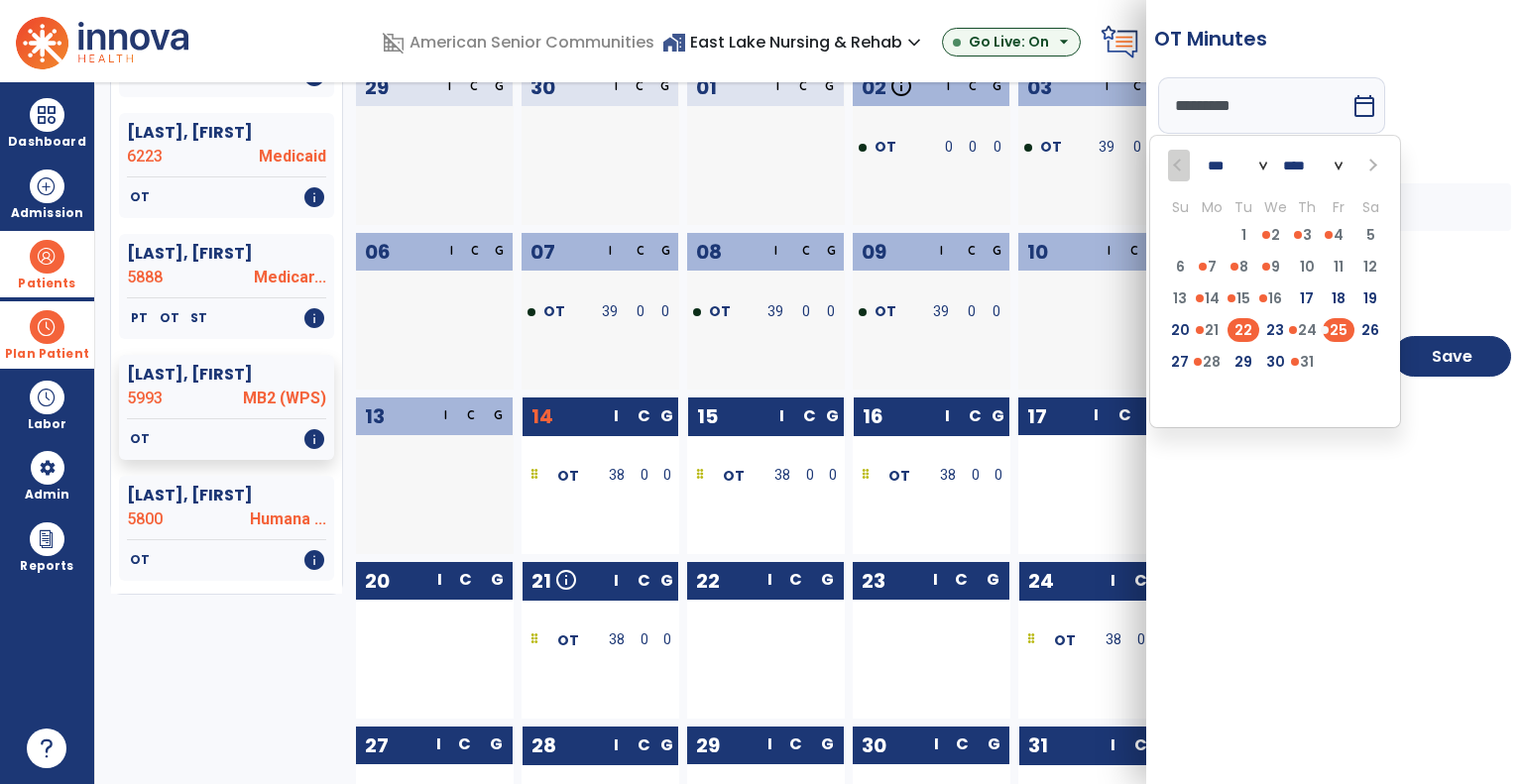 click on "22" at bounding box center [1243, 330] 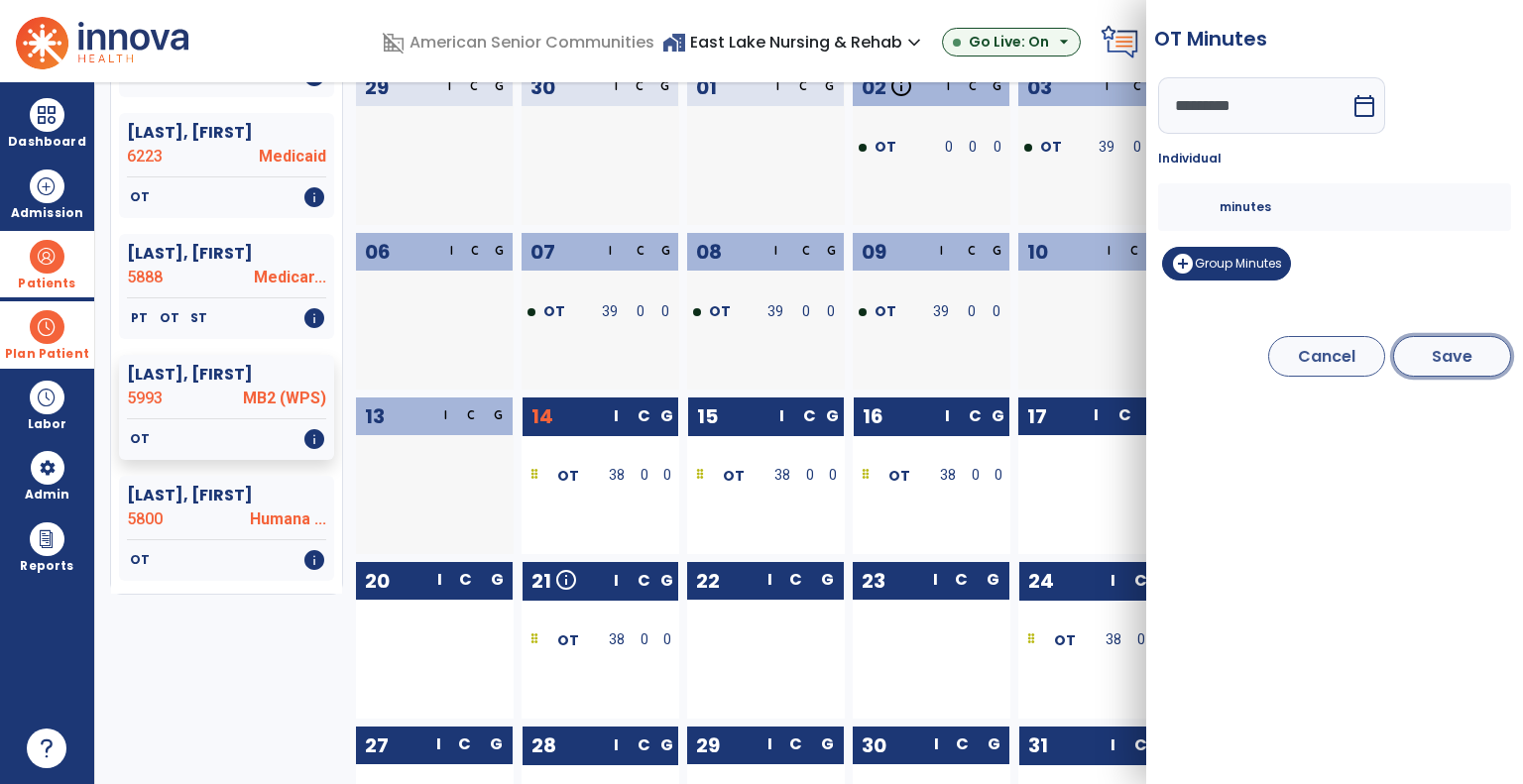 click on "Save" at bounding box center (1452, 356) 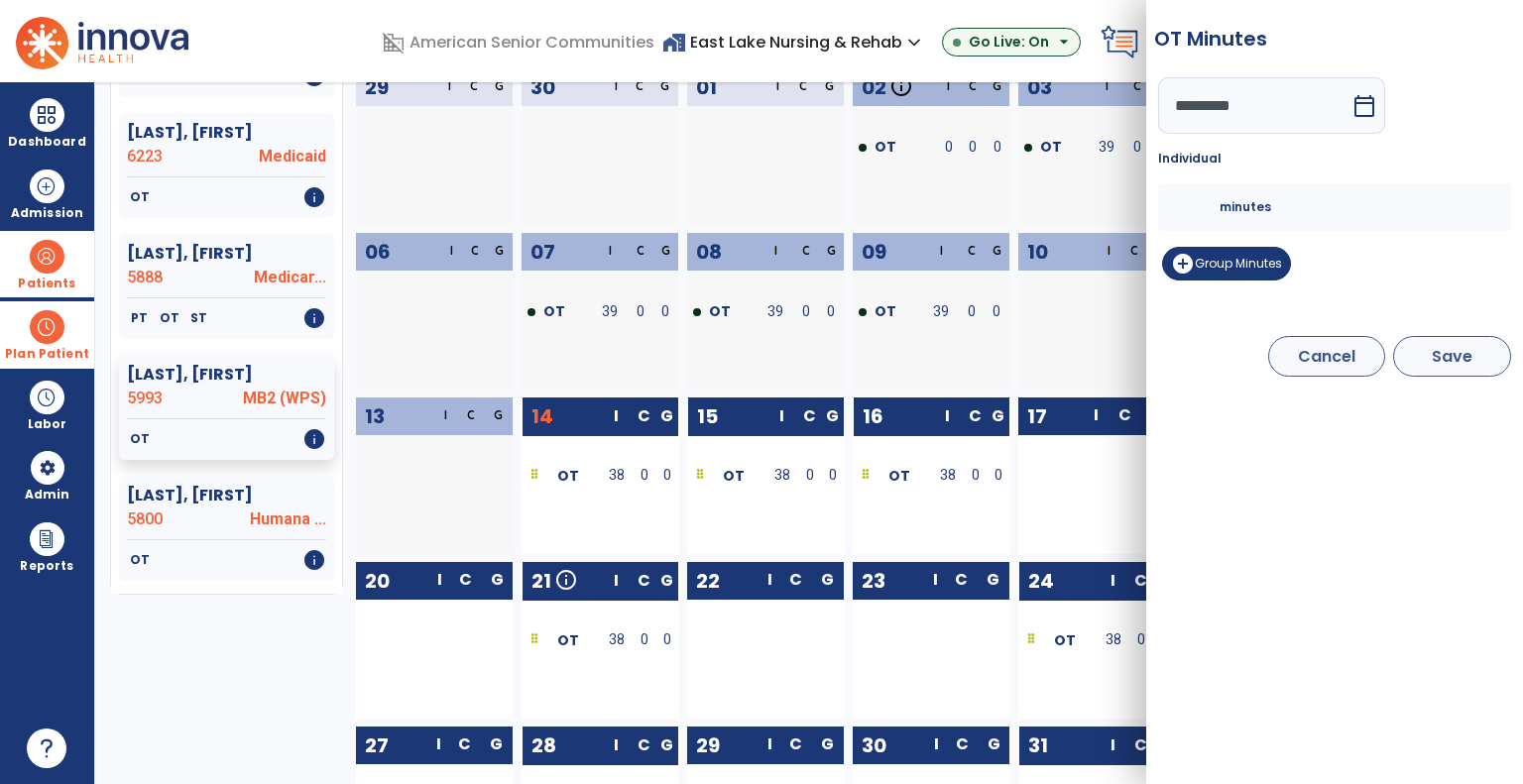 type on "*********" 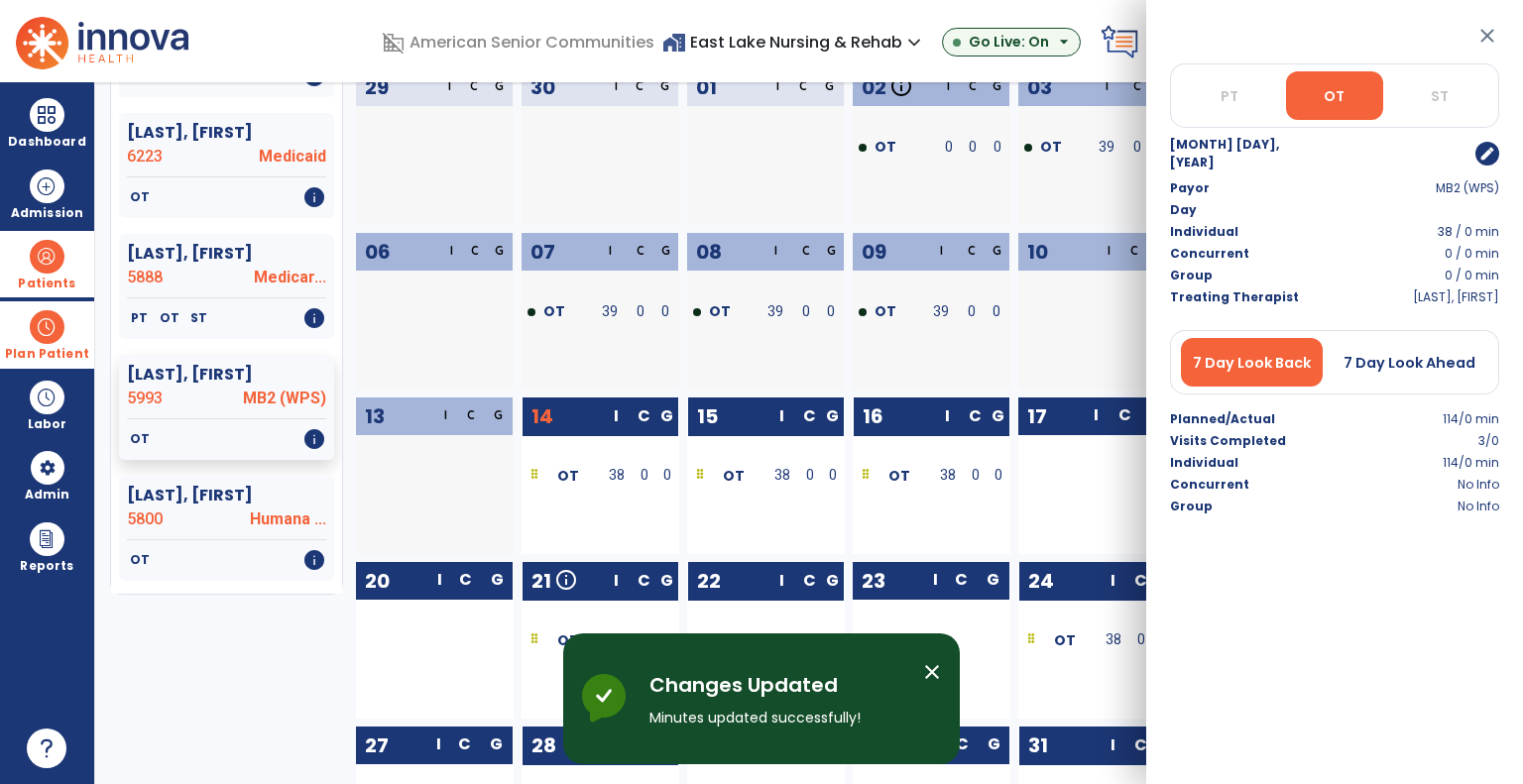click on "close" at bounding box center [1487, 36] 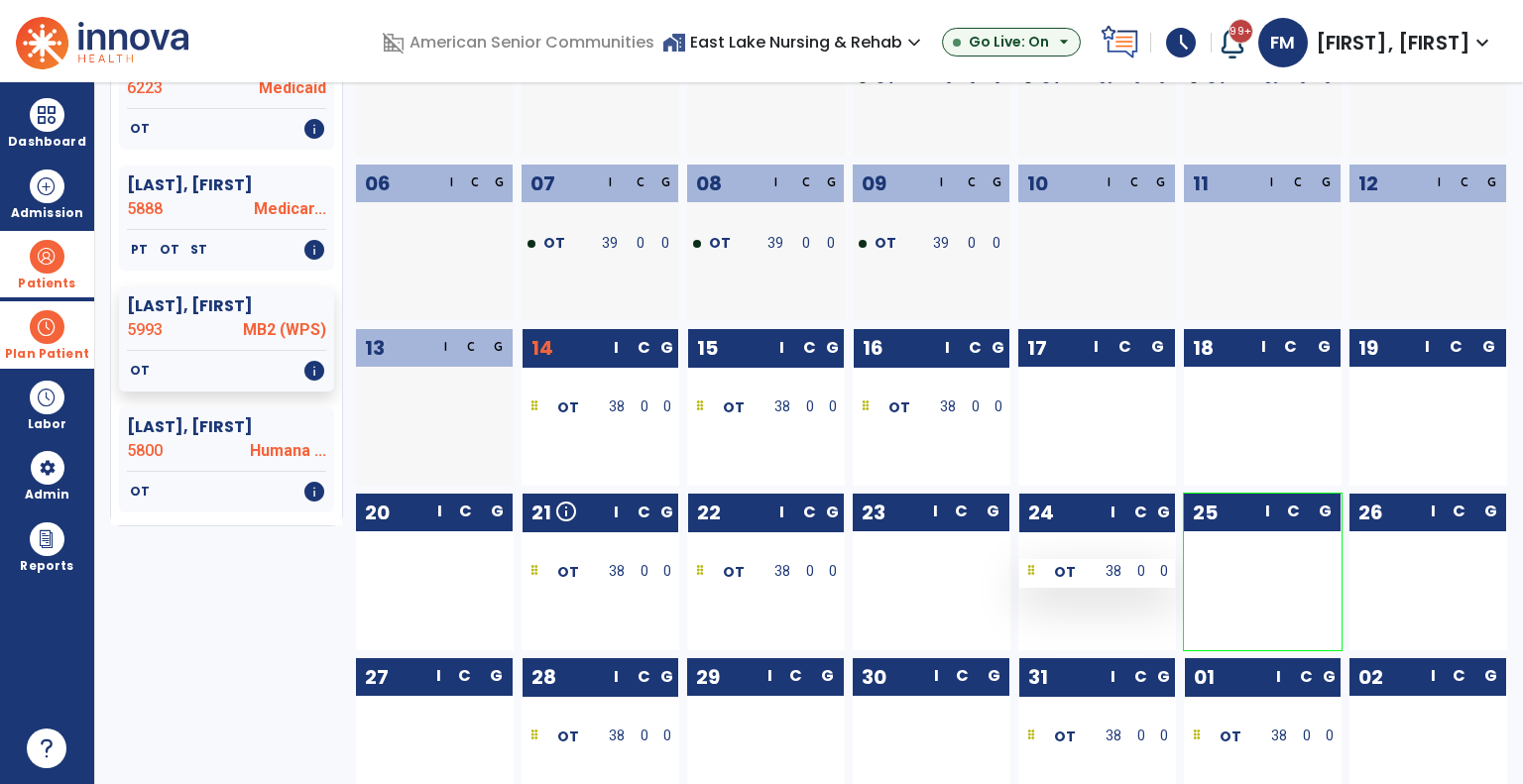 scroll, scrollTop: 280, scrollLeft: 0, axis: vertical 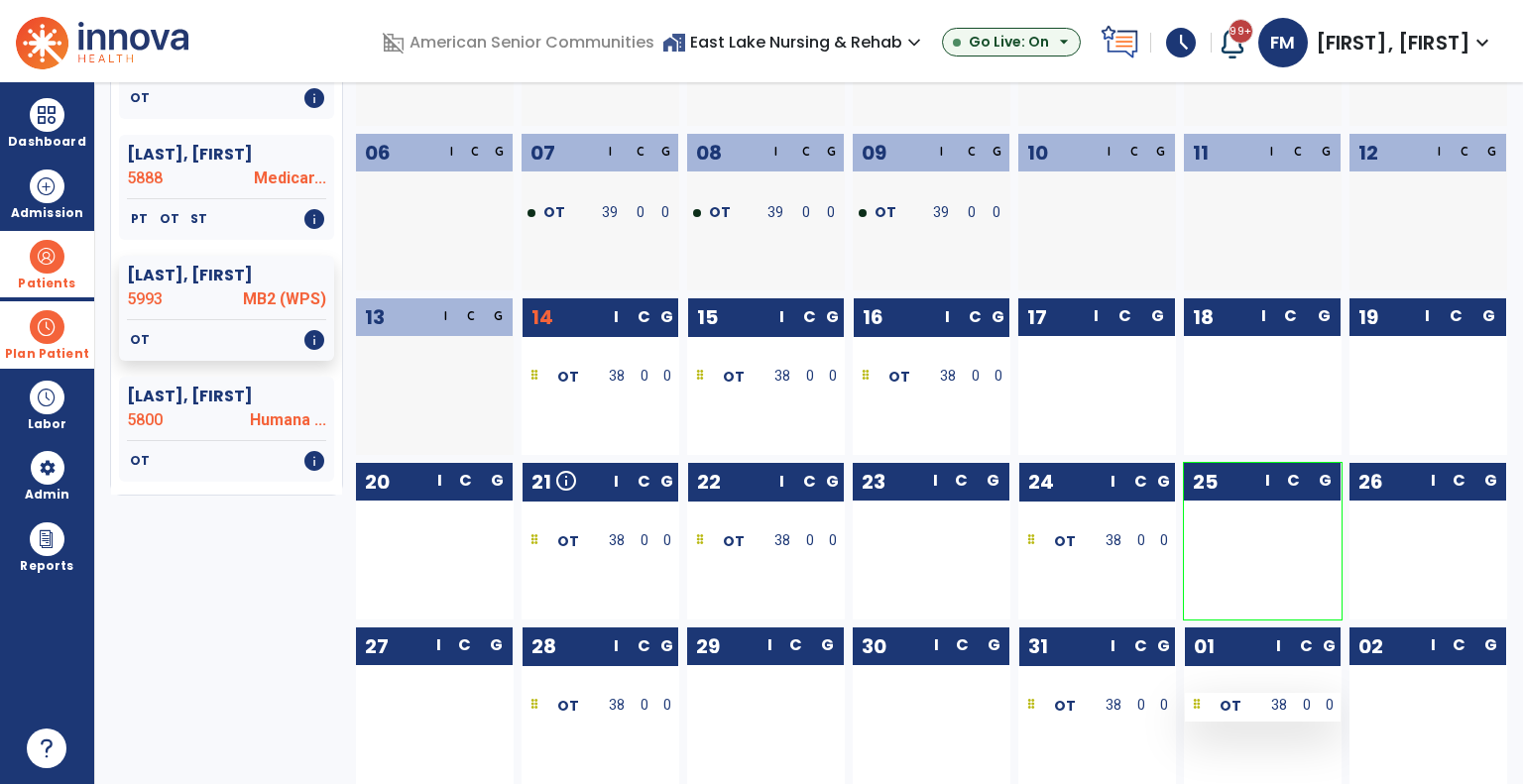 click at bounding box center (1197, 706) 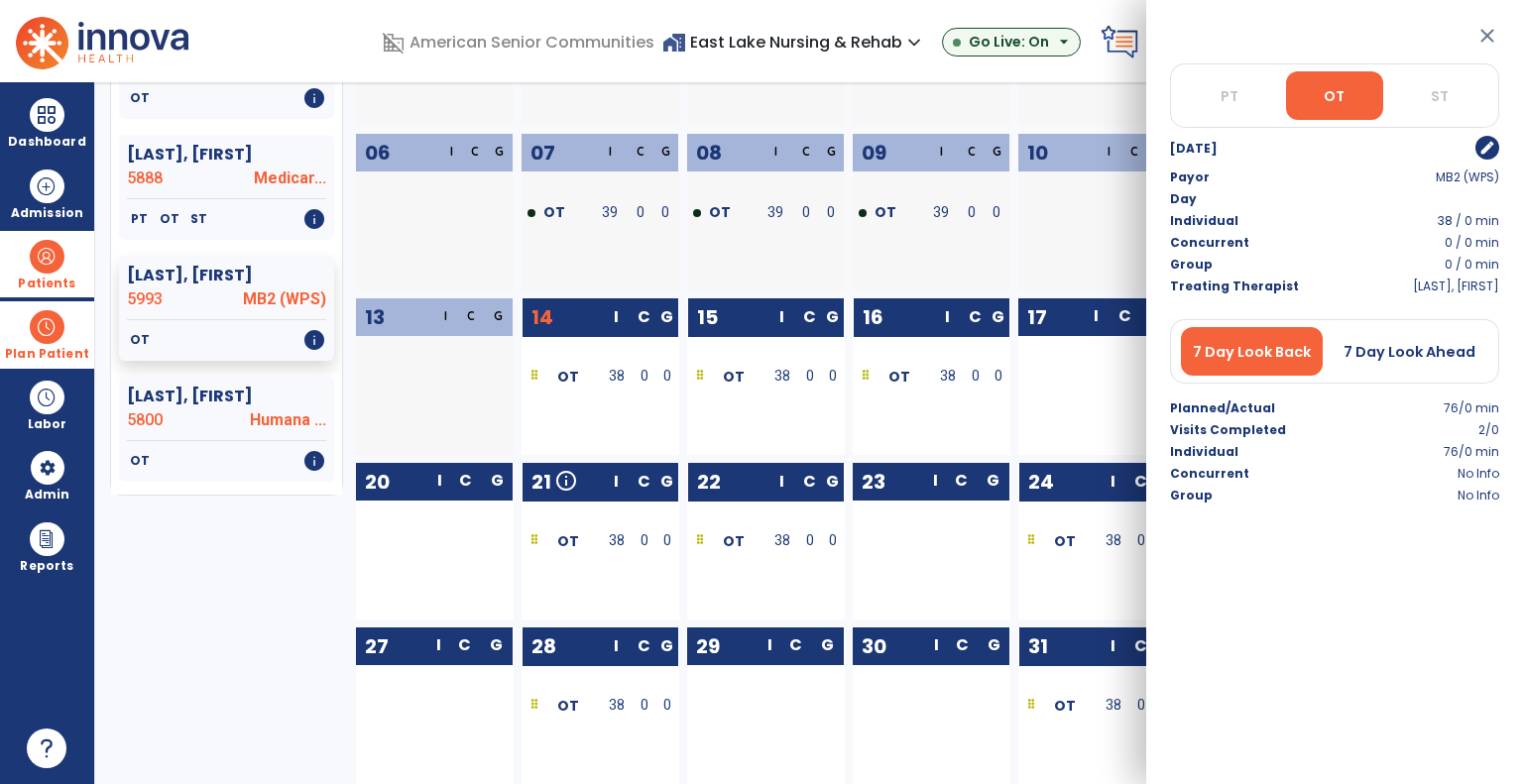 click on "edit" at bounding box center (1487, 148) 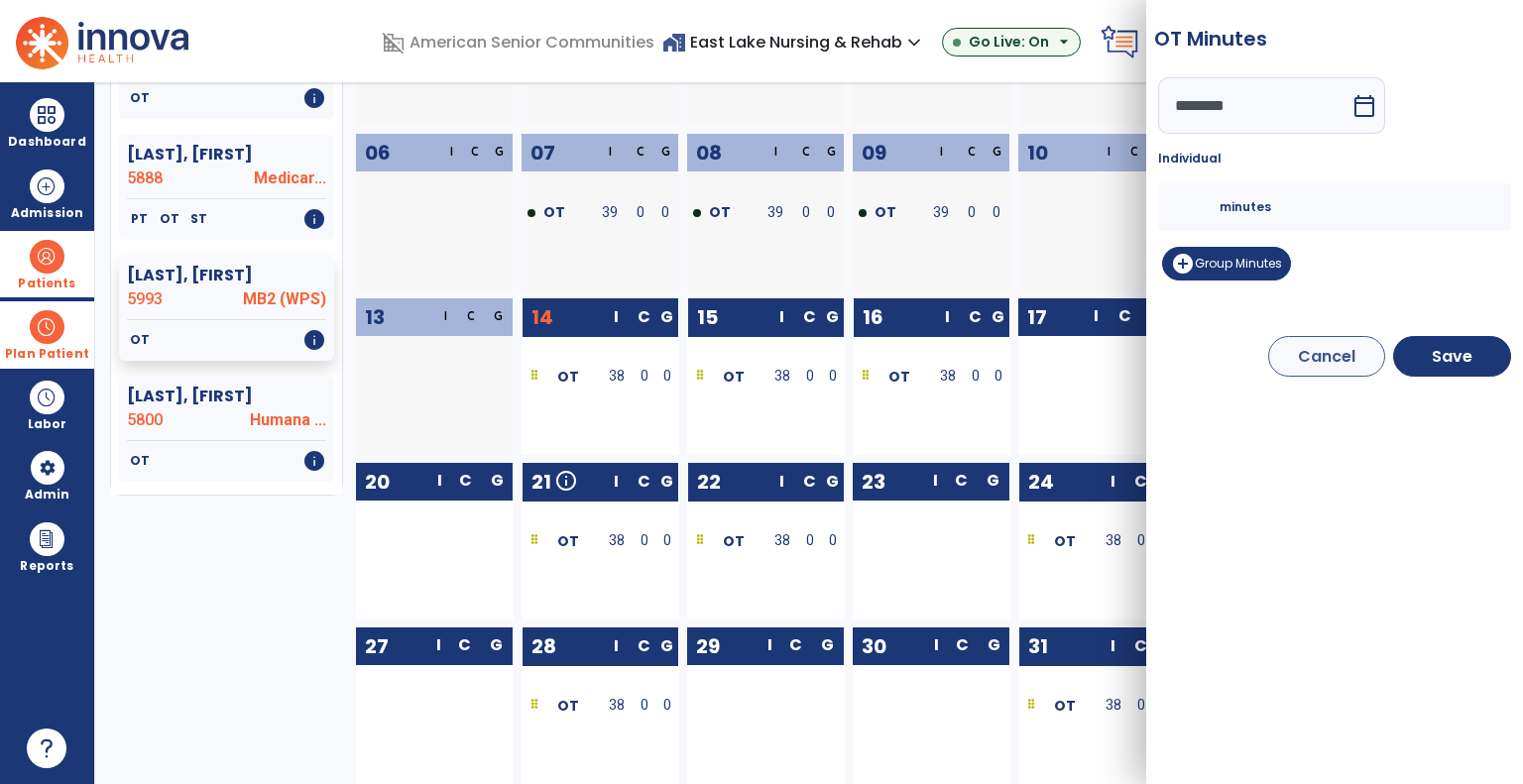 click on "calendar_today" at bounding box center [1366, 105] 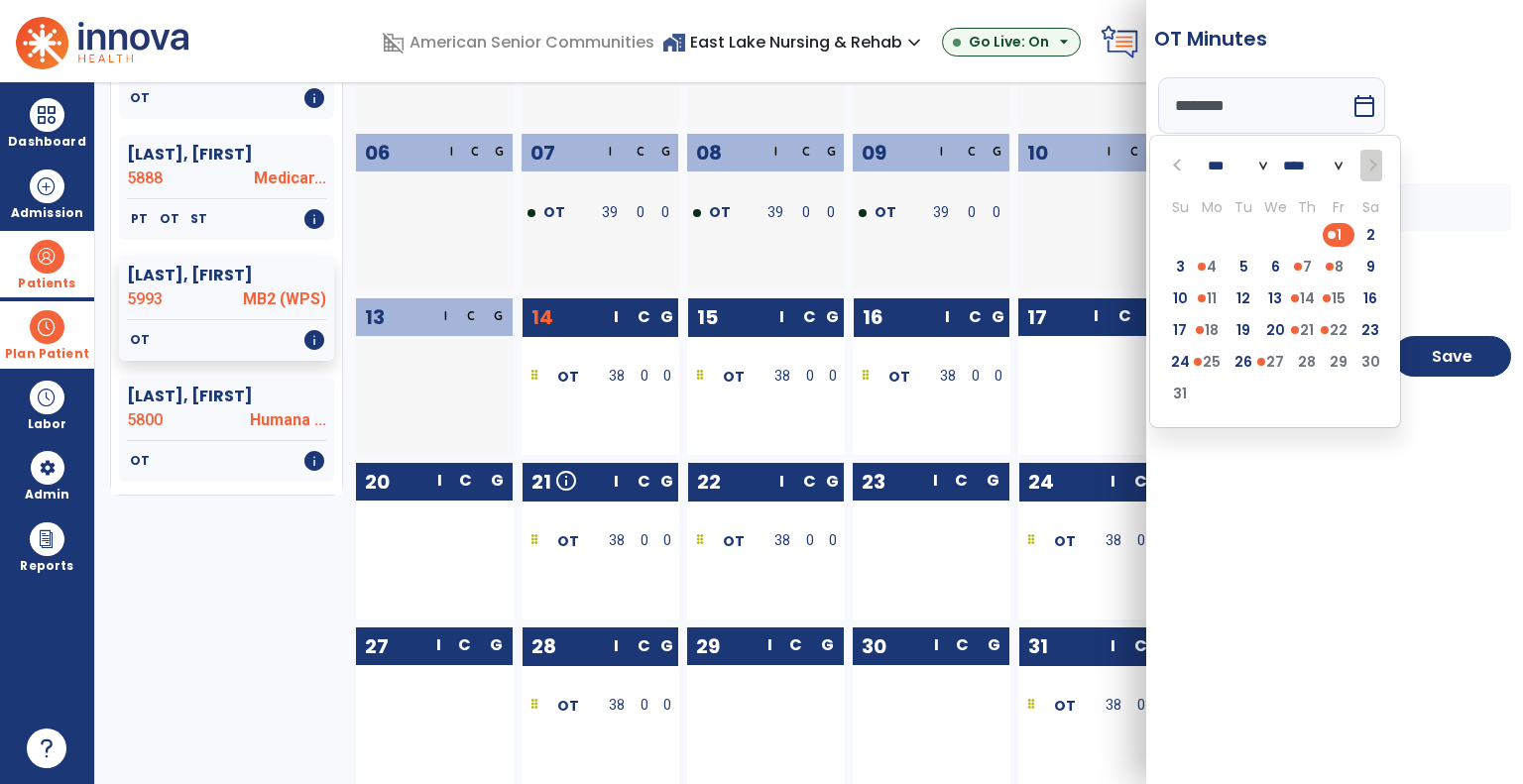 click at bounding box center [1179, 165] 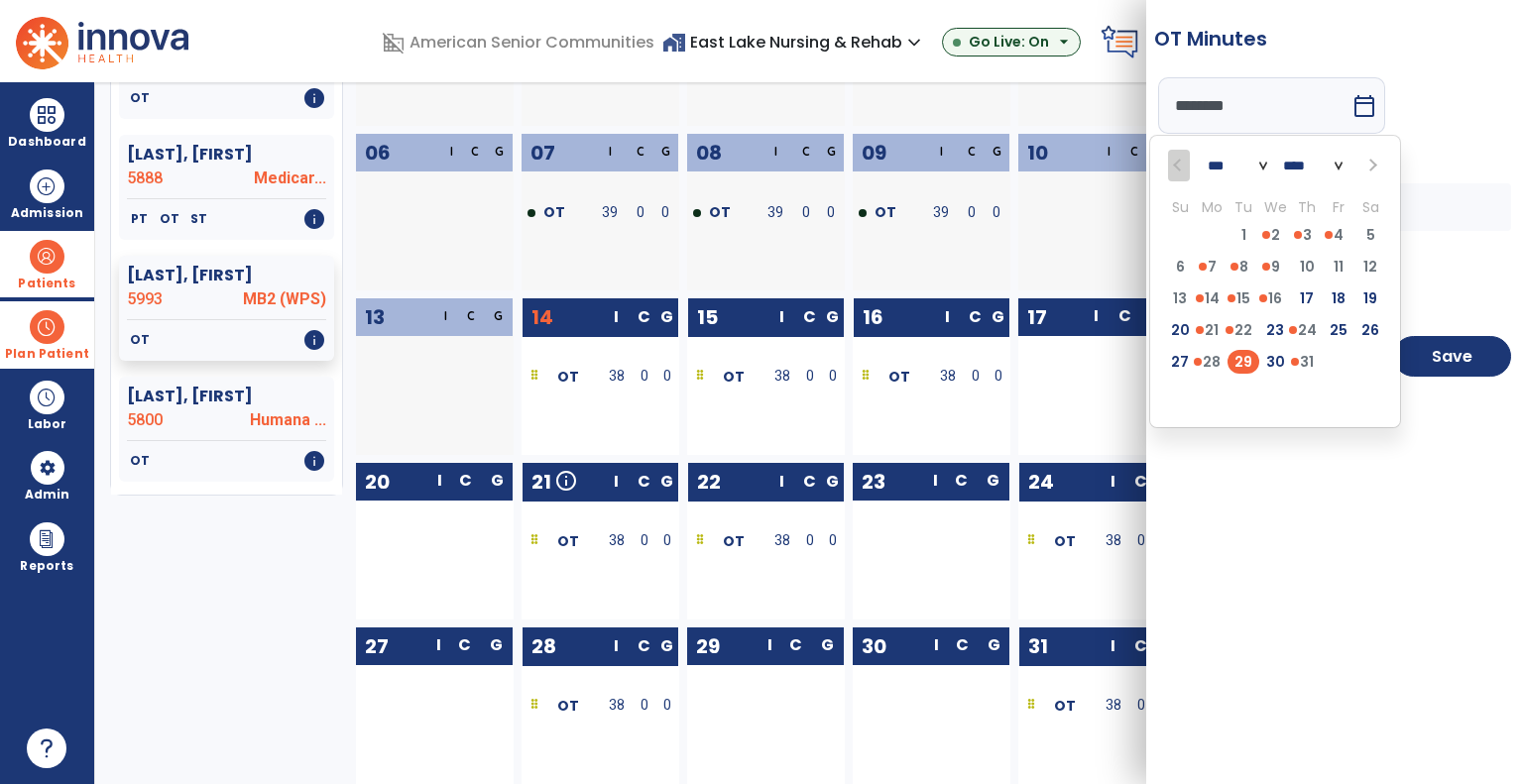 click on "29" at bounding box center [1243, 362] 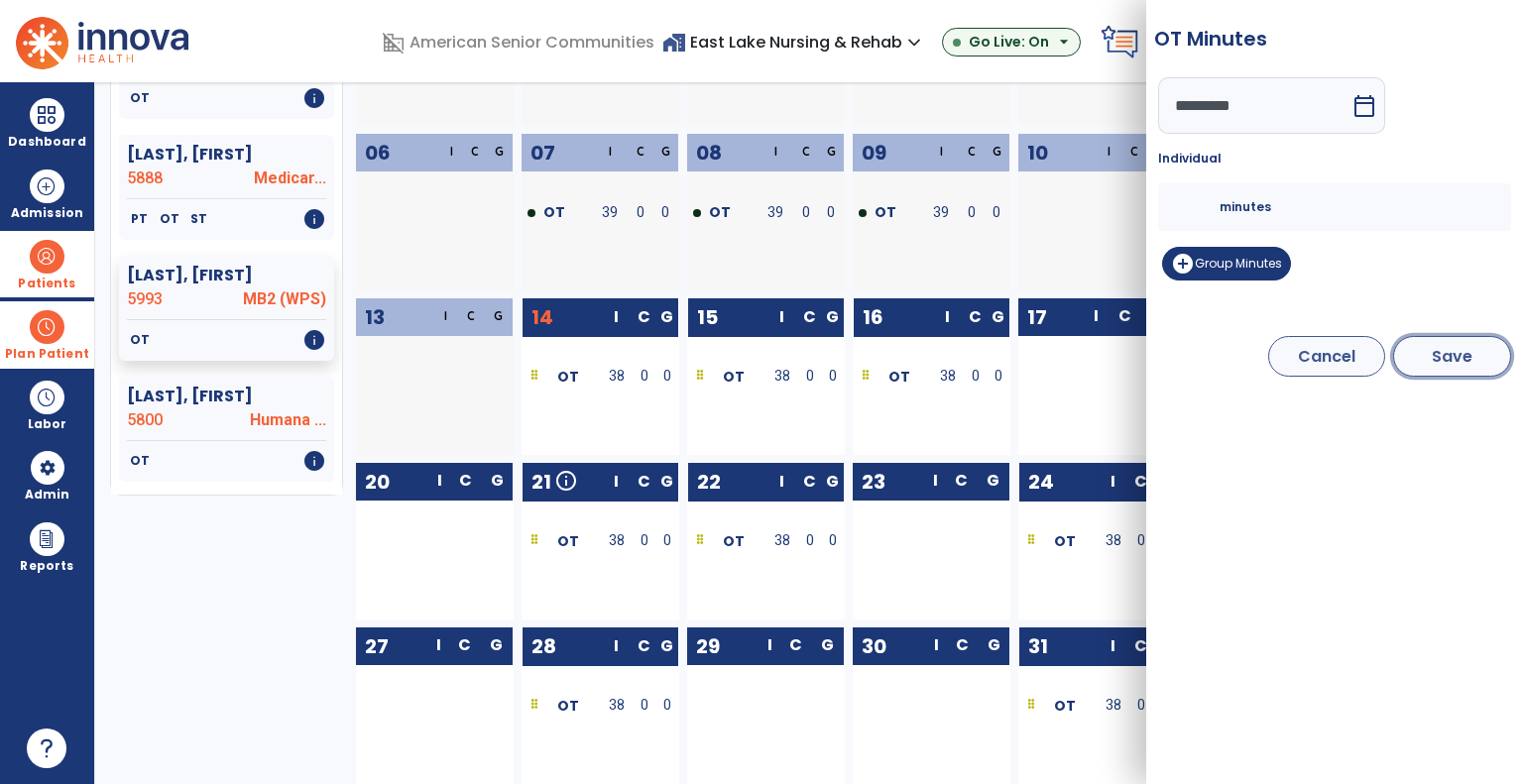 click on "Save" at bounding box center (1452, 356) 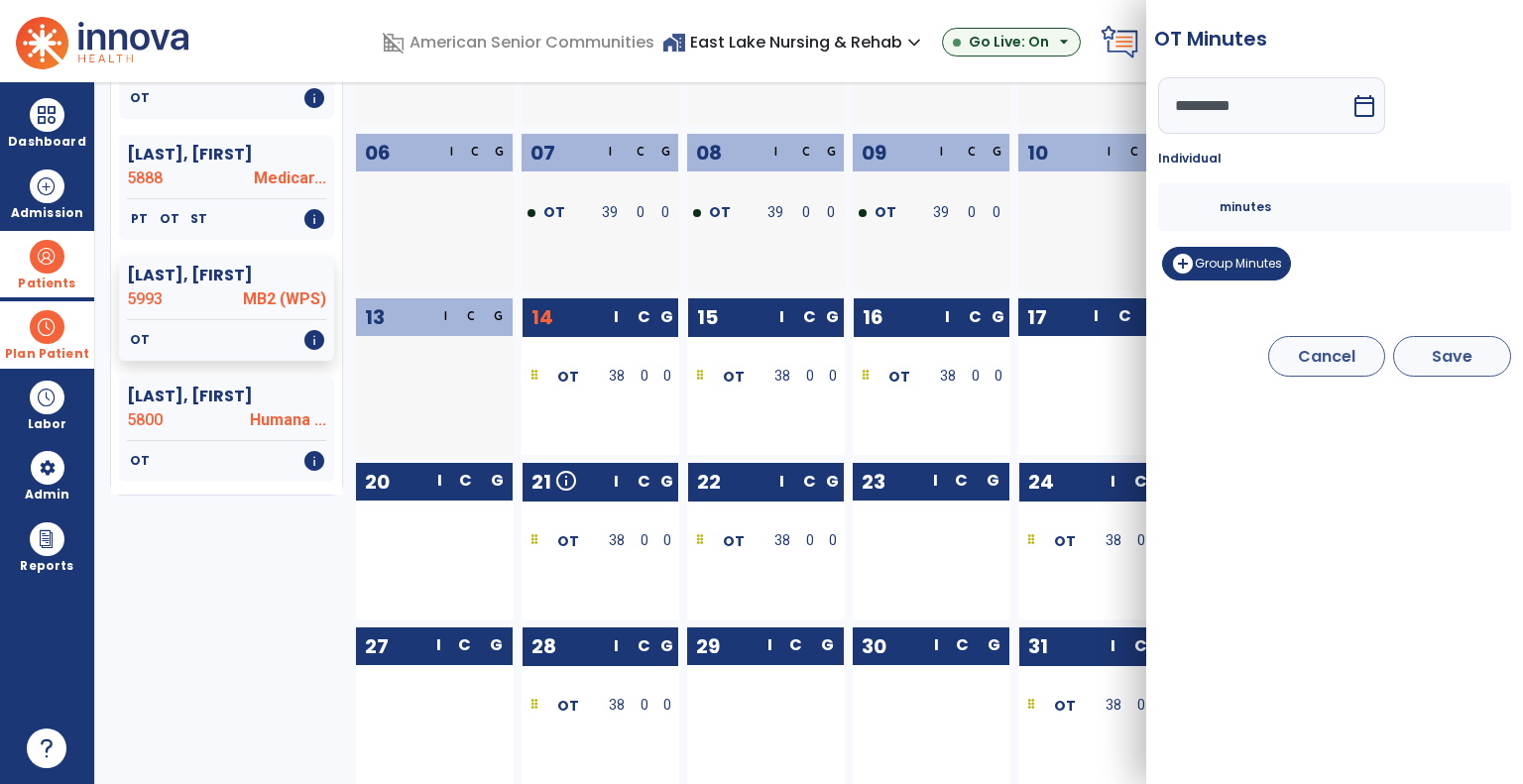 type on "*********" 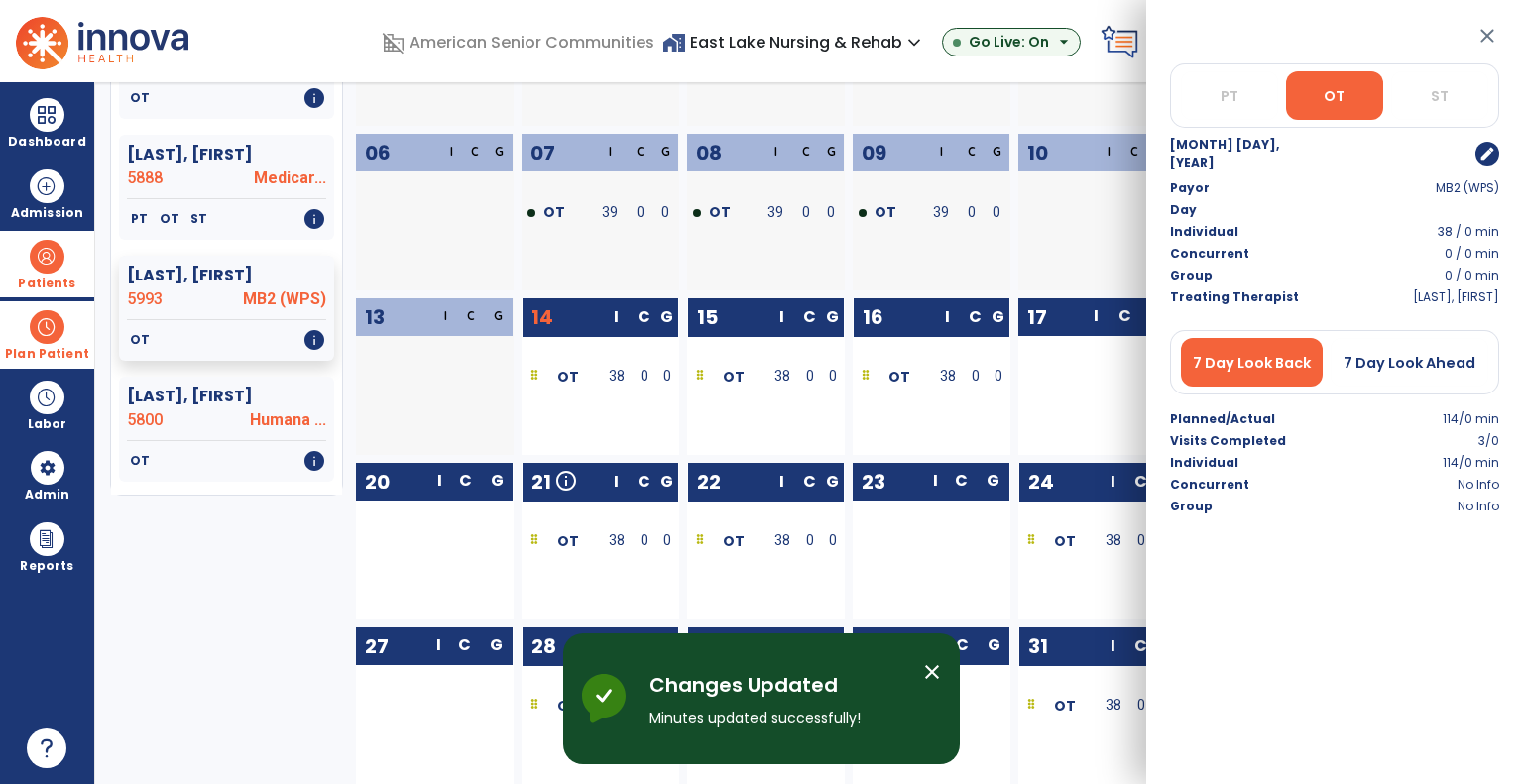 click on "close" at bounding box center (1487, 36) 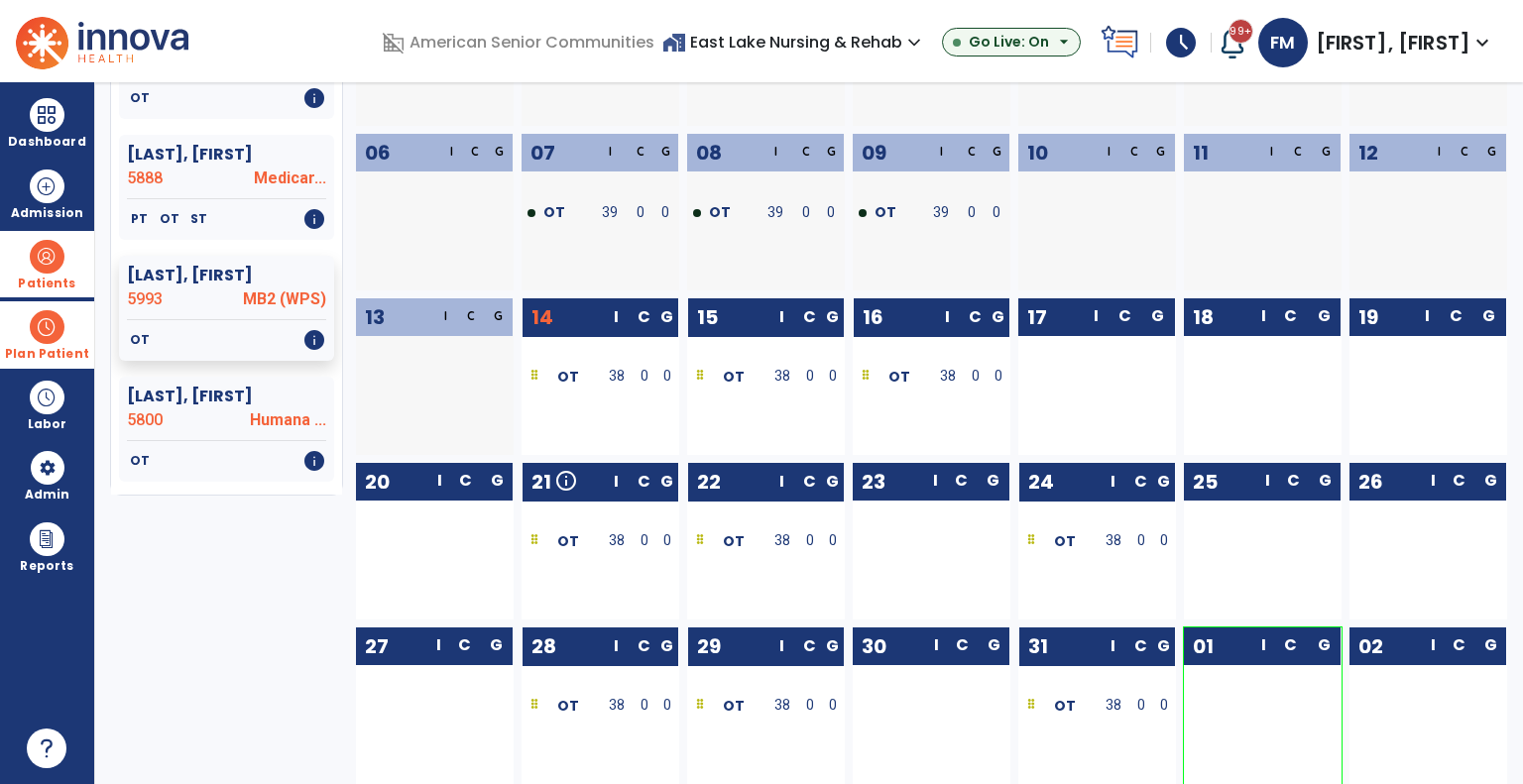 scroll, scrollTop: 0, scrollLeft: 0, axis: both 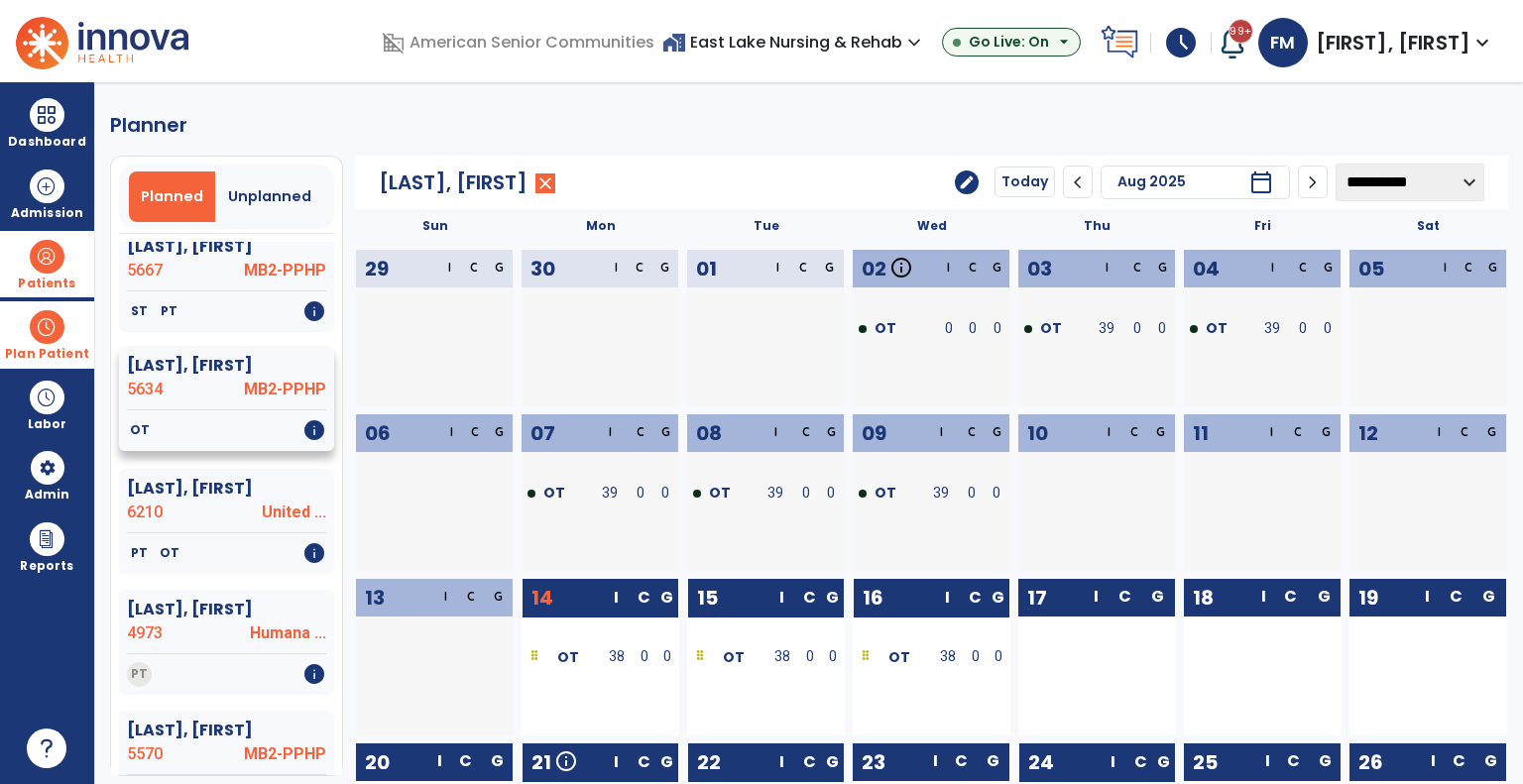 click on "OT   info" 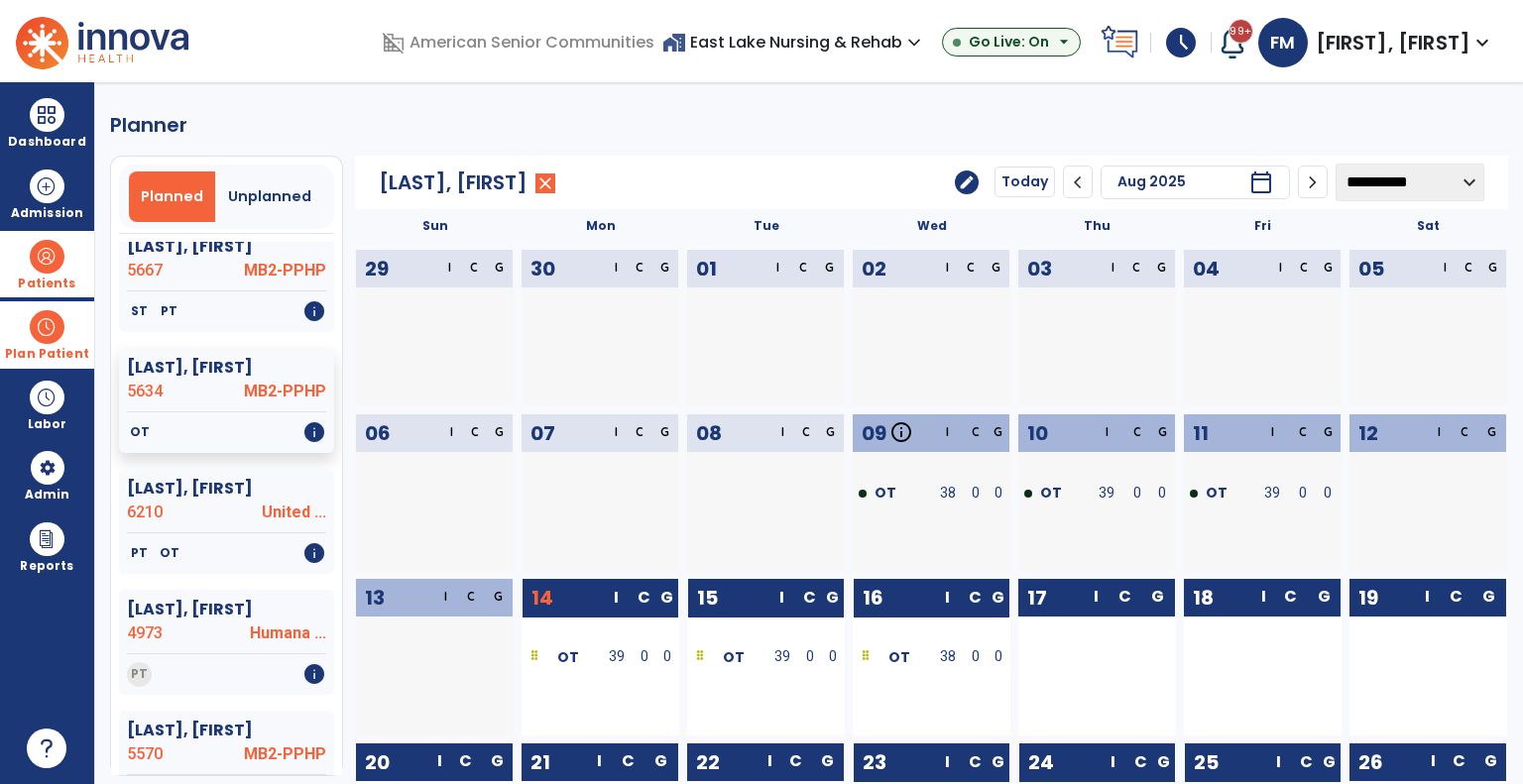 scroll, scrollTop: 280, scrollLeft: 0, axis: vertical 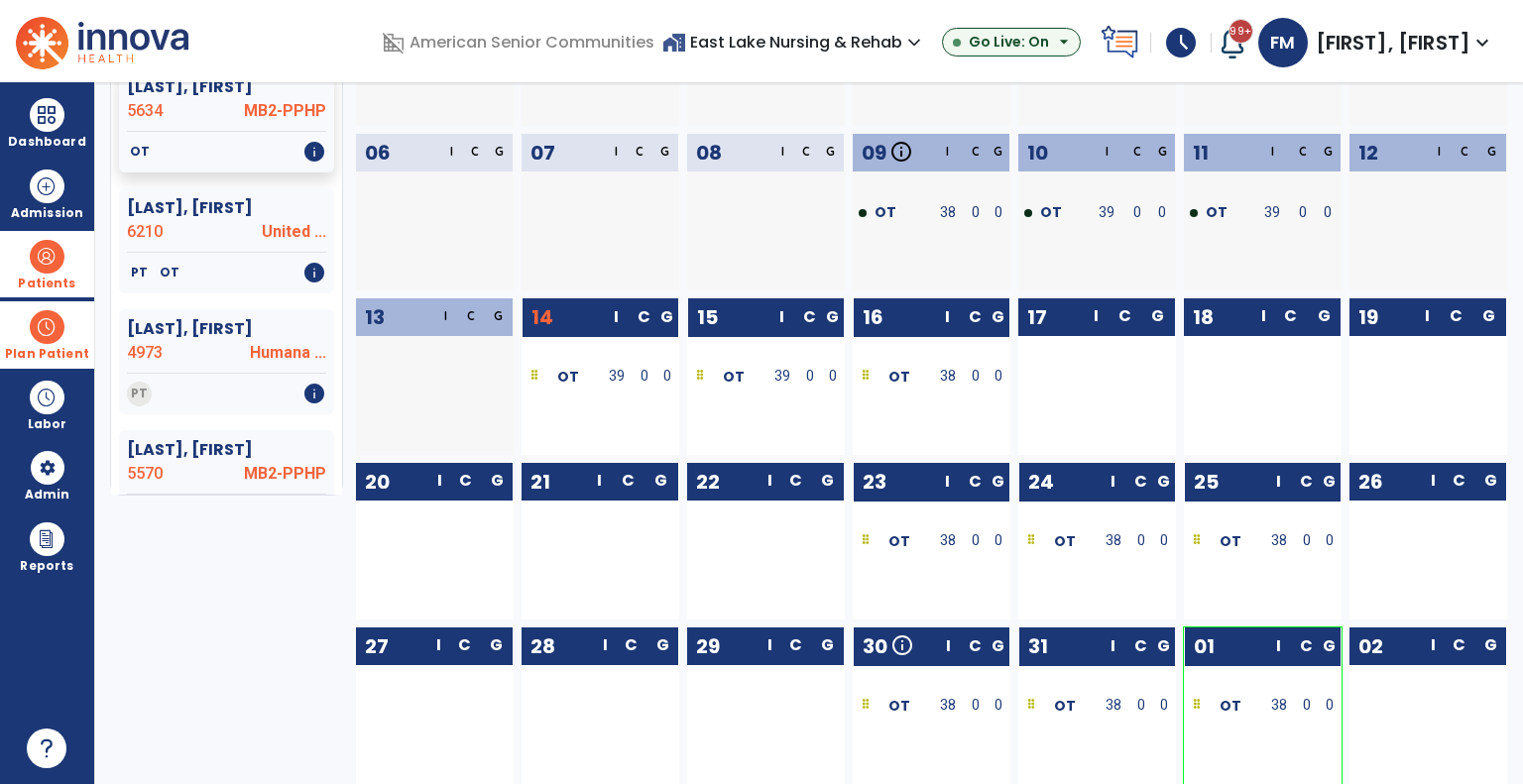 click at bounding box center (1197, 541) 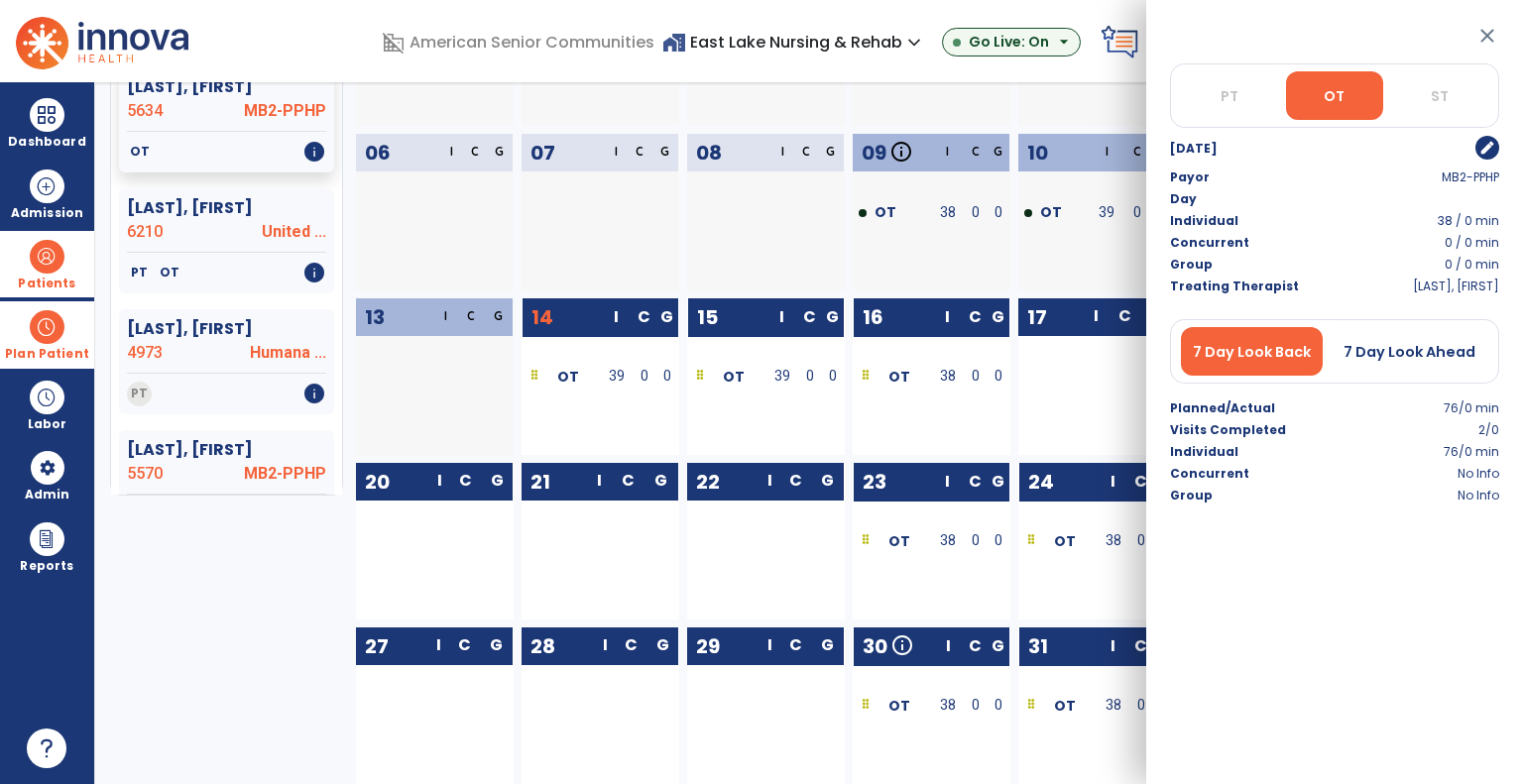 click on "edit" at bounding box center [1487, 148] 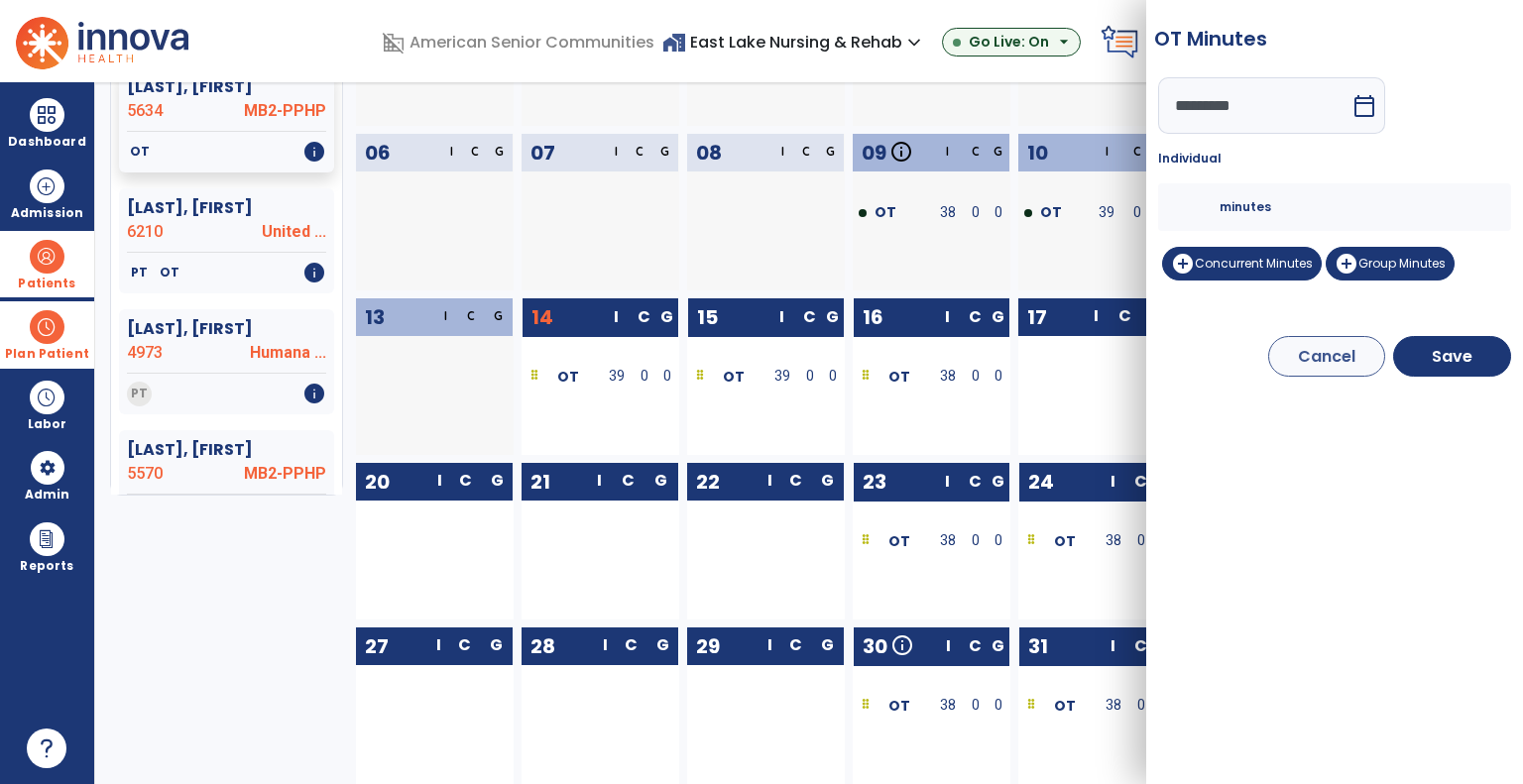 click on "calendar_today" at bounding box center [1364, 106] 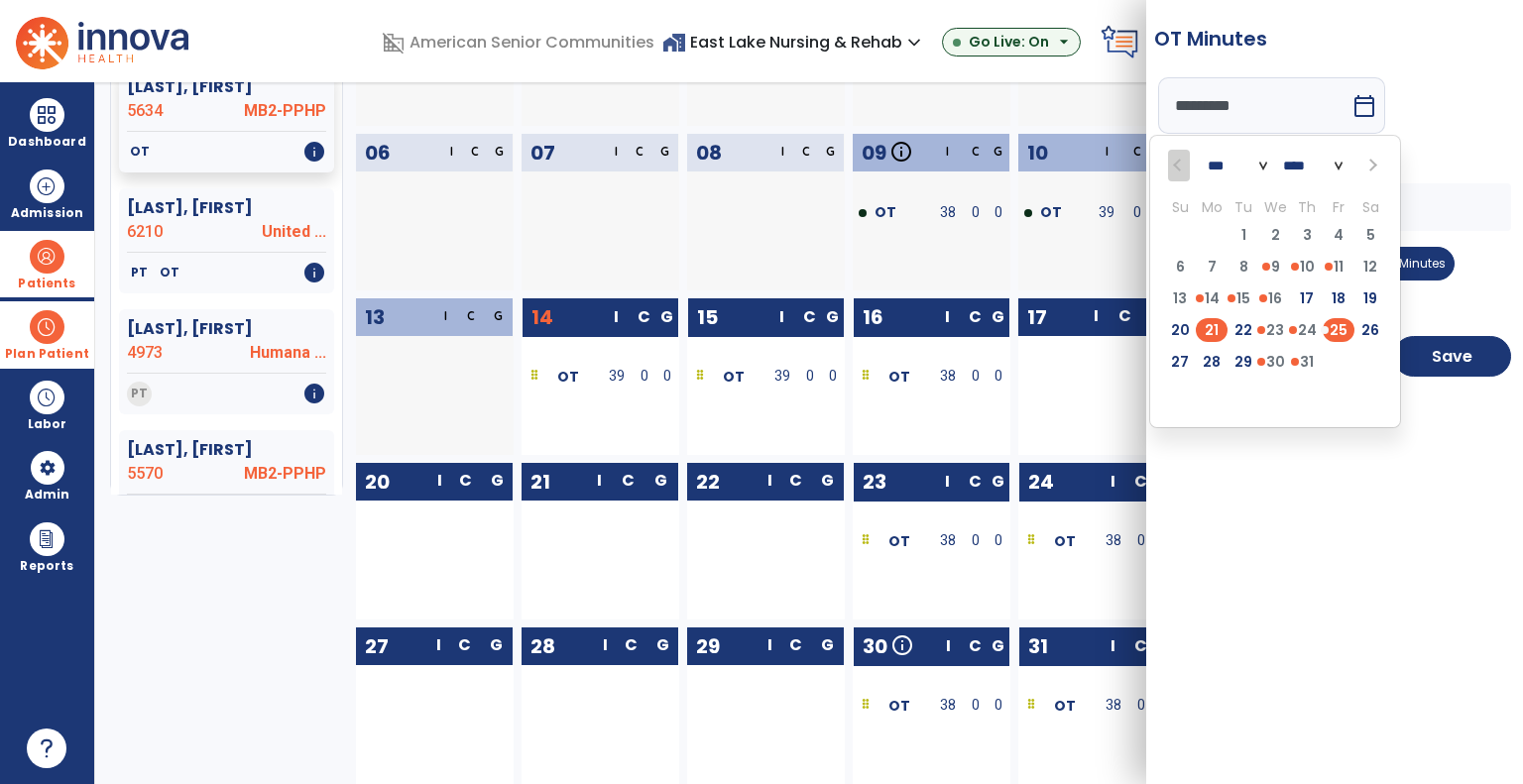 click on "21" at bounding box center (1212, 330) 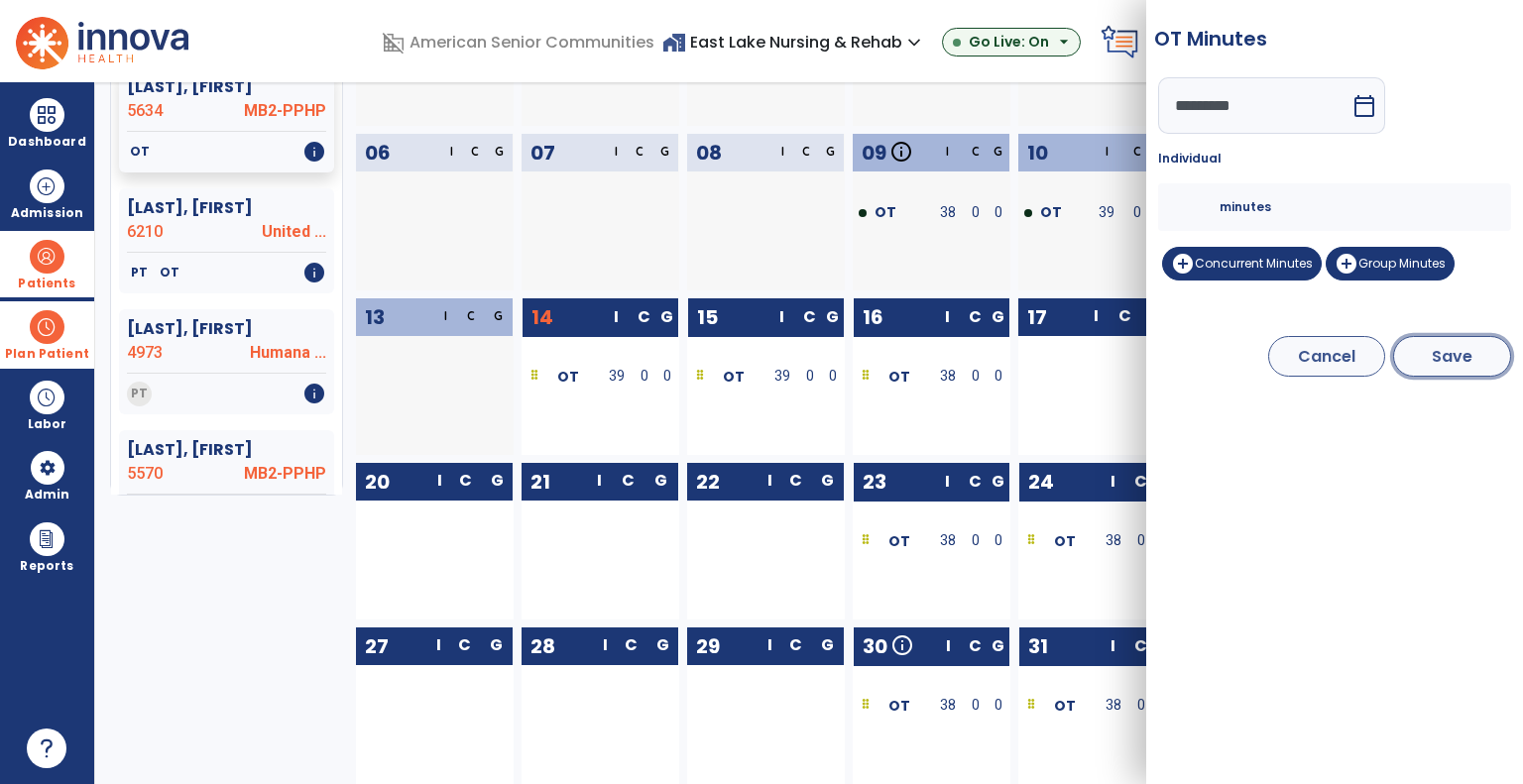 click on "Save" at bounding box center (1452, 356) 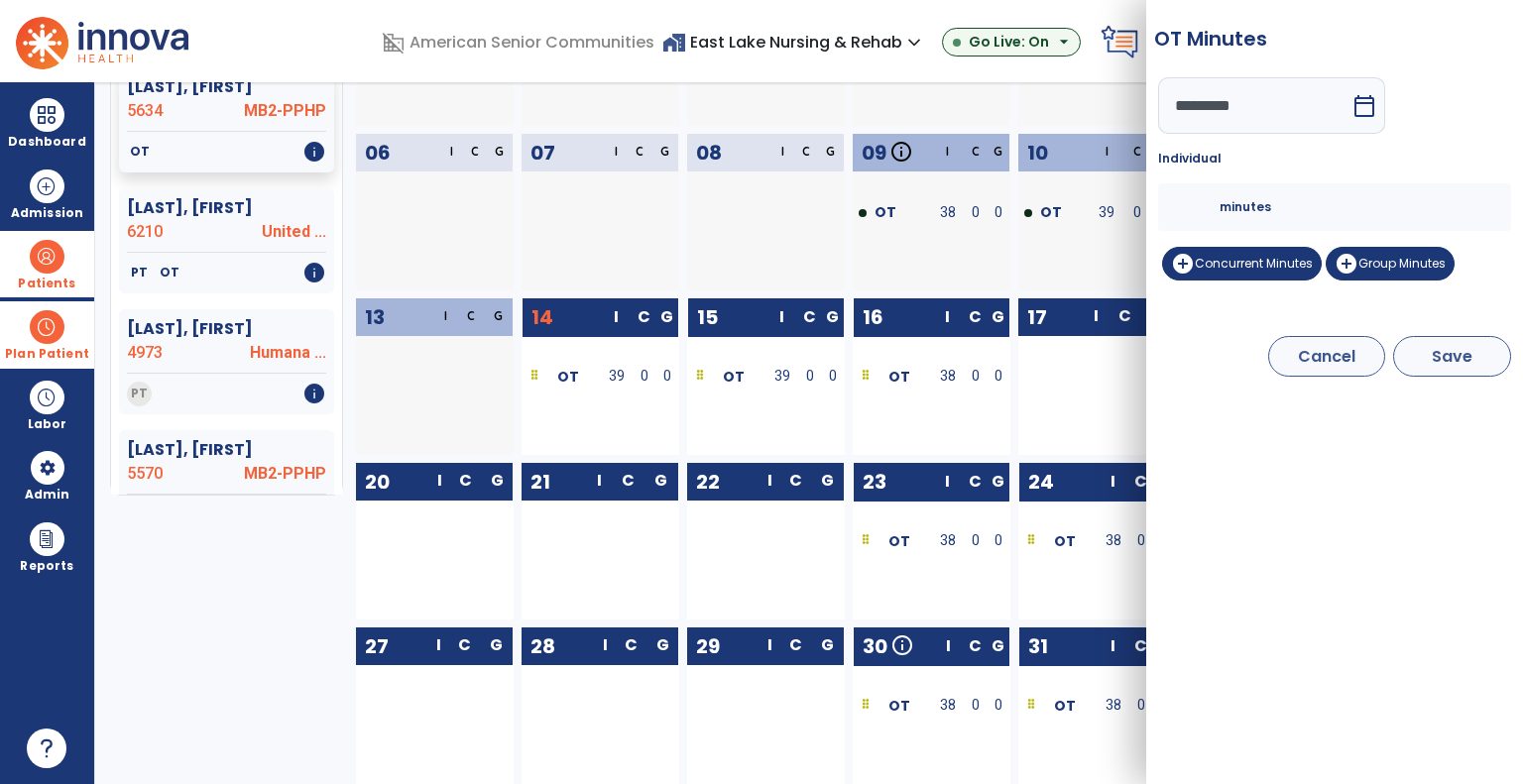 type on "*********" 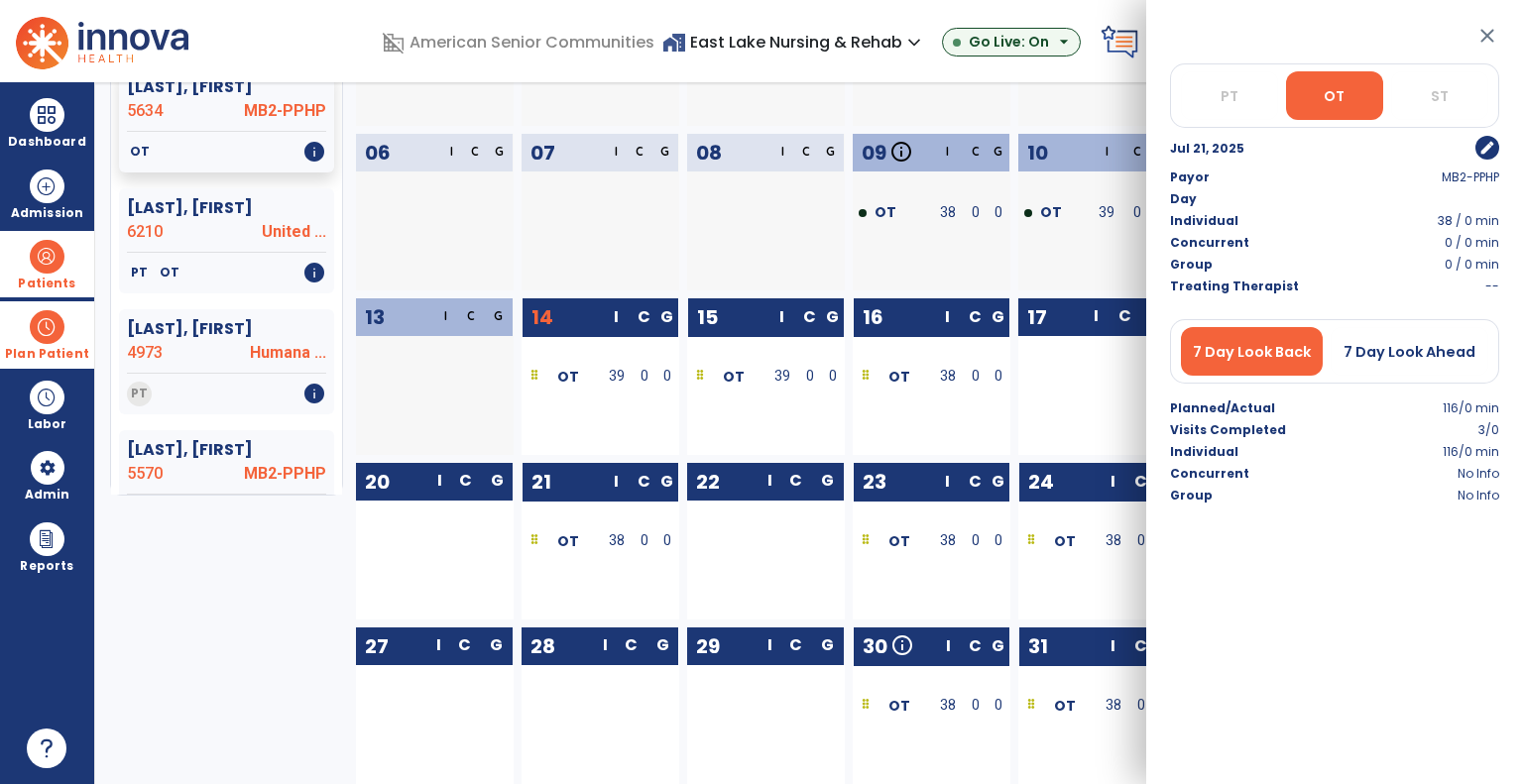 click on "close" at bounding box center [1487, 36] 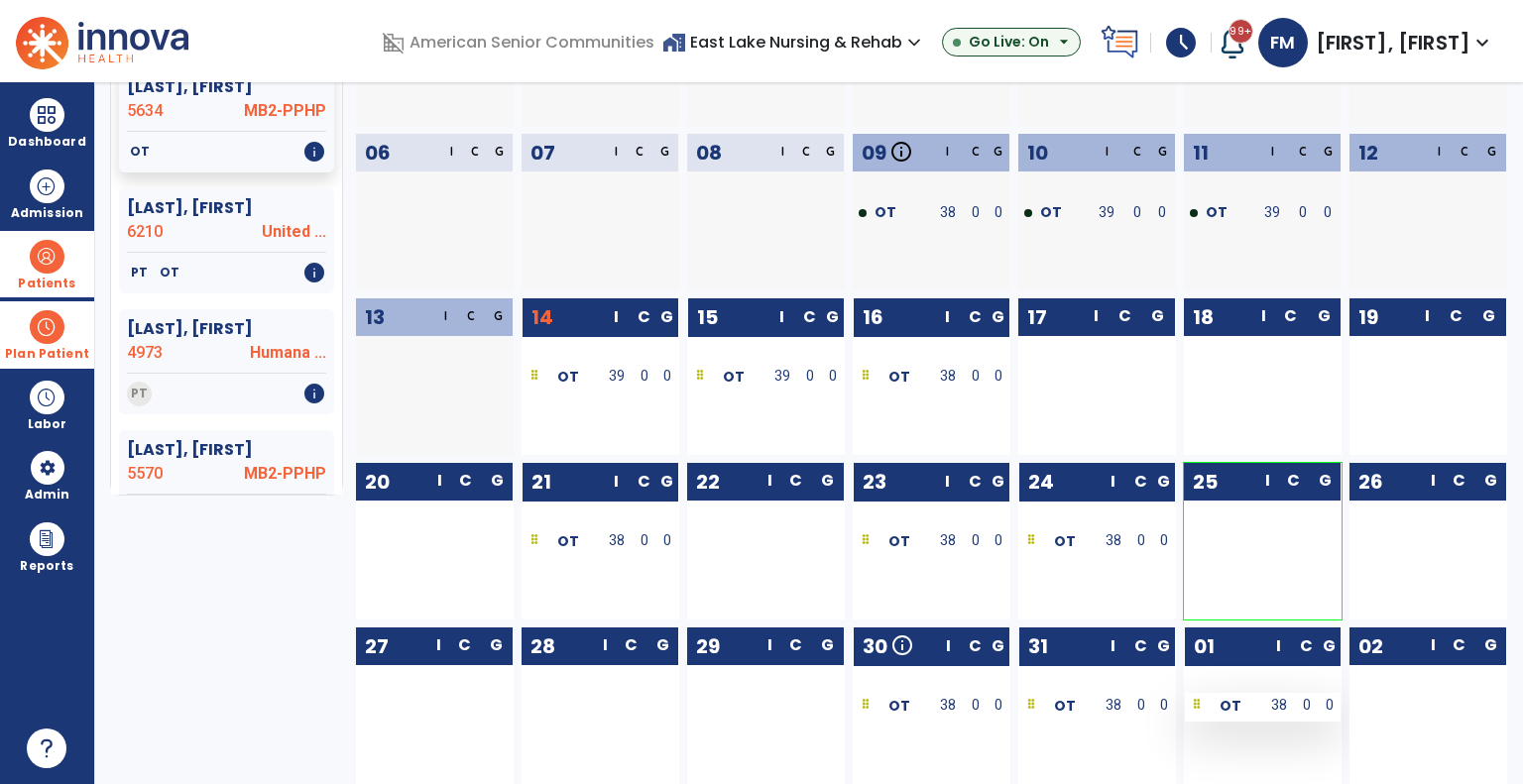 click at bounding box center (1197, 706) 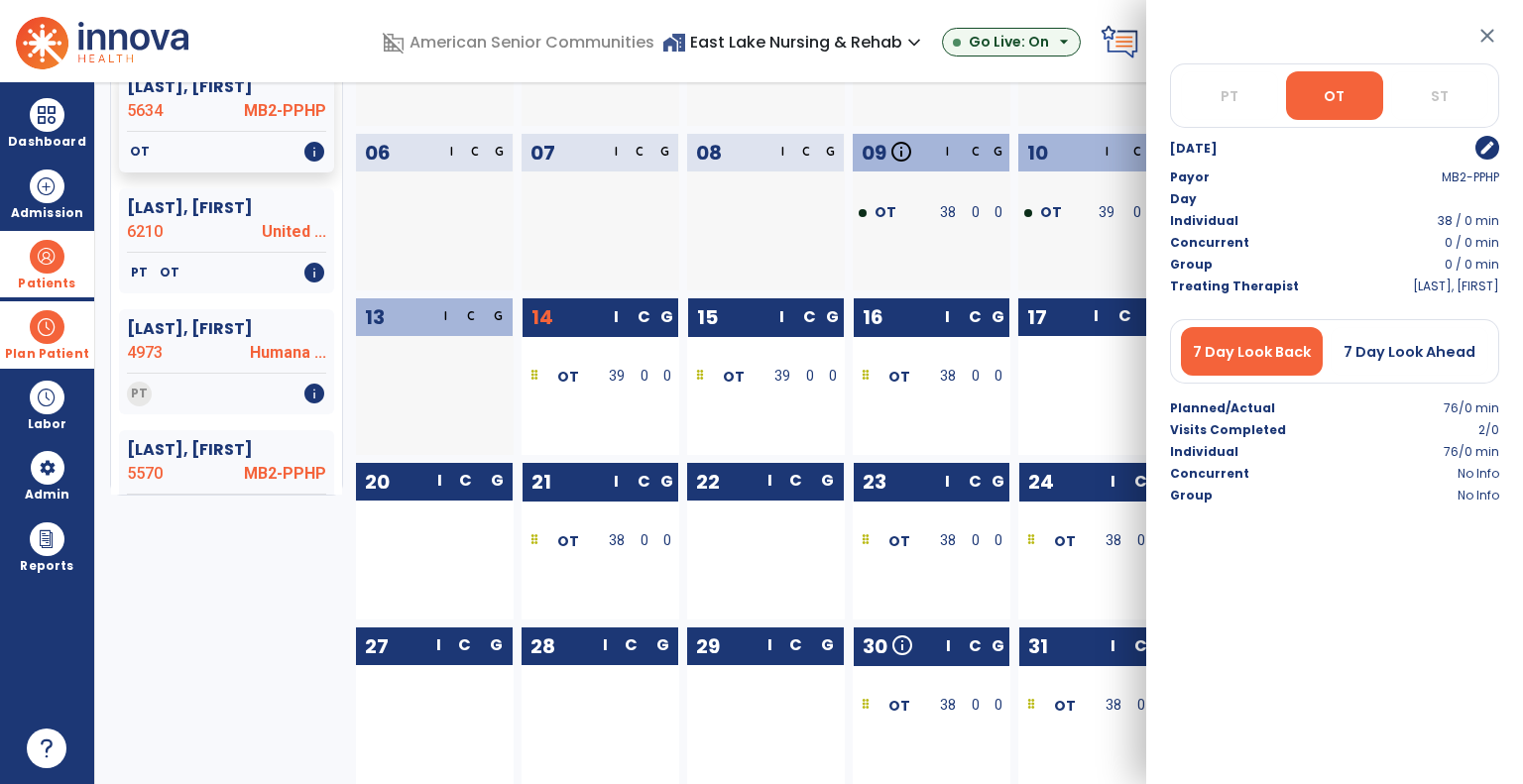 click on "edit" at bounding box center (1487, 148) 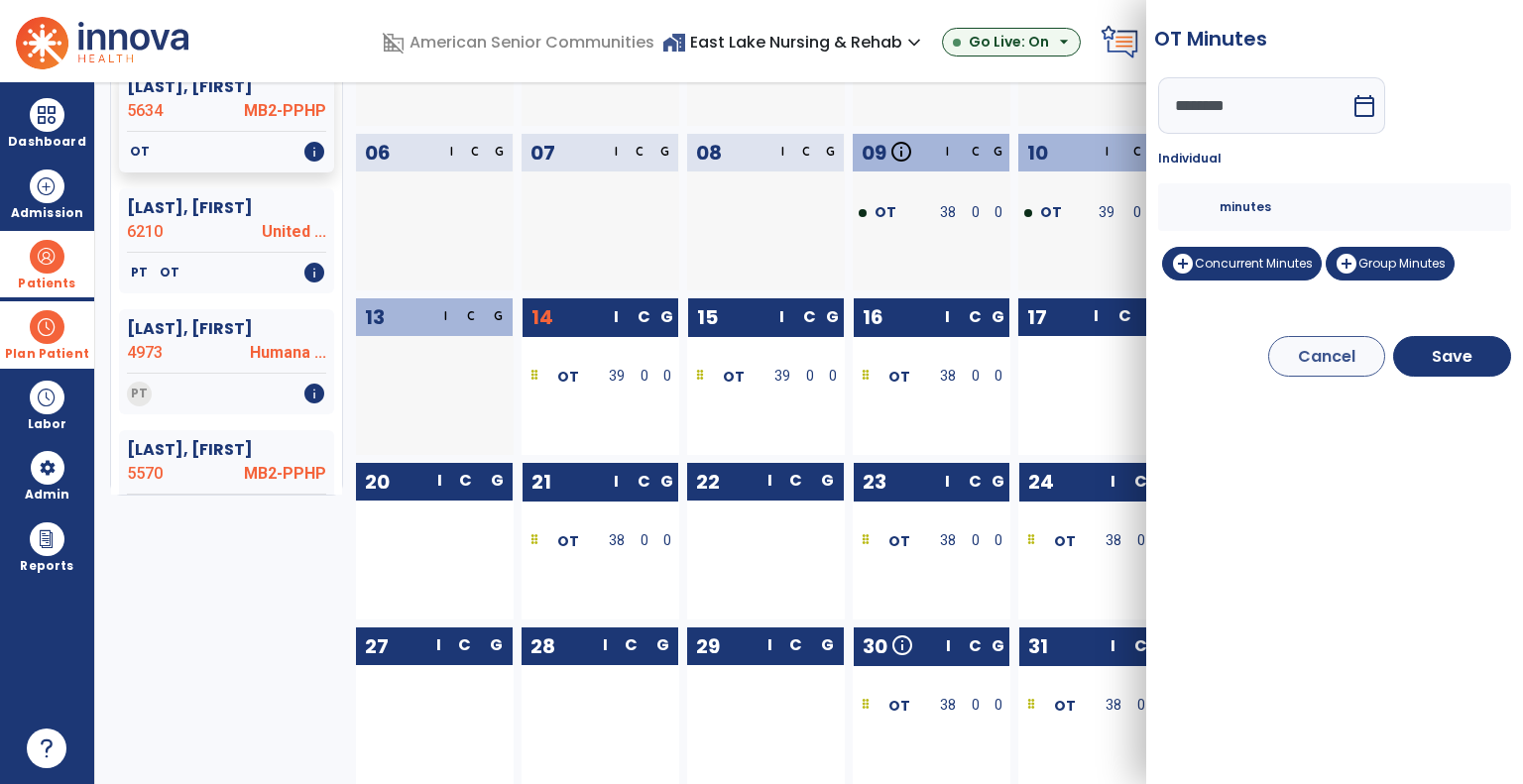 click on "calendar_today" at bounding box center (1364, 106) 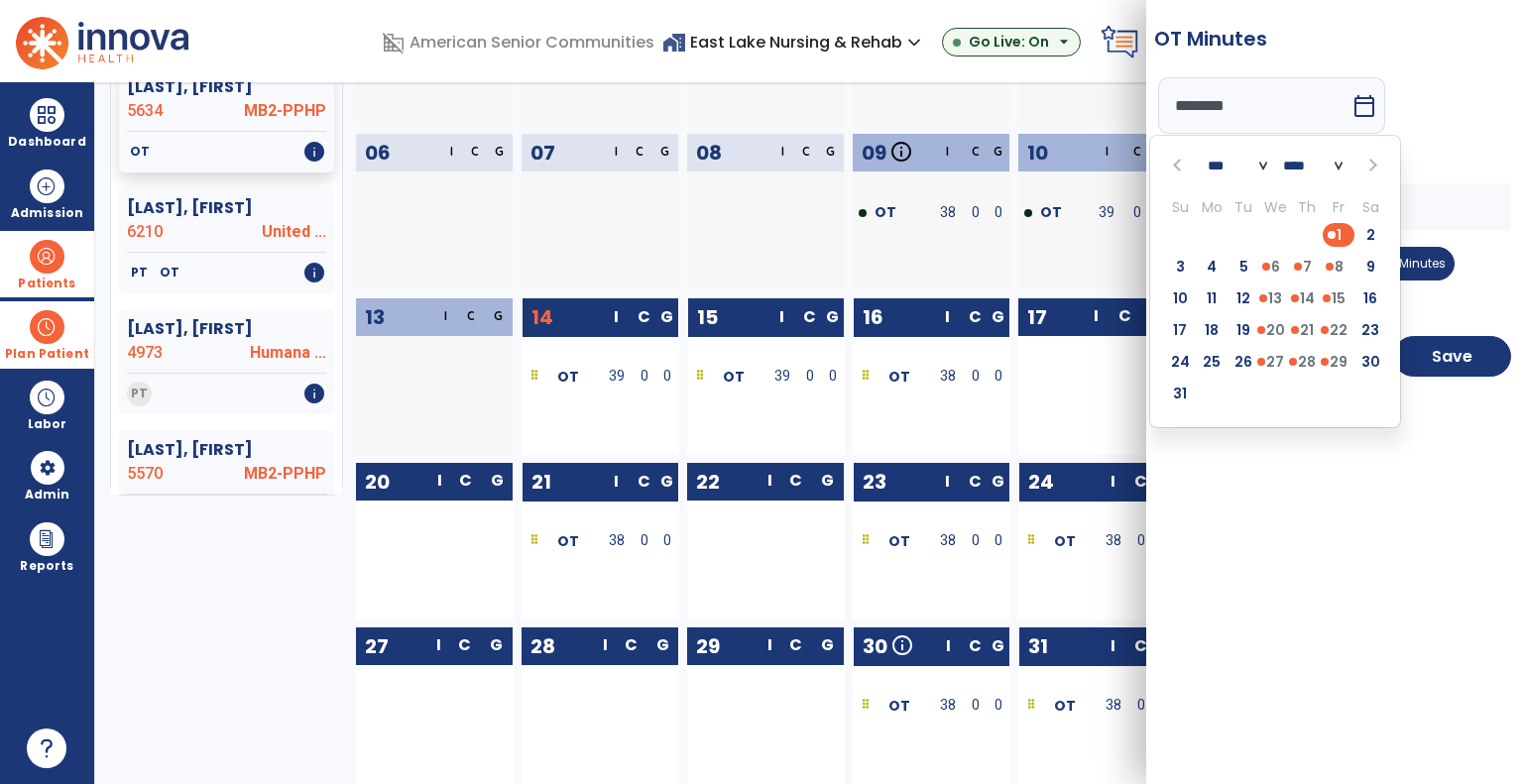 click at bounding box center [1179, 166] 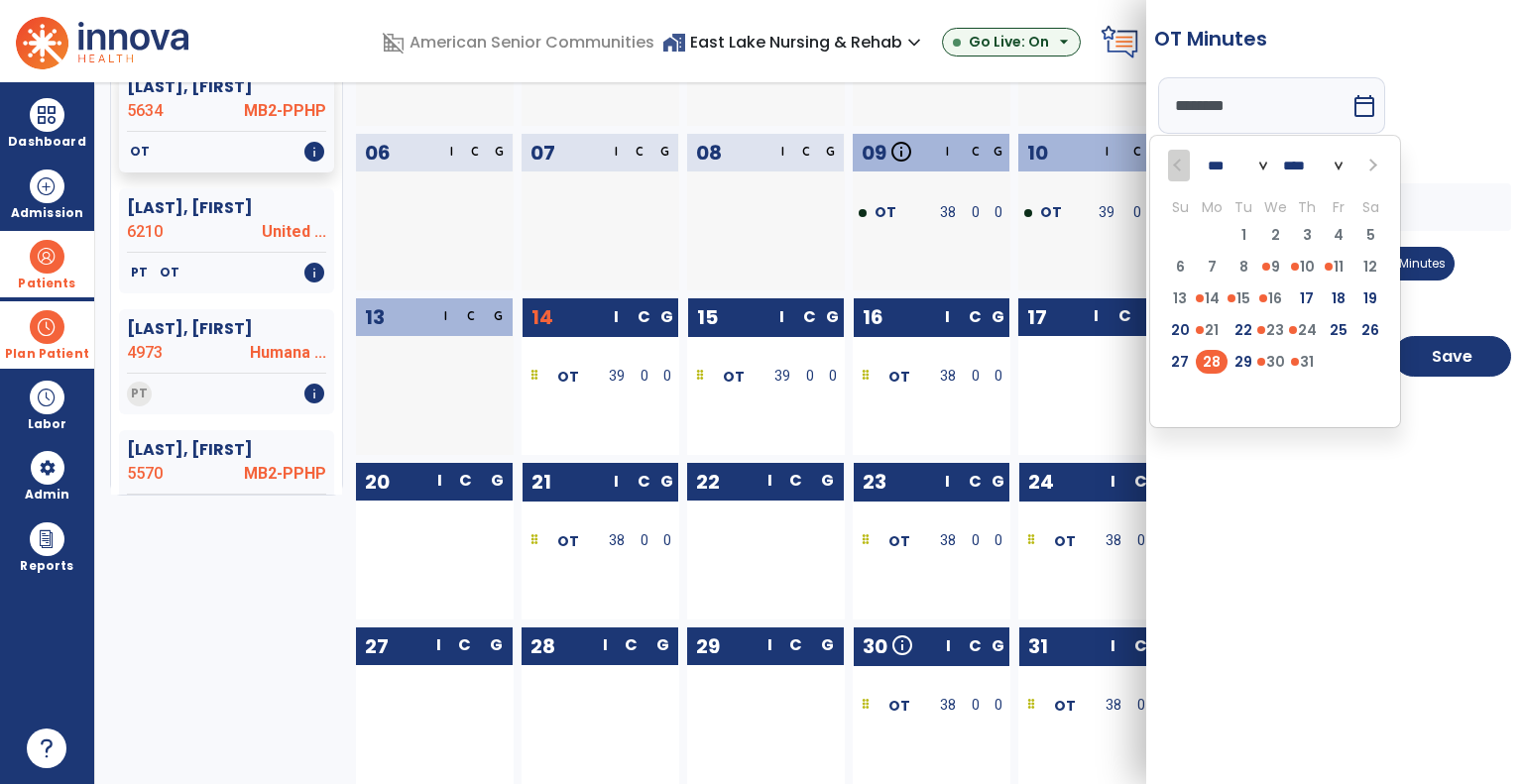 click on "28" at bounding box center (1212, 362) 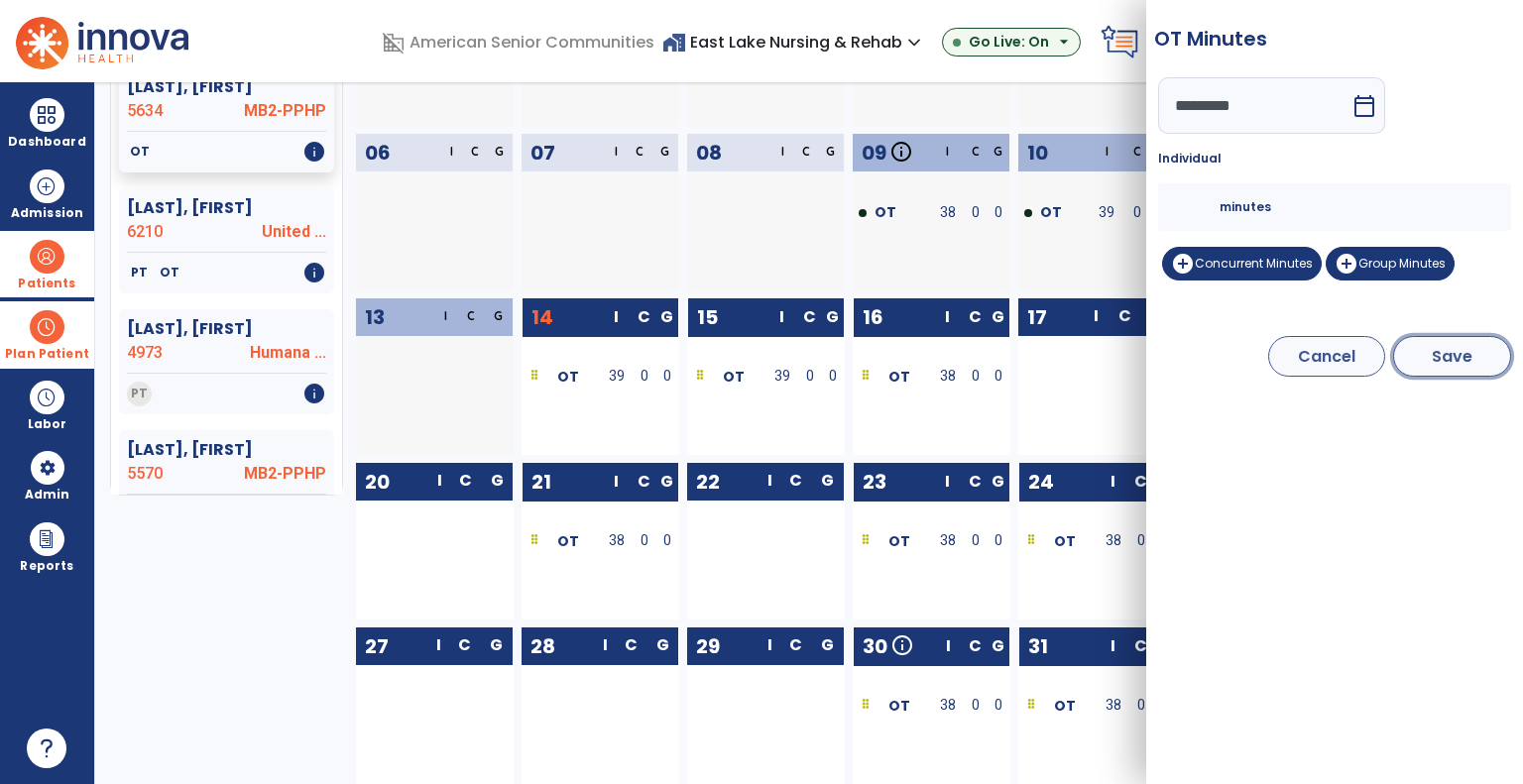 click on "Save" at bounding box center (1452, 356) 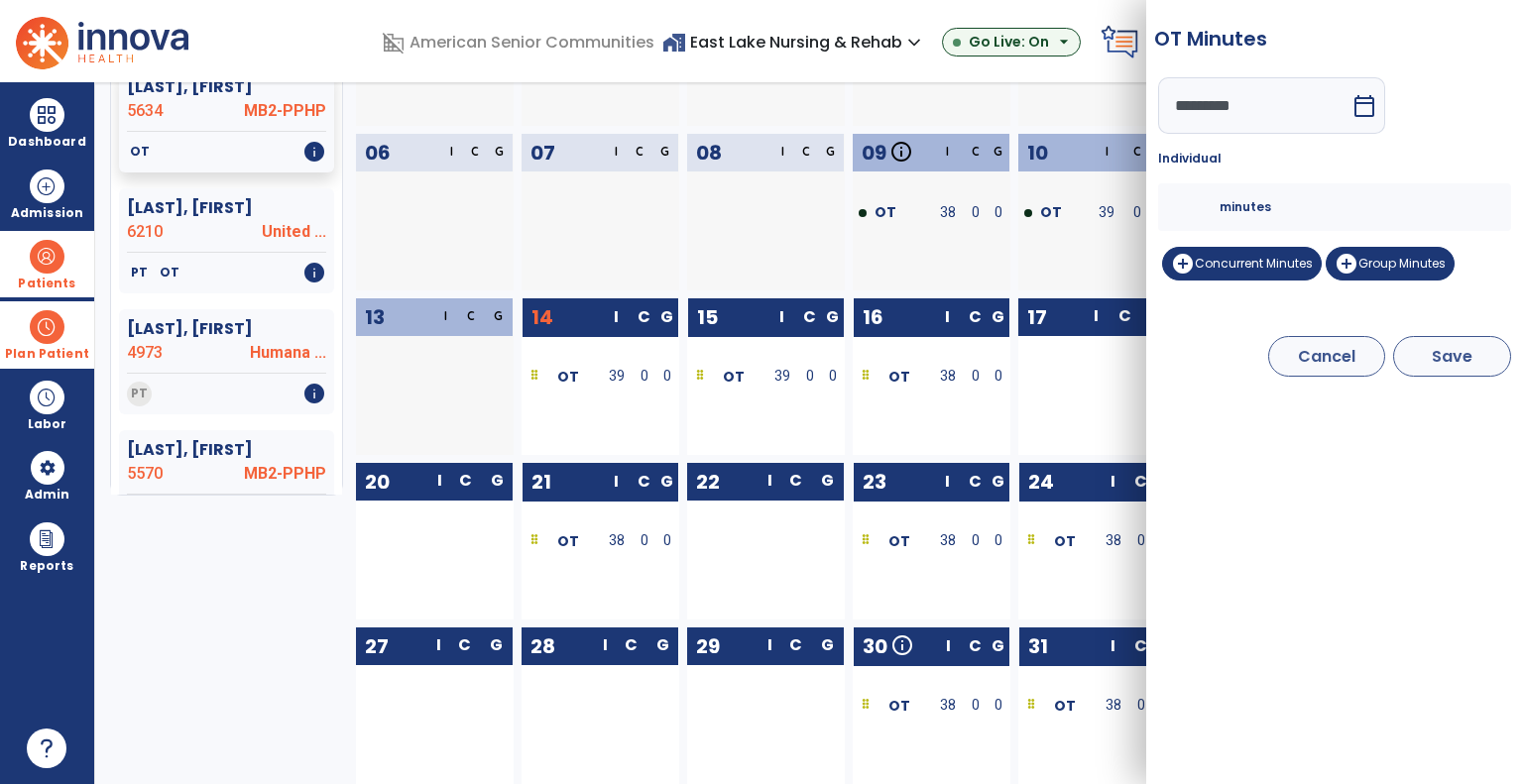type on "*********" 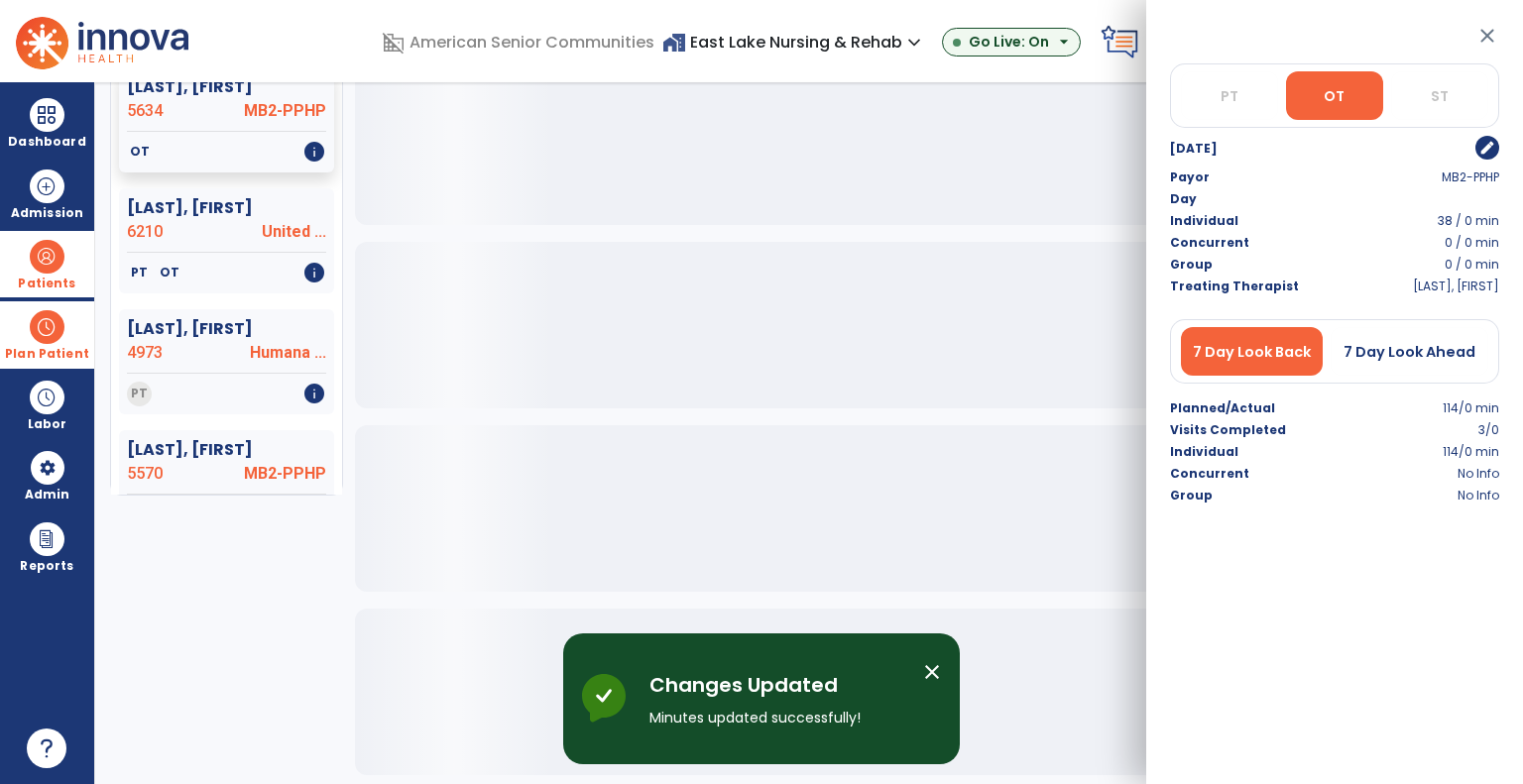 click on "close" at bounding box center [1487, 36] 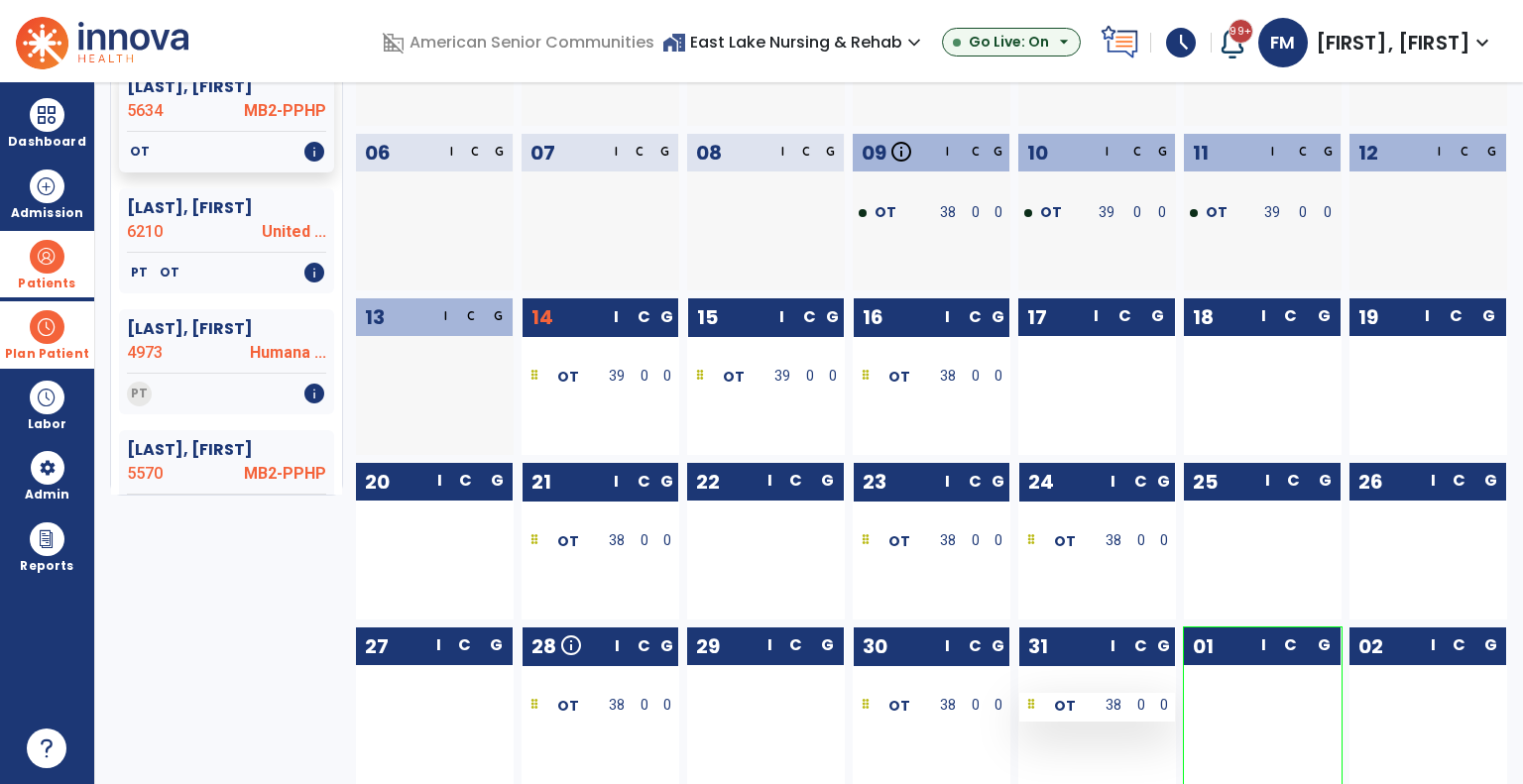 drag, startPoint x: 1036, startPoint y: 712, endPoint x: 1025, endPoint y: 709, distance: 11.401754 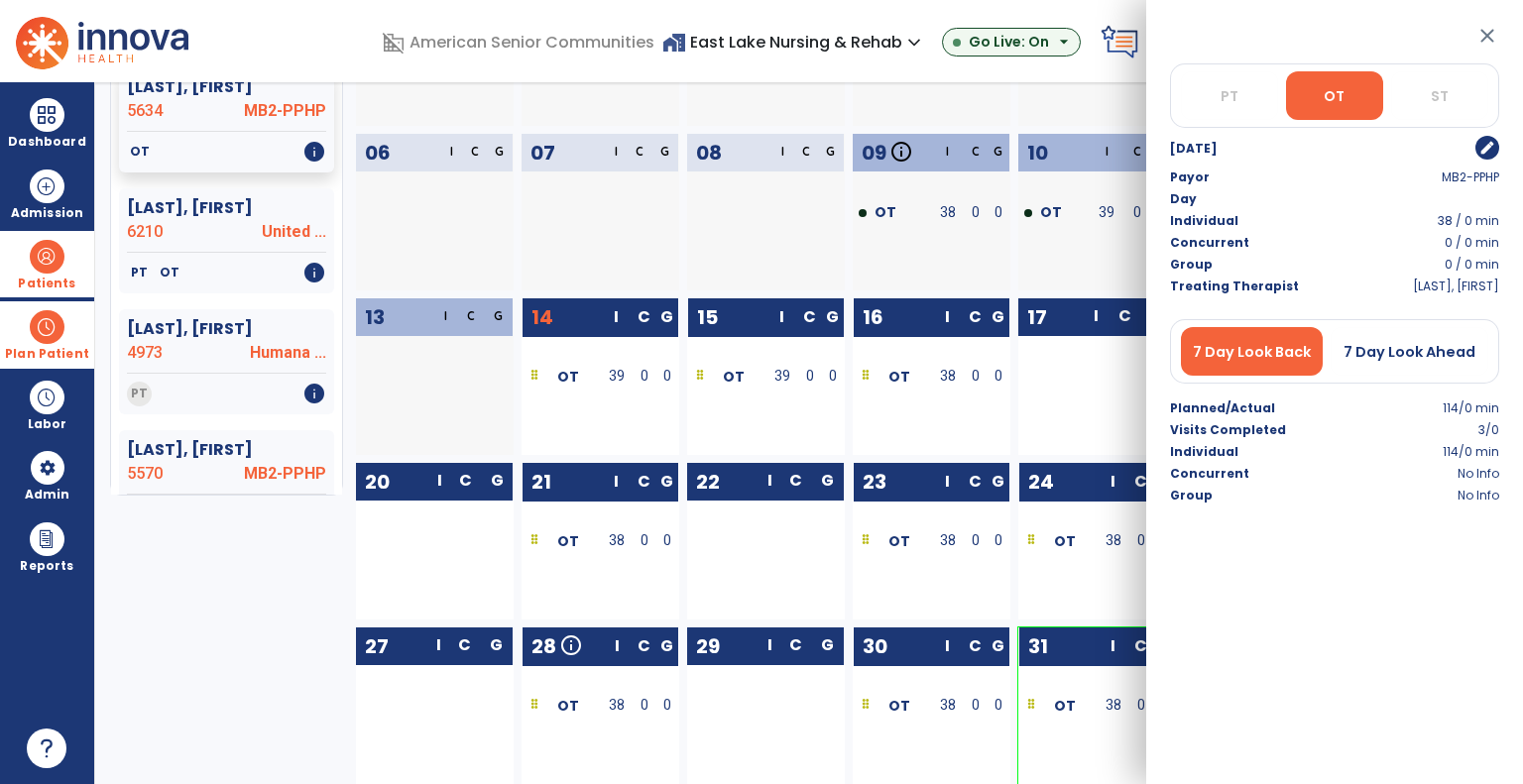 click on "edit" at bounding box center (1487, 148) 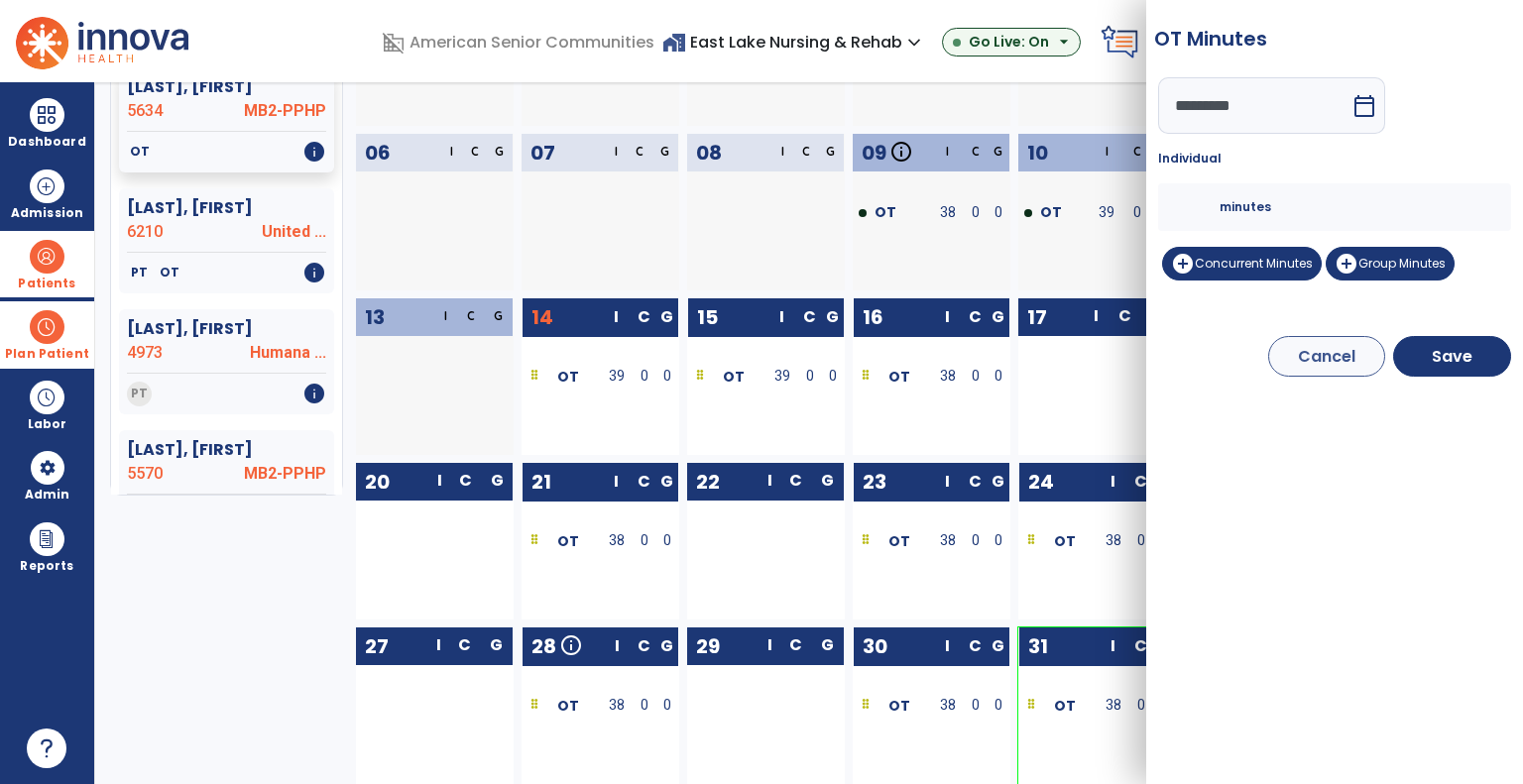 click on "calendar_today" at bounding box center (1364, 106) 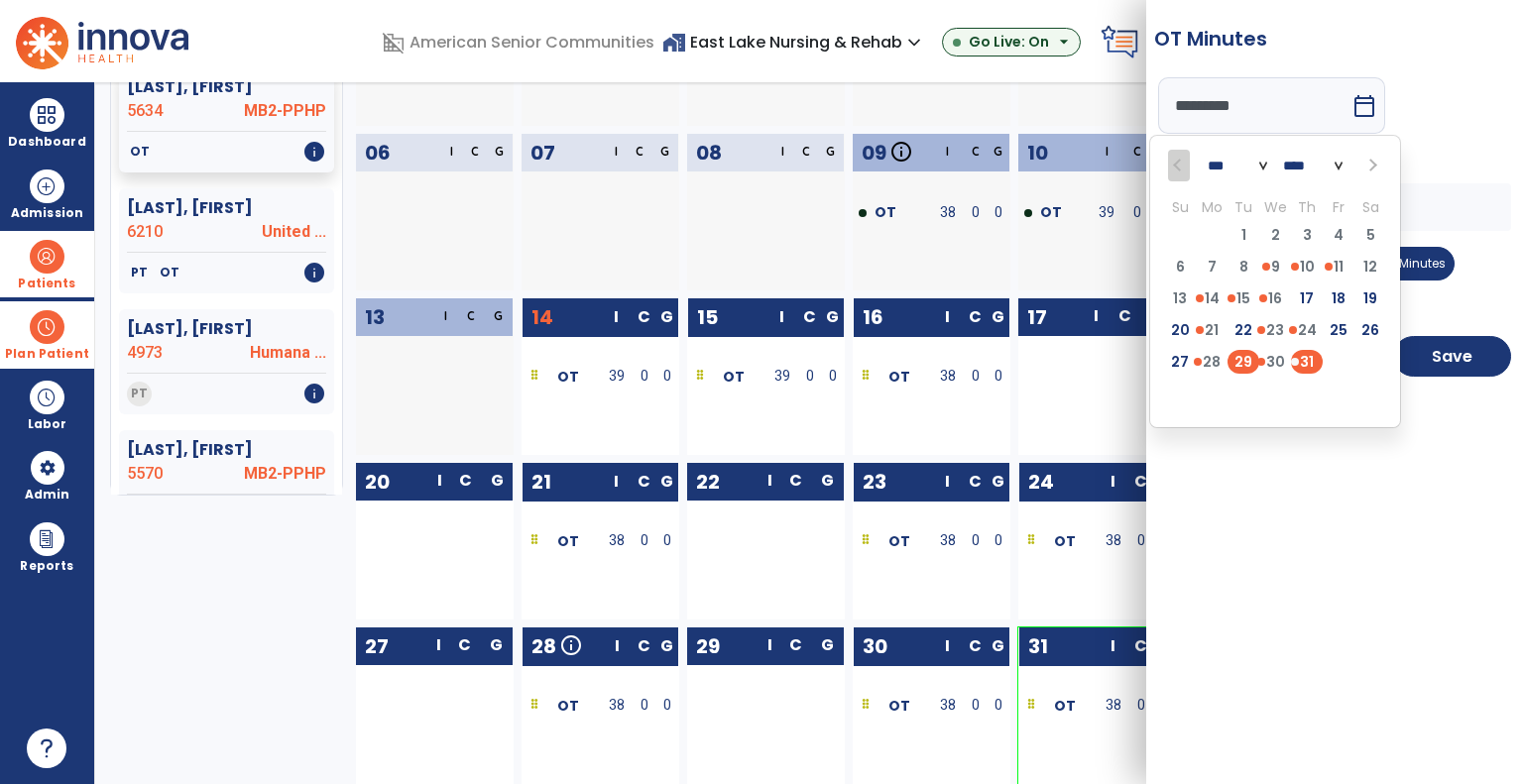 click on "29" at bounding box center [1243, 362] 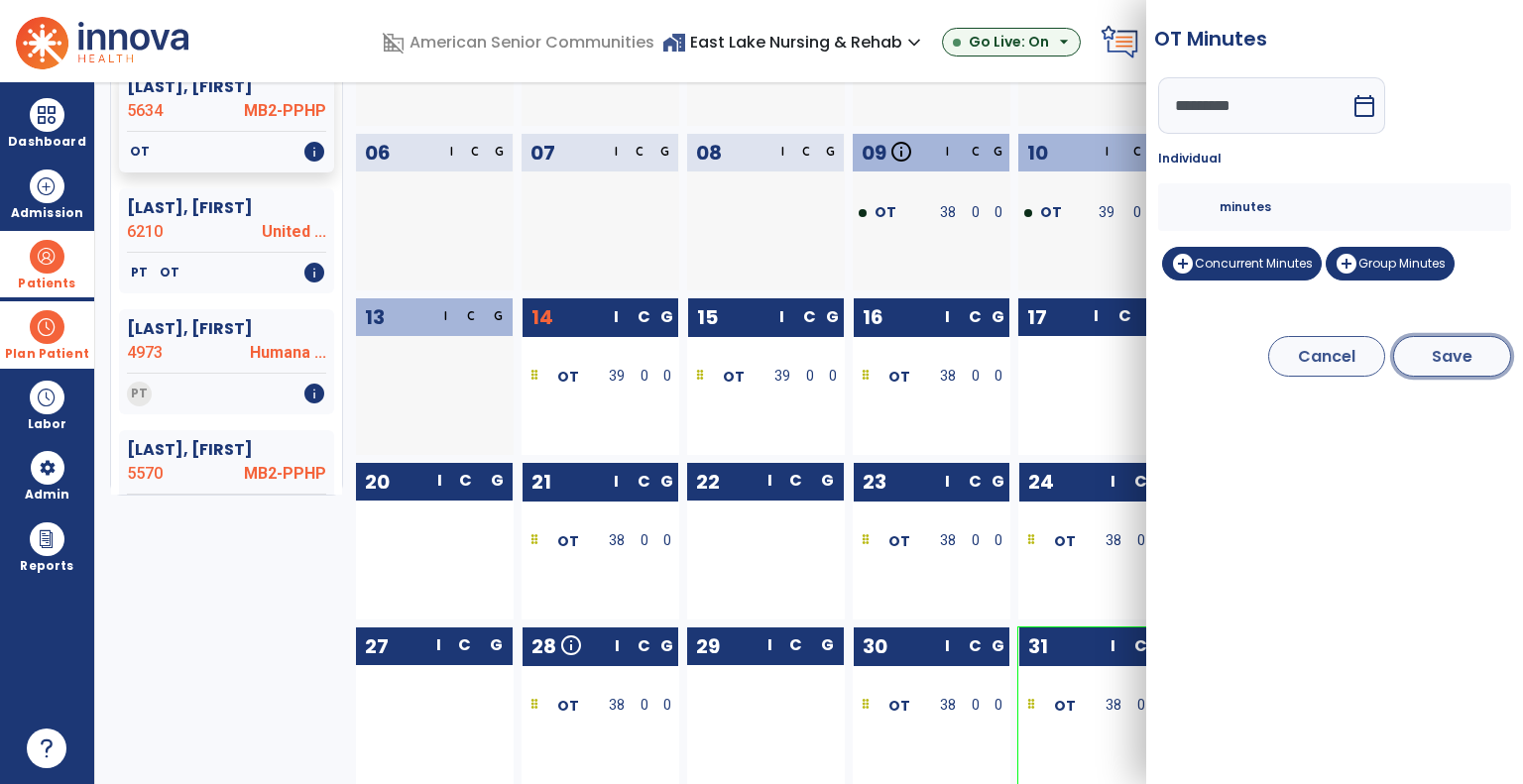 click on "Save" at bounding box center [1452, 356] 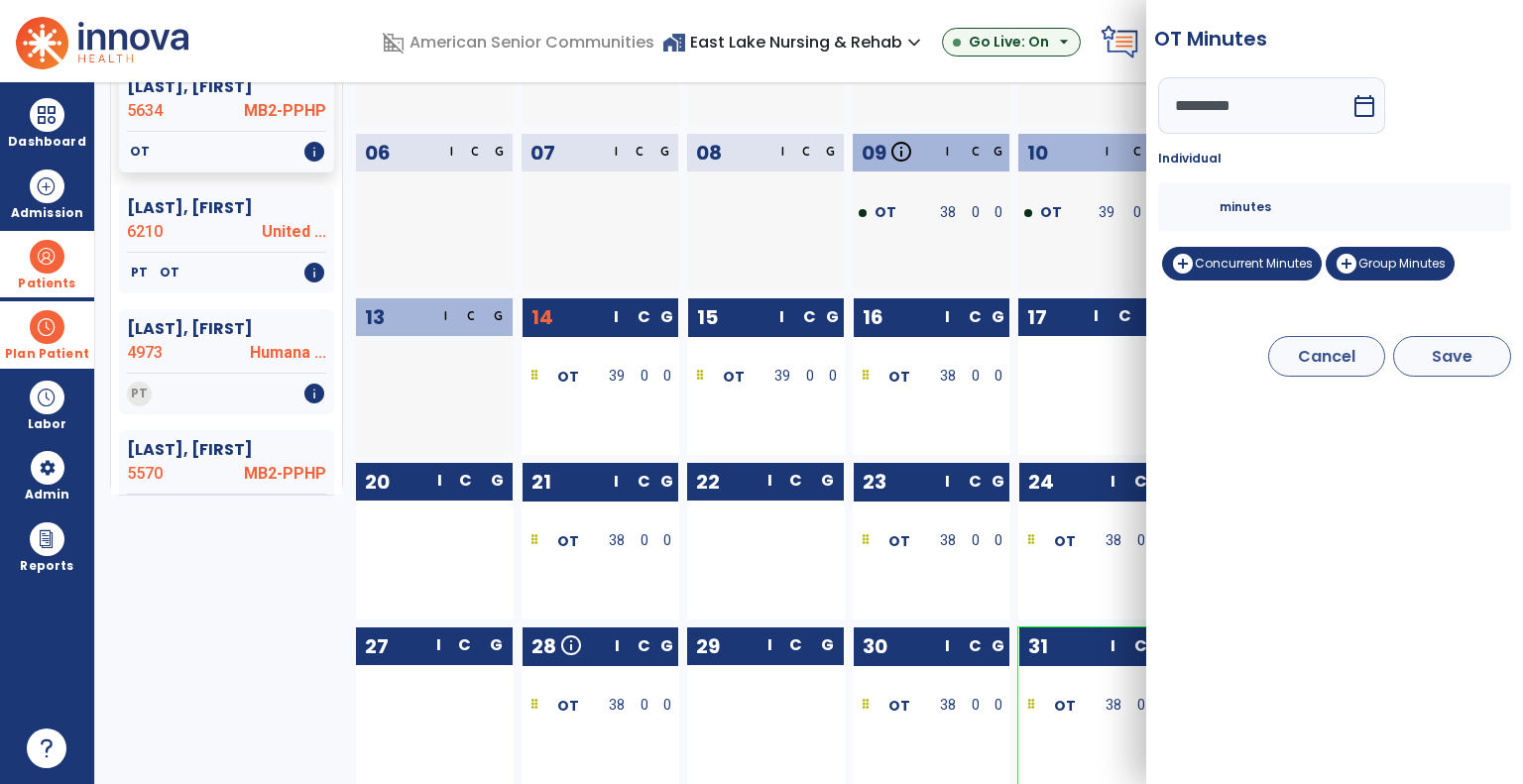 type on "*********" 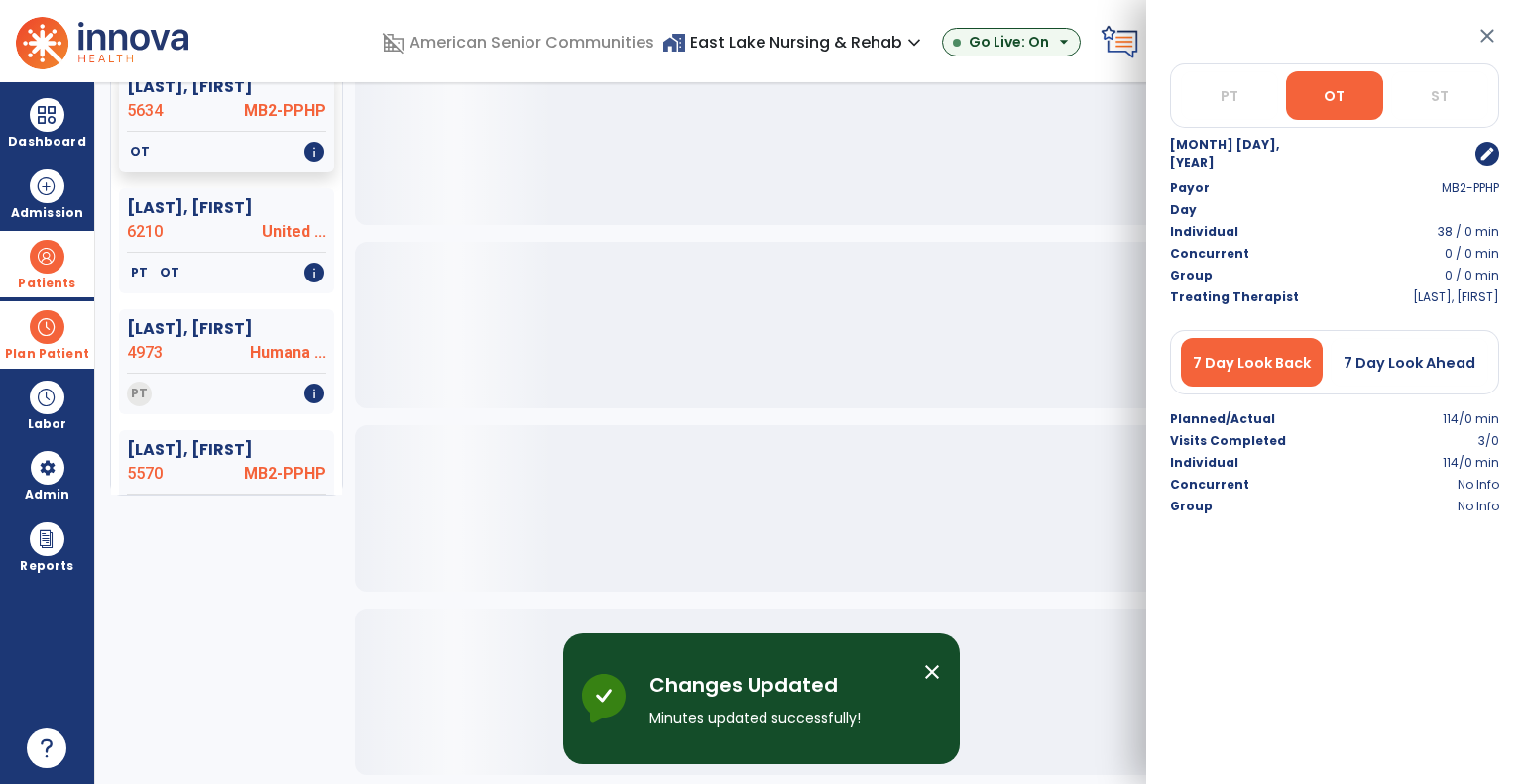 click on "close" at bounding box center [1487, 36] 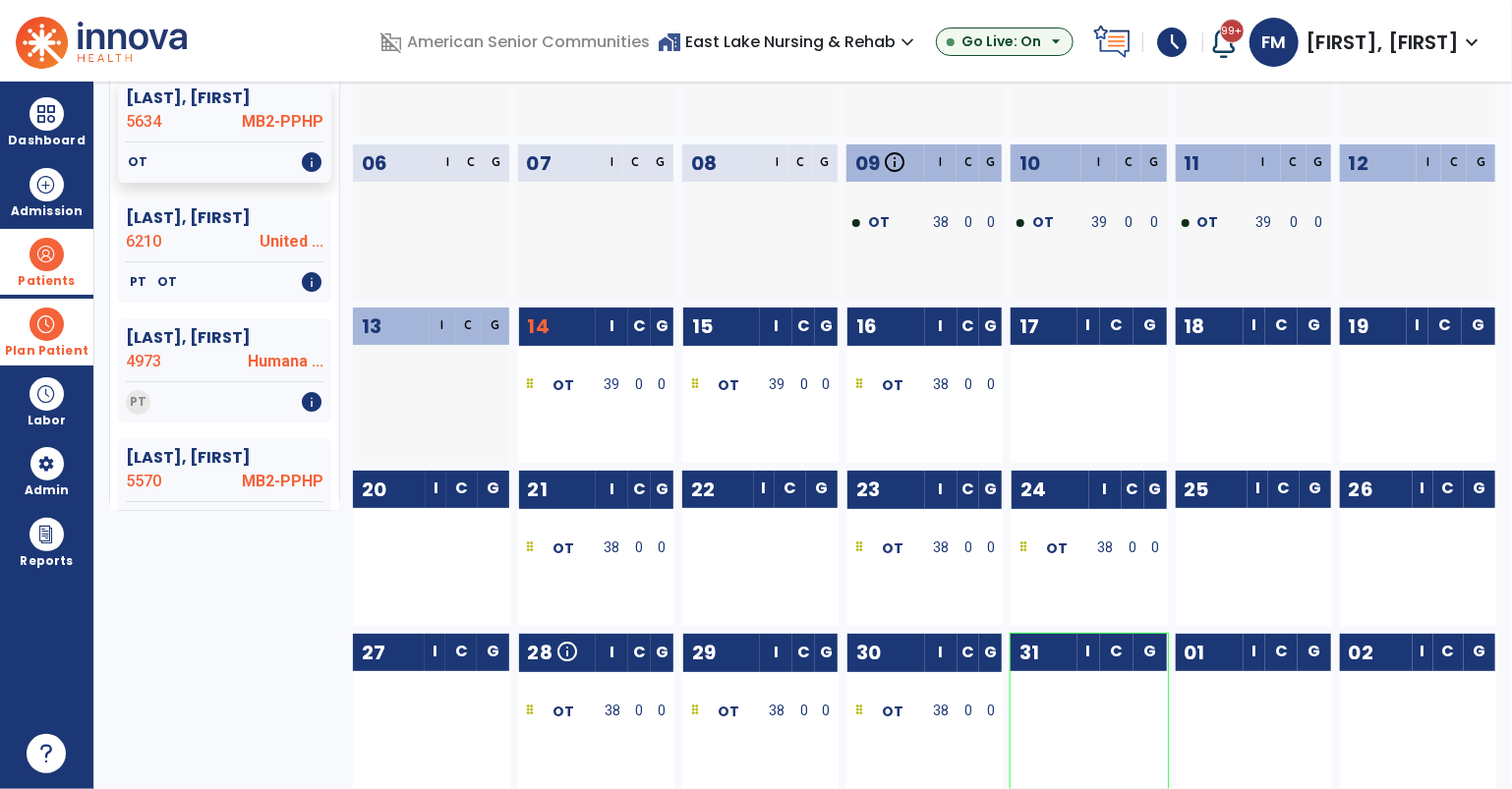 scroll, scrollTop: 266, scrollLeft: 0, axis: vertical 